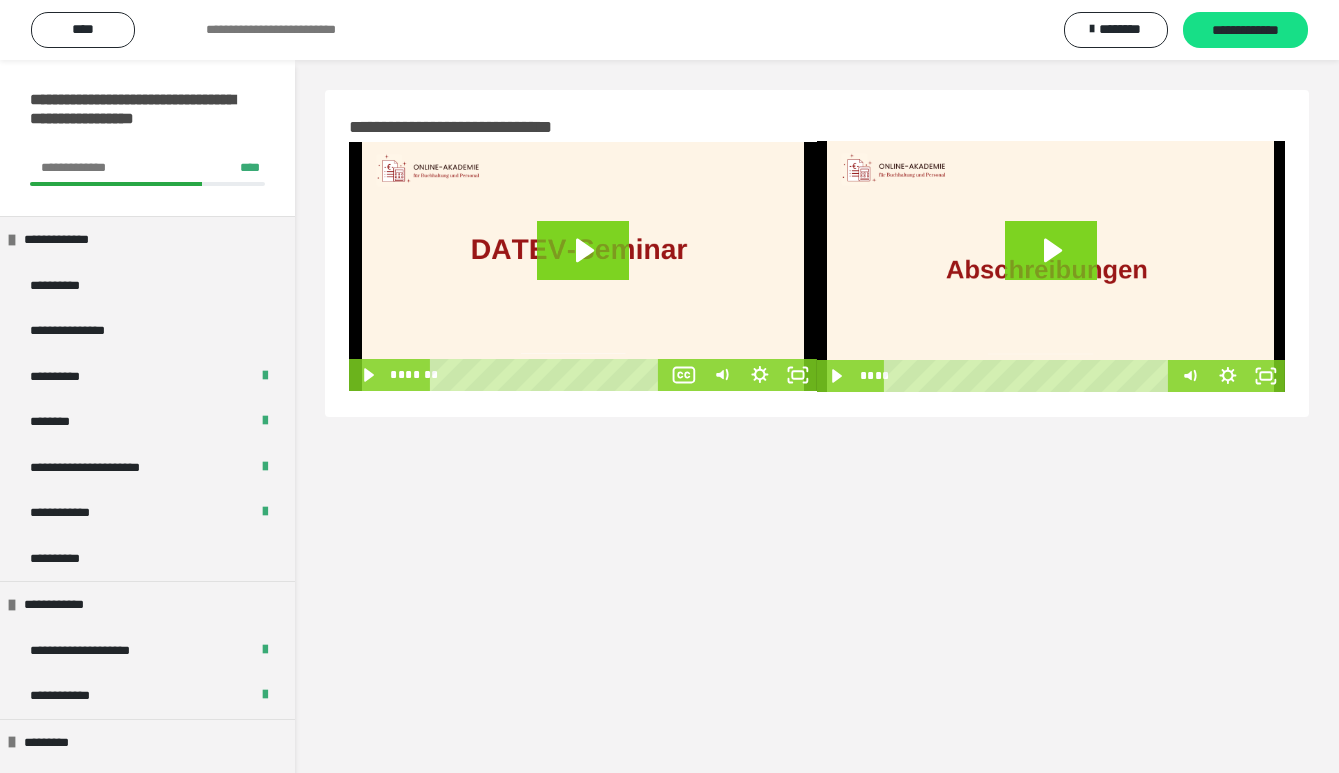 scroll, scrollTop: 0, scrollLeft: 0, axis: both 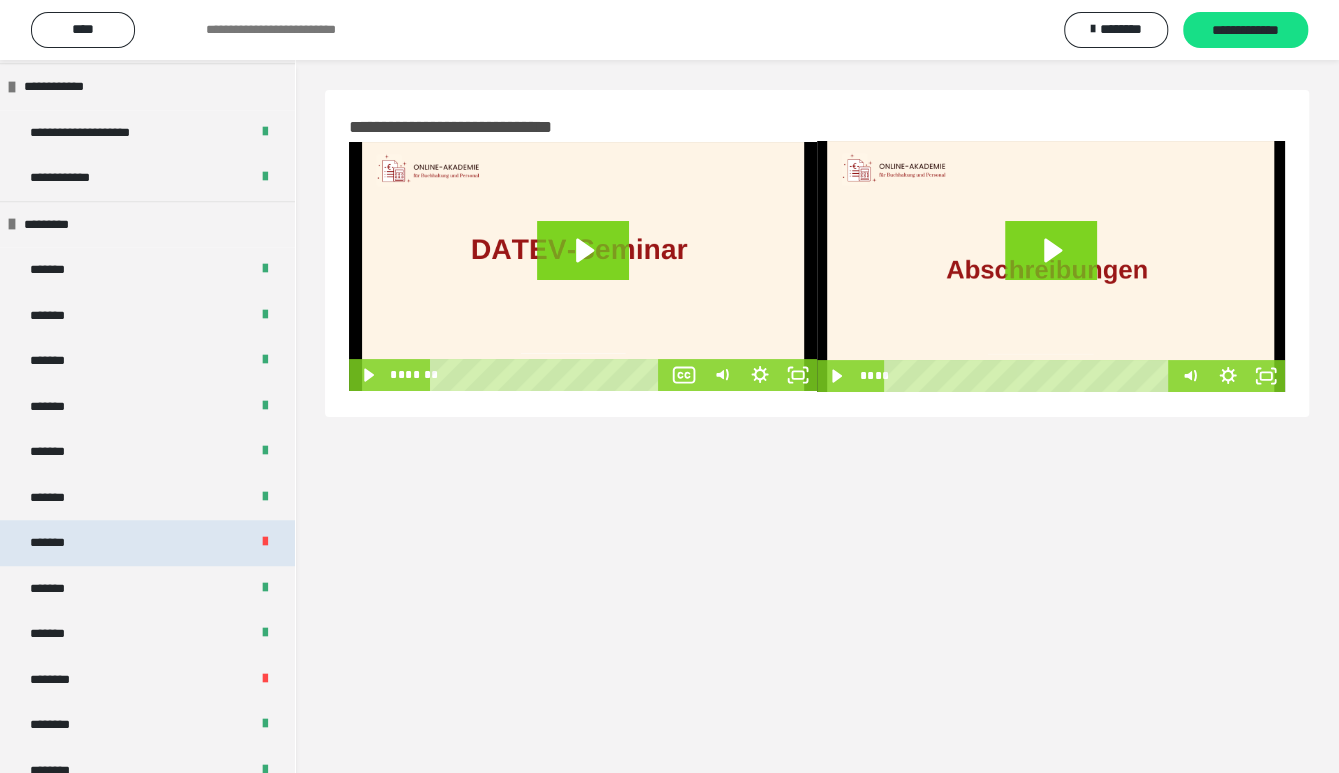 click on "*******" at bounding box center [58, 543] 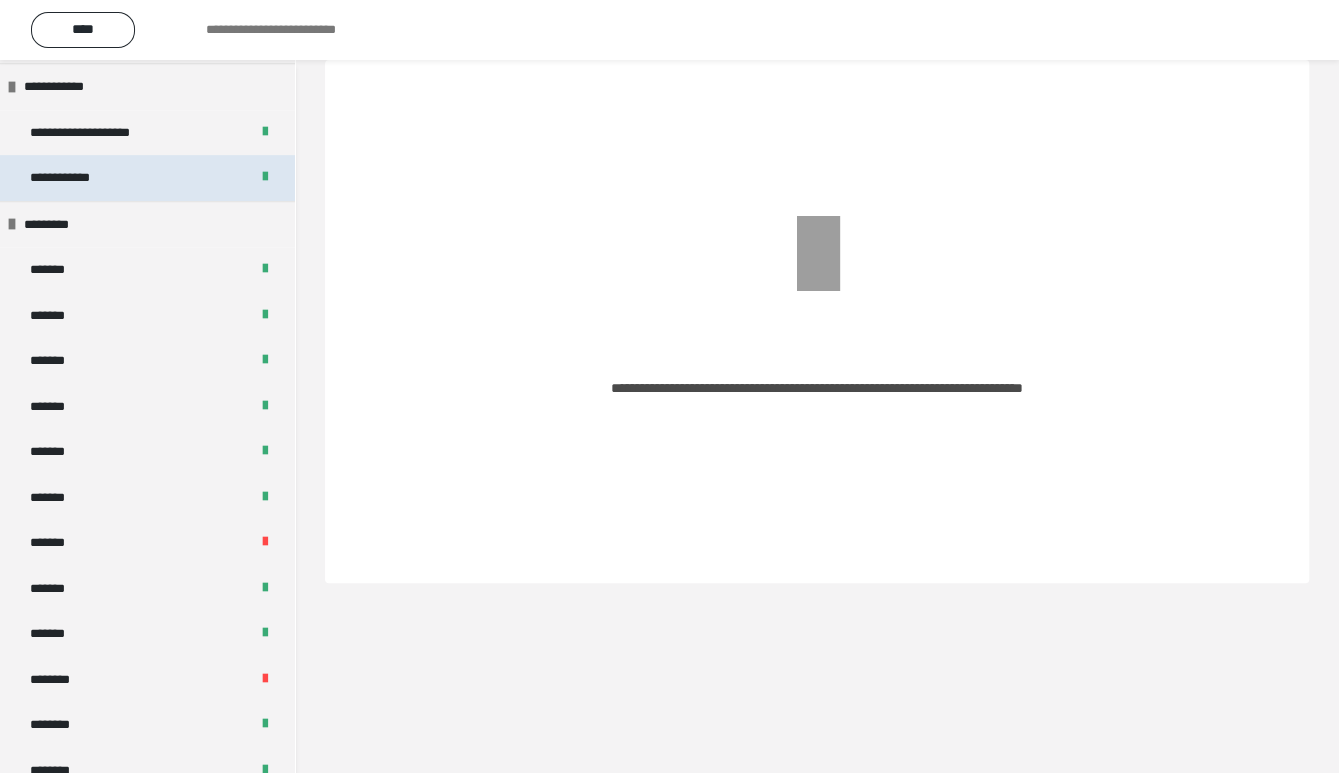 scroll, scrollTop: 0, scrollLeft: 0, axis: both 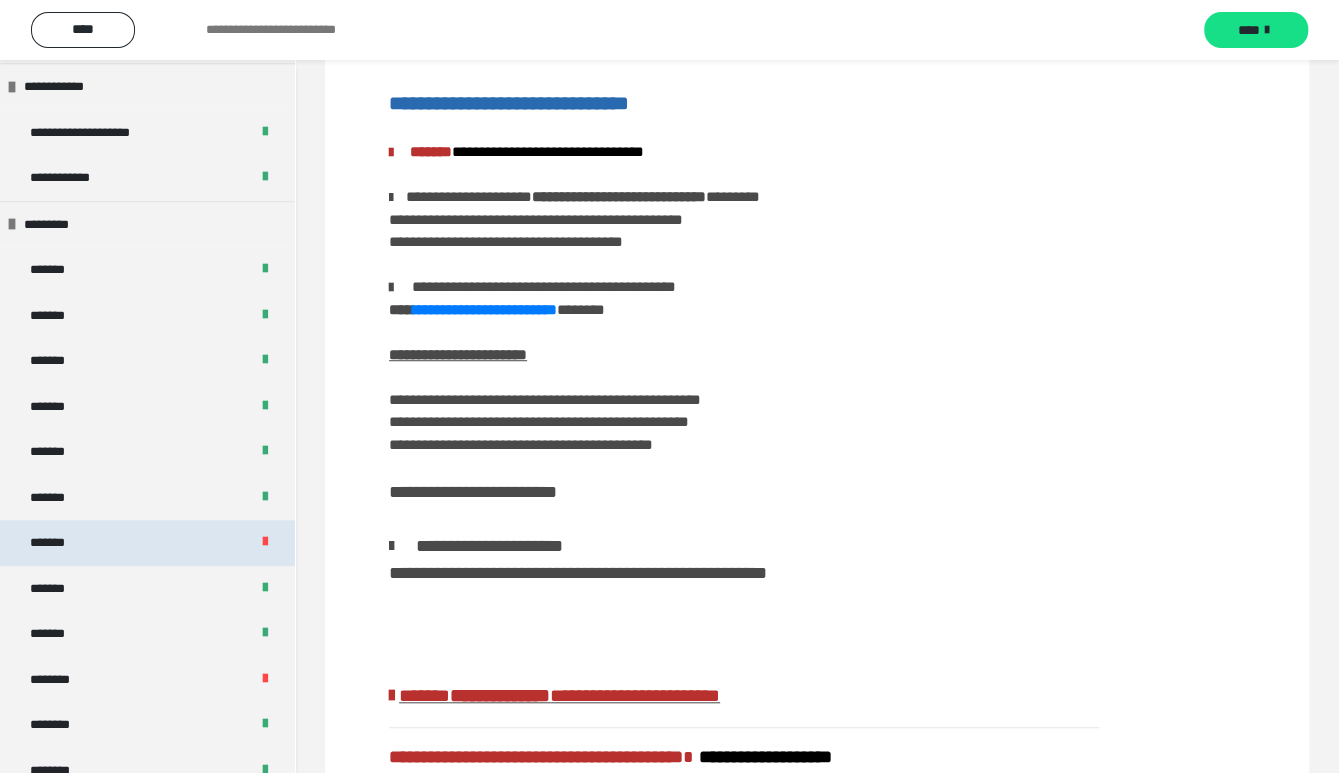 click on "*******" at bounding box center [147, 543] 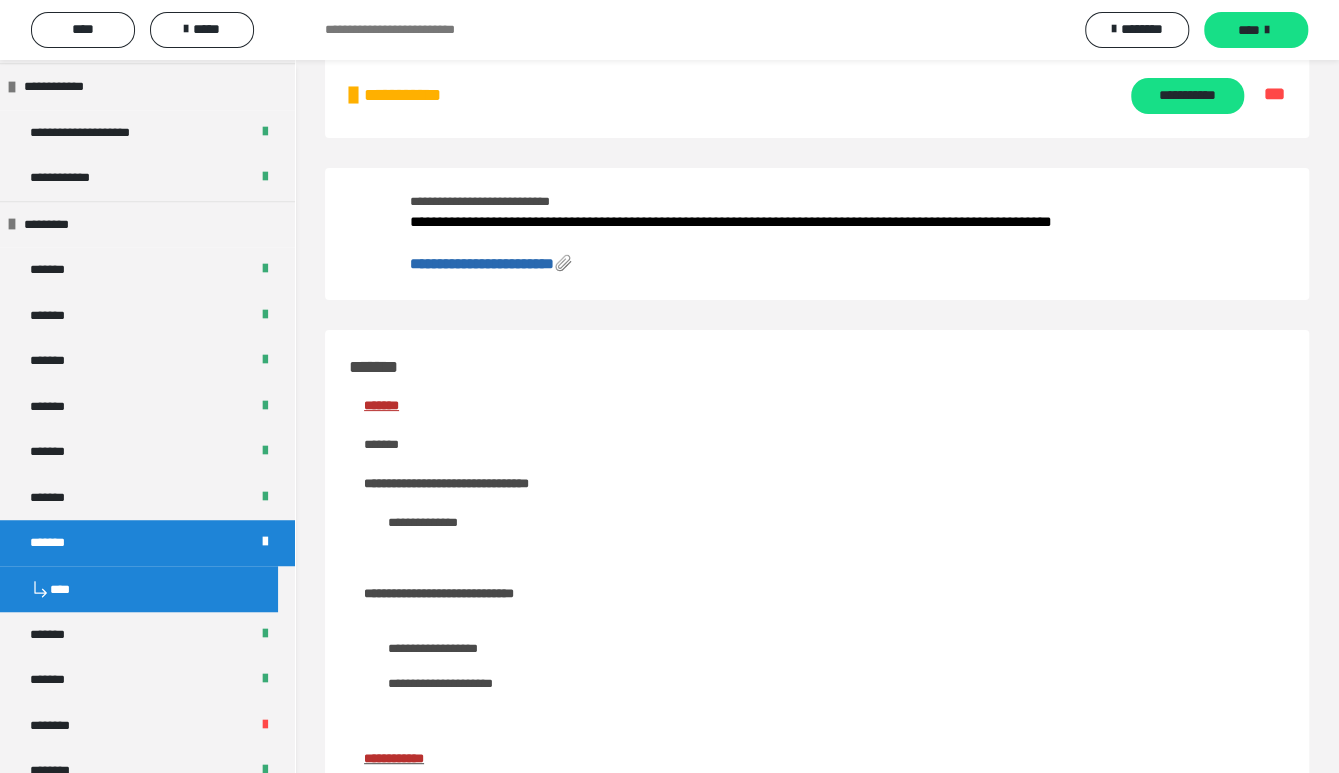 scroll, scrollTop: 0, scrollLeft: 0, axis: both 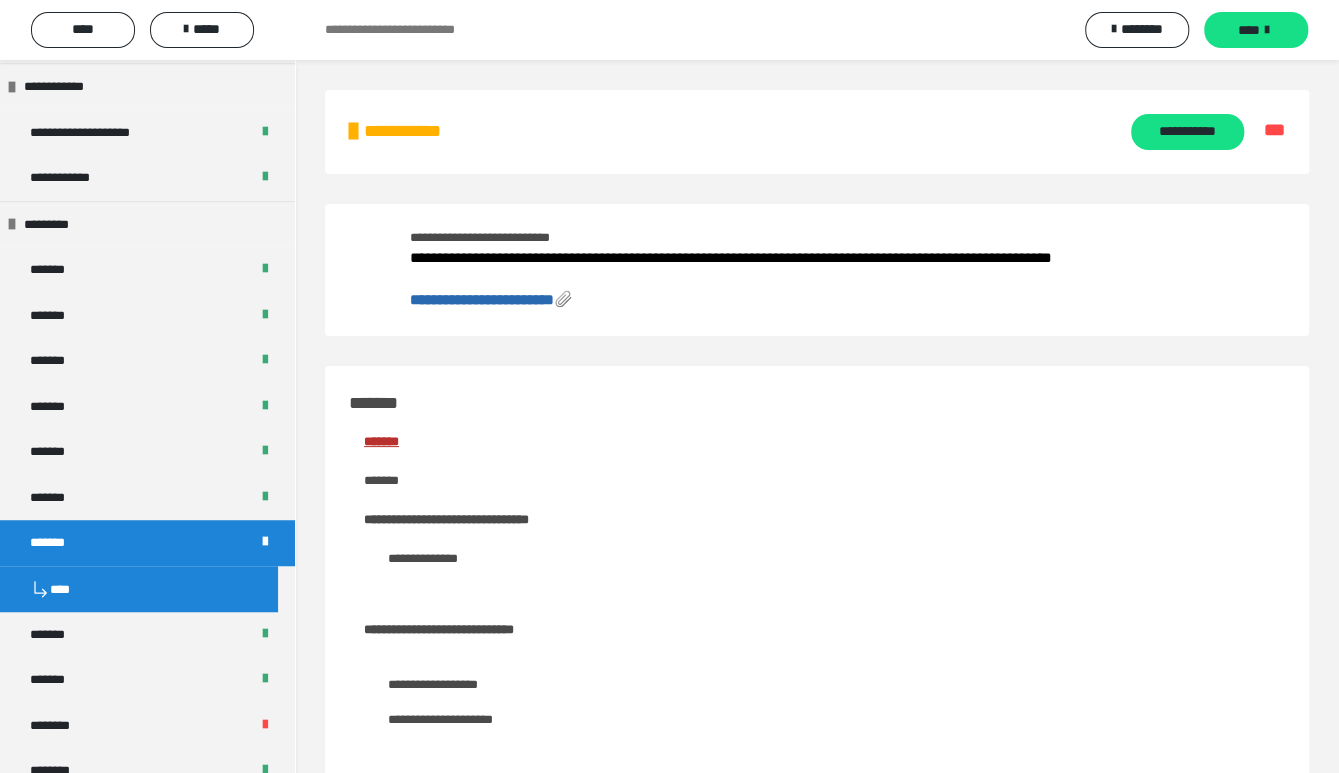 click on "**********" at bounding box center (482, 299) 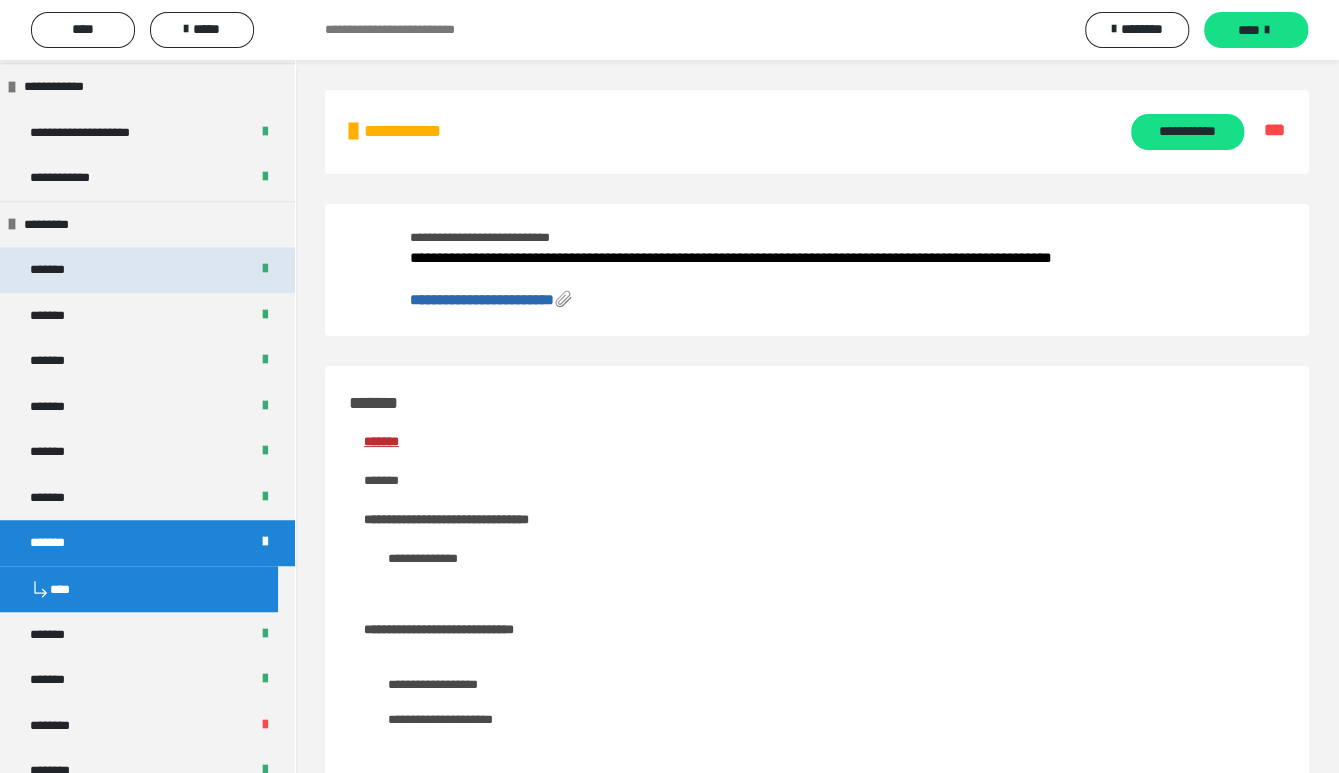 click on "*******" at bounding box center (57, 270) 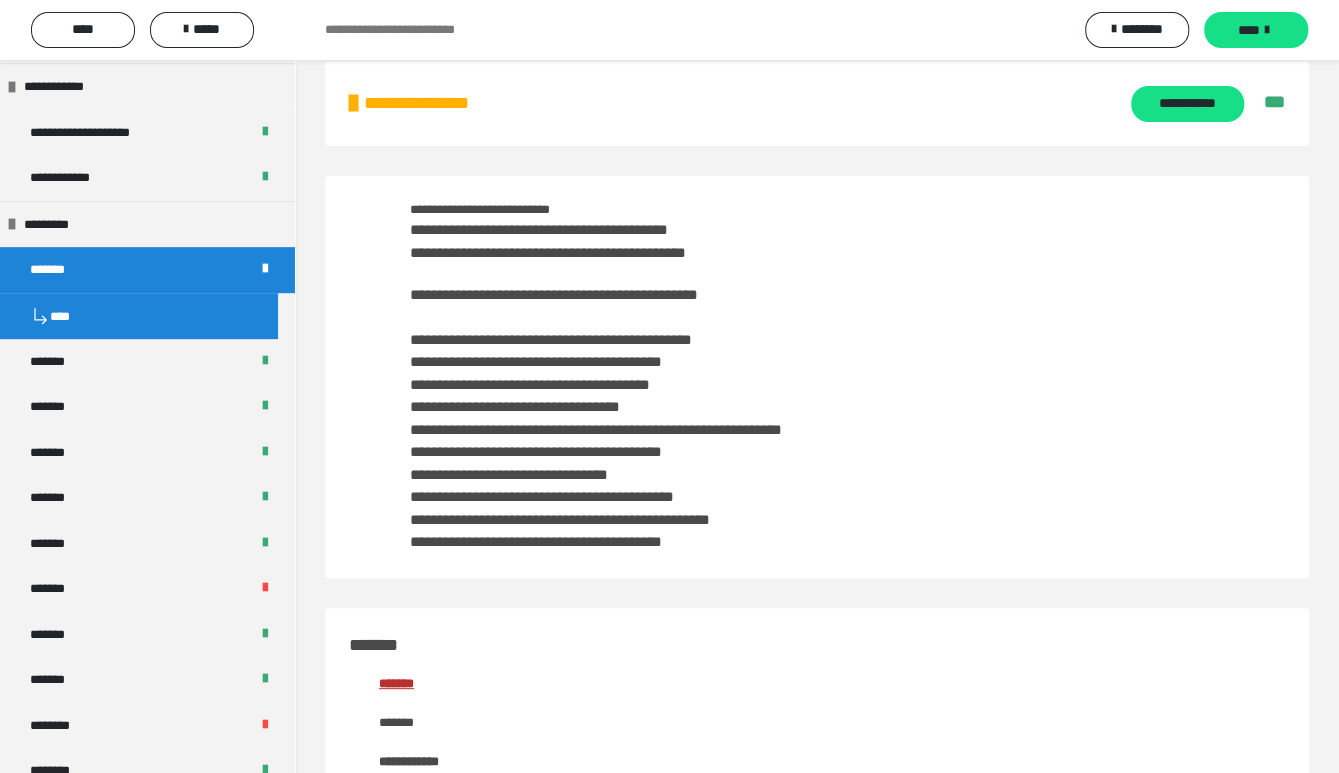 scroll, scrollTop: 0, scrollLeft: 0, axis: both 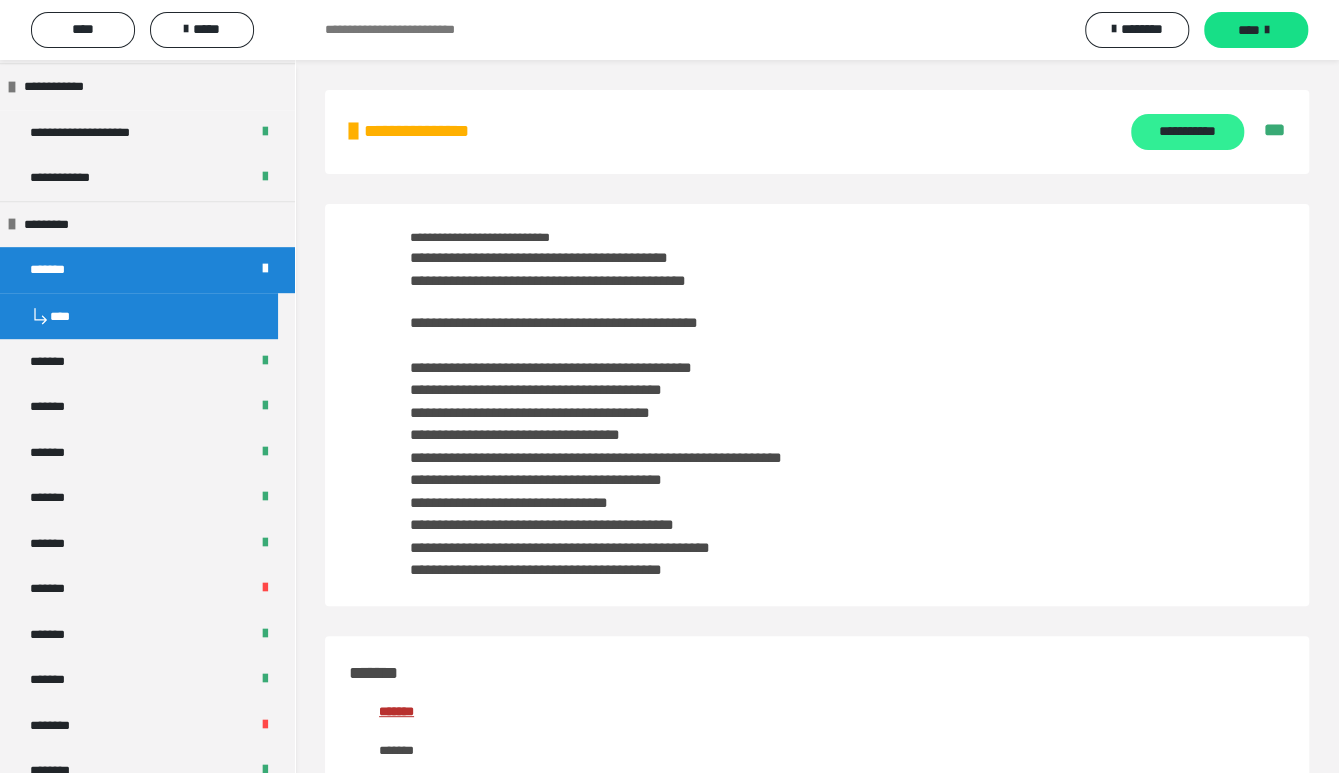 click on "**********" at bounding box center (1187, 132) 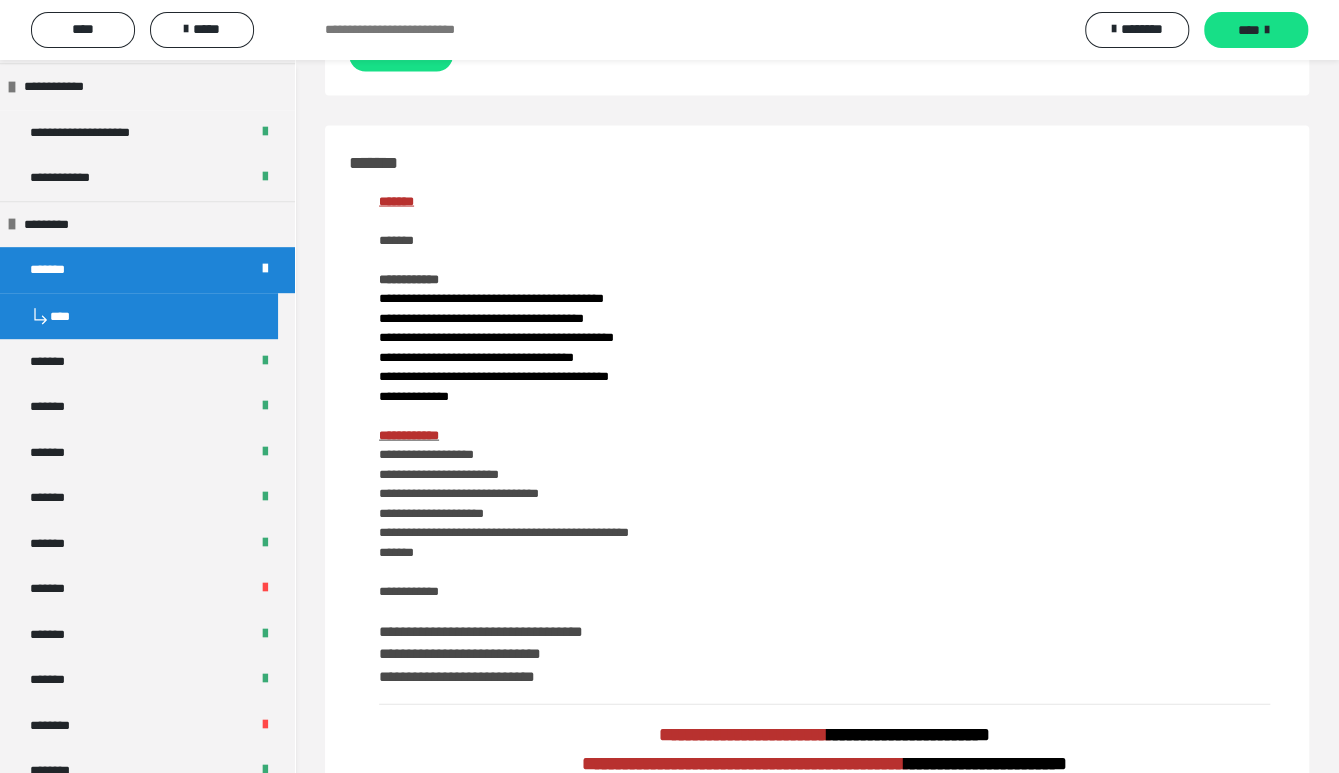 scroll, scrollTop: 1555, scrollLeft: 0, axis: vertical 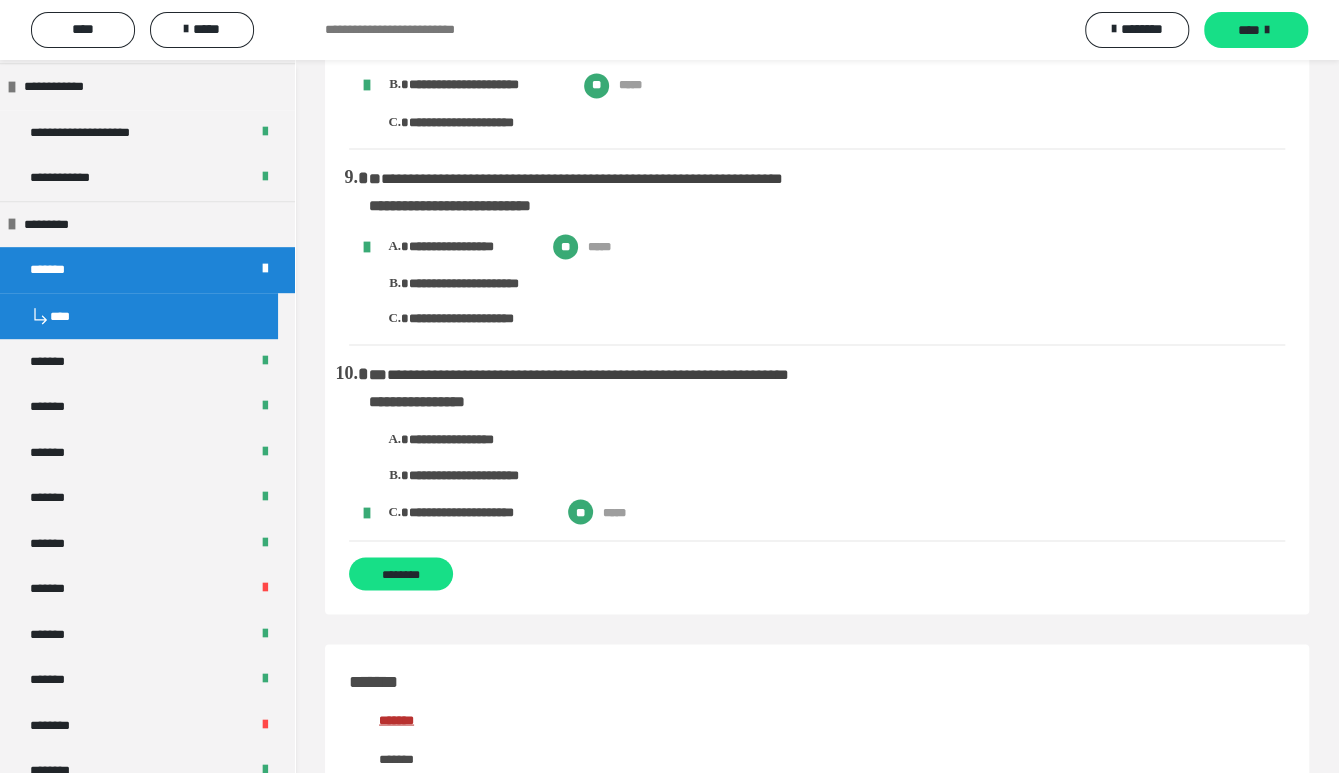 click on "**********" at bounding box center [827, 442] 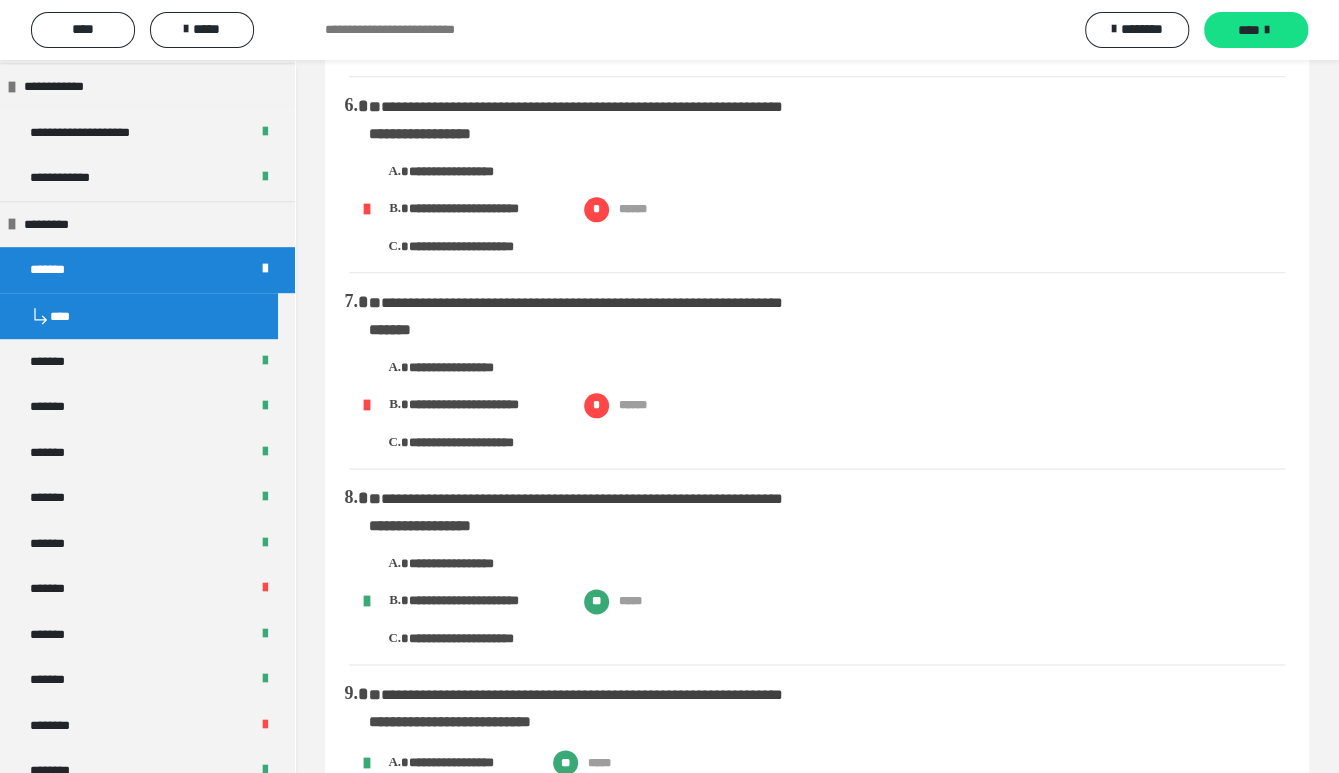 scroll, scrollTop: 1037, scrollLeft: 0, axis: vertical 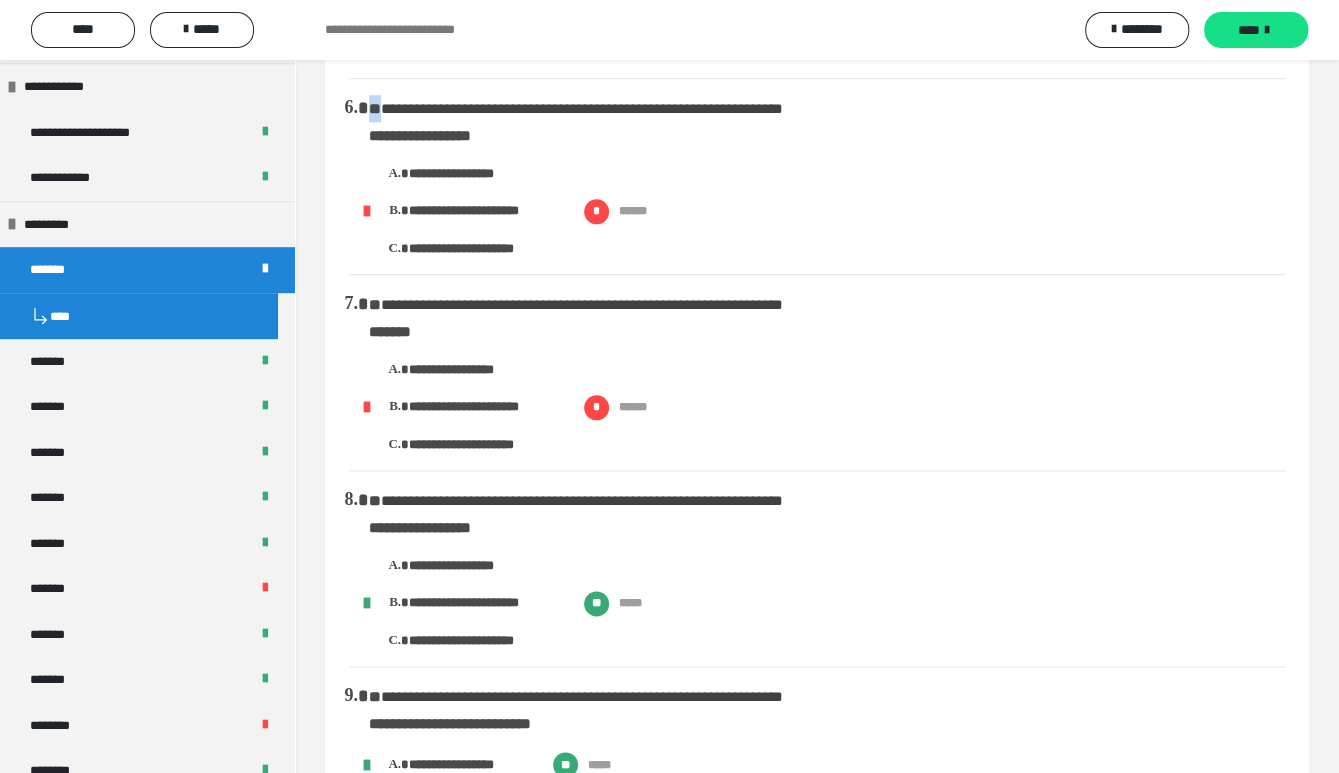 drag, startPoint x: 384, startPoint y: 105, endPoint x: 532, endPoint y: 267, distance: 219.42653 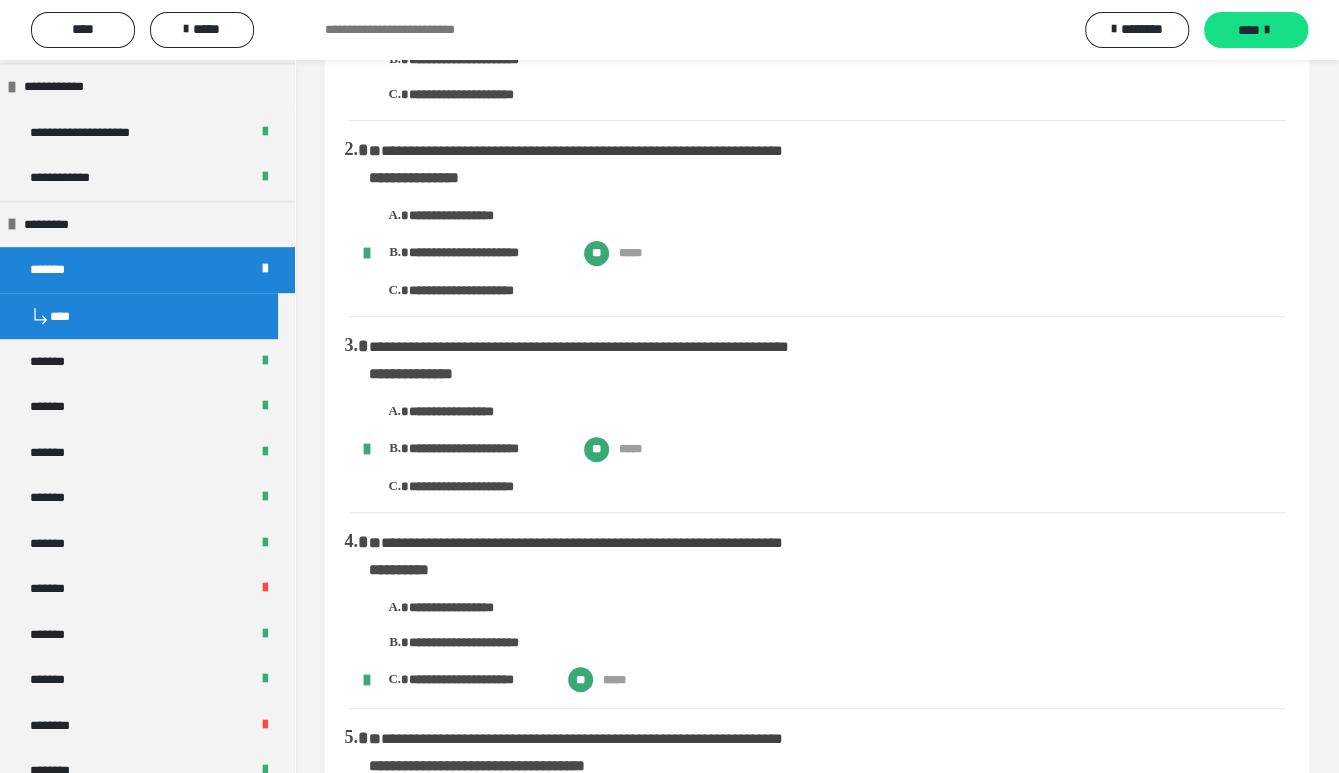 scroll, scrollTop: 0, scrollLeft: 0, axis: both 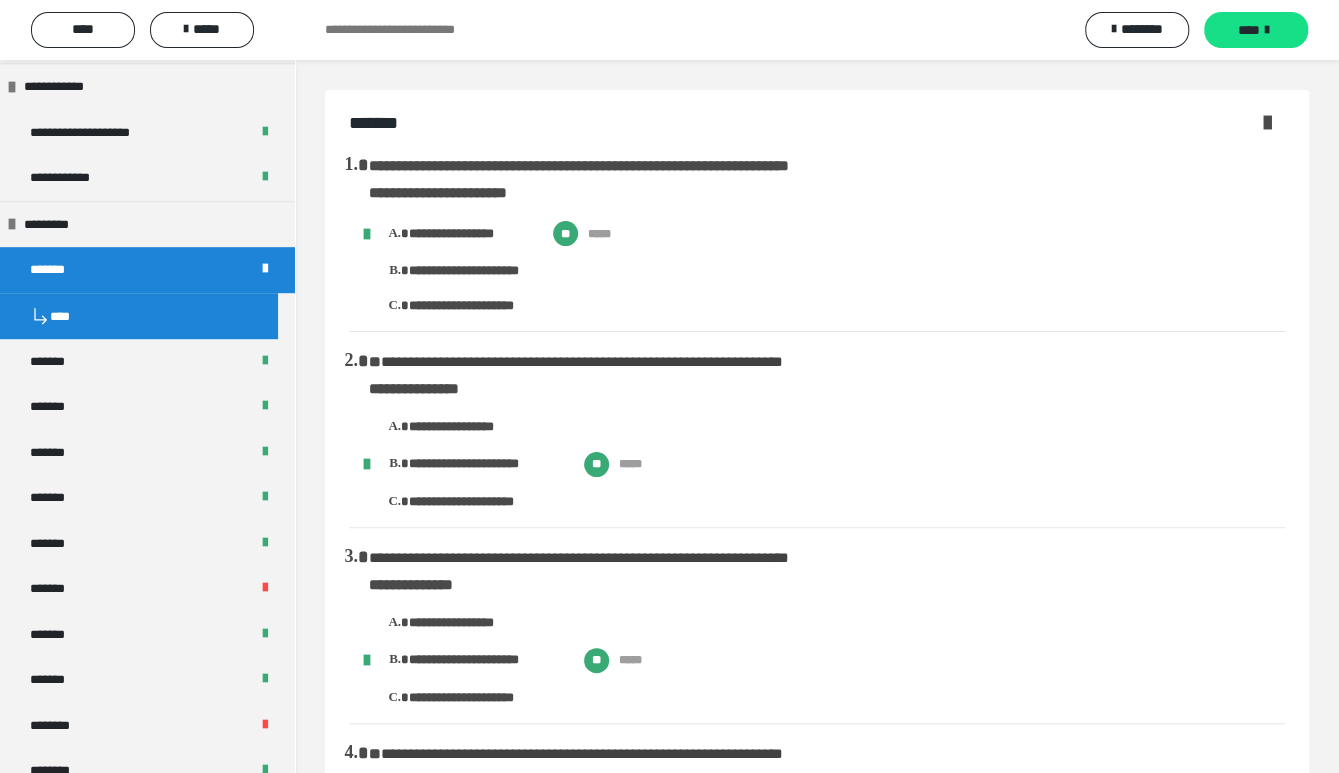 click on "**********" at bounding box center (847, 271) 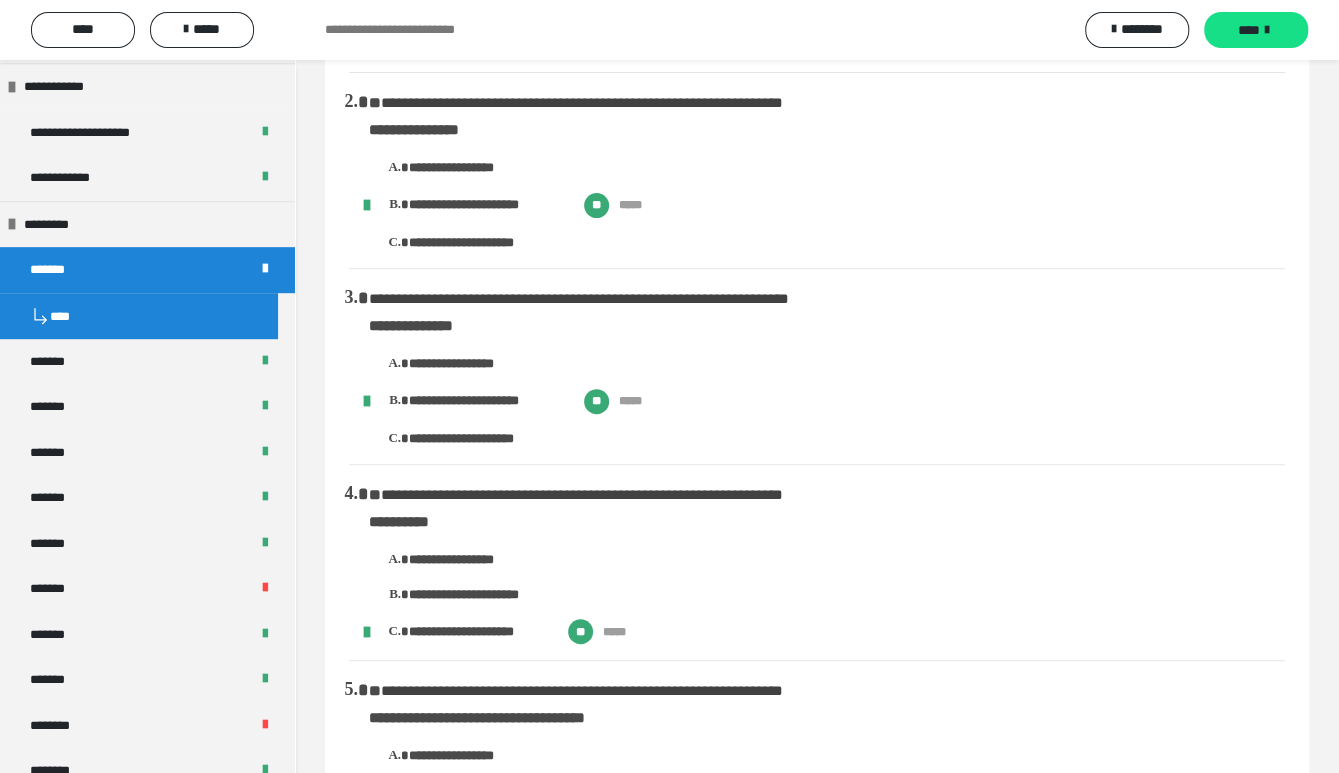 scroll, scrollTop: 0, scrollLeft: 0, axis: both 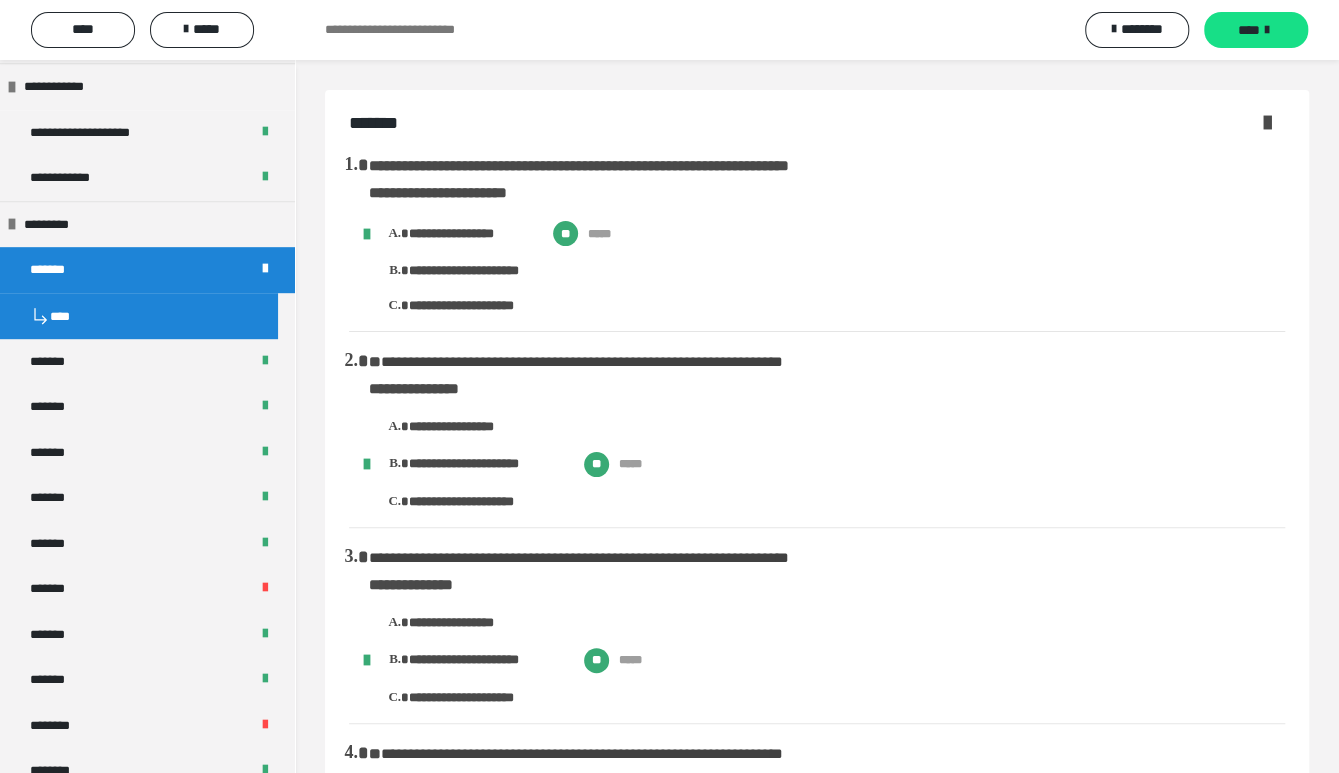 click on "**********" at bounding box center [847, 271] 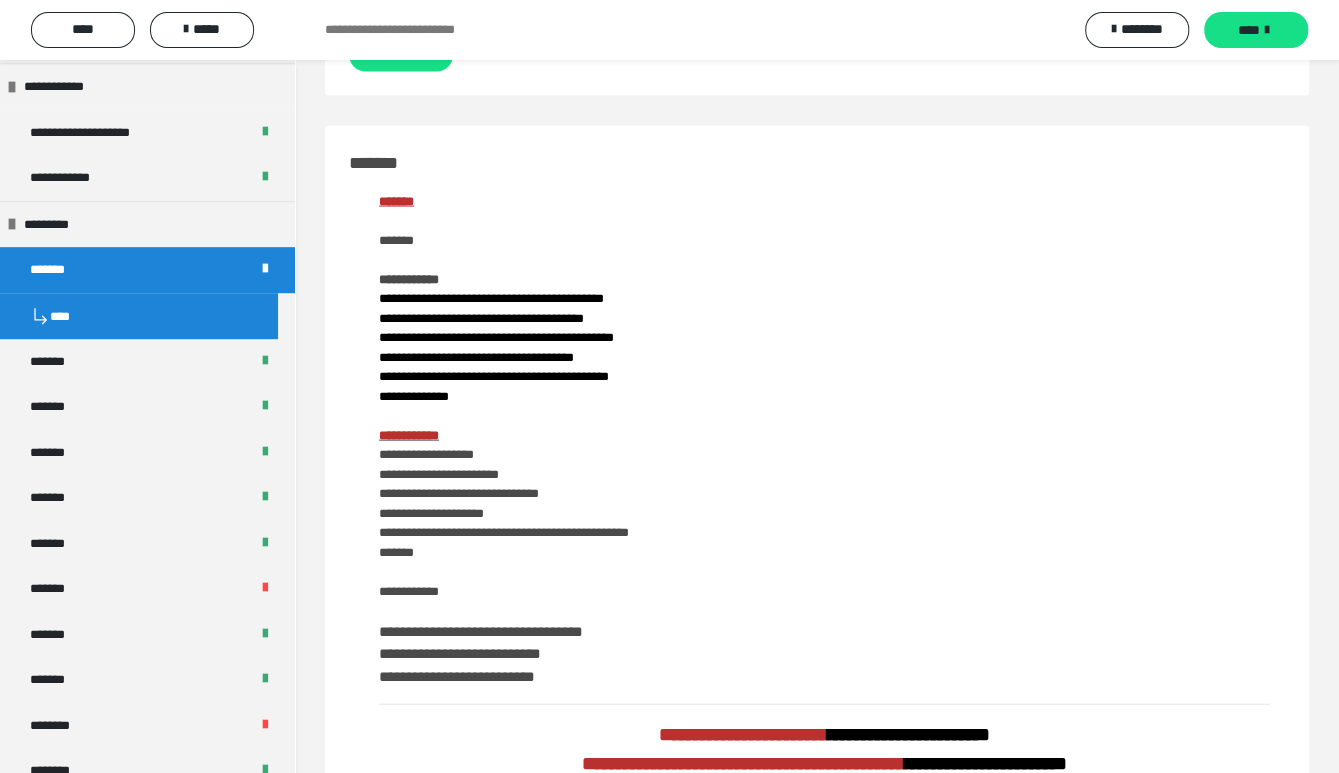 scroll, scrollTop: 1555, scrollLeft: 0, axis: vertical 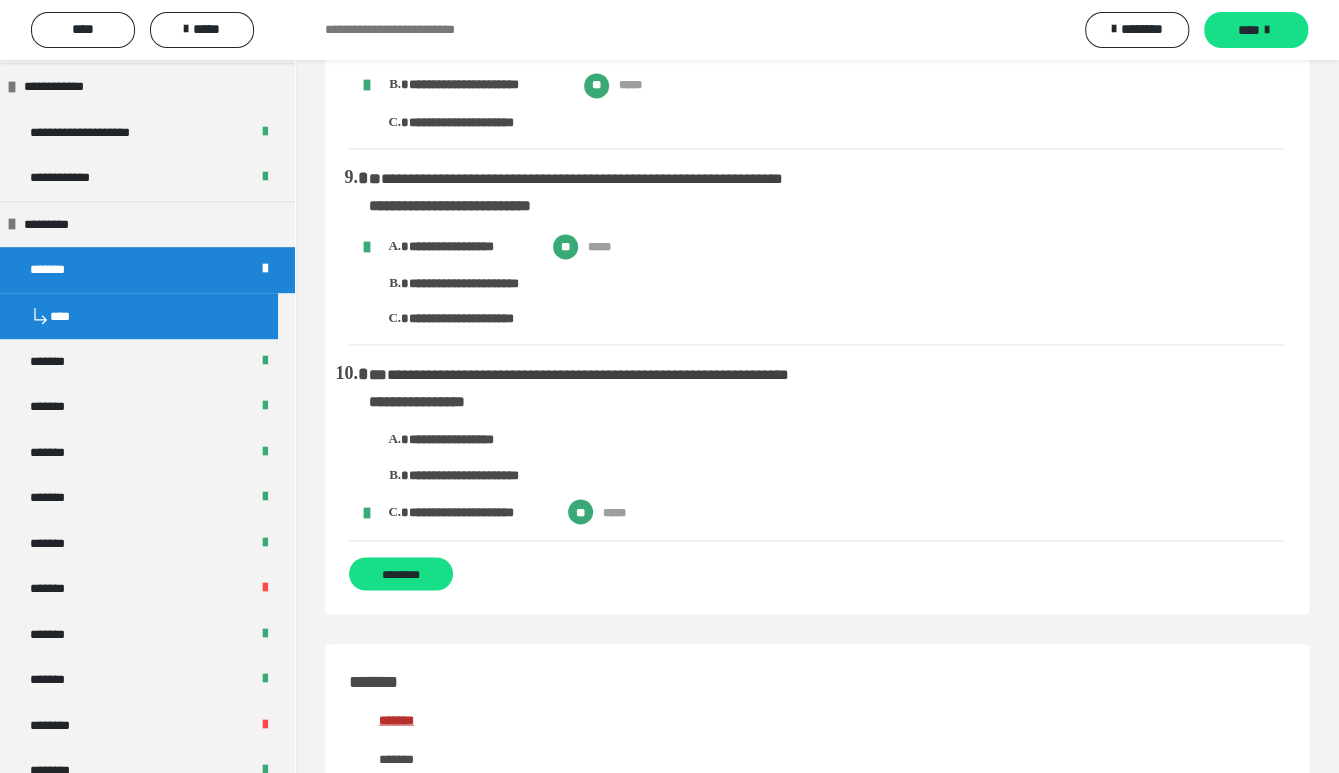 click on "**********" at bounding box center (847, 475) 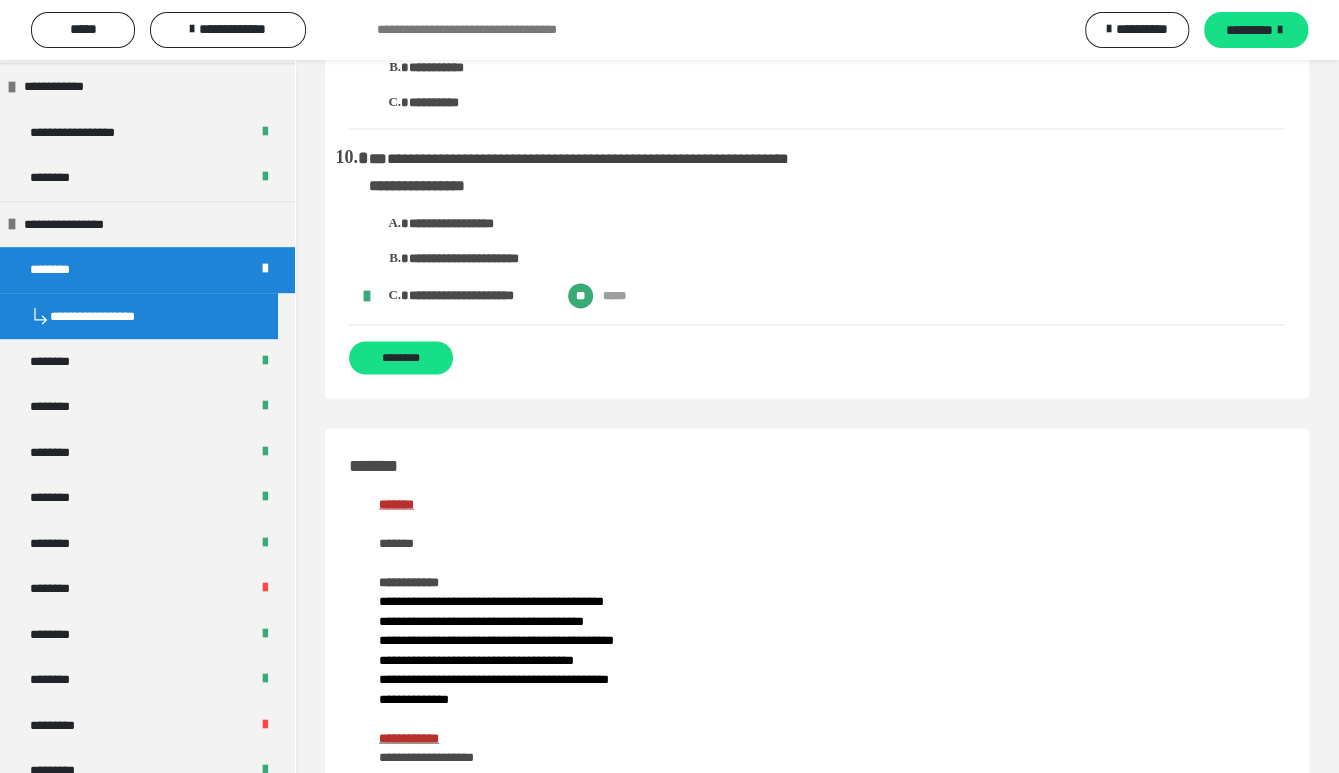 scroll, scrollTop: 1367, scrollLeft: 0, axis: vertical 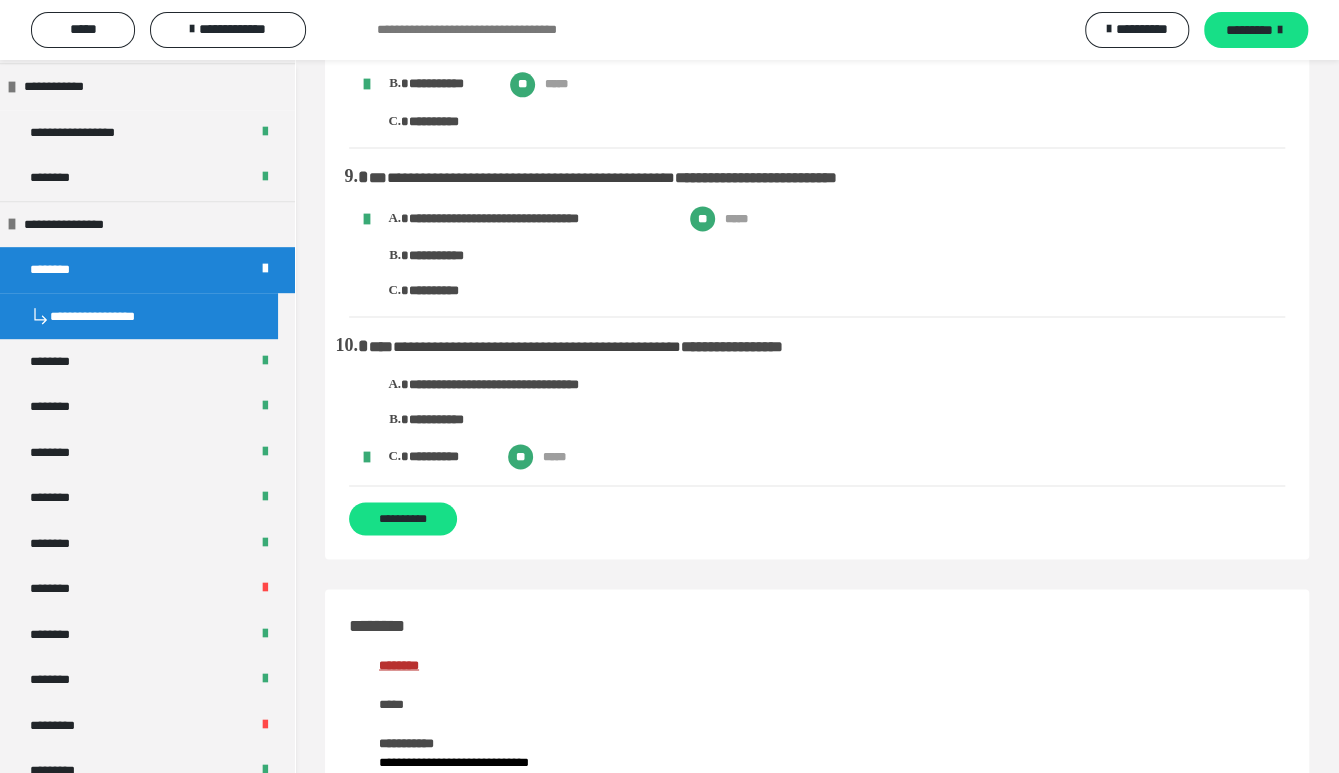 click on "**********" at bounding box center [817, -359] 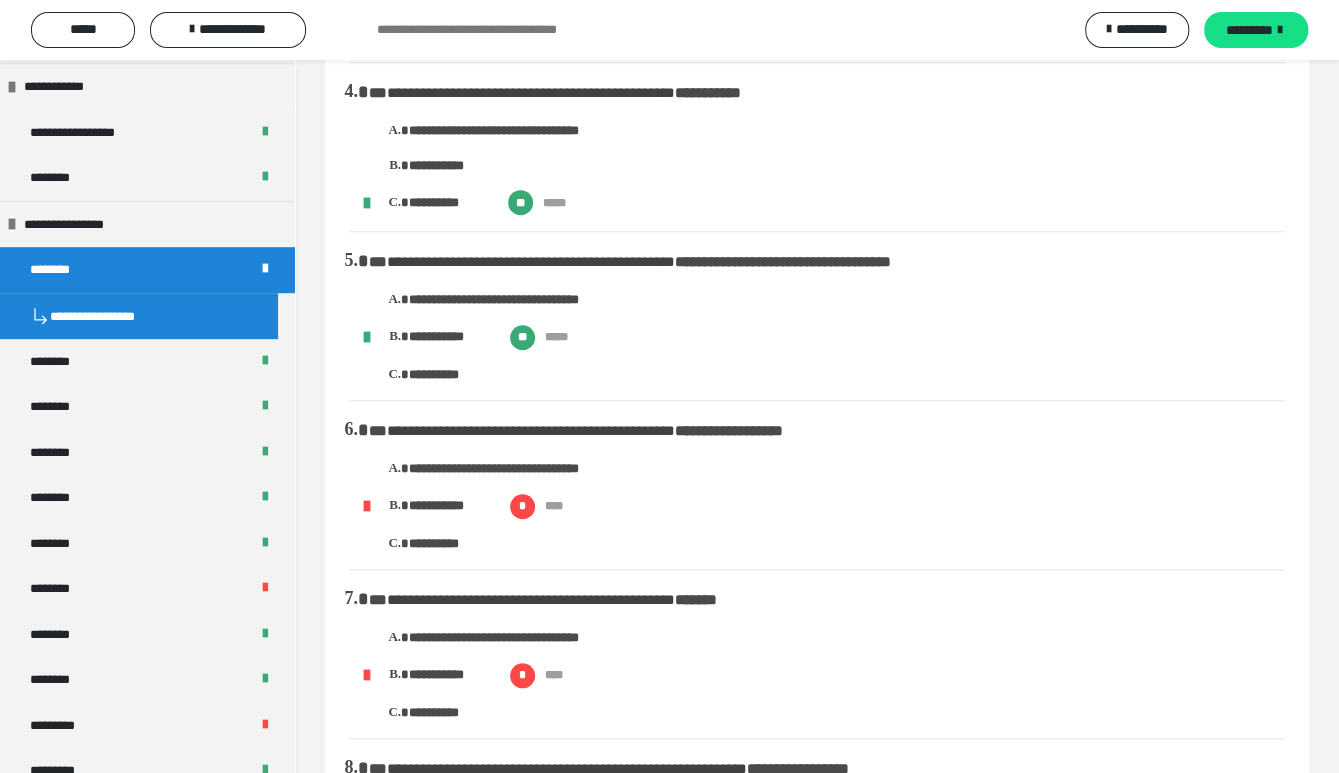 scroll, scrollTop: 589, scrollLeft: 0, axis: vertical 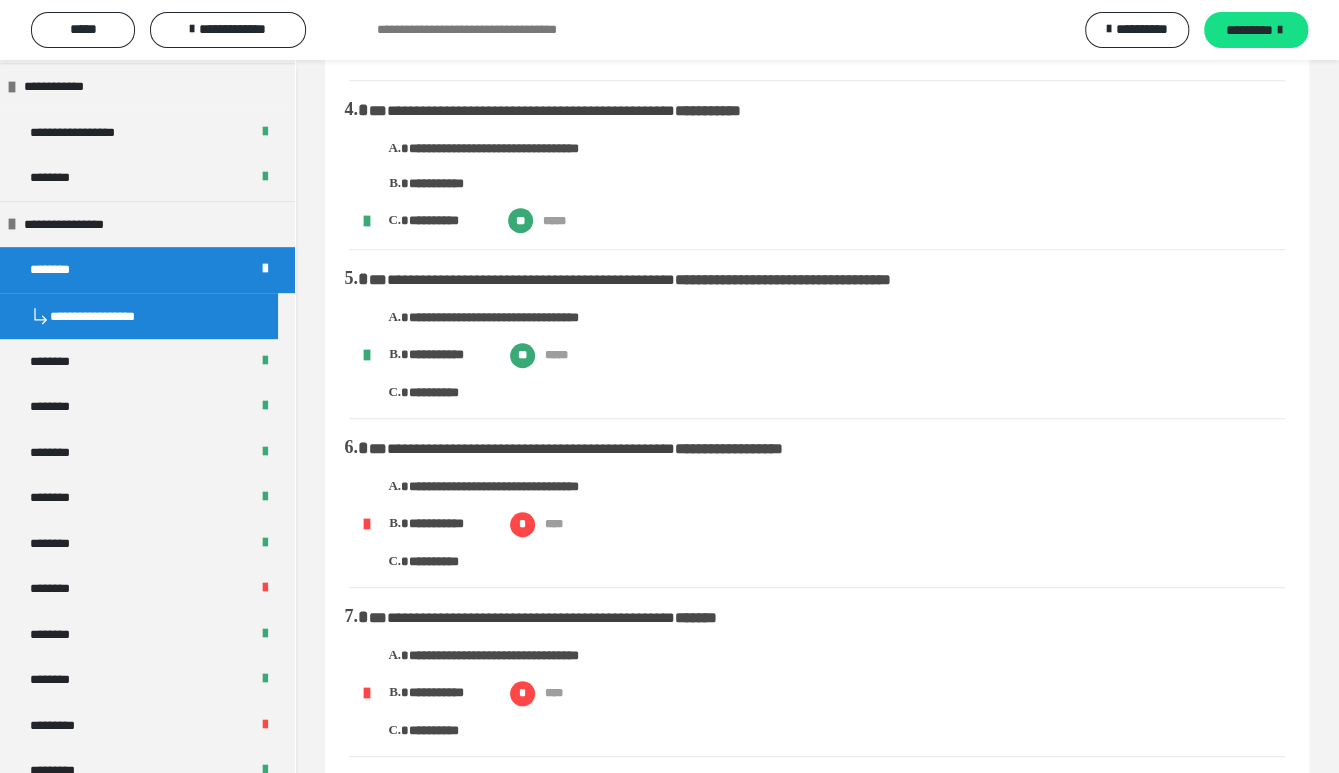 click on "**********" at bounding box center (827, 524) 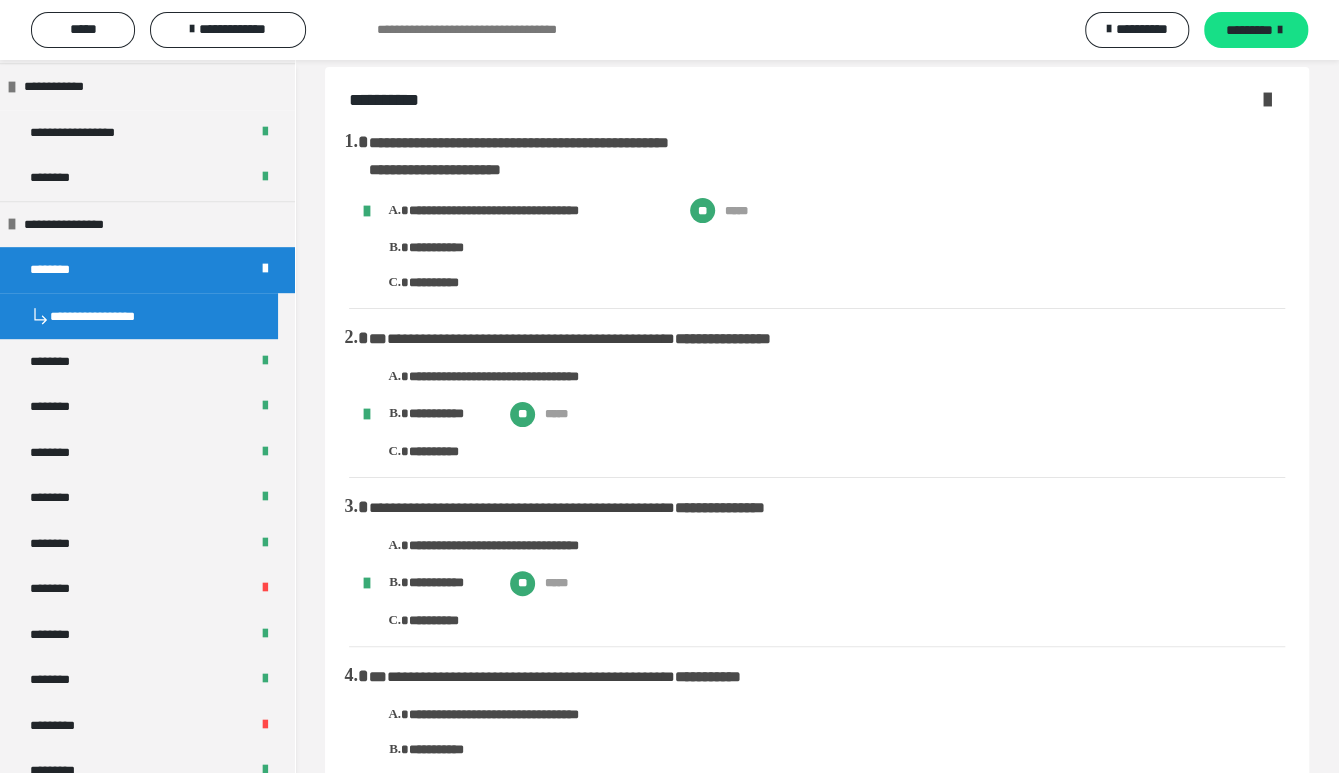 scroll, scrollTop: 0, scrollLeft: 0, axis: both 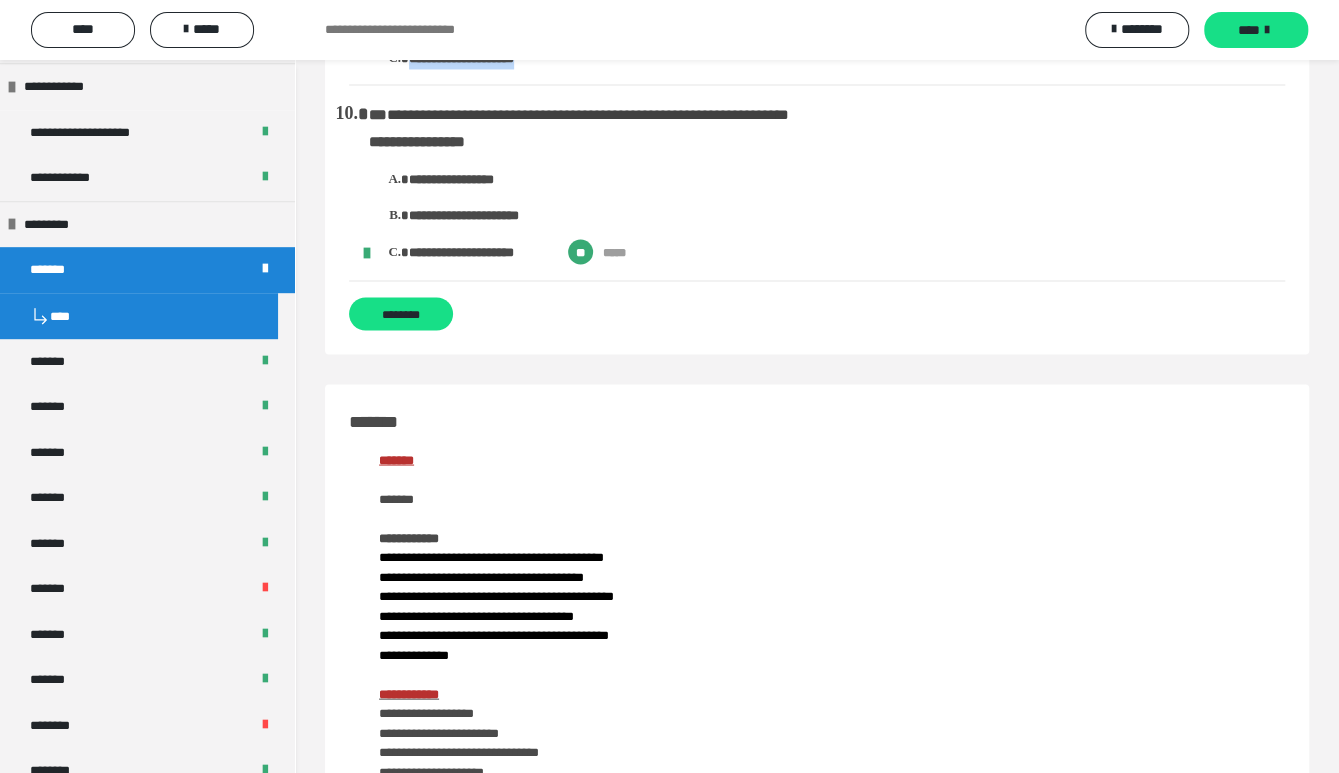 drag, startPoint x: 340, startPoint y: 128, endPoint x: 692, endPoint y: 265, distance: 377.7208 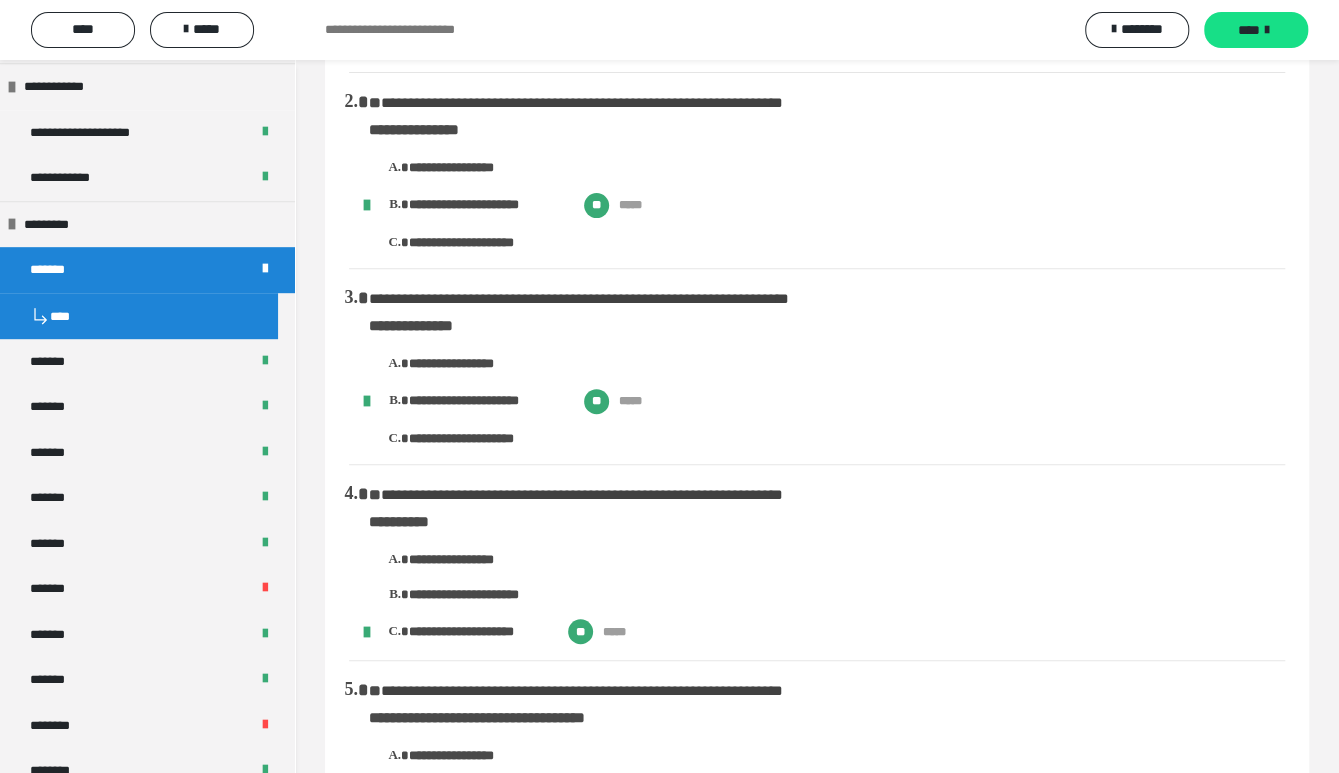 scroll, scrollTop: 518, scrollLeft: 0, axis: vertical 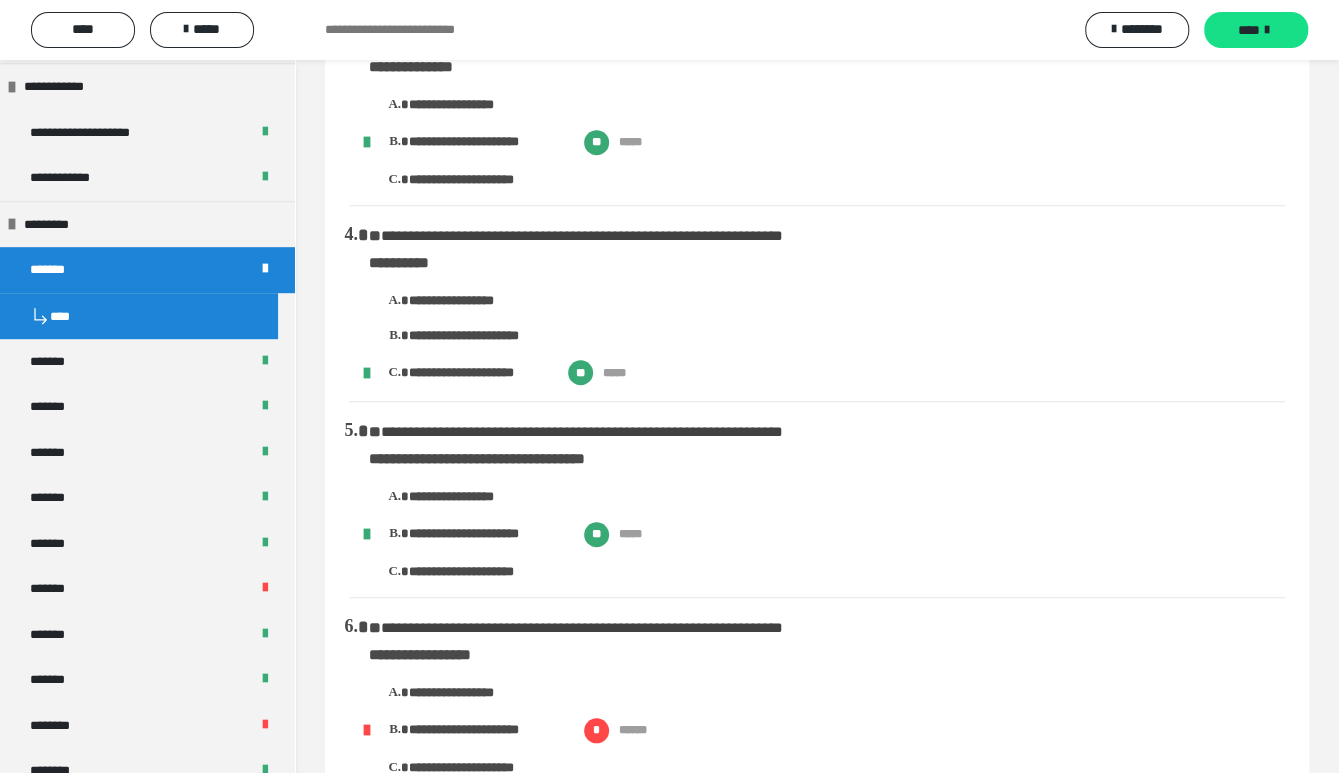 click on "**********" at bounding box center (827, 499) 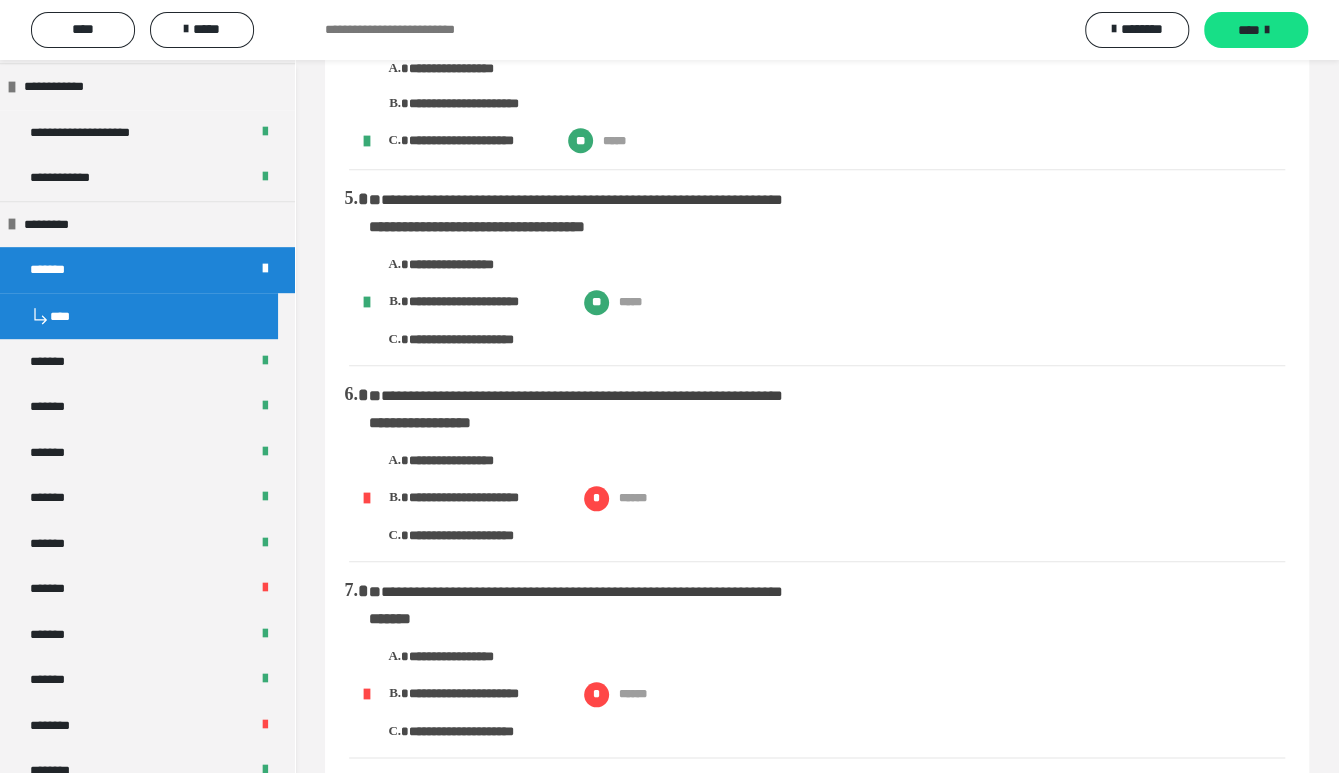 scroll, scrollTop: 777, scrollLeft: 0, axis: vertical 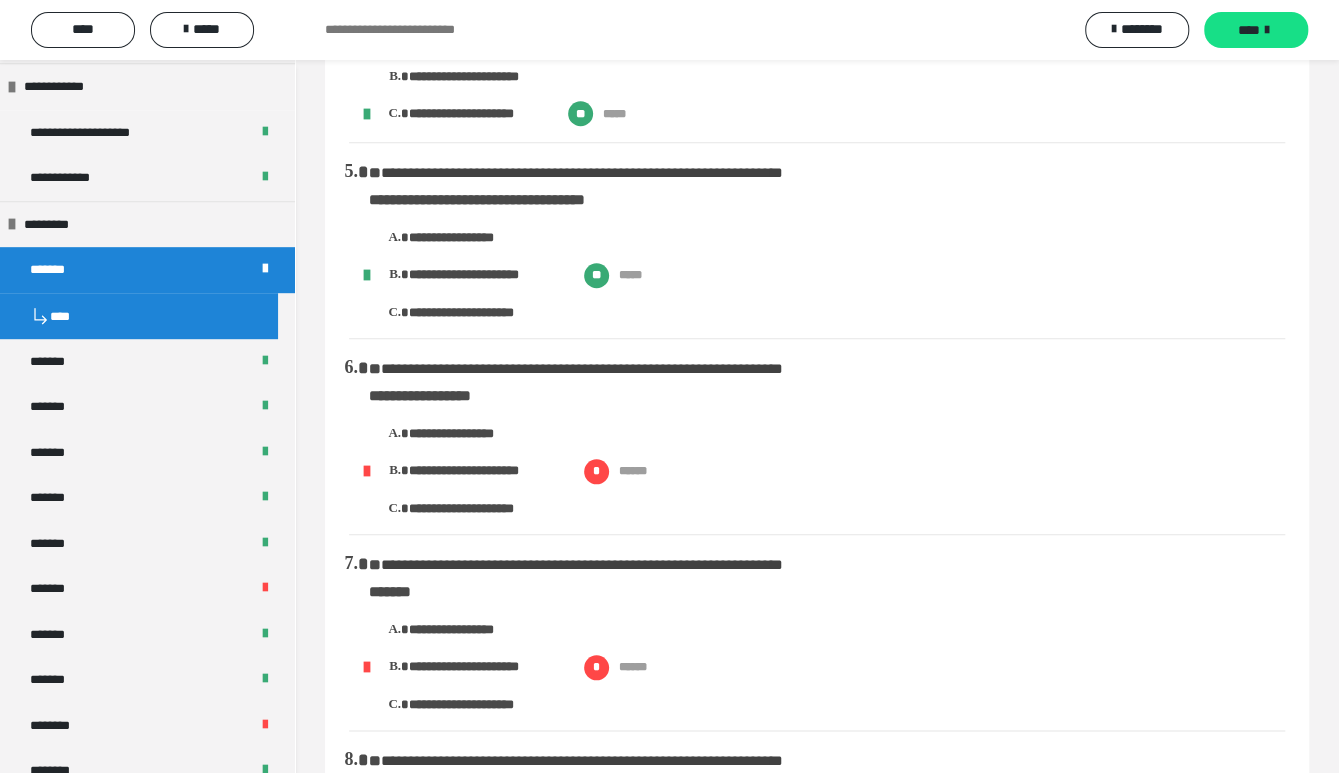 click on "**********" at bounding box center (817, 347) 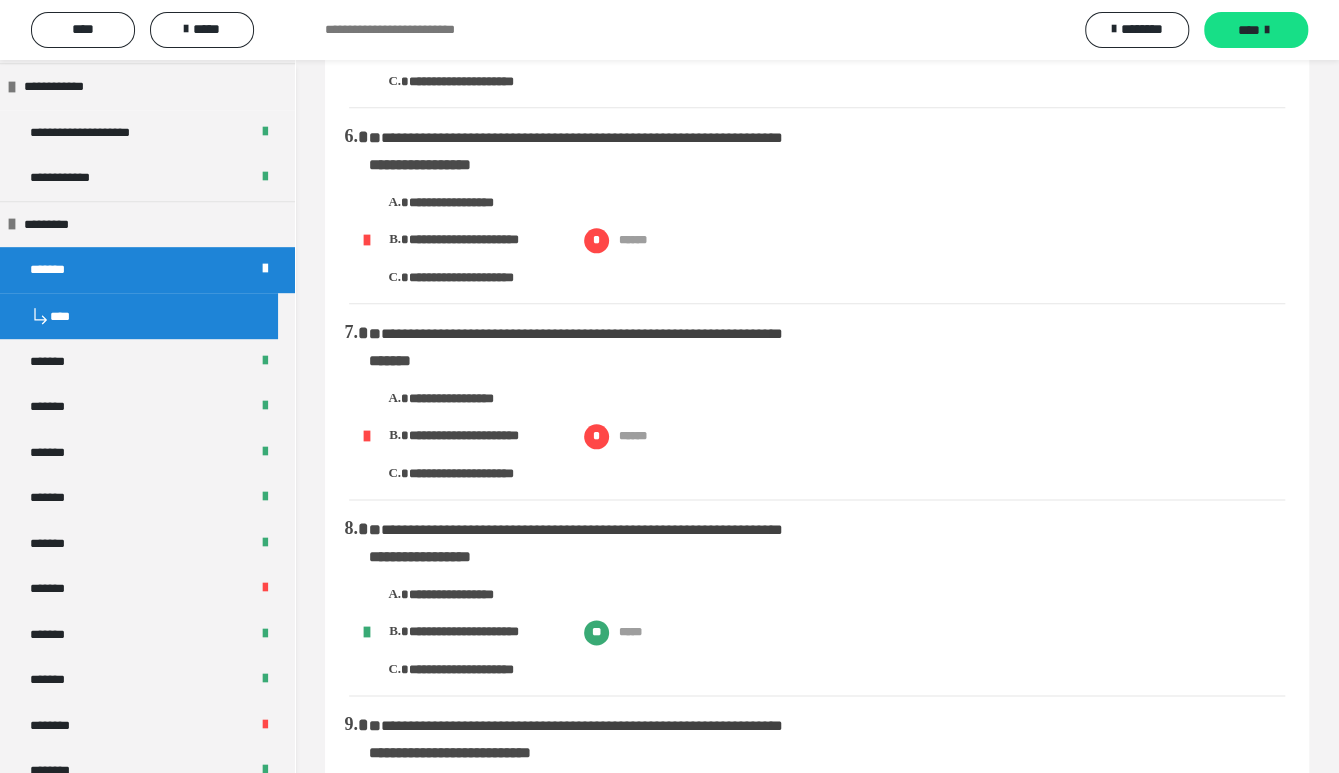 scroll, scrollTop: 1037, scrollLeft: 0, axis: vertical 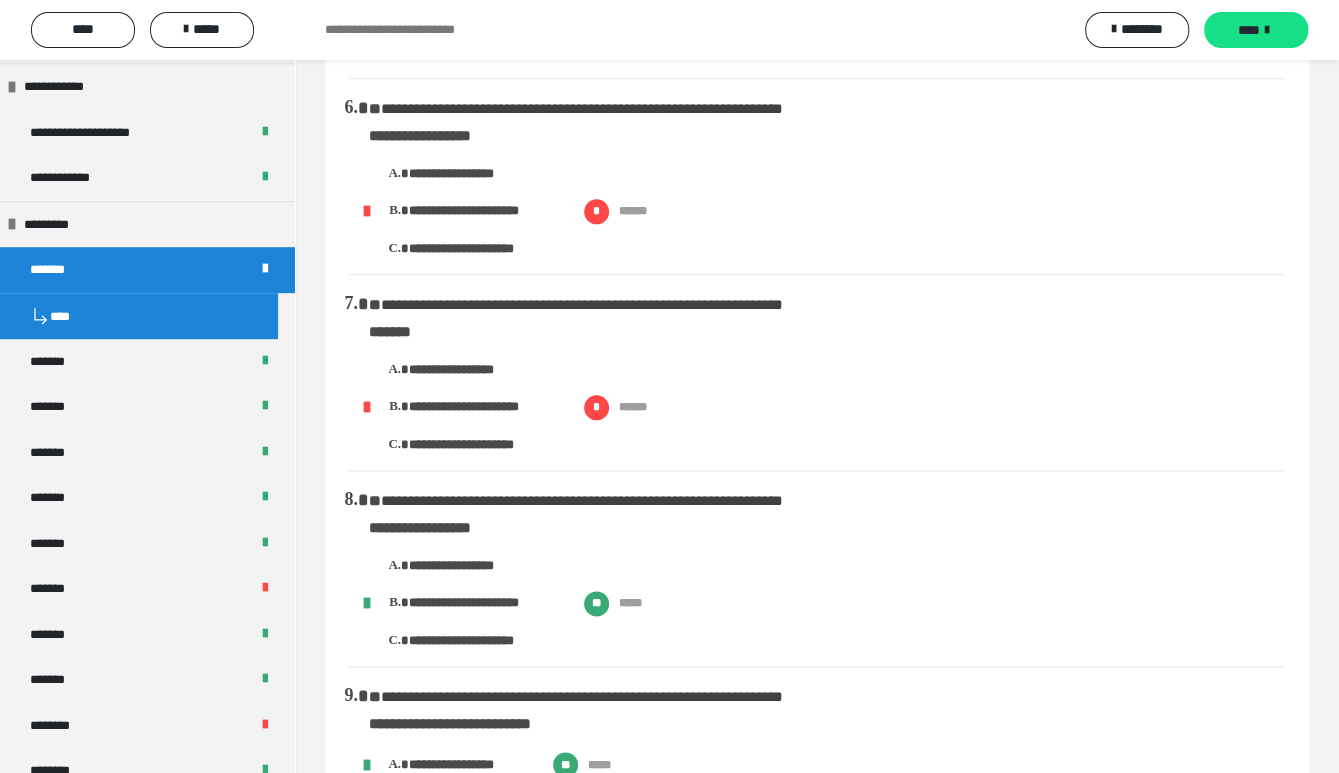click on "**********" at bounding box center [817, 87] 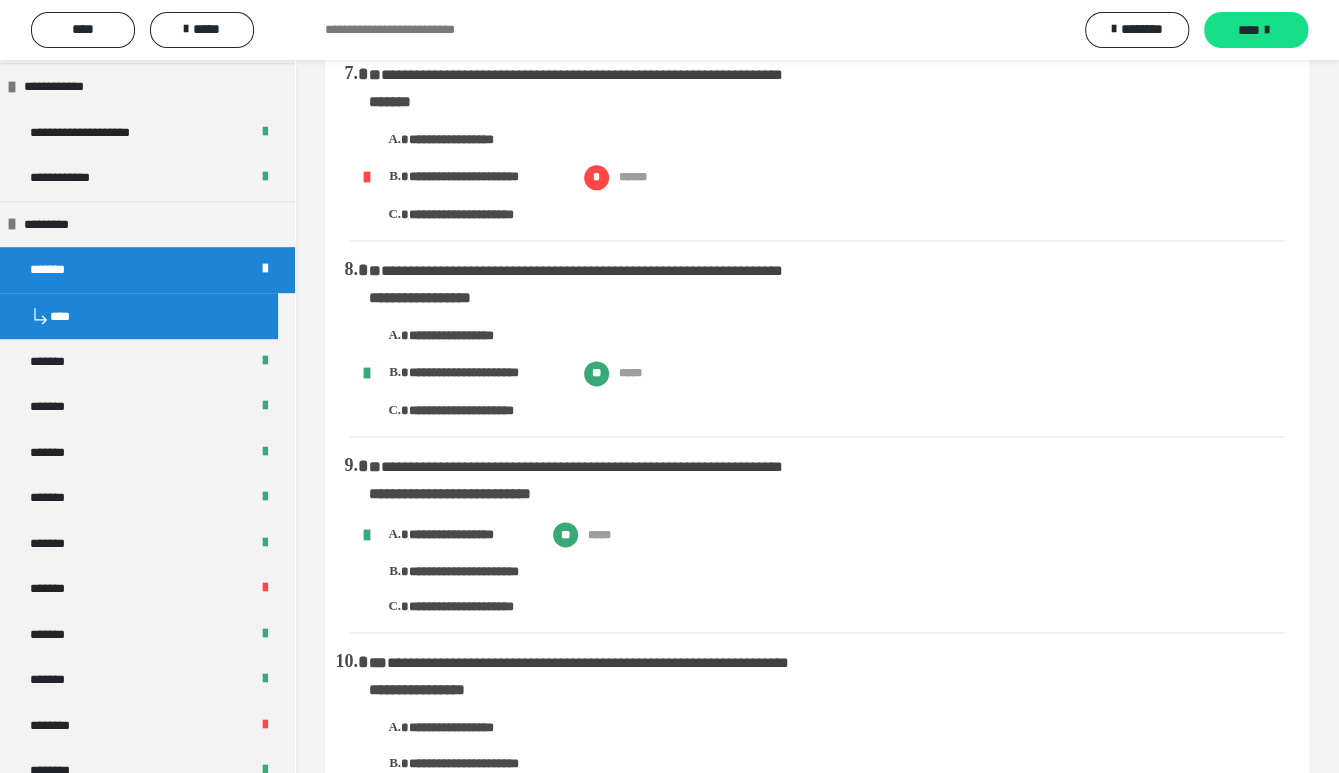 scroll, scrollTop: 1296, scrollLeft: 0, axis: vertical 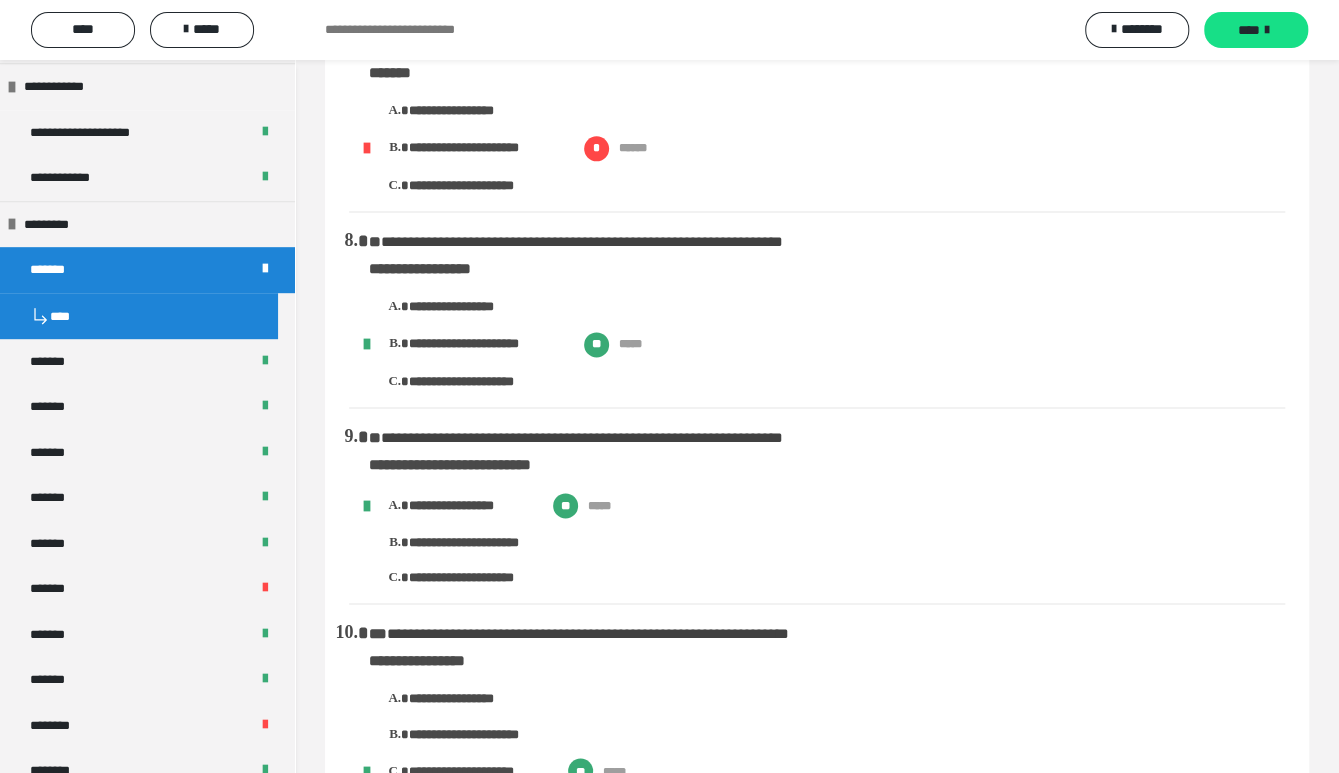 click on "**********" at bounding box center [817, -172] 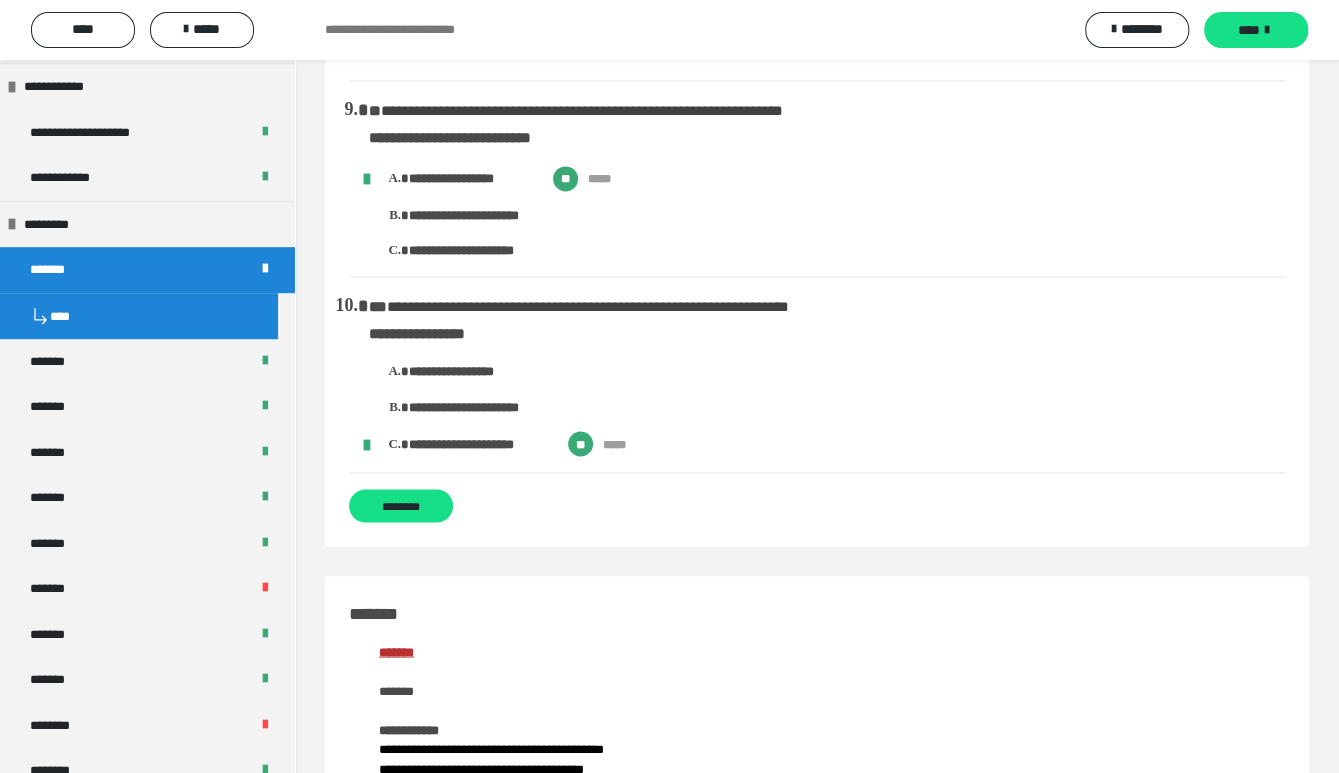 scroll, scrollTop: 1815, scrollLeft: 0, axis: vertical 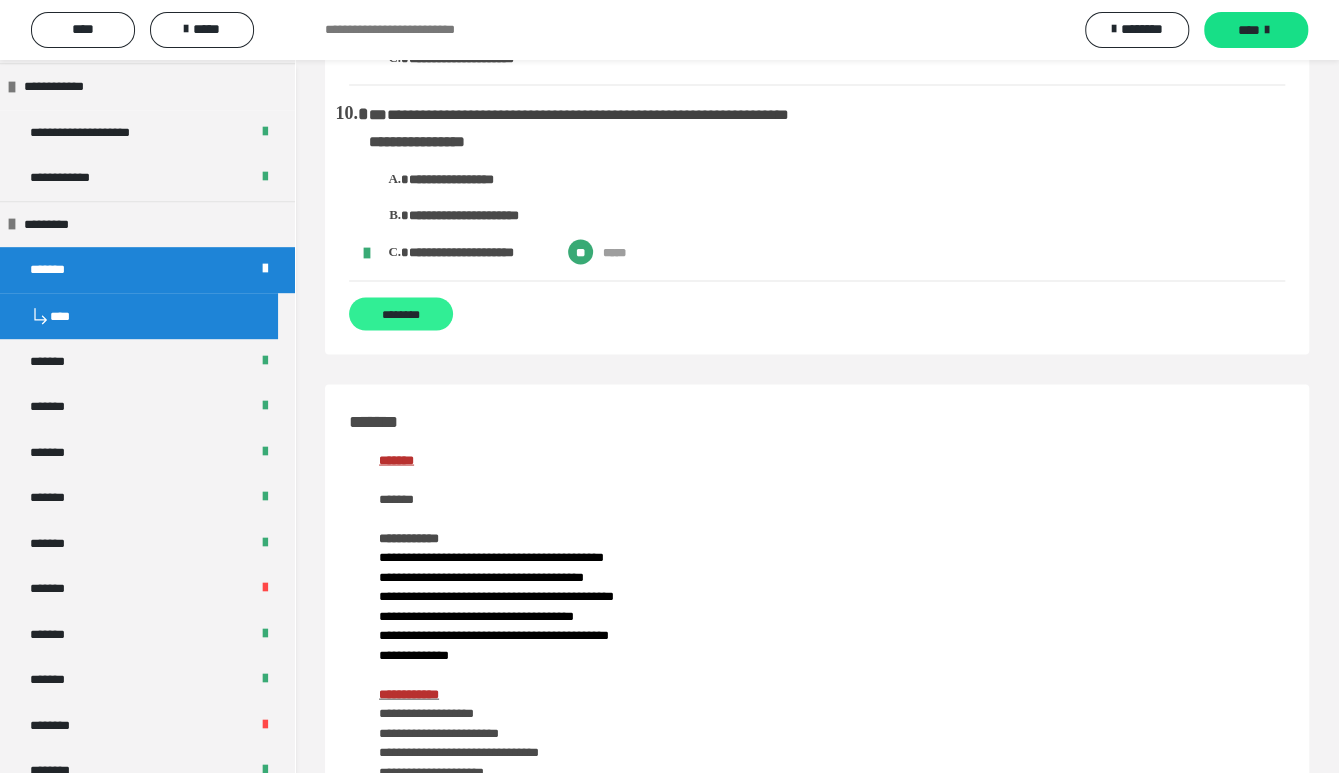 click on "********" at bounding box center (401, 313) 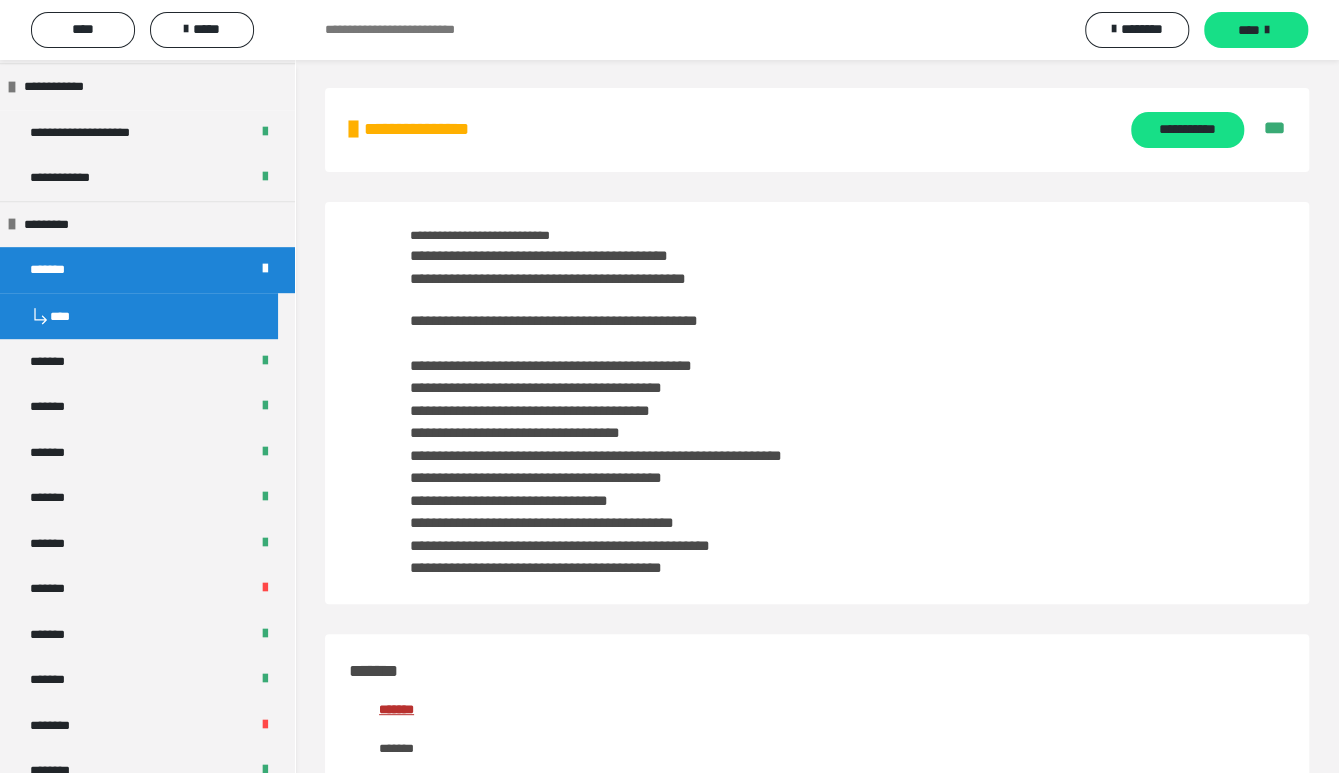scroll, scrollTop: 0, scrollLeft: 0, axis: both 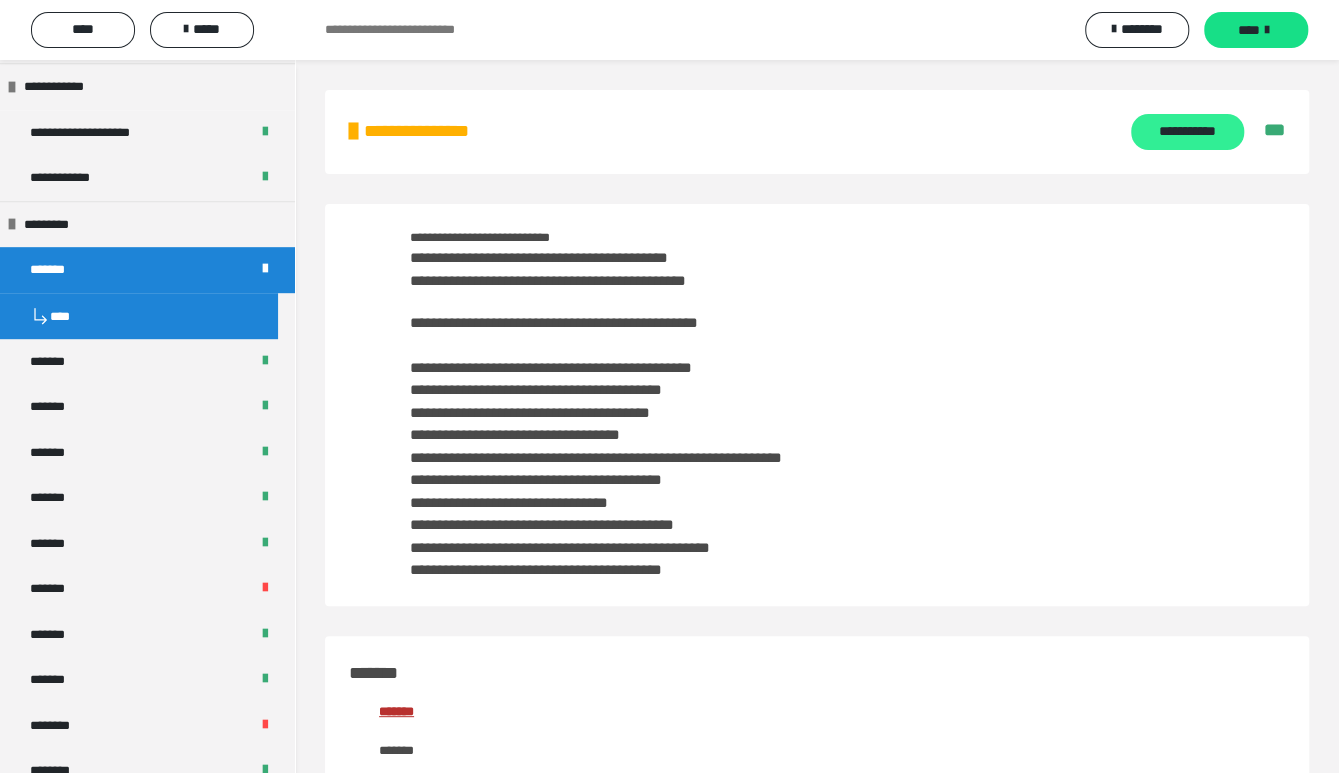 click on "**********" at bounding box center (1187, 132) 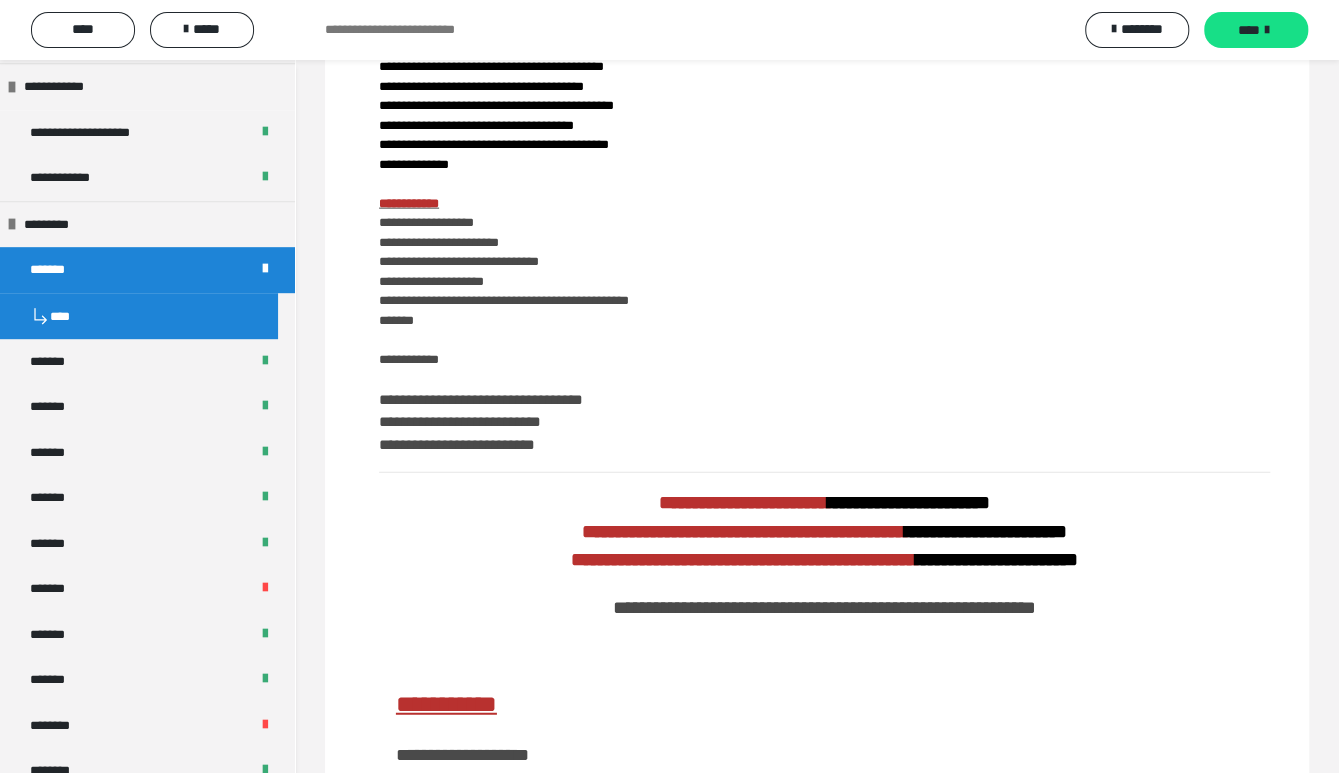 scroll, scrollTop: 2333, scrollLeft: 0, axis: vertical 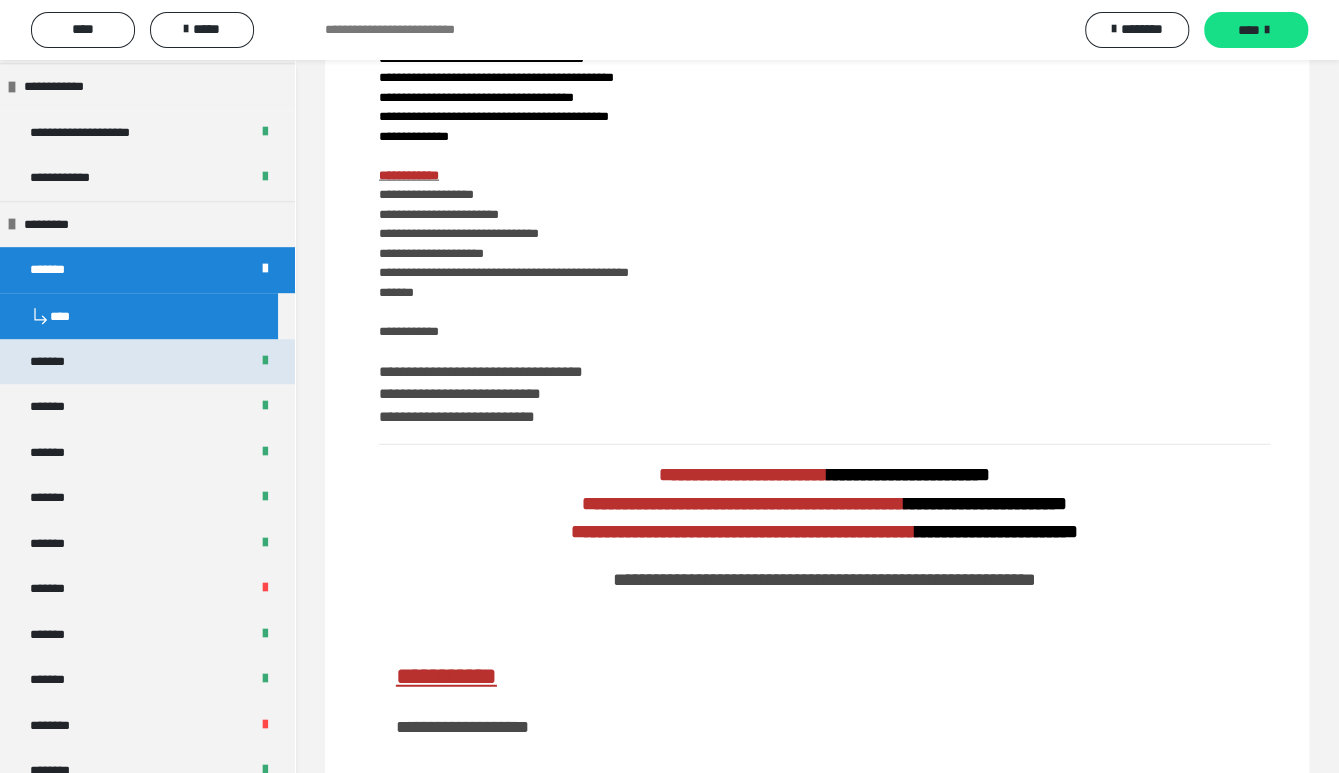 click on "*******" at bounding box center (58, 362) 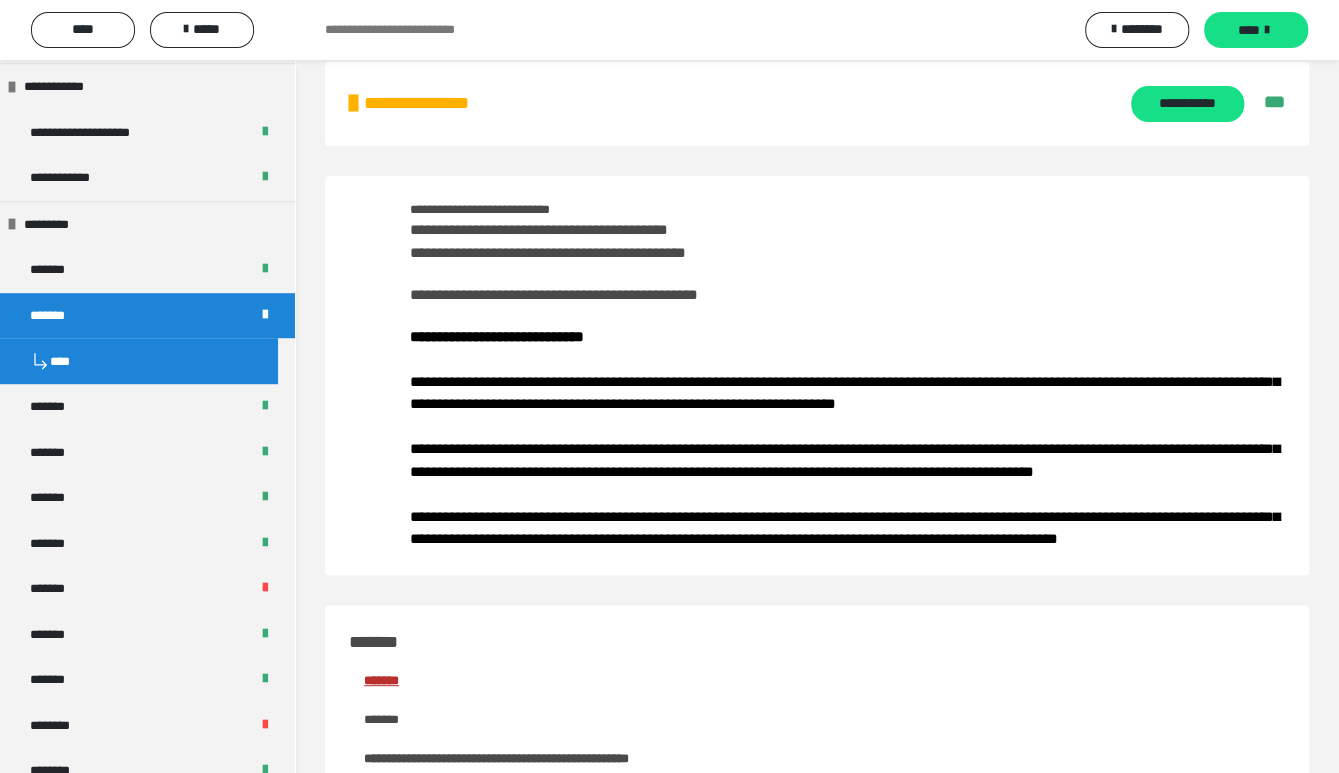 scroll, scrollTop: 0, scrollLeft: 0, axis: both 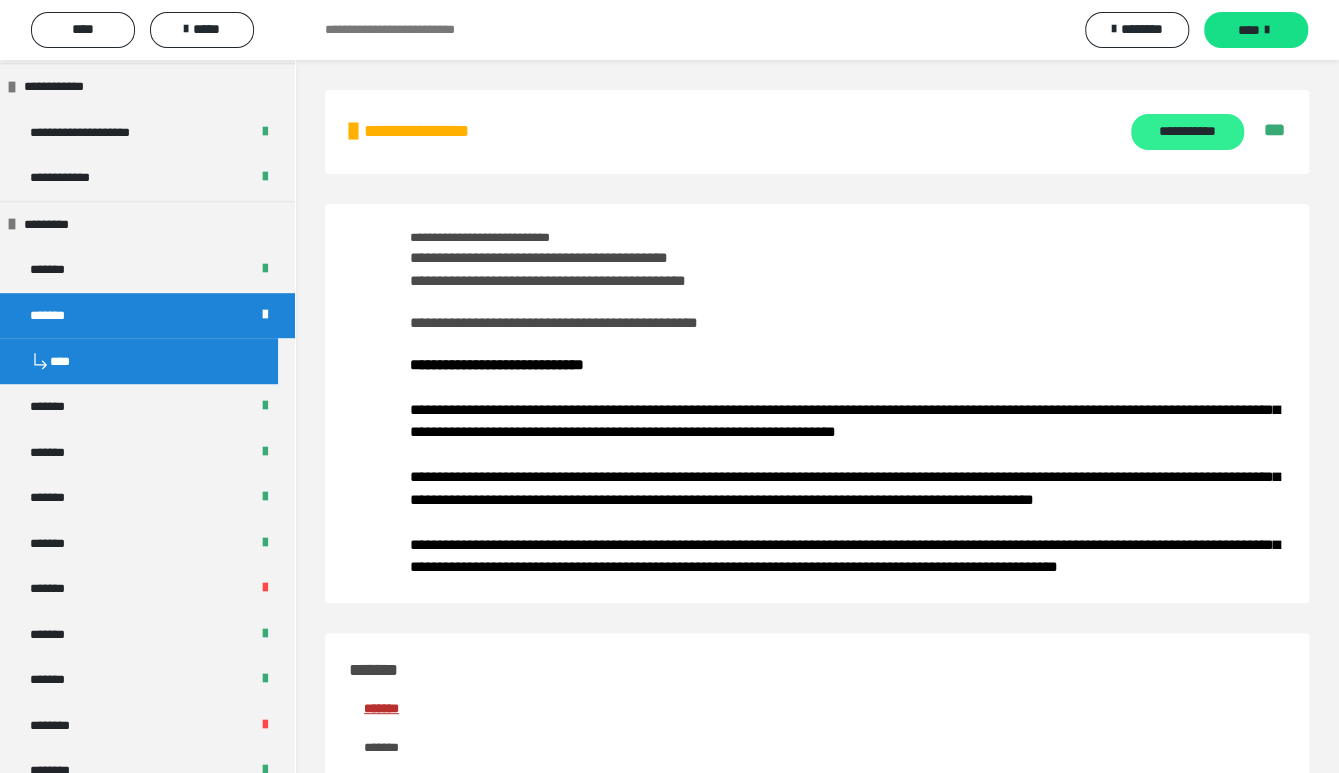click on "**********" at bounding box center [1187, 132] 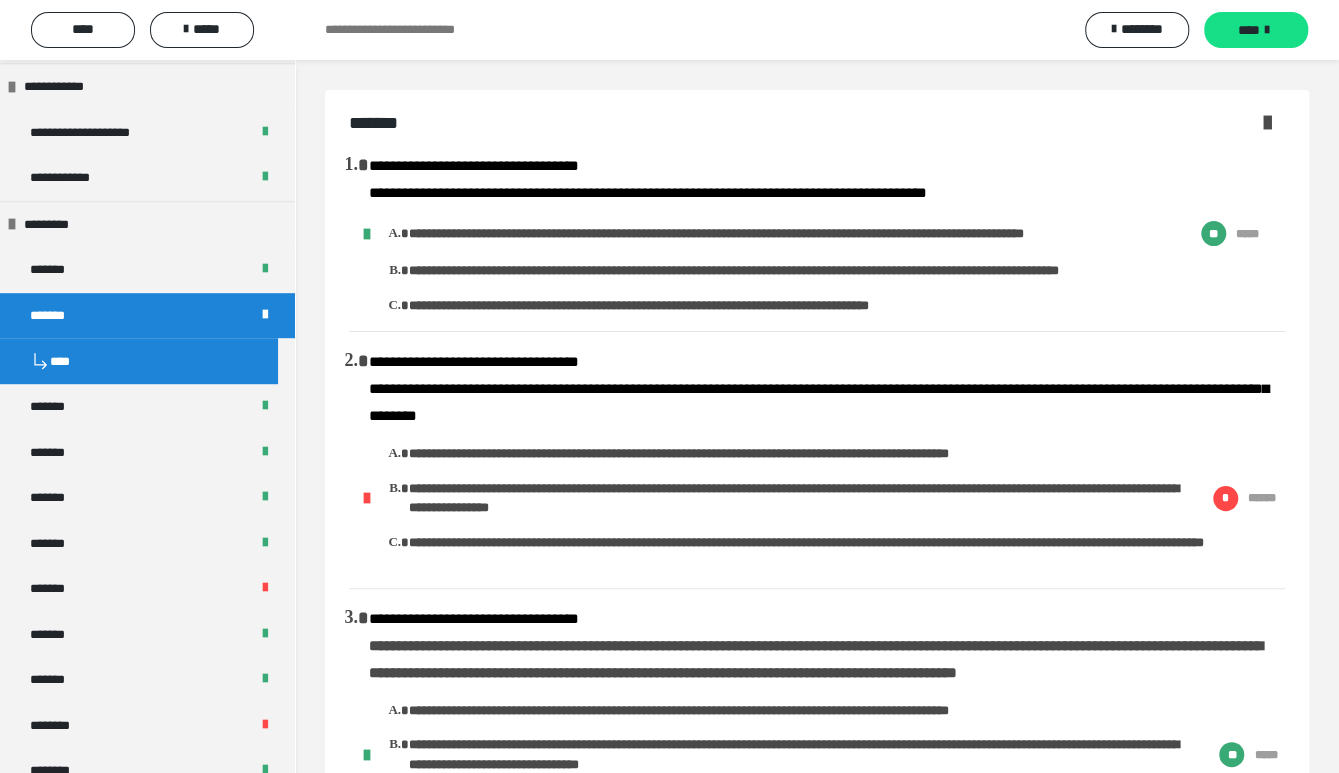 scroll, scrollTop: 259, scrollLeft: 0, axis: vertical 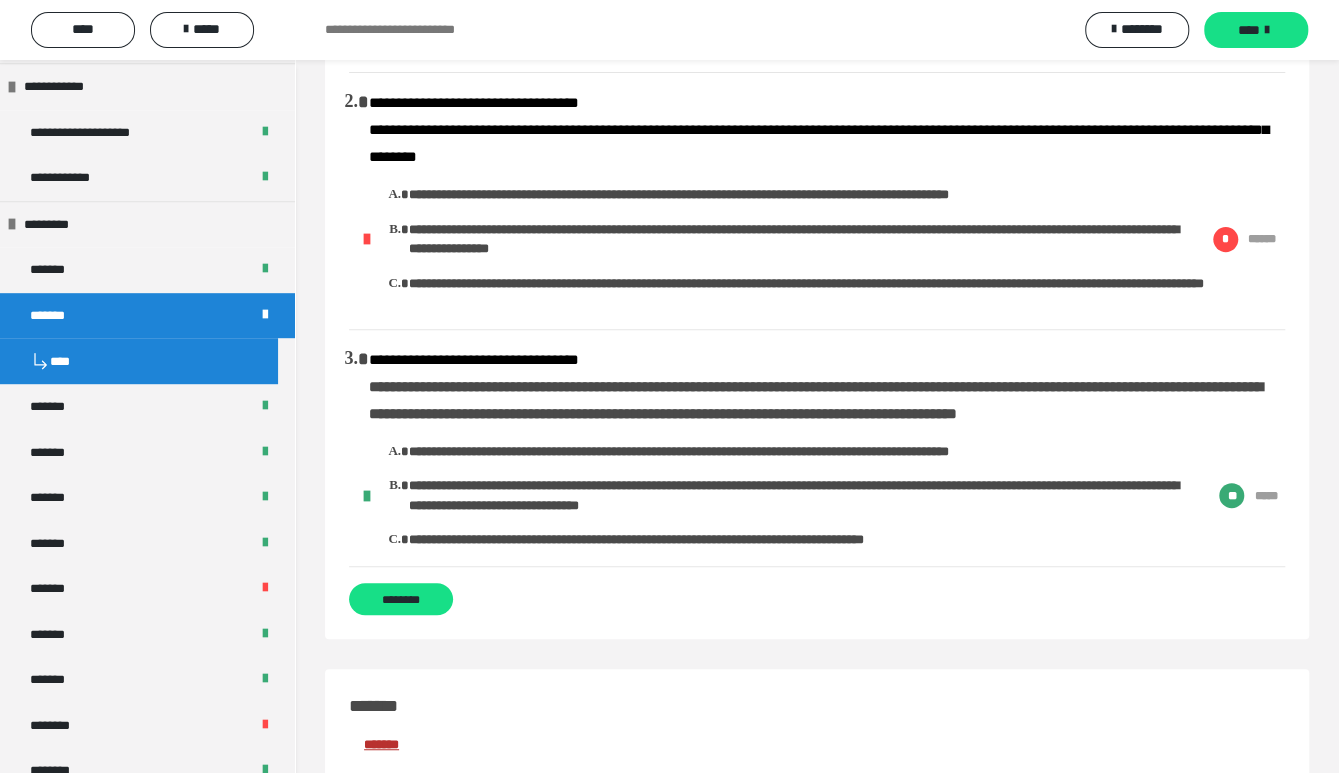 click on "**********" at bounding box center [817, 235] 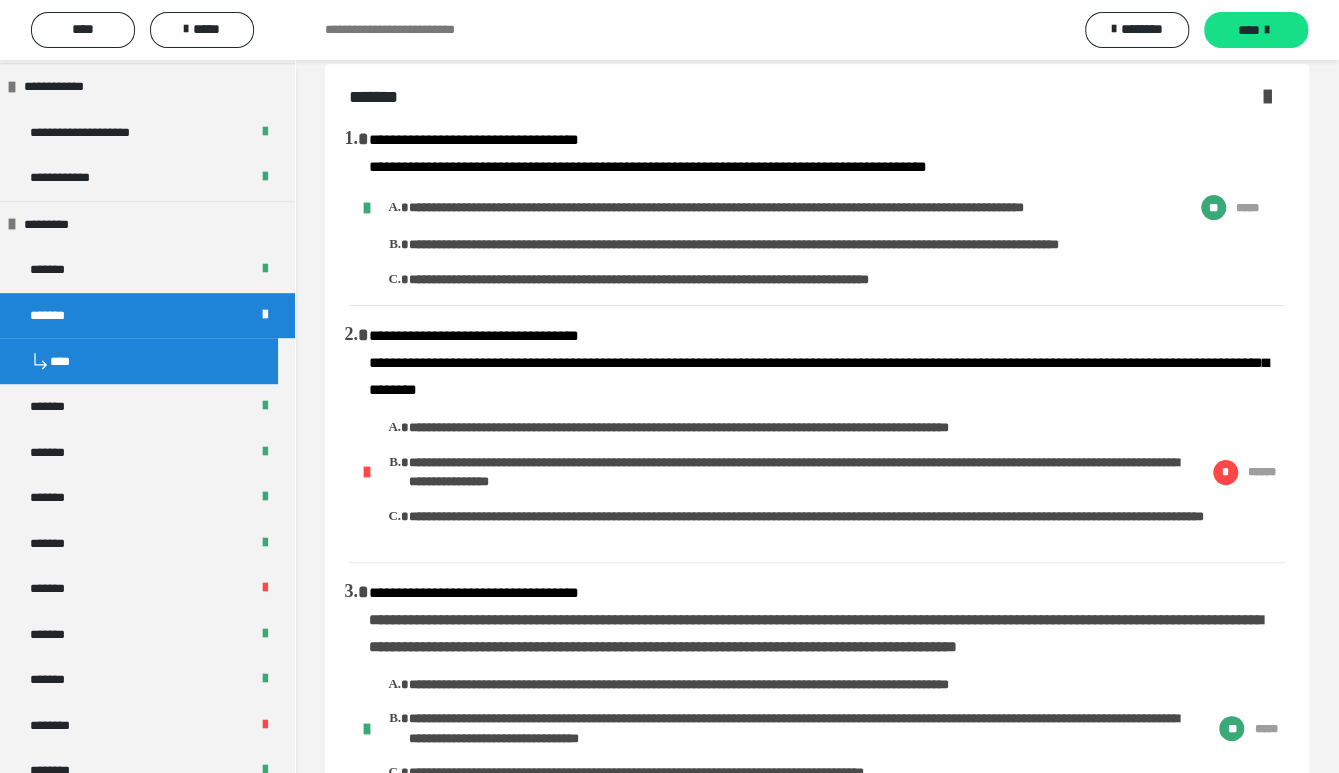 scroll, scrollTop: 0, scrollLeft: 0, axis: both 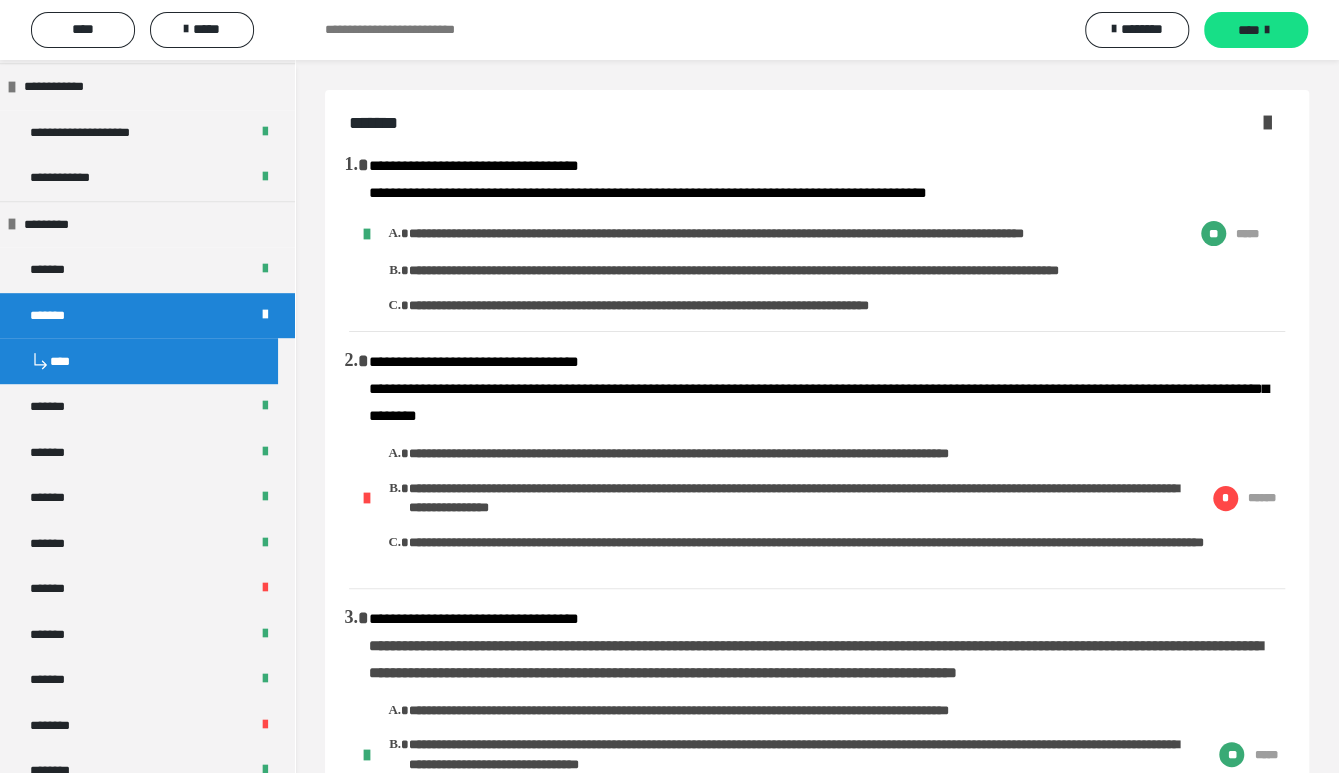 click on "**********" at bounding box center (817, 489) 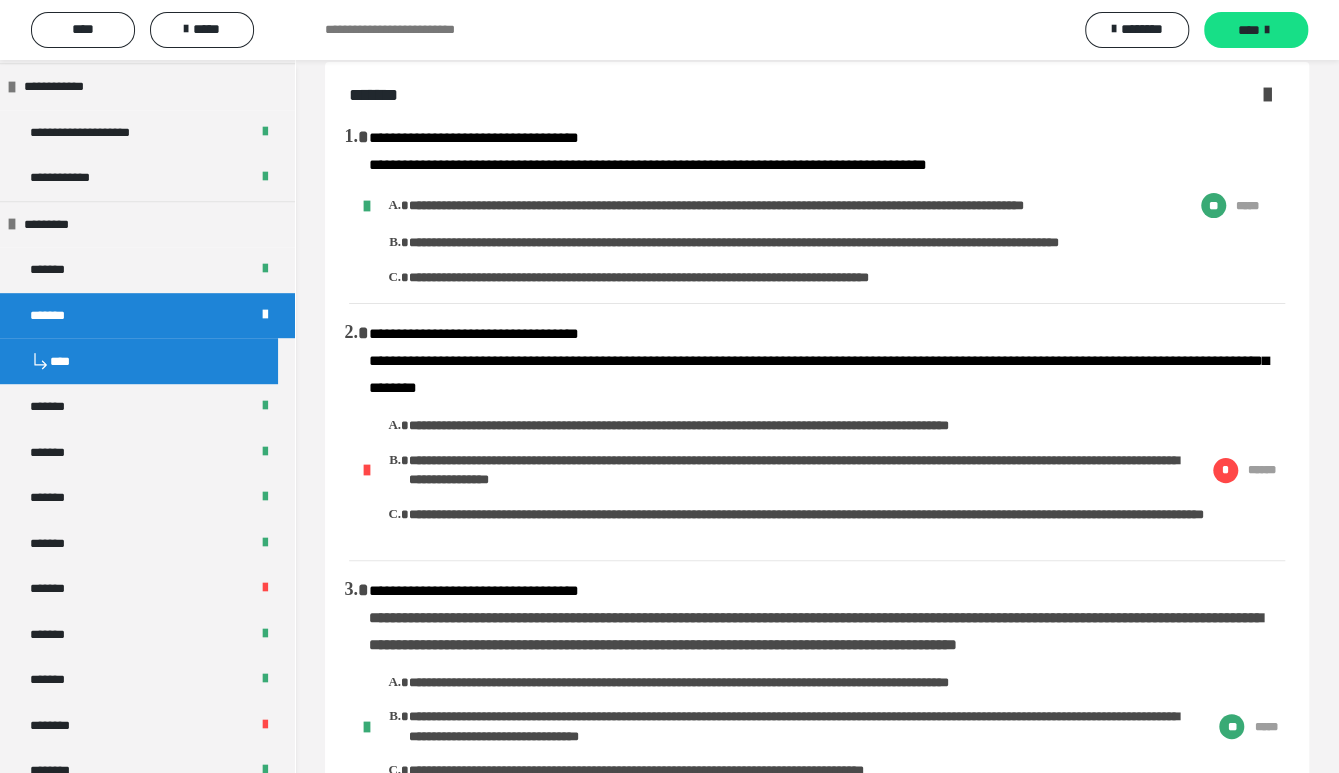 scroll, scrollTop: 0, scrollLeft: 0, axis: both 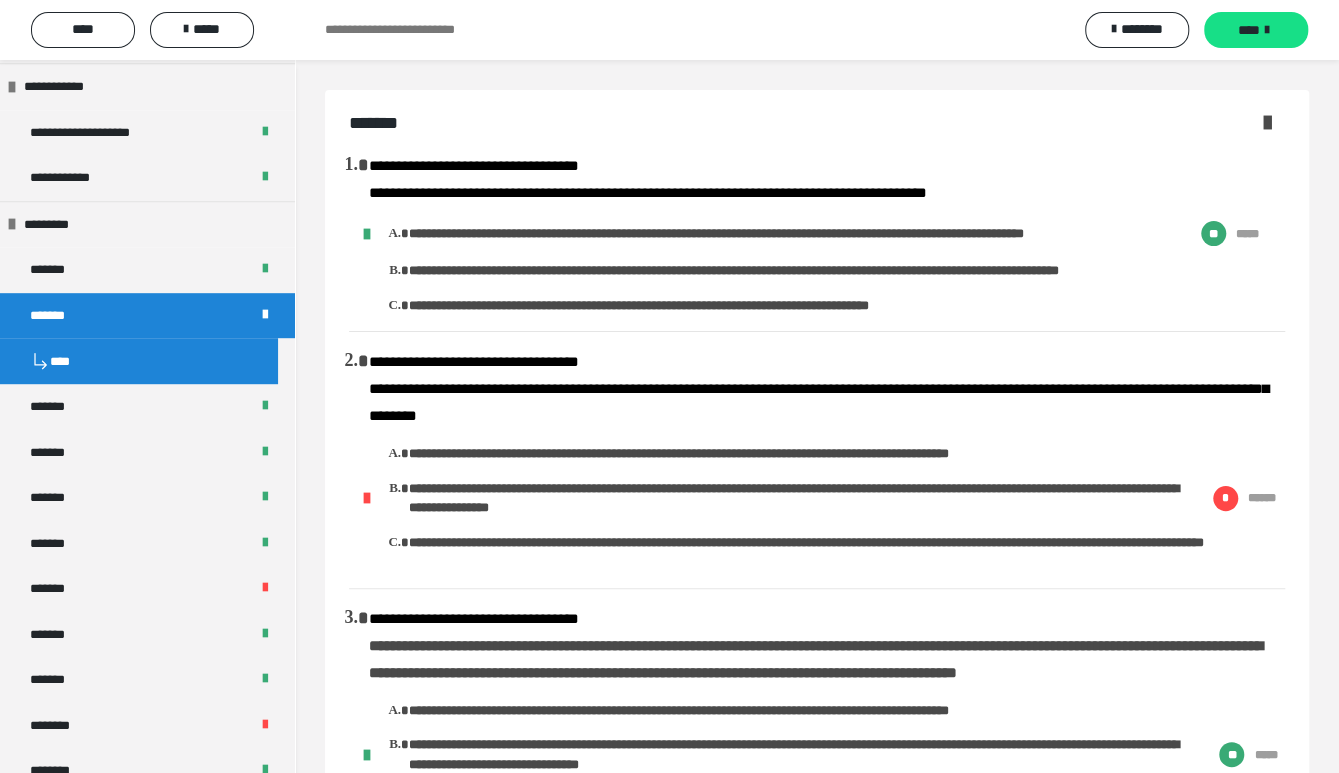 click on "**********" at bounding box center [817, 489] 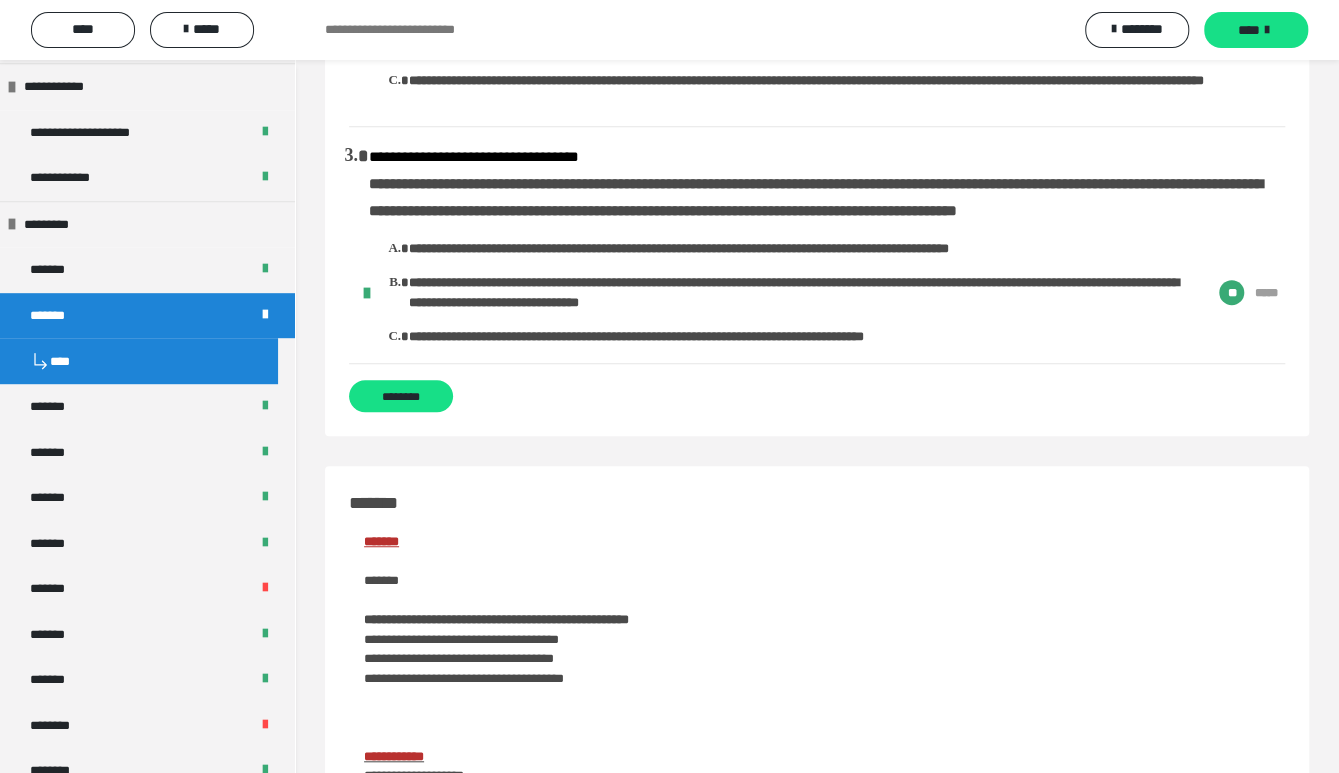 scroll, scrollTop: 518, scrollLeft: 0, axis: vertical 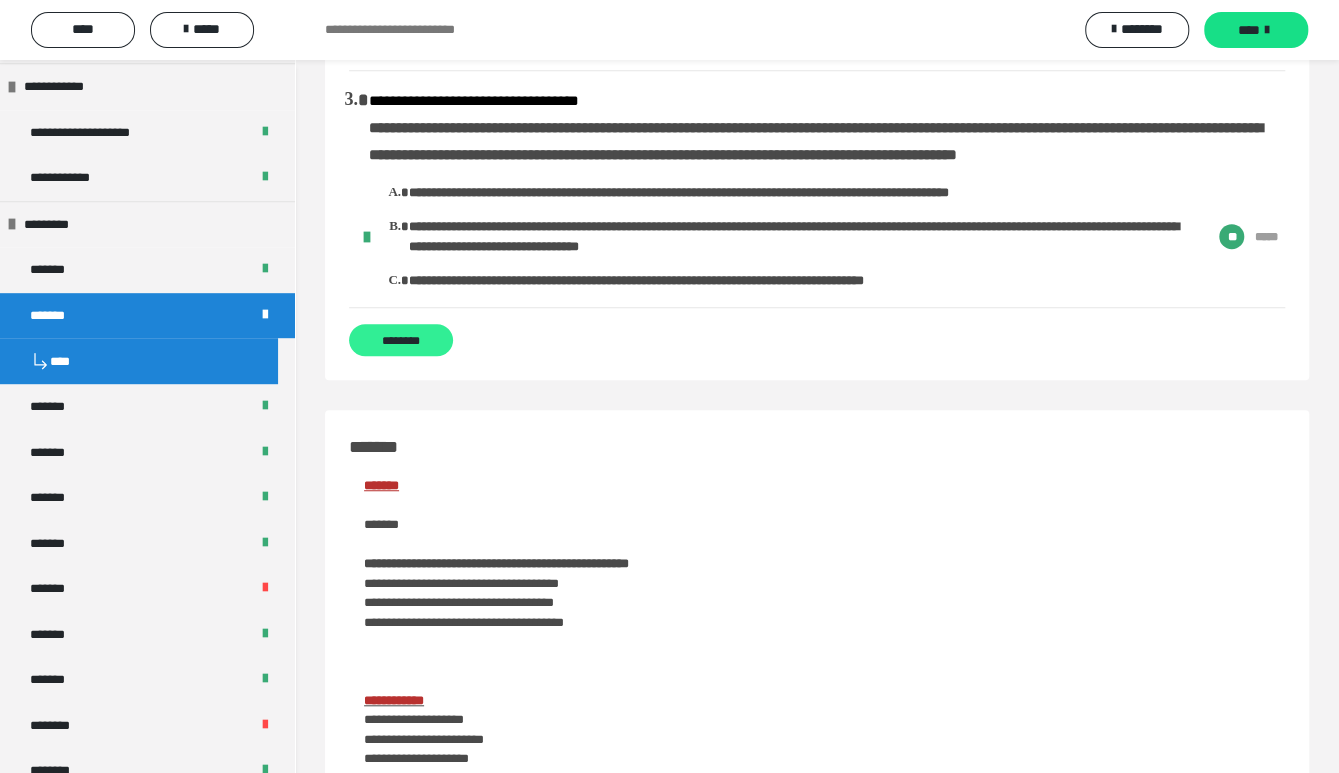 click on "********" at bounding box center (401, 340) 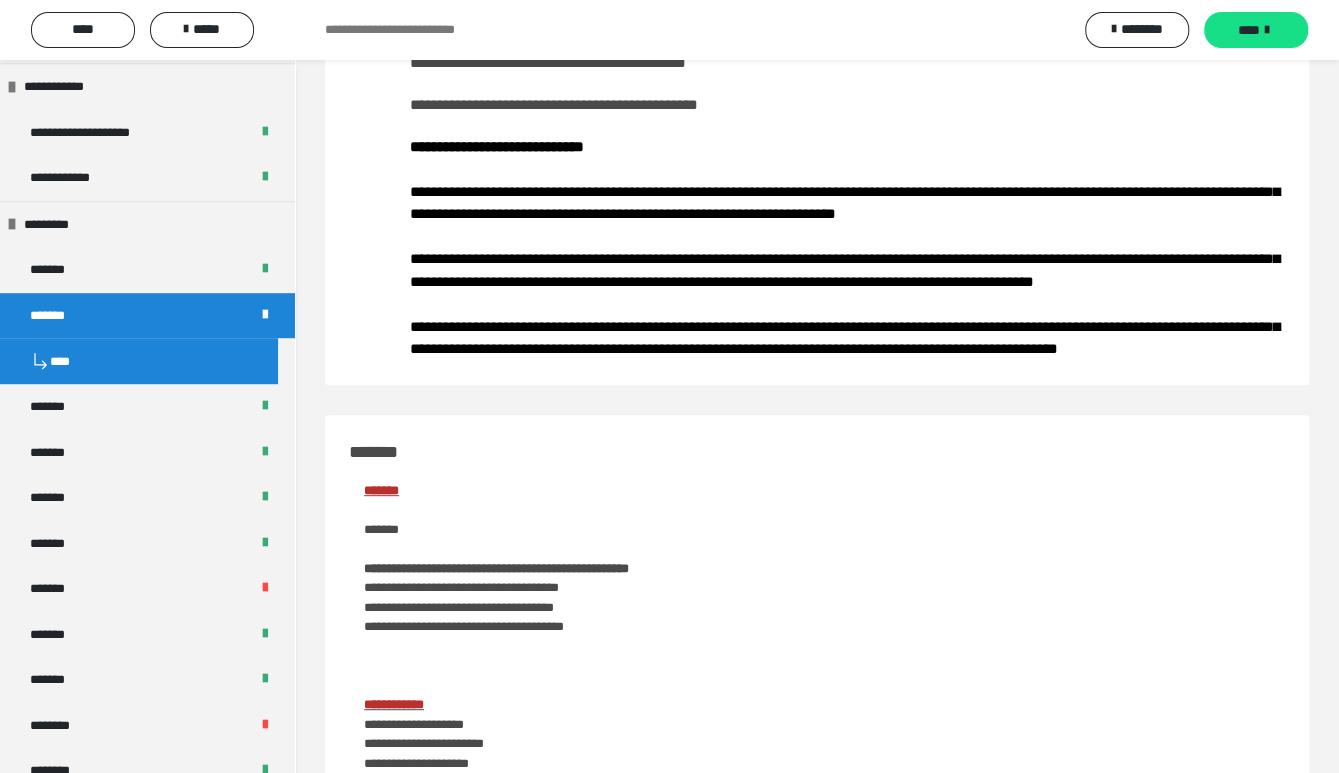 scroll, scrollTop: 0, scrollLeft: 0, axis: both 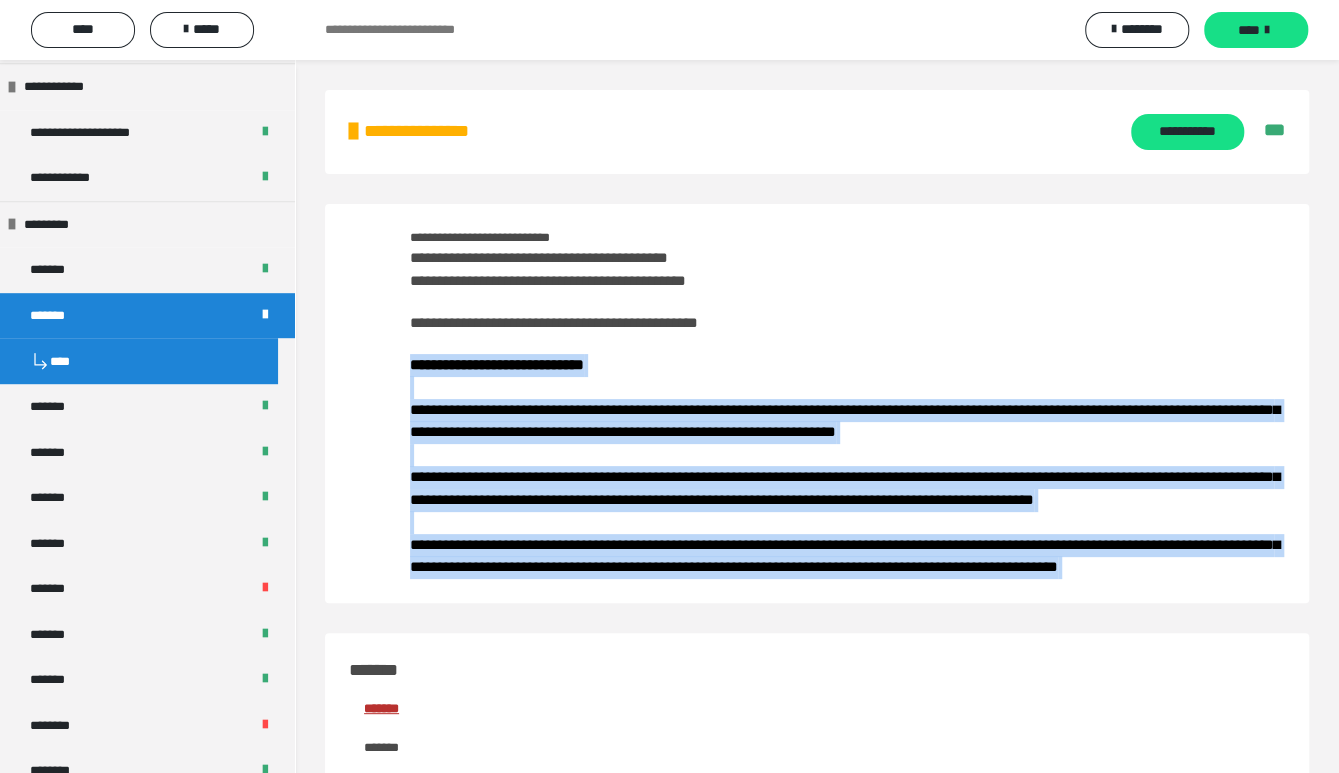 drag, startPoint x: 409, startPoint y: 366, endPoint x: 1256, endPoint y: 602, distance: 879.2639 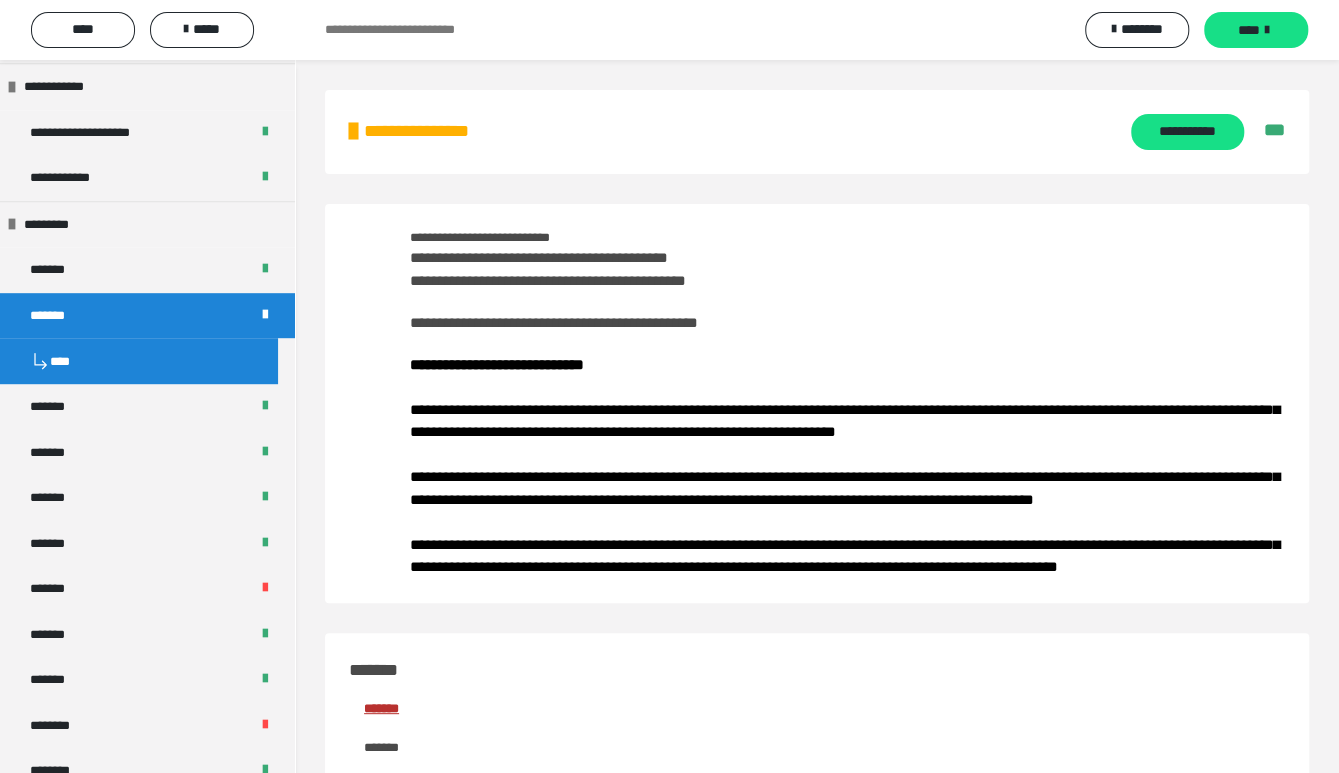 click on "**********" at bounding box center [847, 413] 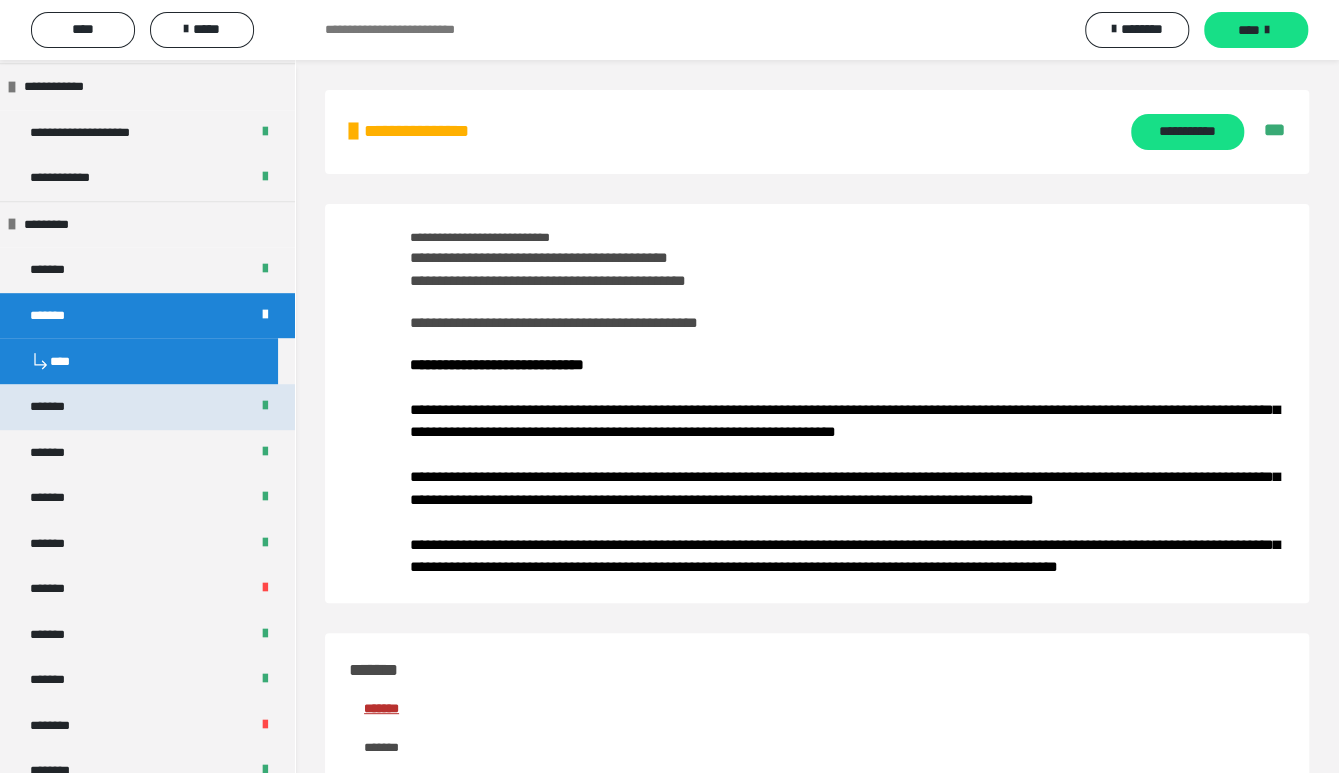 click on "*******" at bounding box center (147, 407) 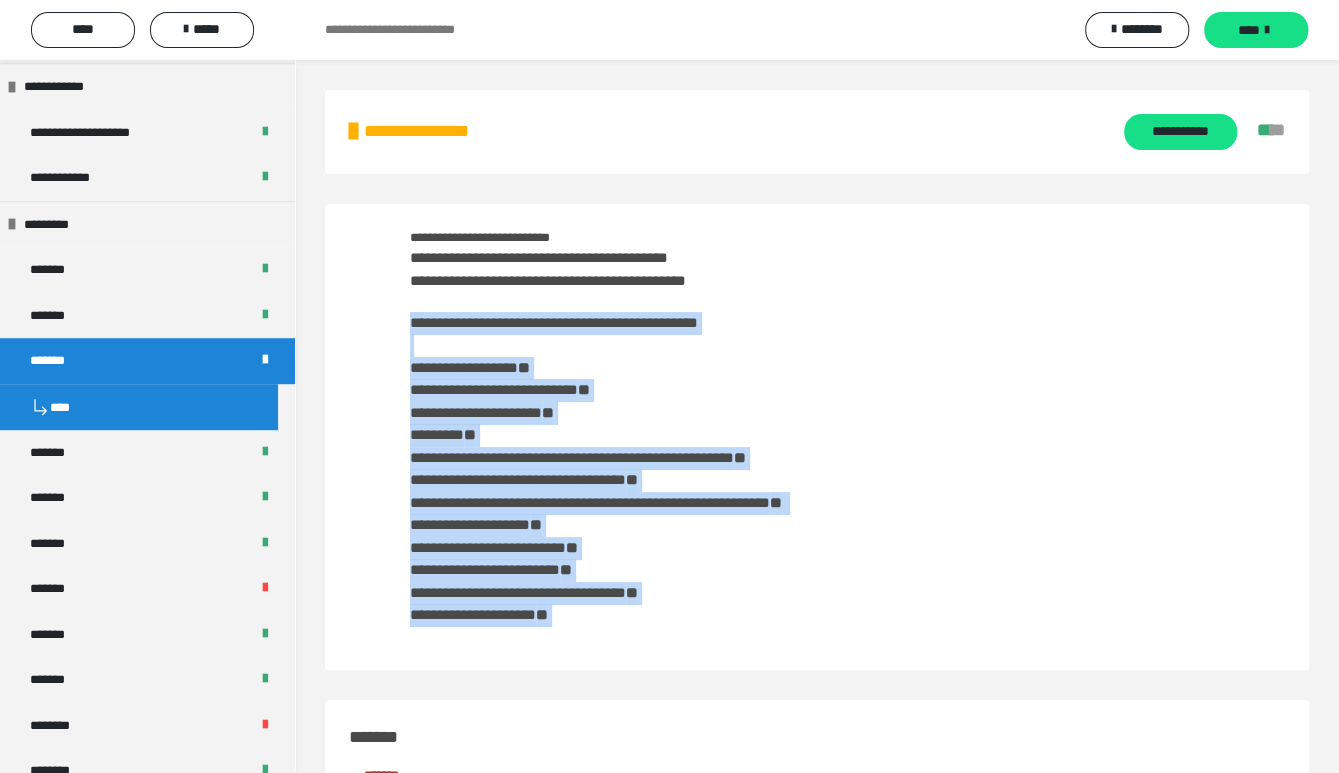 drag, startPoint x: 406, startPoint y: 316, endPoint x: 678, endPoint y: 644, distance: 426.10797 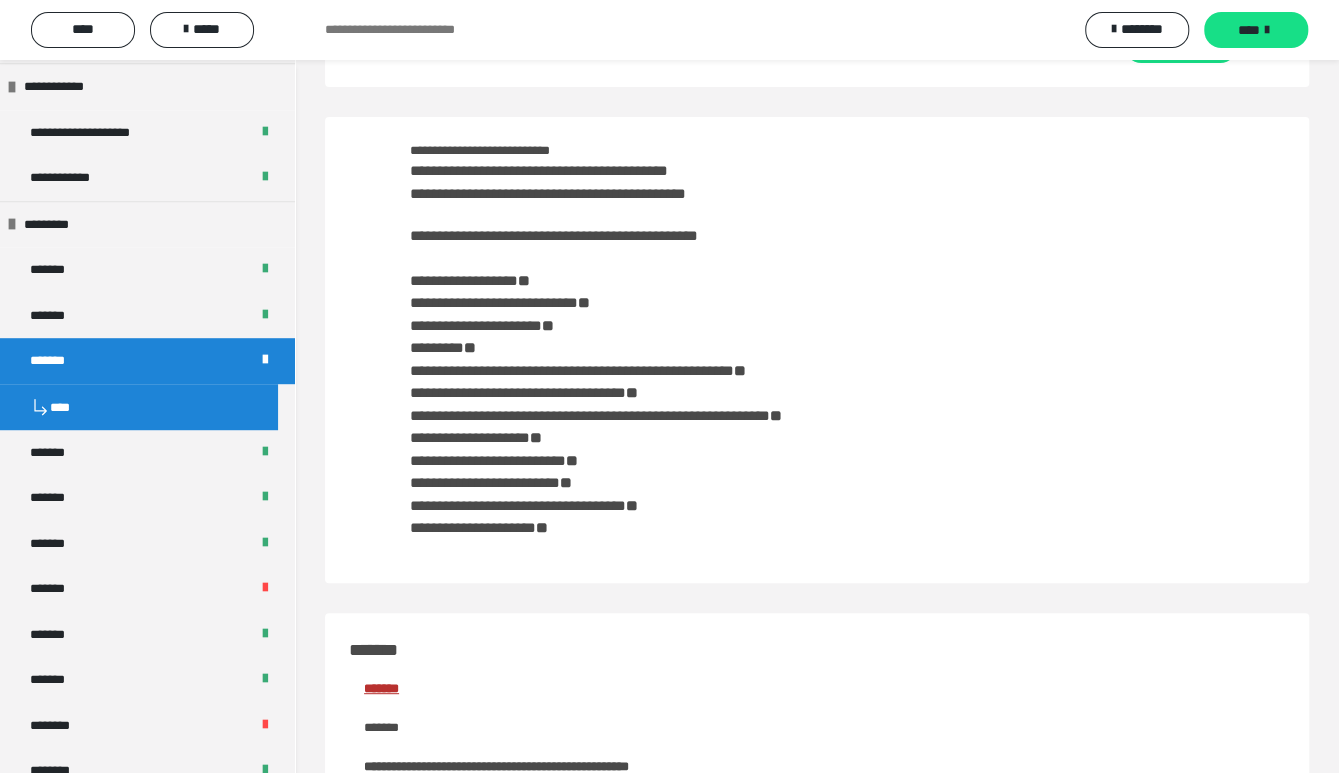 scroll, scrollTop: 0, scrollLeft: 0, axis: both 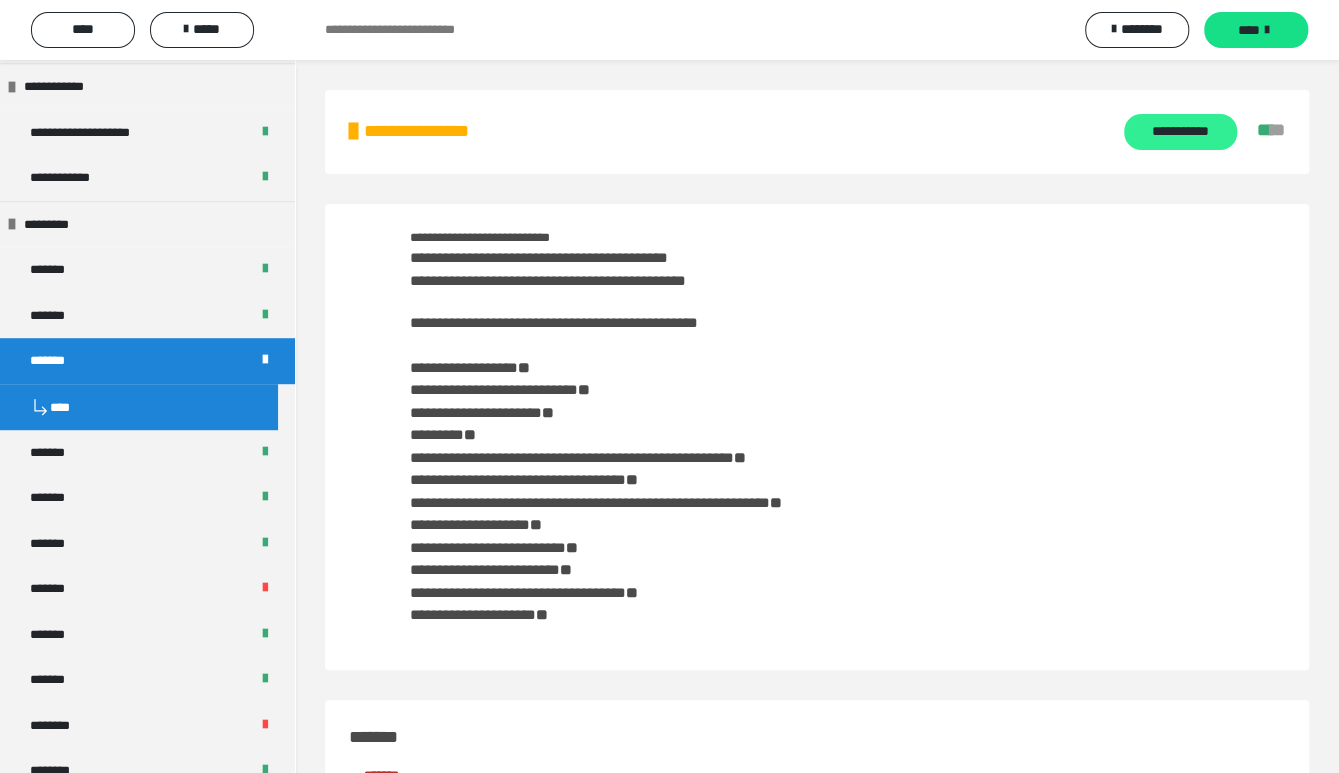 click on "**********" at bounding box center (1180, 132) 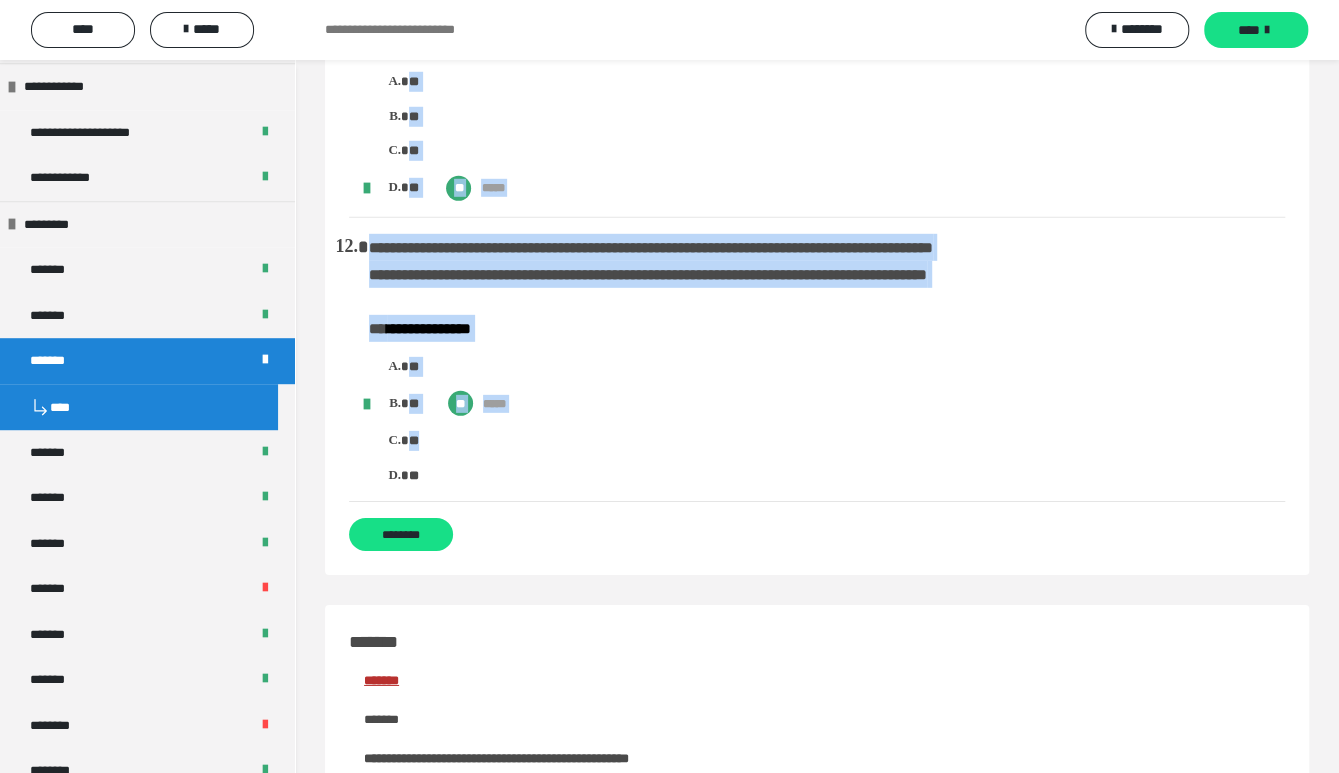scroll, scrollTop: 3111, scrollLeft: 0, axis: vertical 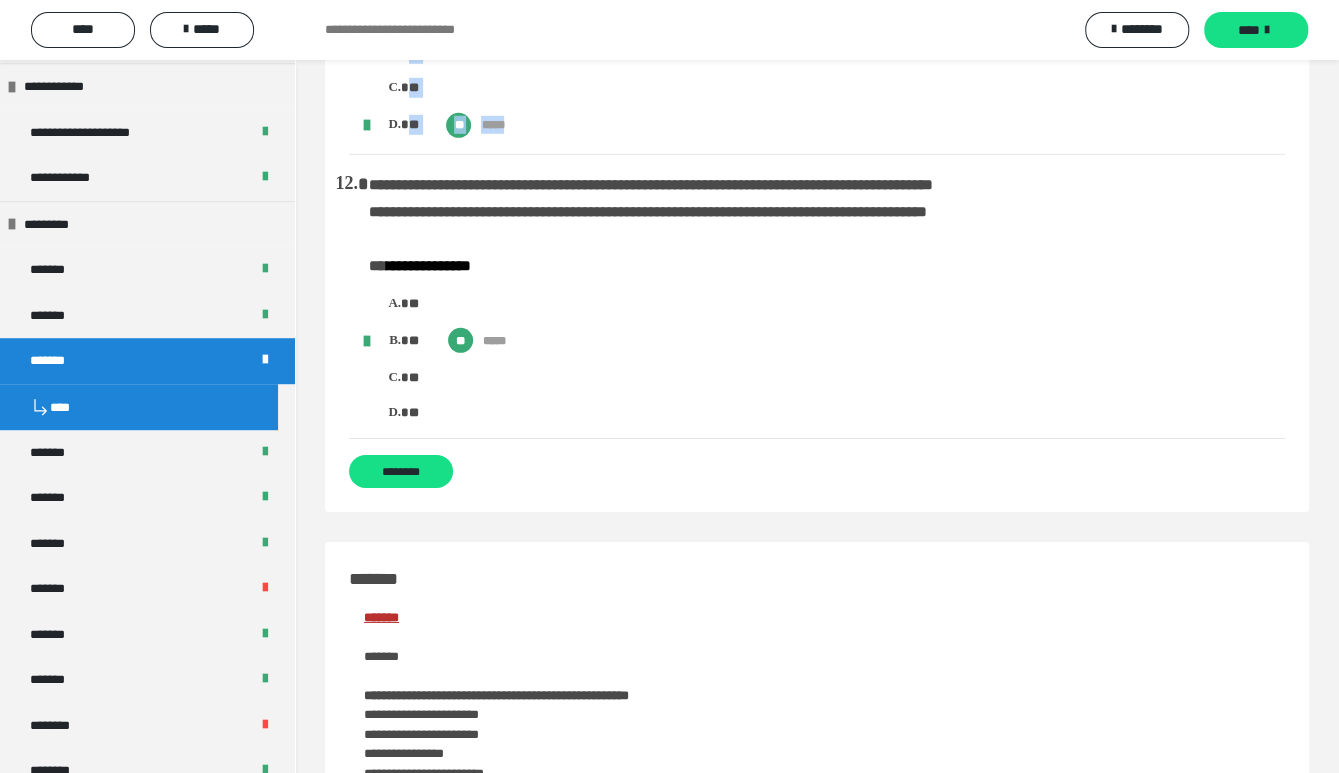 drag, startPoint x: 348, startPoint y: 118, endPoint x: 518, endPoint y: 424, distance: 350.05142 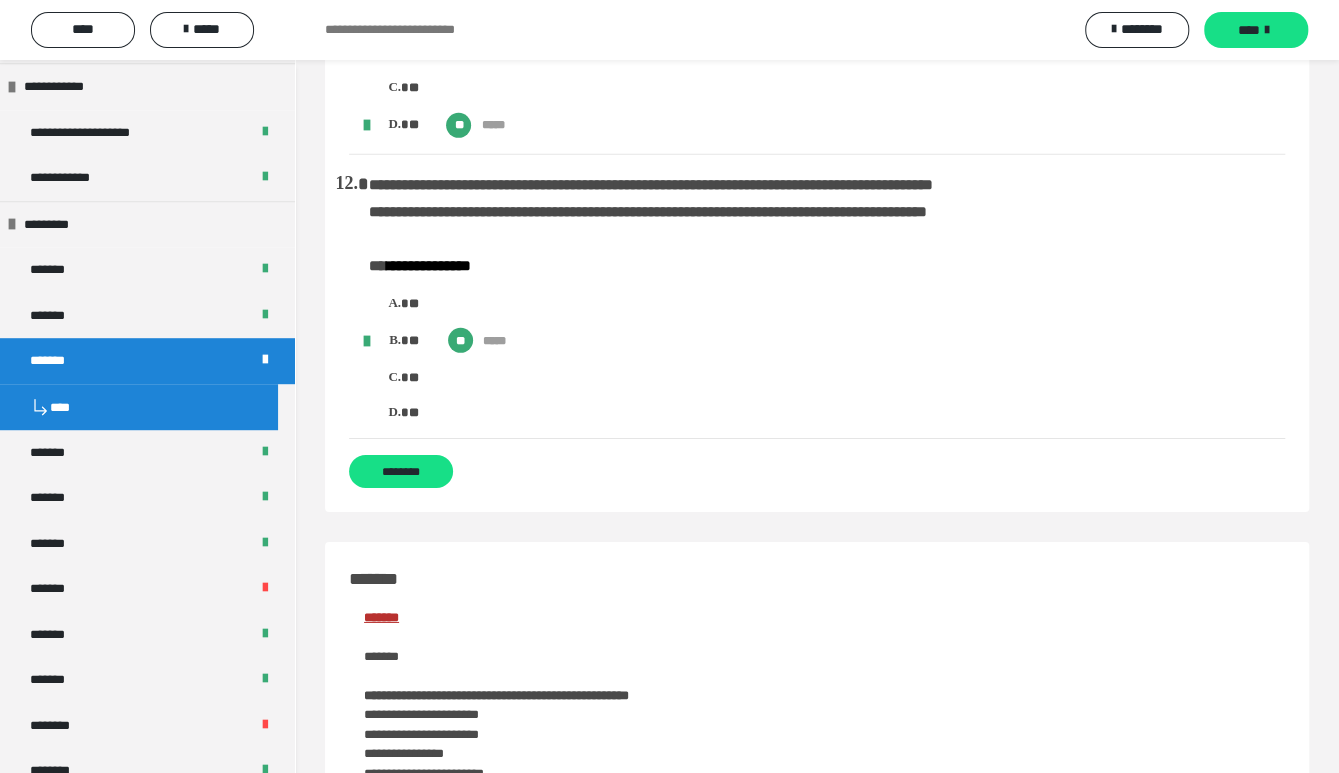 click on "**********" at bounding box center (817, 2504) 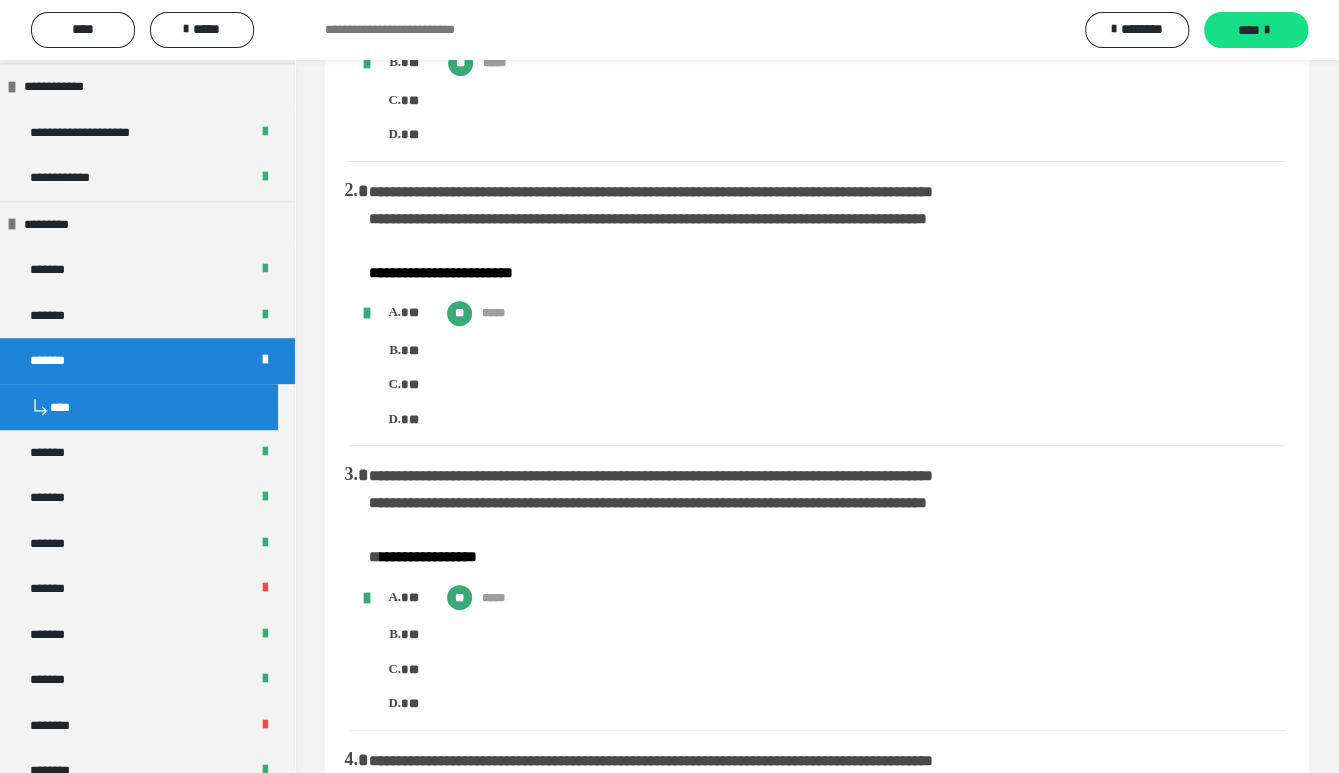 scroll, scrollTop: 0, scrollLeft: 0, axis: both 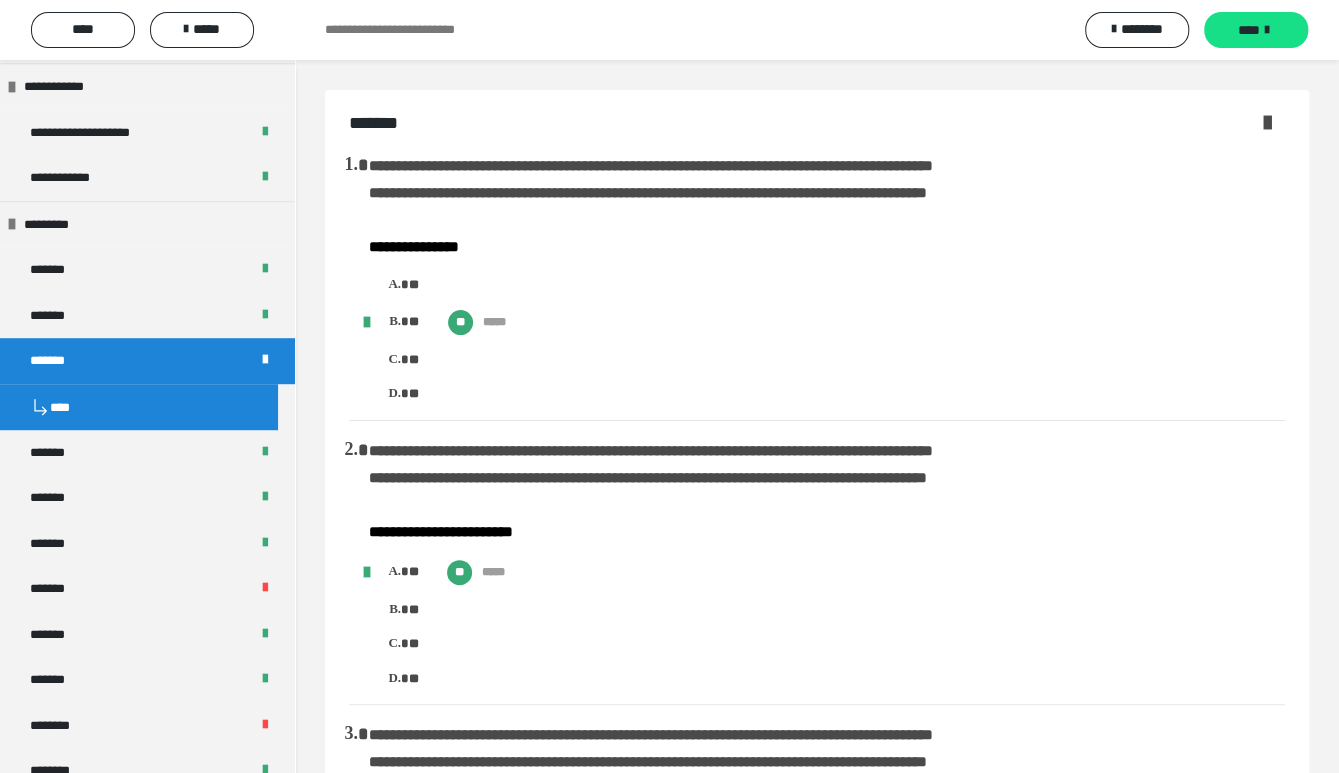 drag, startPoint x: 1266, startPoint y: 259, endPoint x: 1257, endPoint y: 234, distance: 26.57066 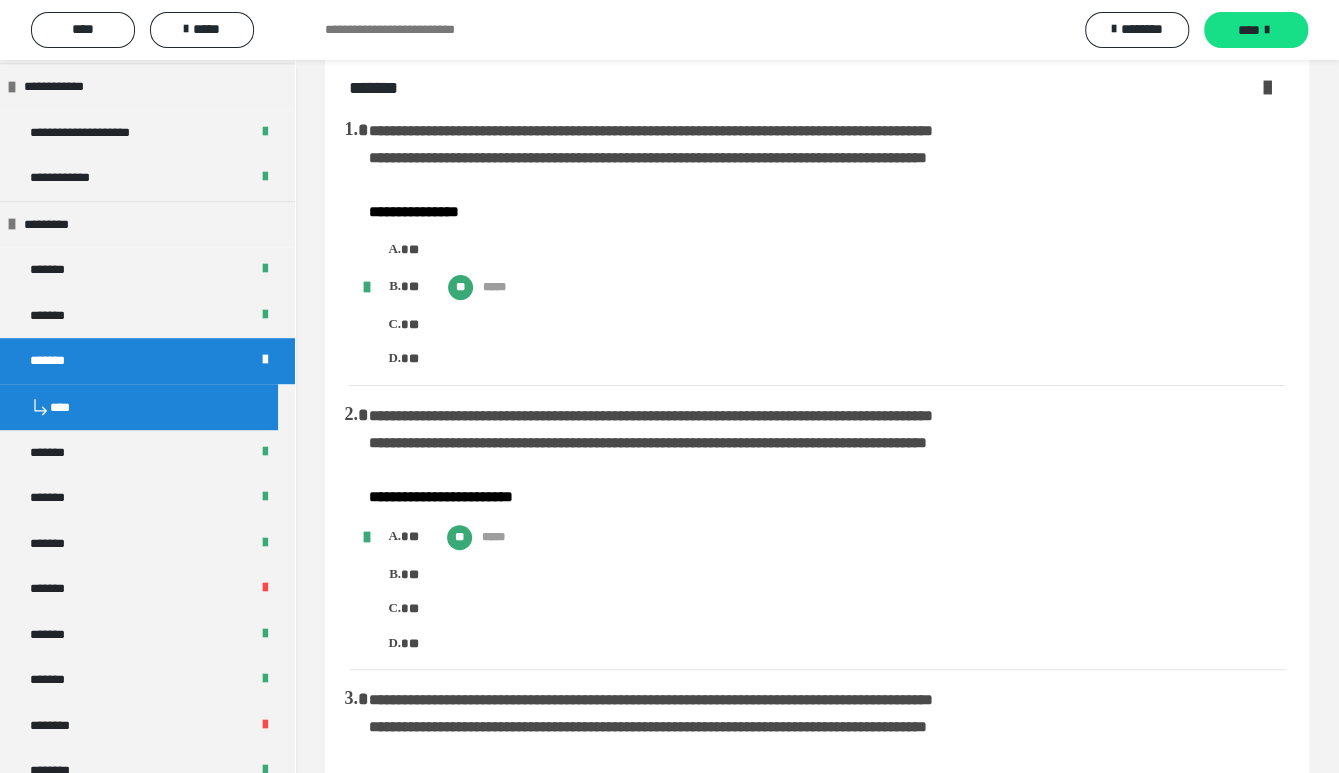 scroll, scrollTop: 0, scrollLeft: 0, axis: both 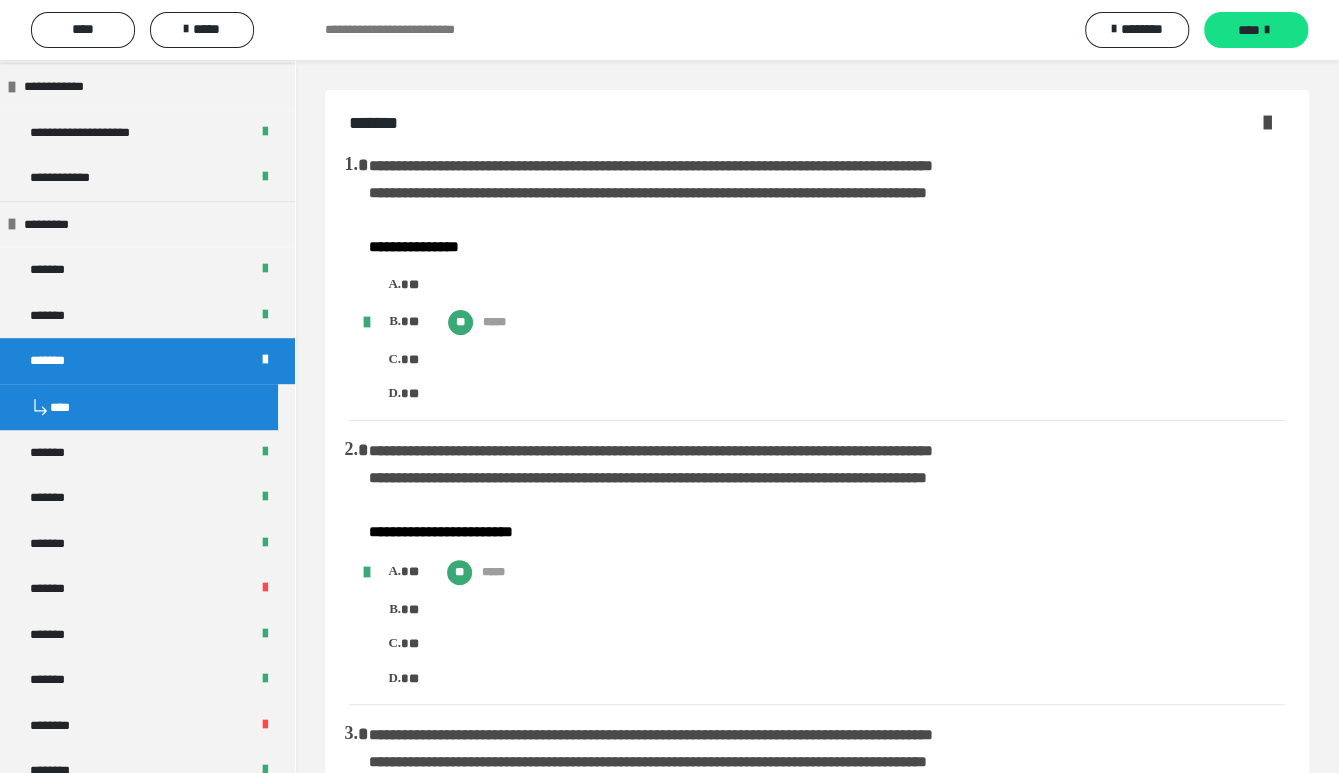 click on "** ** ** ***** ** **" at bounding box center (827, 339) 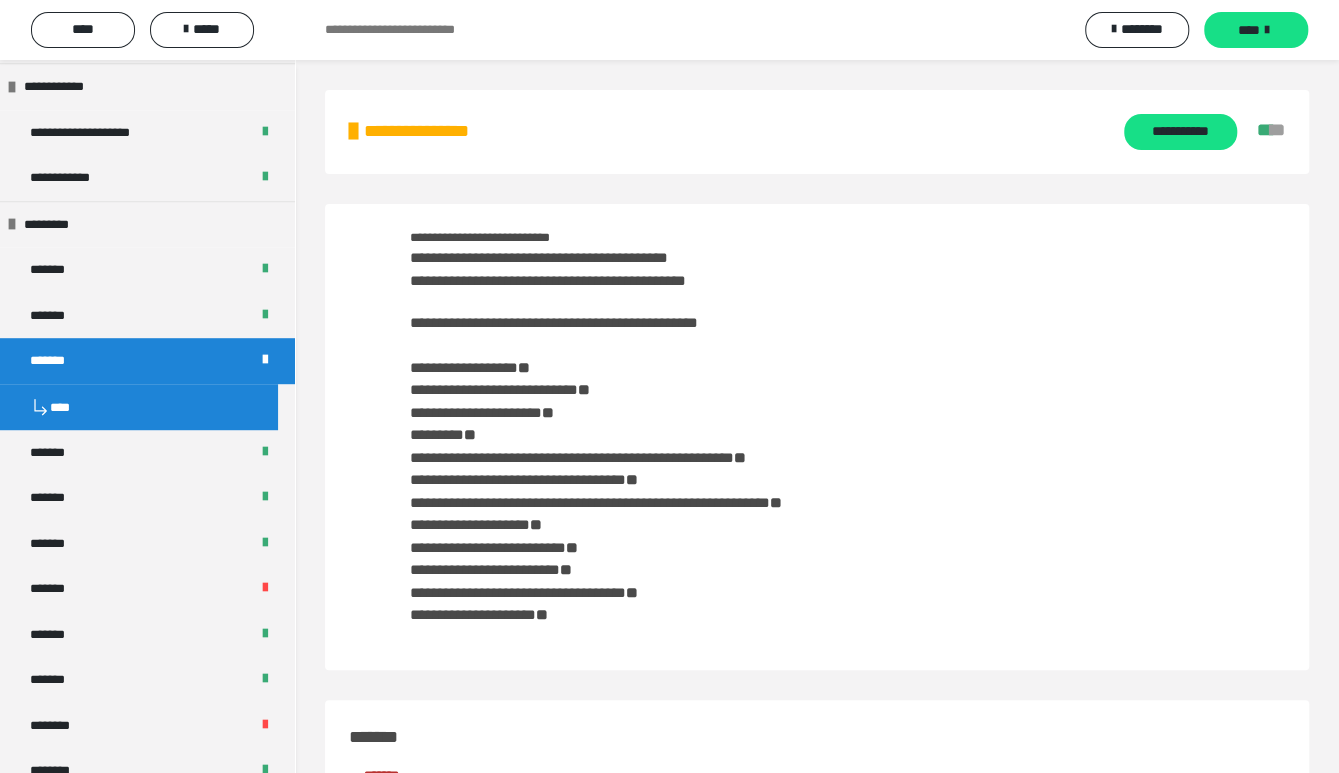 click on "**********" at bounding box center (817, 437) 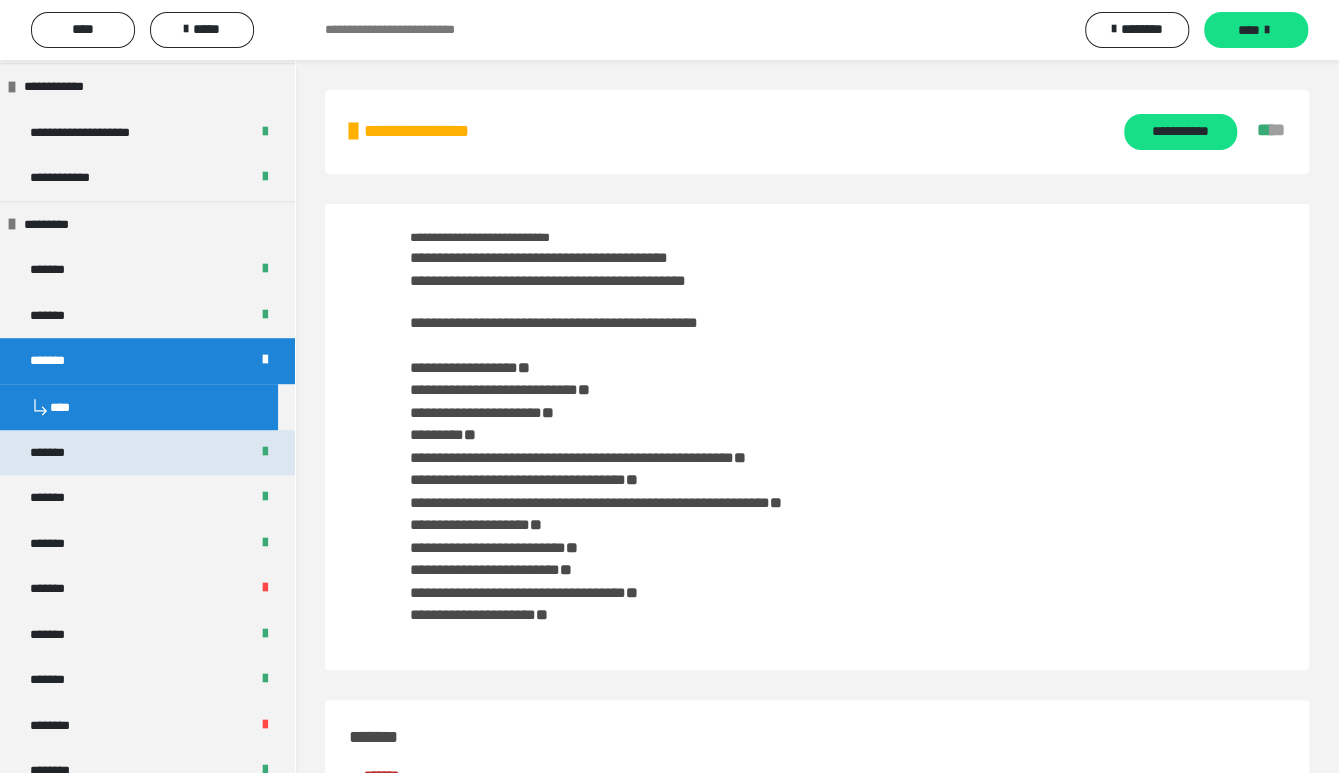 click on "*******" at bounding box center [147, 453] 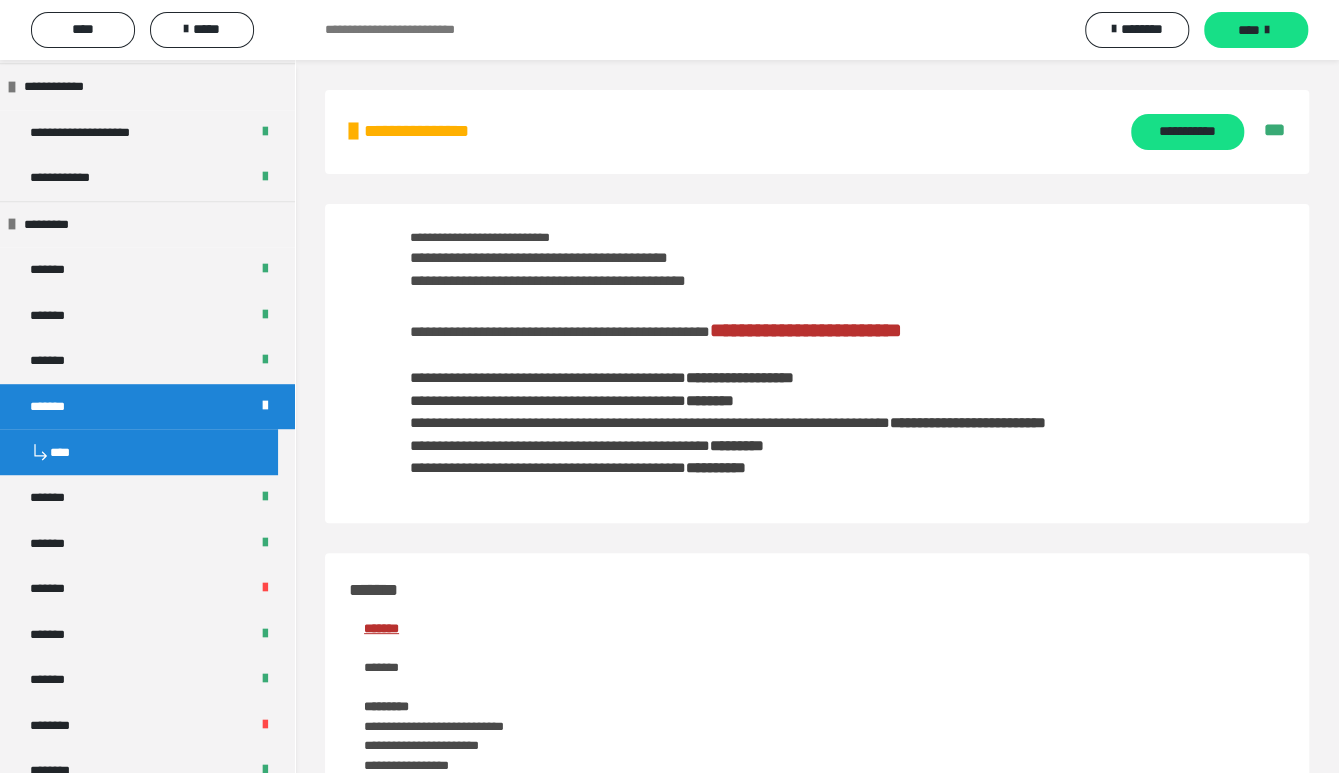 click on "**********" at bounding box center (790, 373) 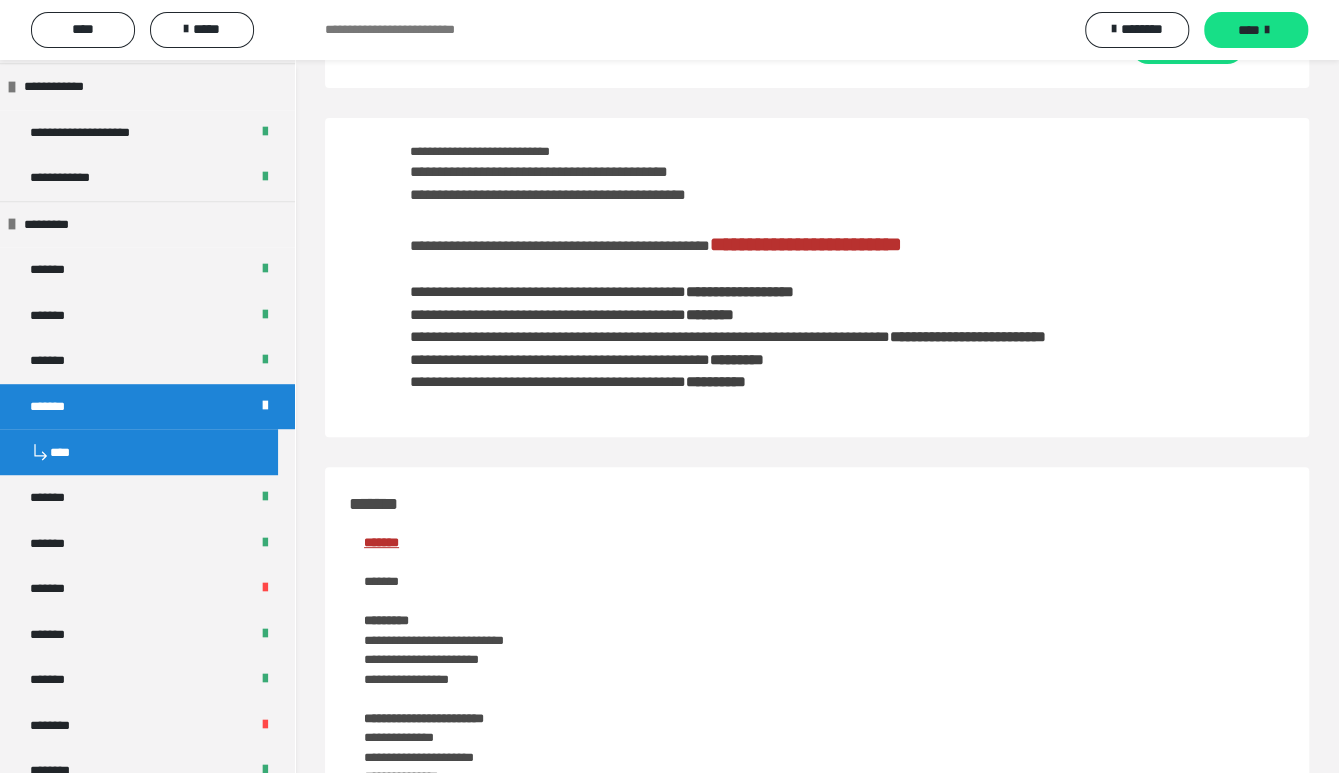 scroll, scrollTop: 0, scrollLeft: 0, axis: both 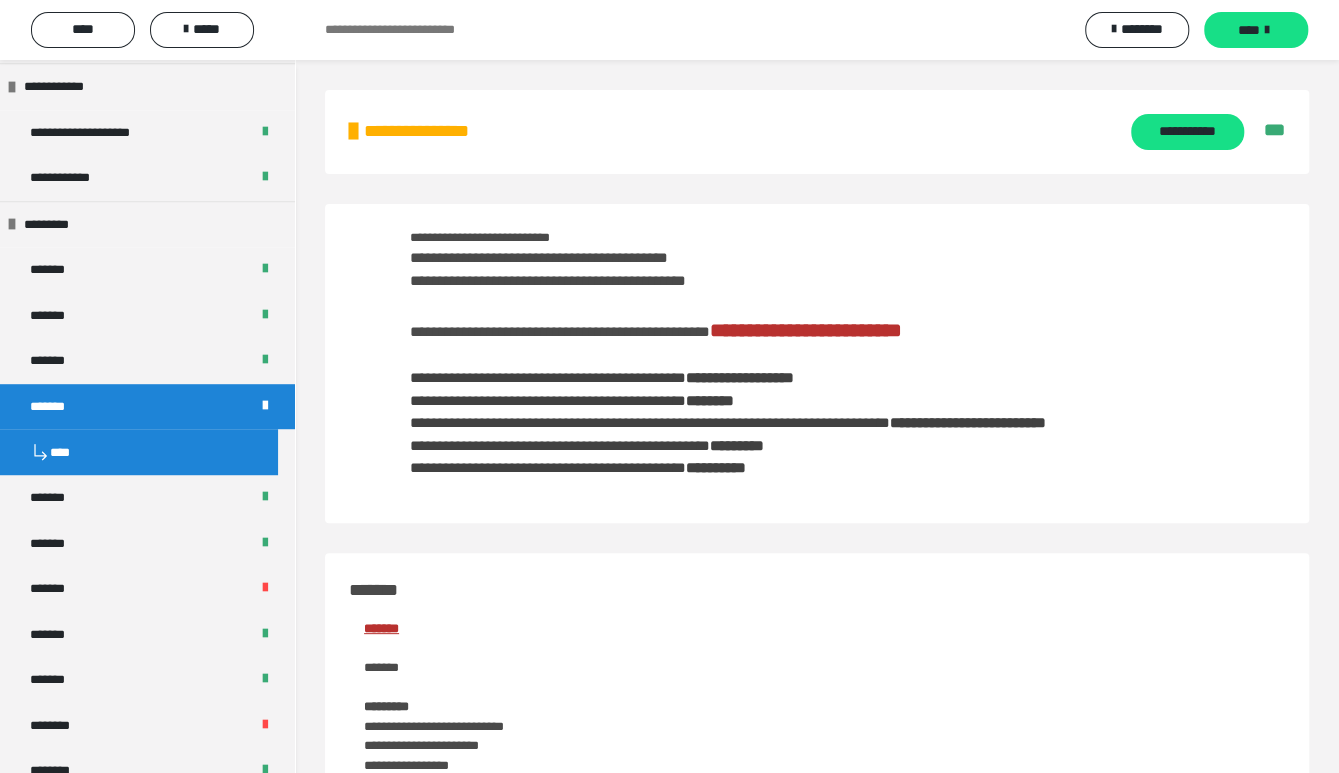 click on "**********" at bounding box center (806, 330) 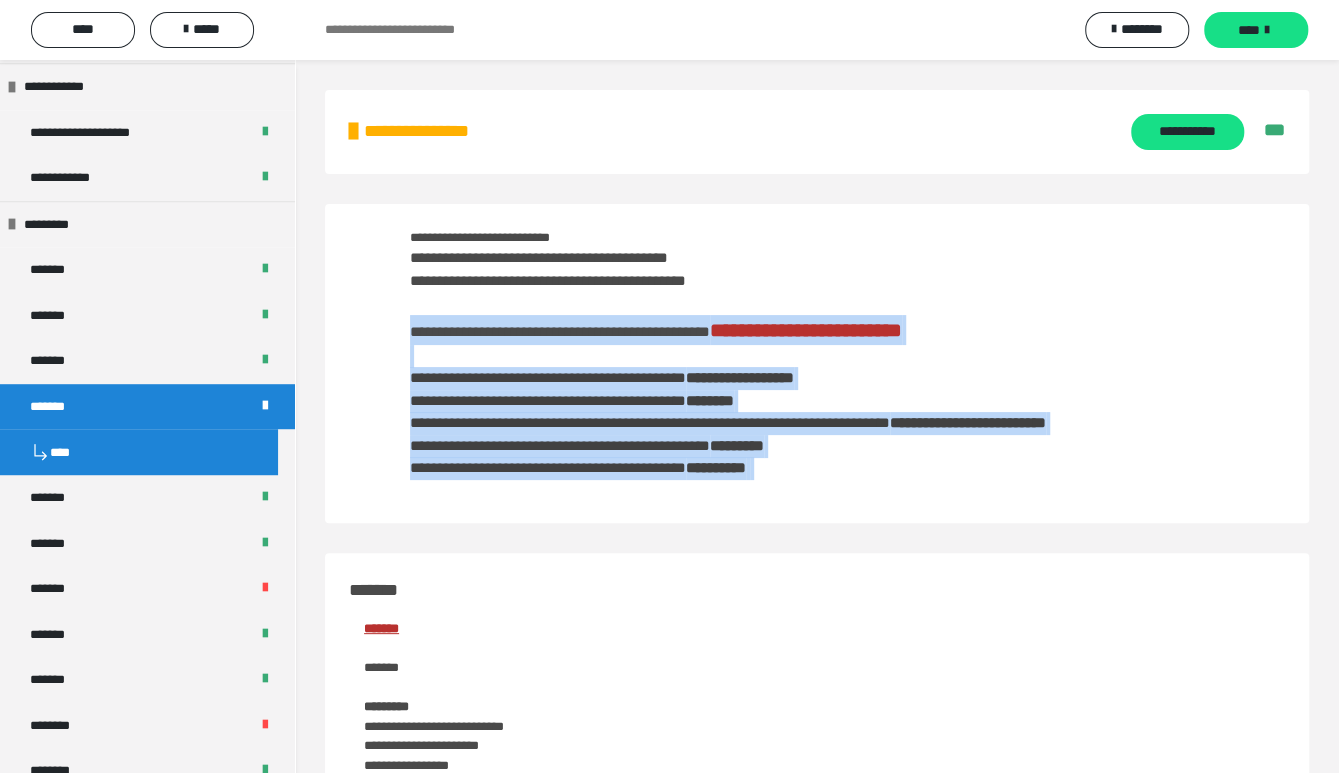 drag, startPoint x: 407, startPoint y: 334, endPoint x: 815, endPoint y: 485, distance: 435.04596 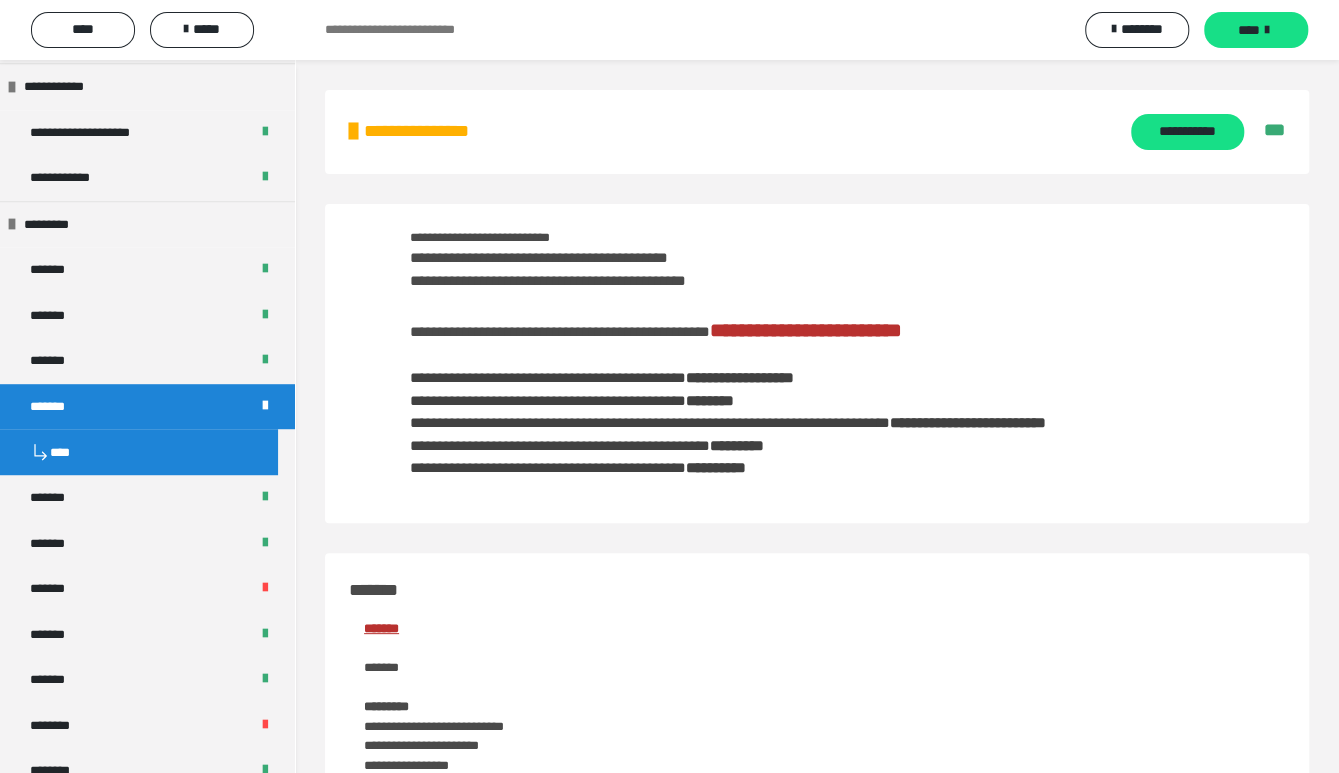 click on "**********" at bounding box center [790, 373] 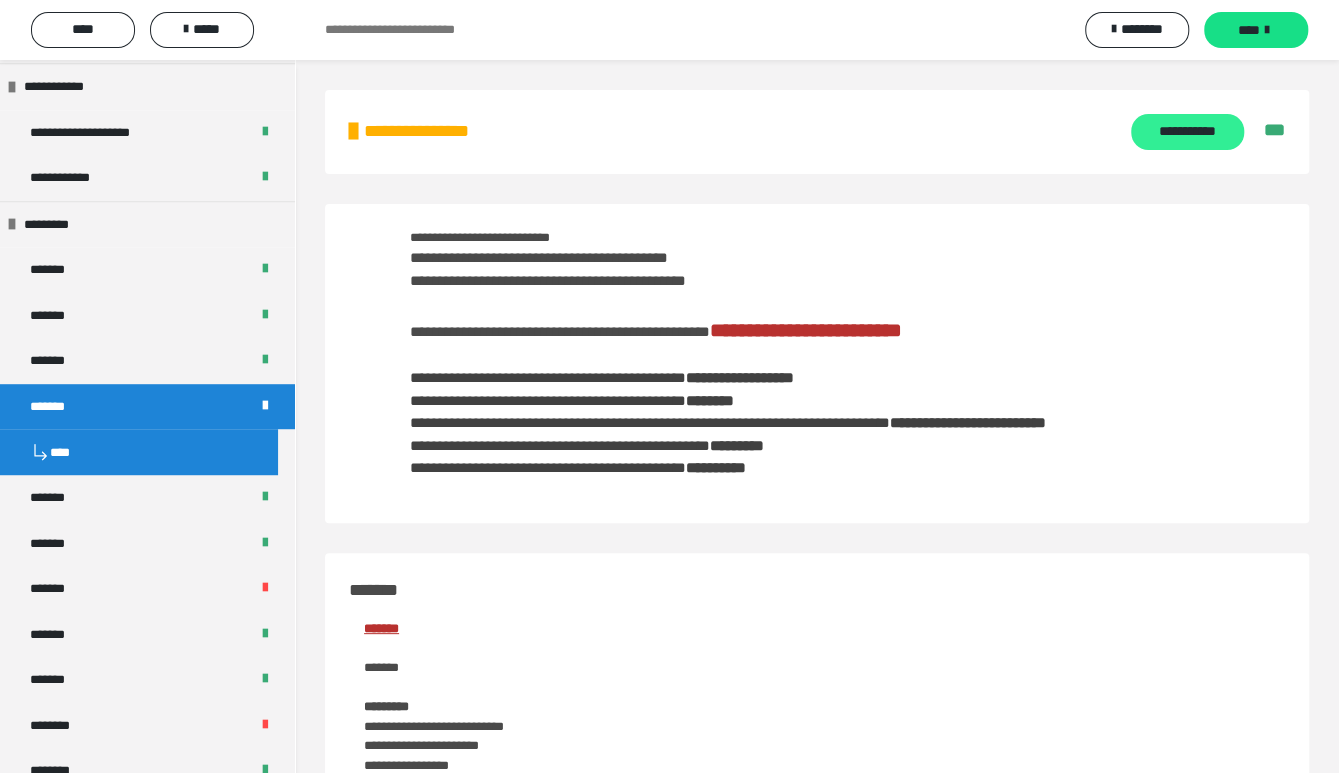 click on "**********" at bounding box center [1187, 132] 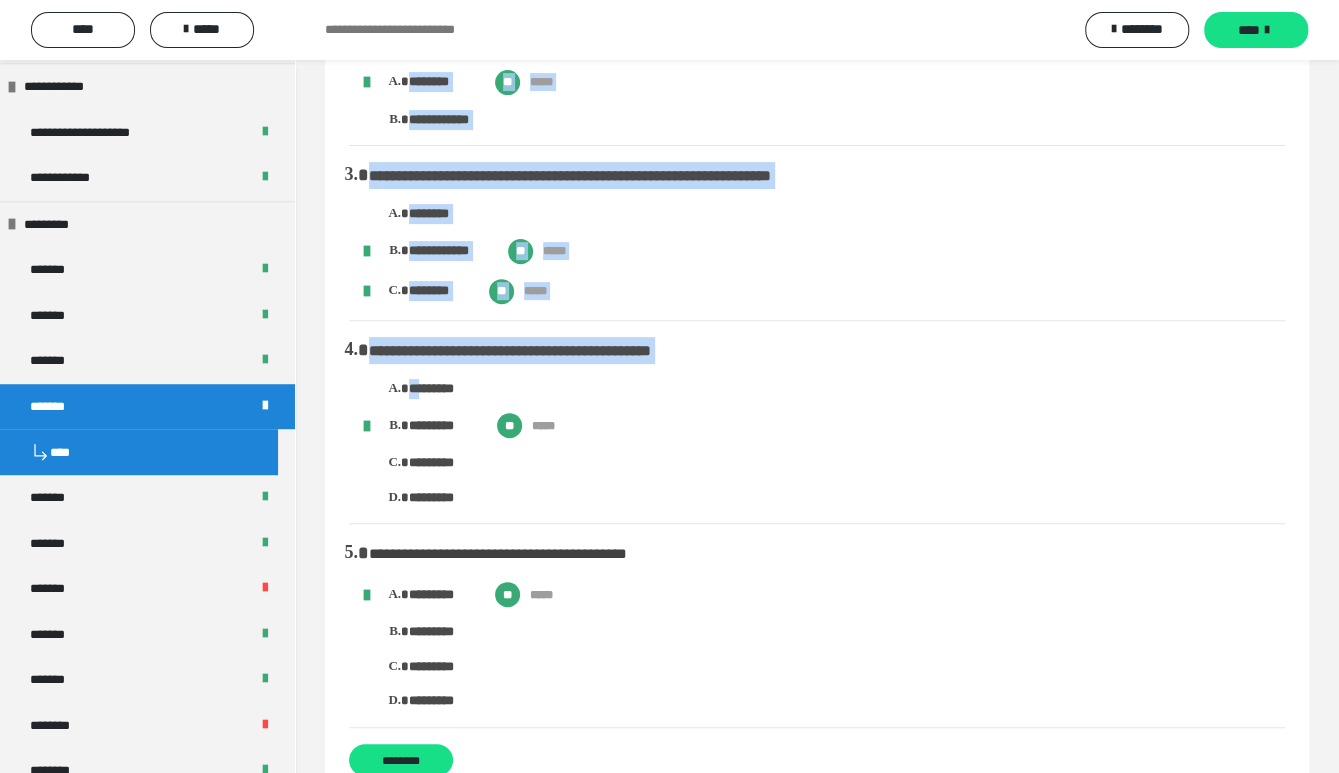 scroll, scrollTop: 518, scrollLeft: 0, axis: vertical 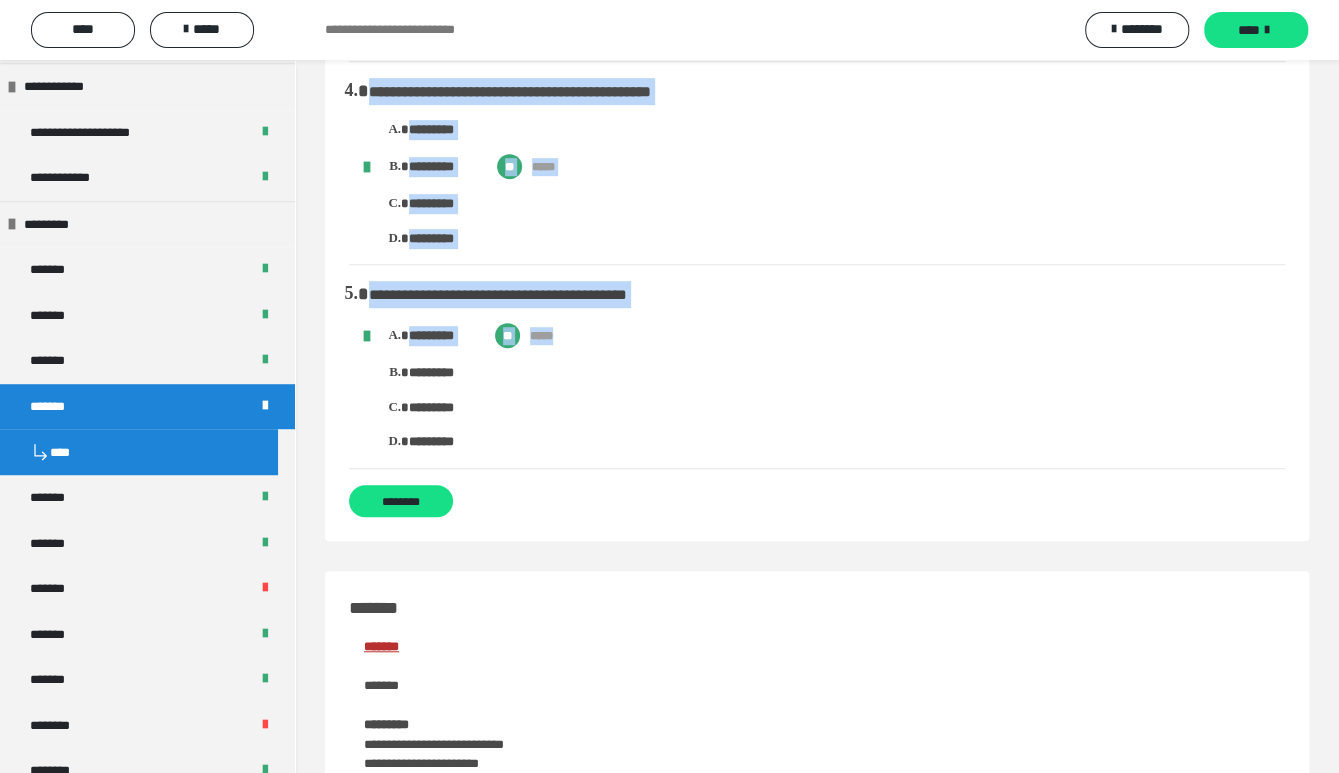 drag, startPoint x: 348, startPoint y: 122, endPoint x: 565, endPoint y: 345, distance: 311.1559 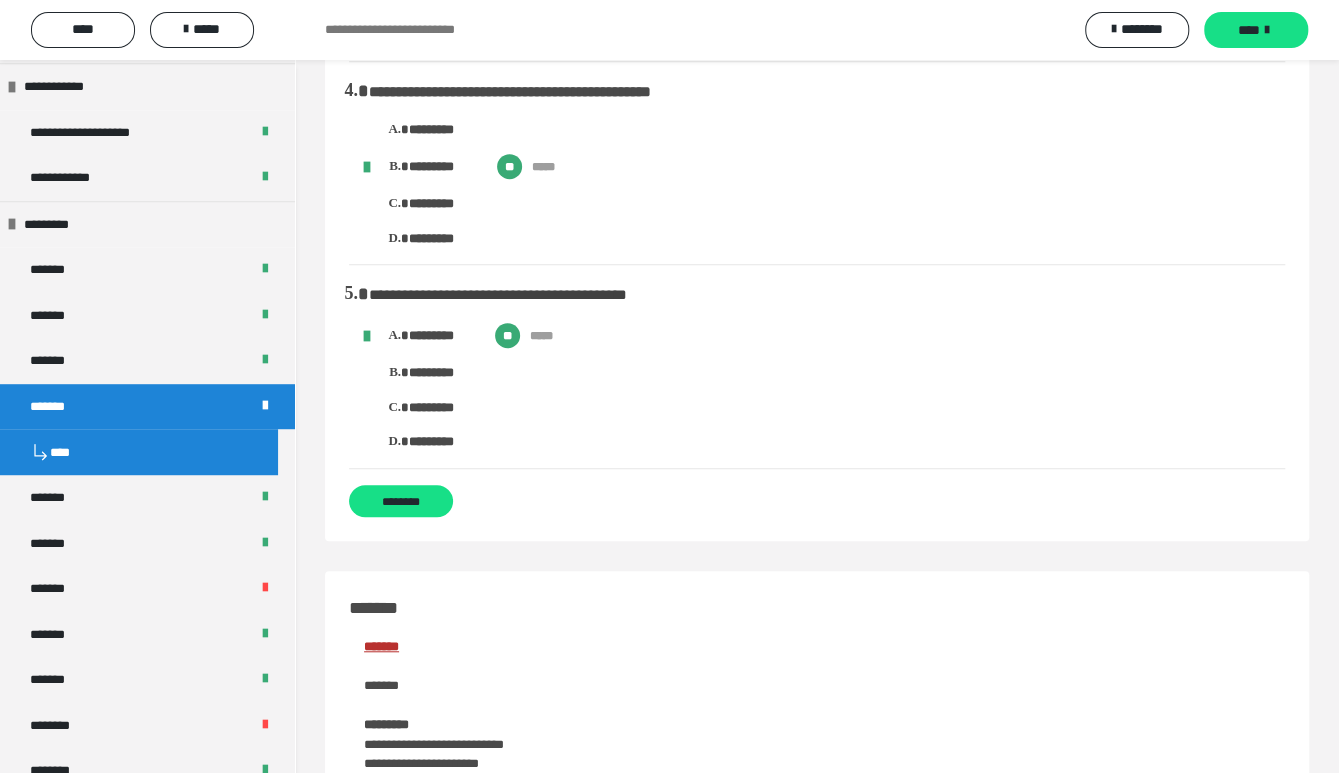 click on "********* ** ***** ********* ********* *********" at bounding box center (827, 387) 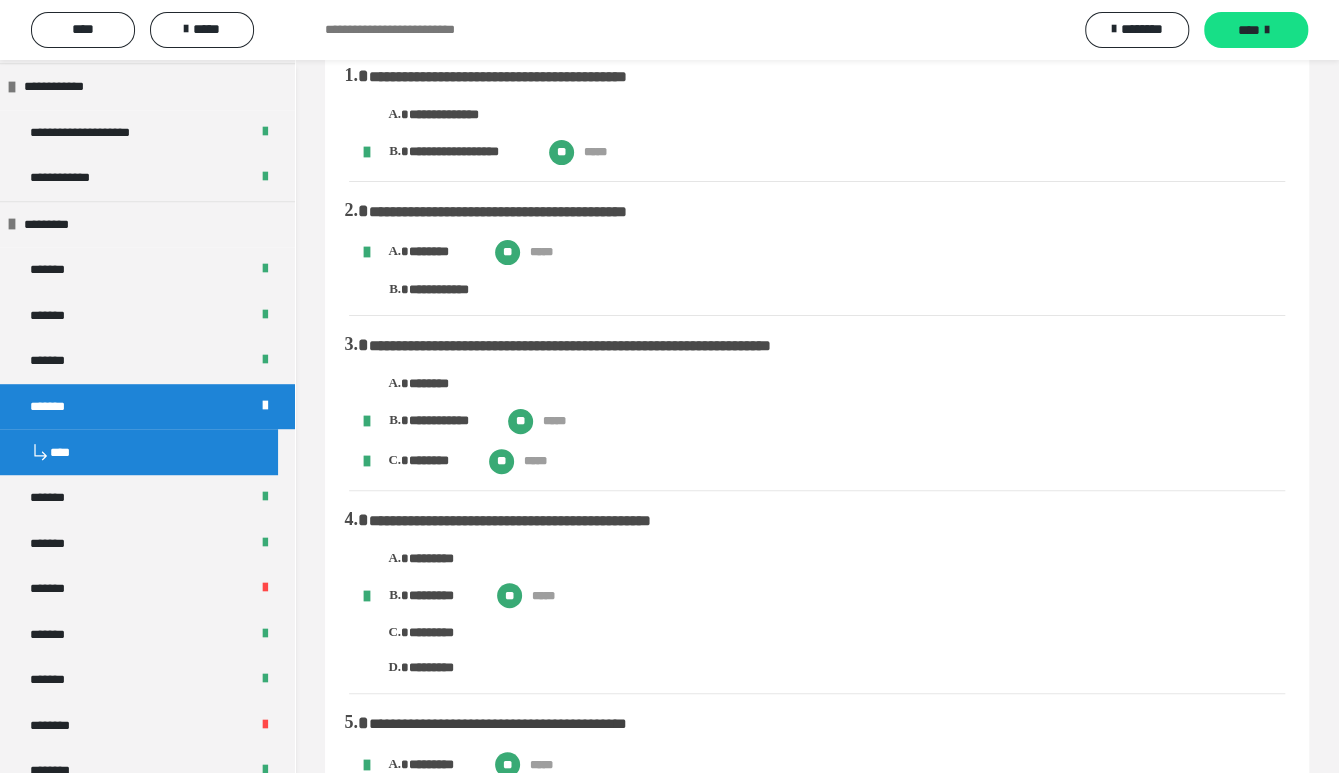 scroll, scrollTop: 0, scrollLeft: 0, axis: both 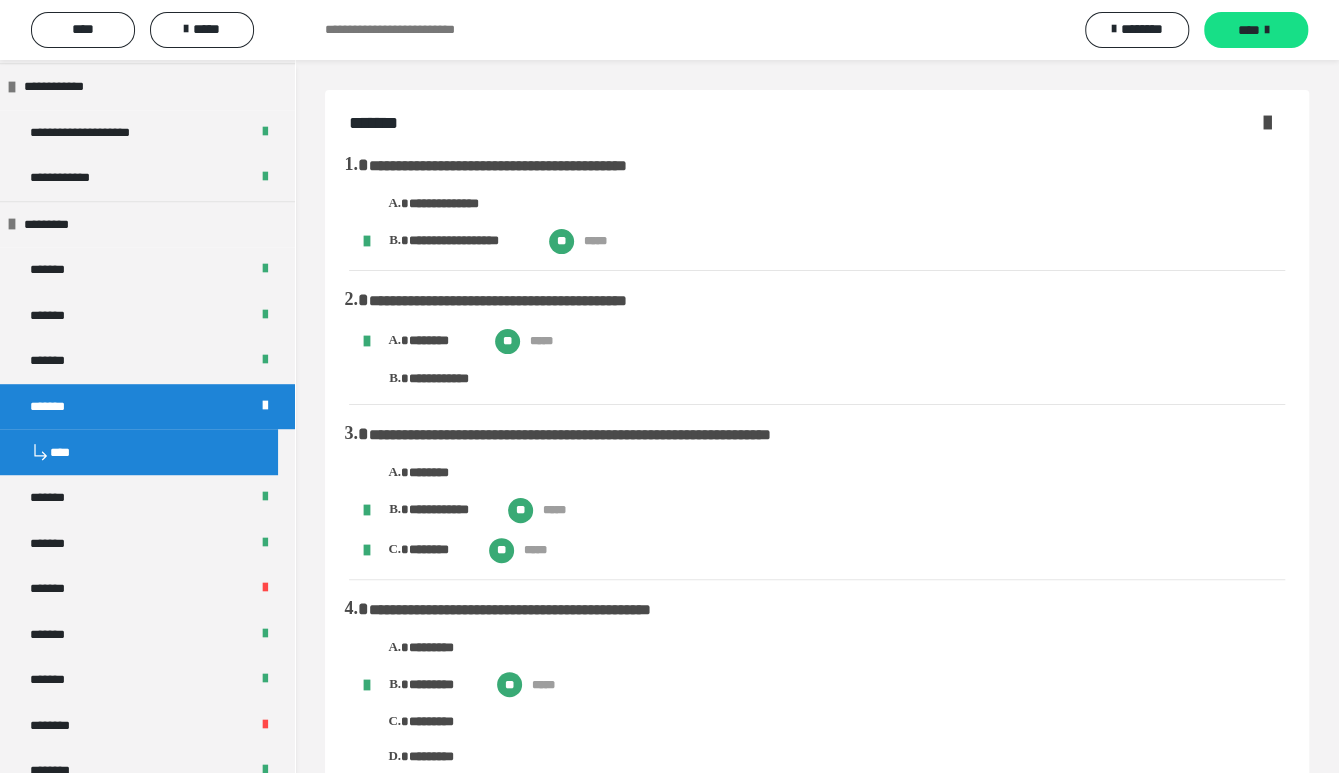 click on "**********" at bounding box center (827, 513) 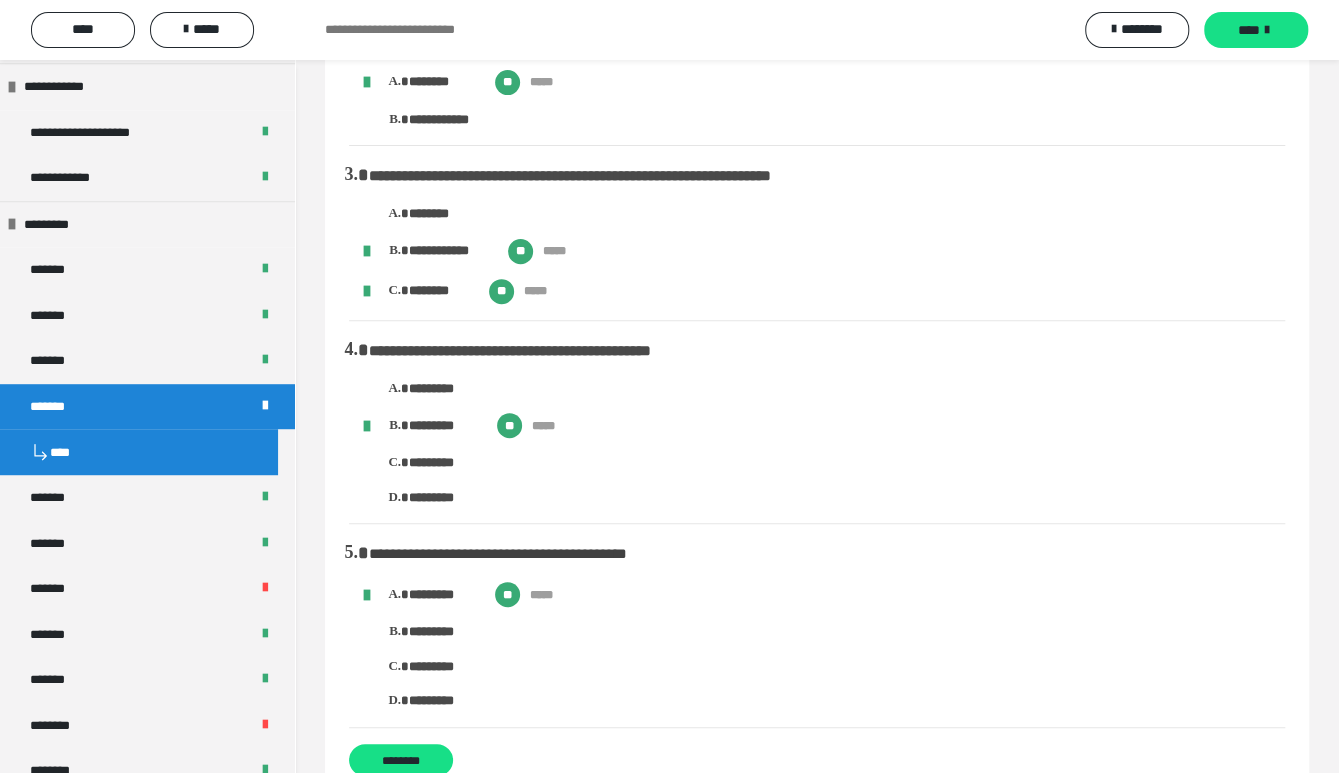 scroll, scrollTop: 518, scrollLeft: 0, axis: vertical 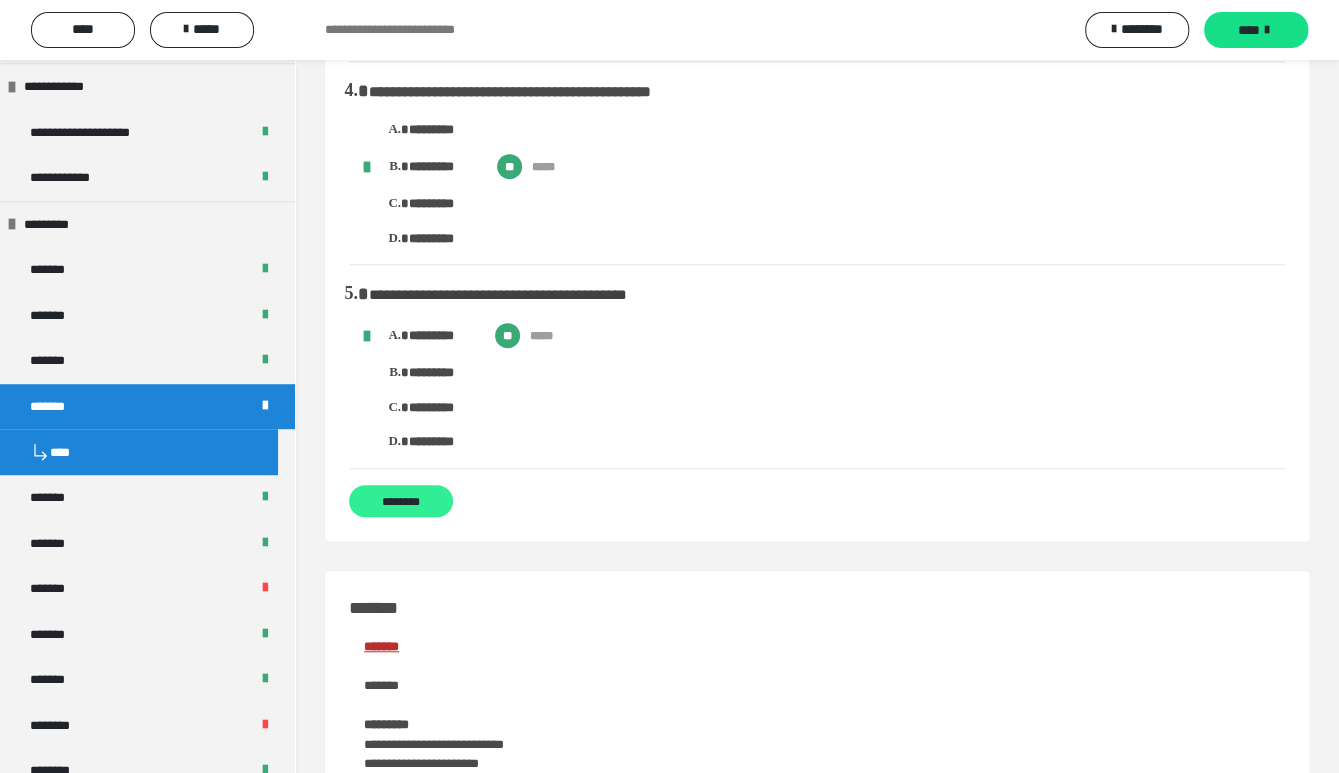 click on "********" at bounding box center [401, 501] 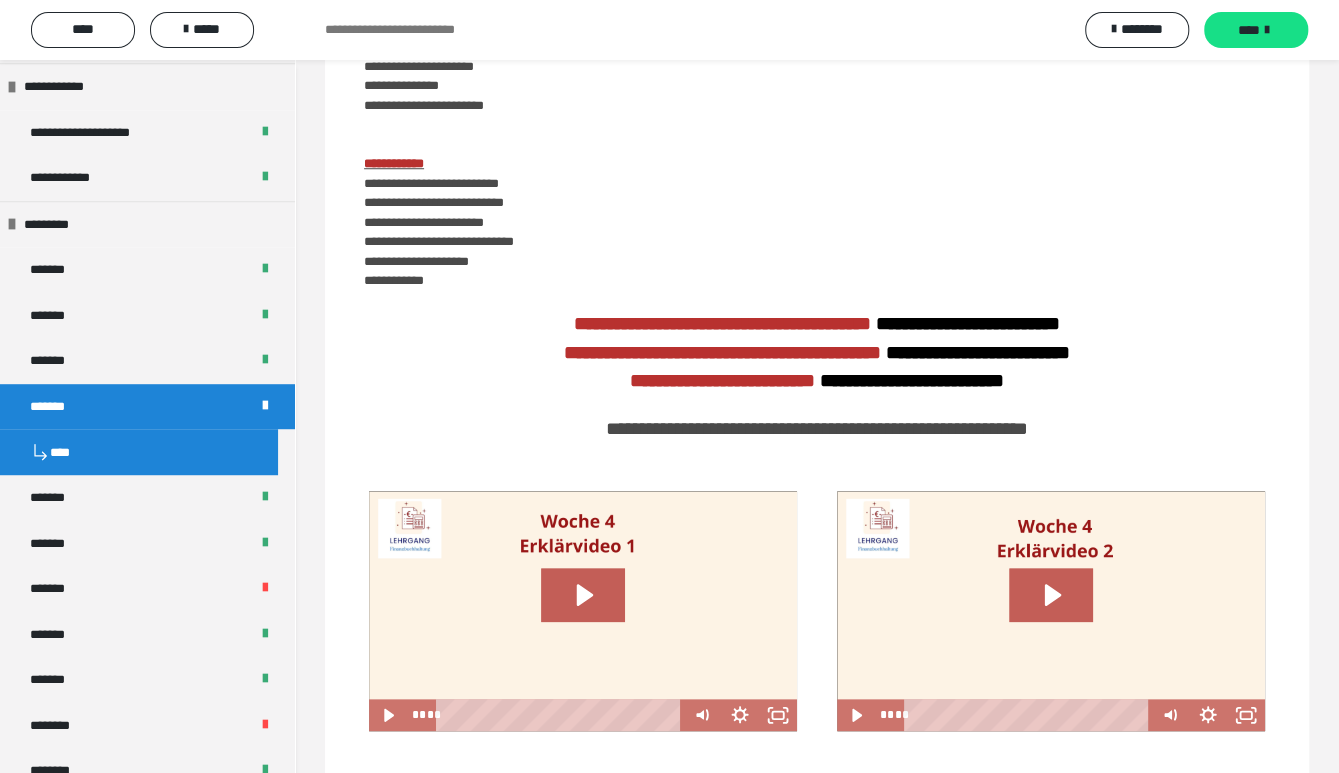 scroll, scrollTop: 1037, scrollLeft: 0, axis: vertical 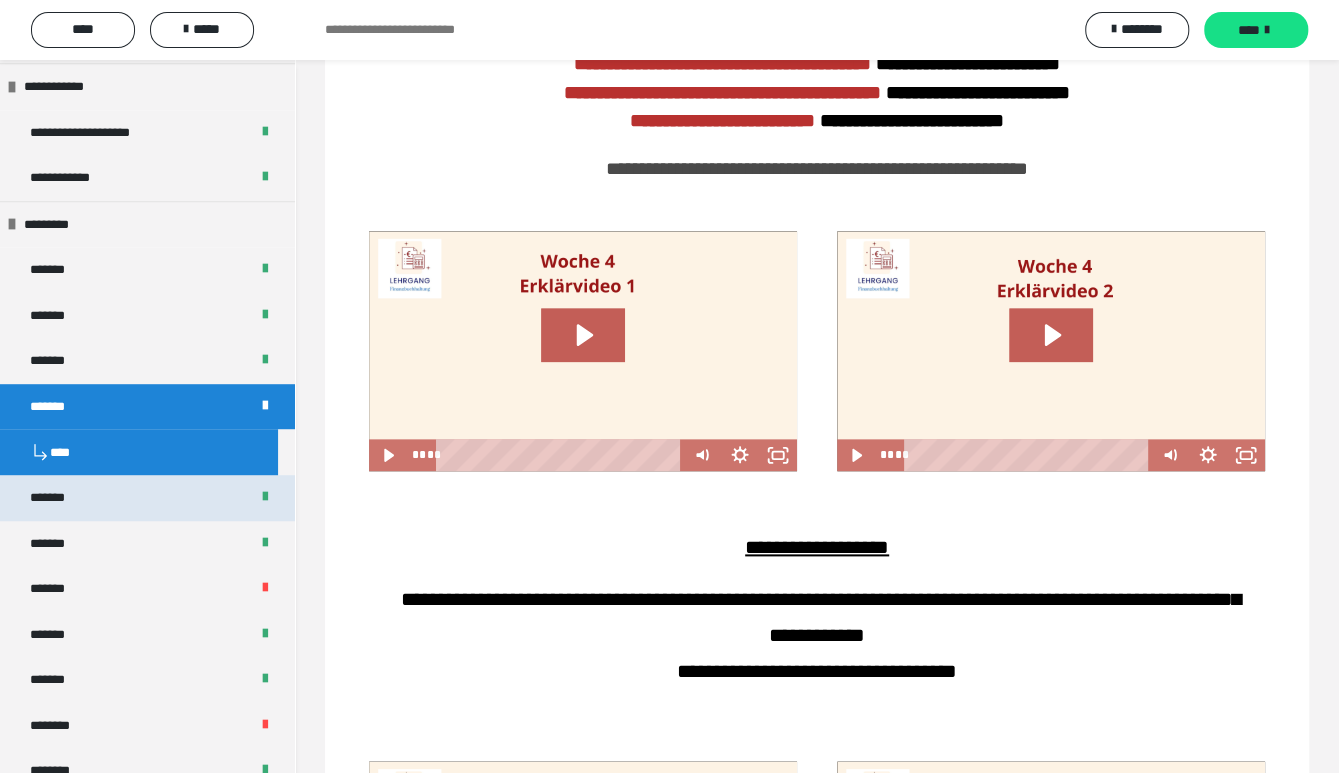 click on "*******" at bounding box center (147, 498) 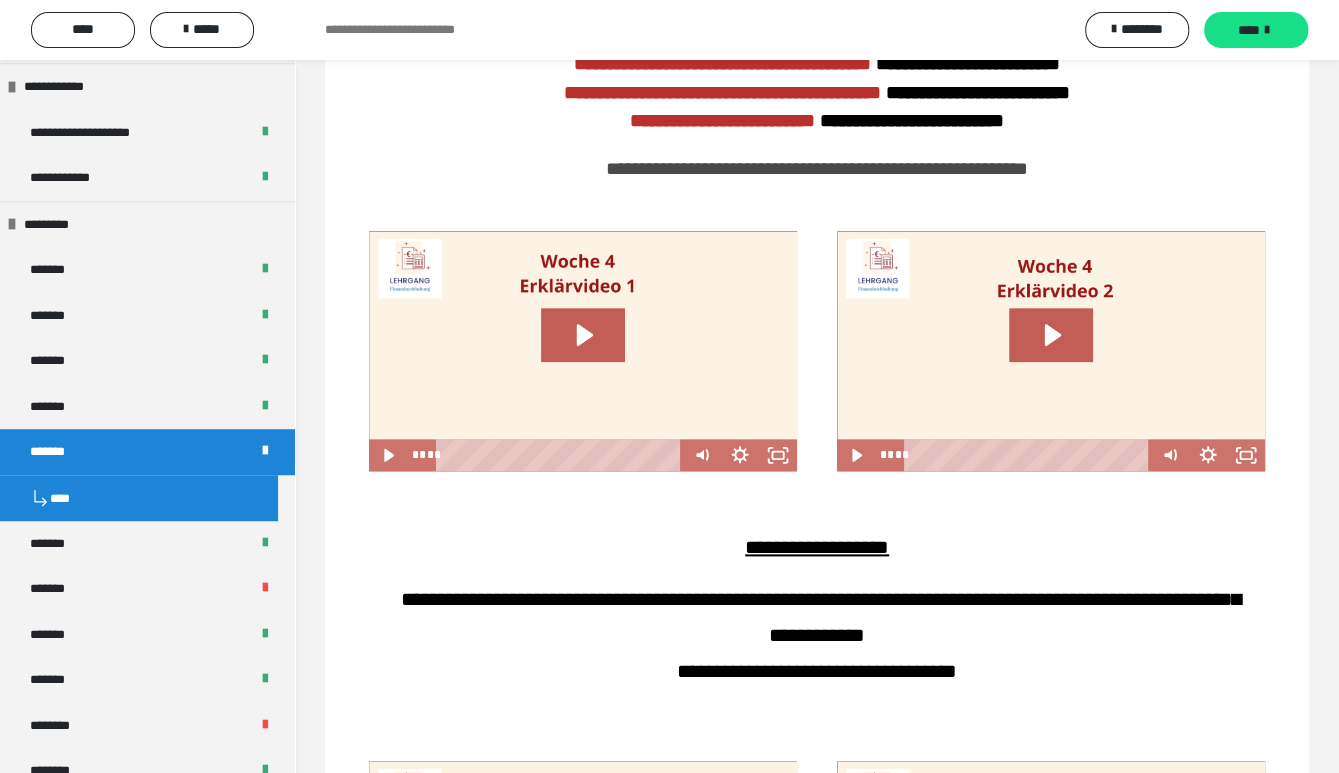 scroll, scrollTop: 1386, scrollLeft: 0, axis: vertical 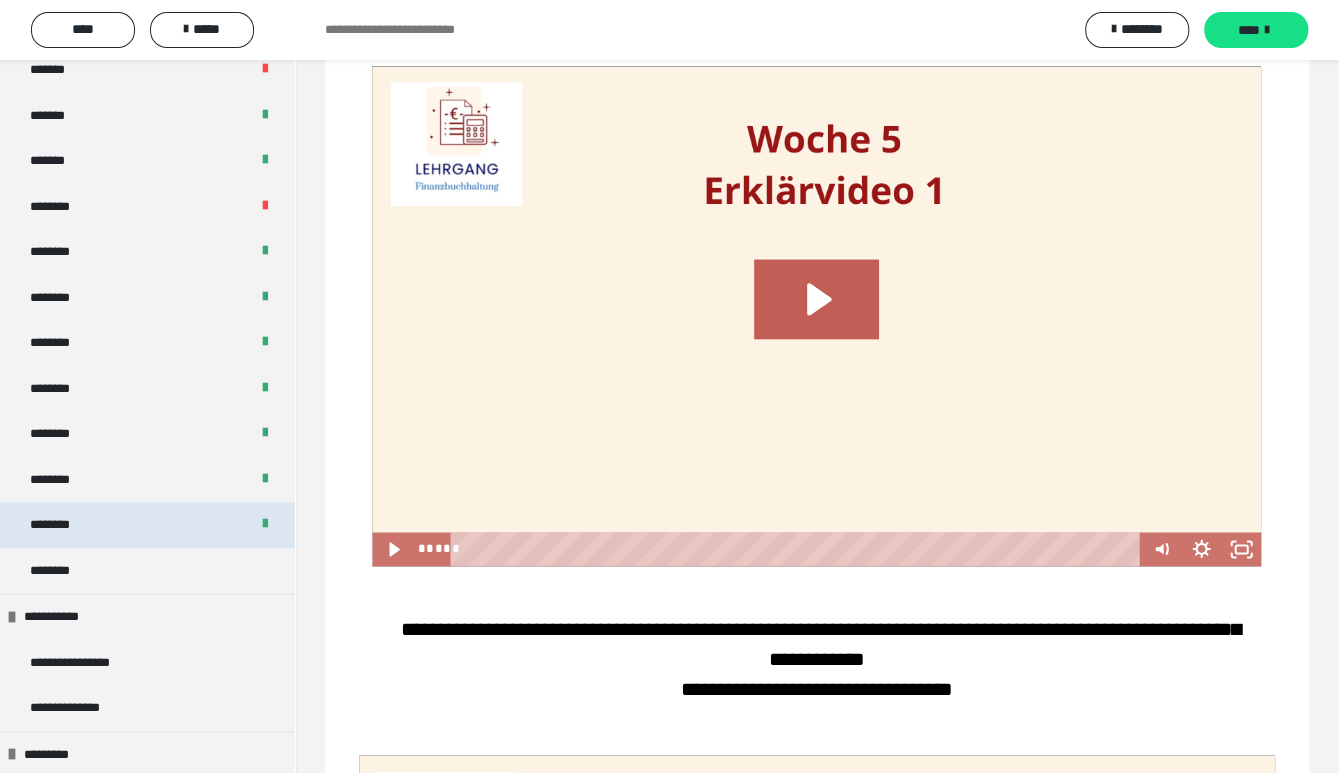 click on "********" at bounding box center (147, 525) 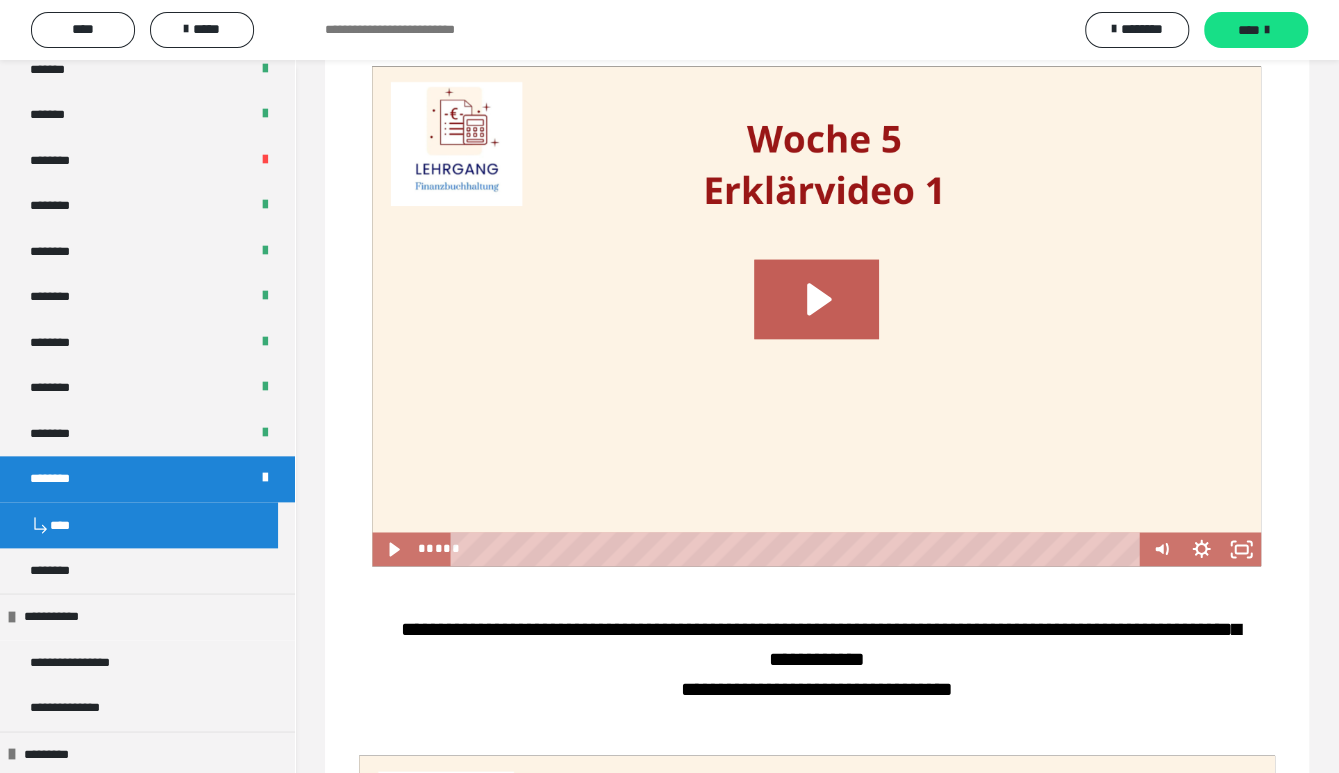 scroll, scrollTop: 992, scrollLeft: 0, axis: vertical 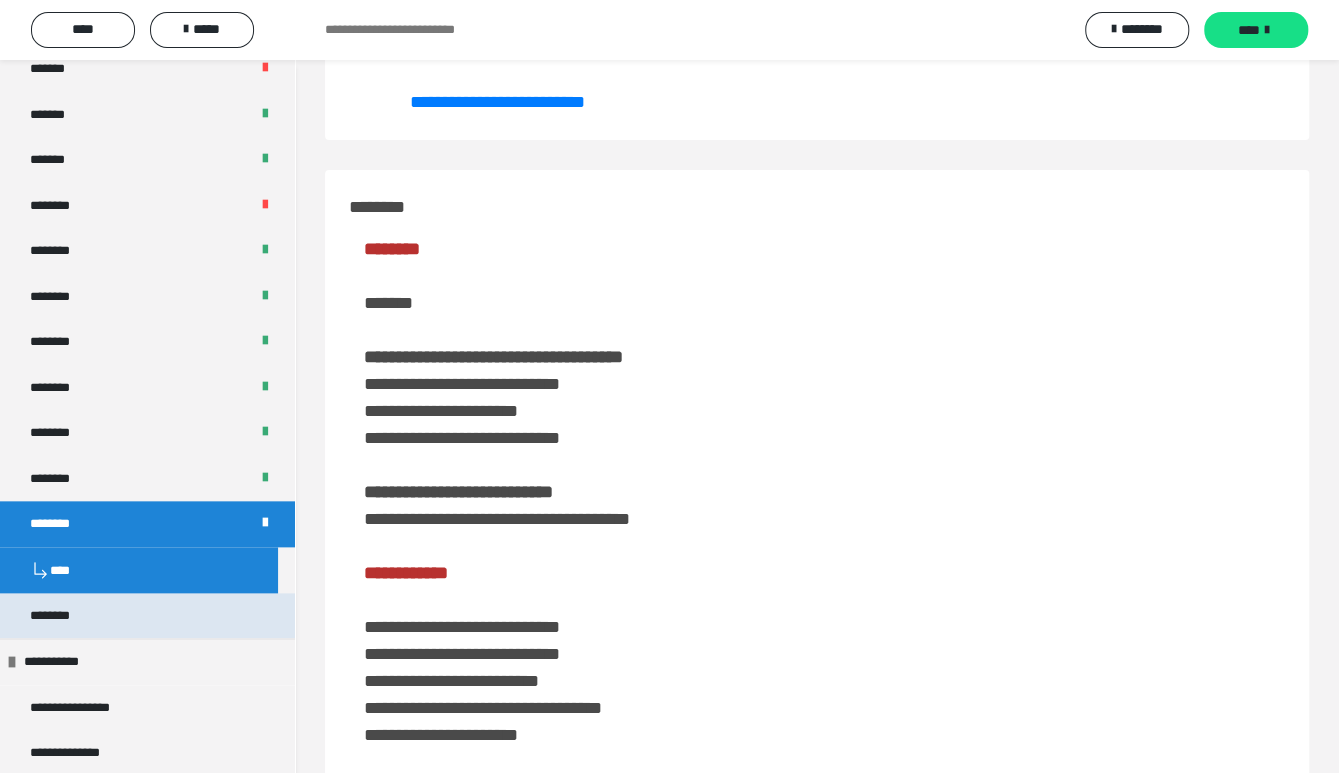 click on "********" at bounding box center (61, 616) 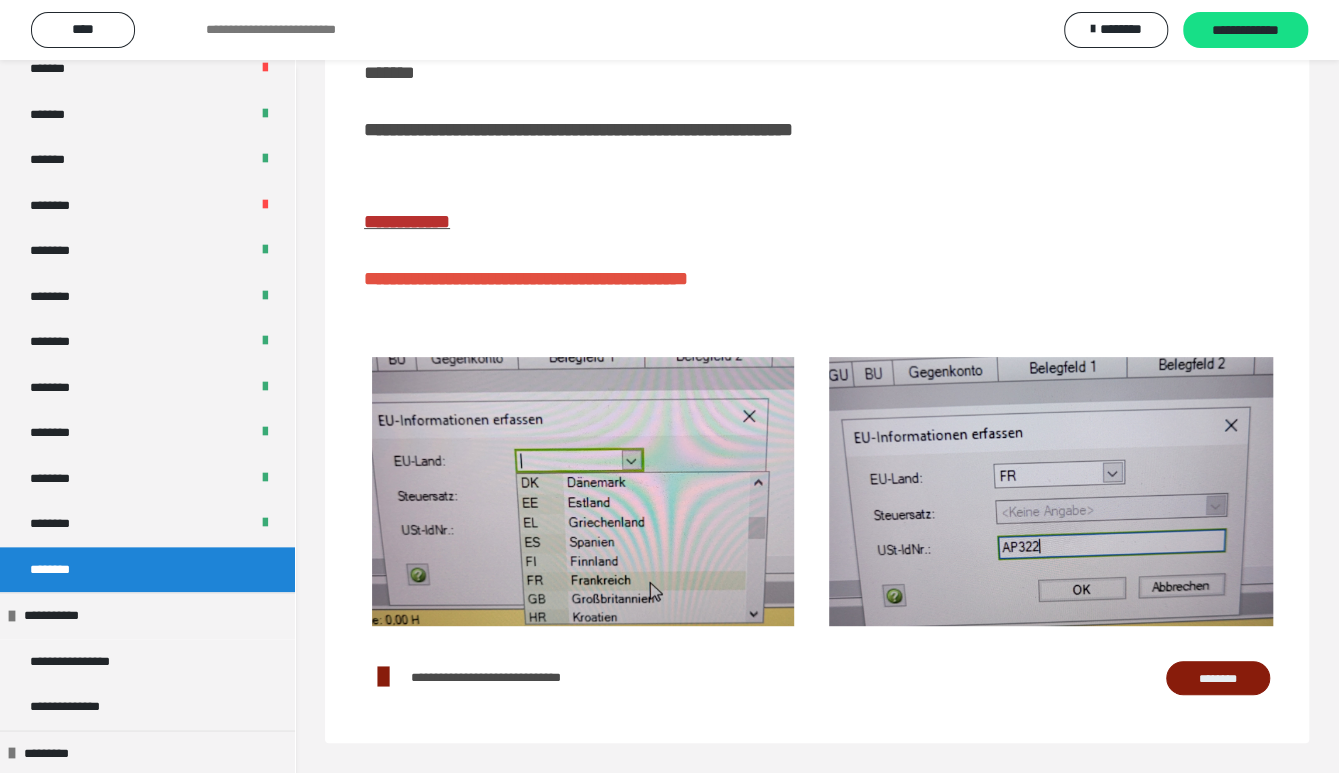 scroll, scrollTop: 245, scrollLeft: 0, axis: vertical 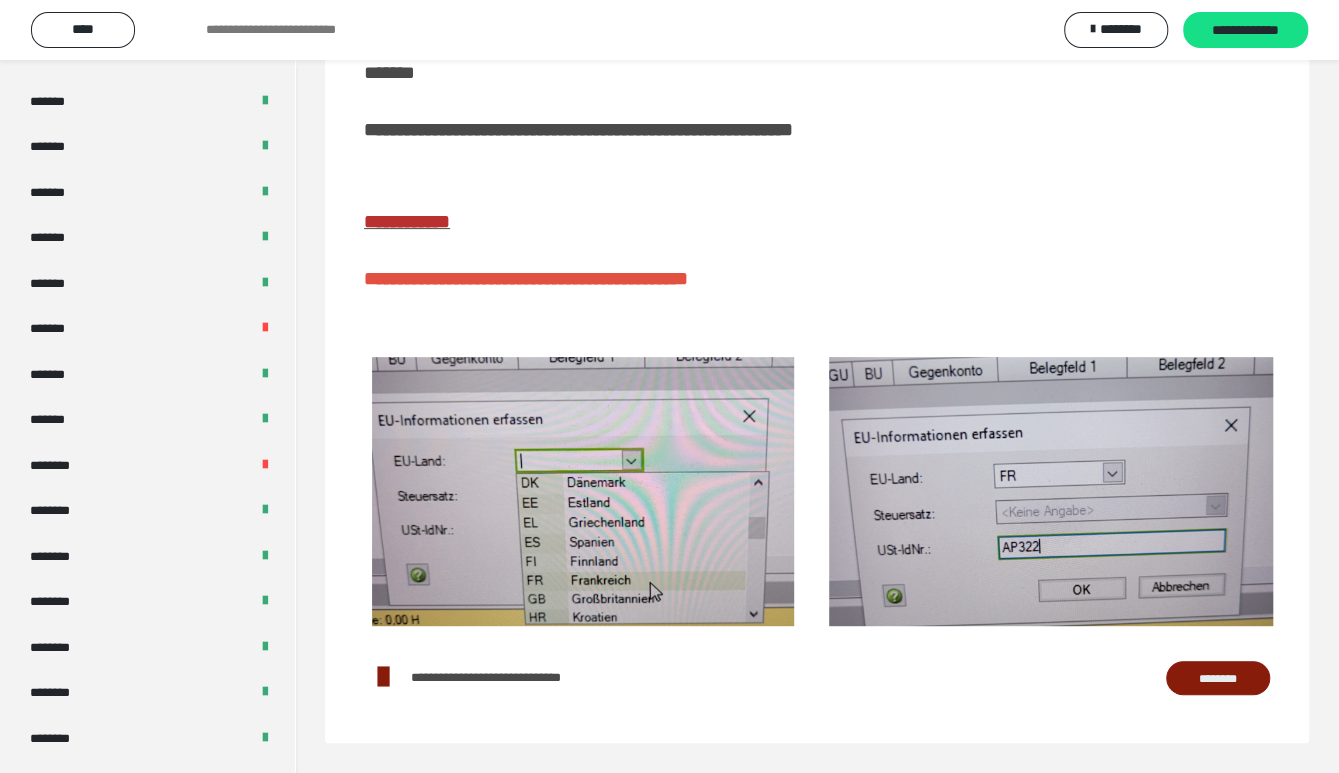 drag, startPoint x: 1065, startPoint y: 158, endPoint x: 767, endPoint y: 220, distance: 304.38135 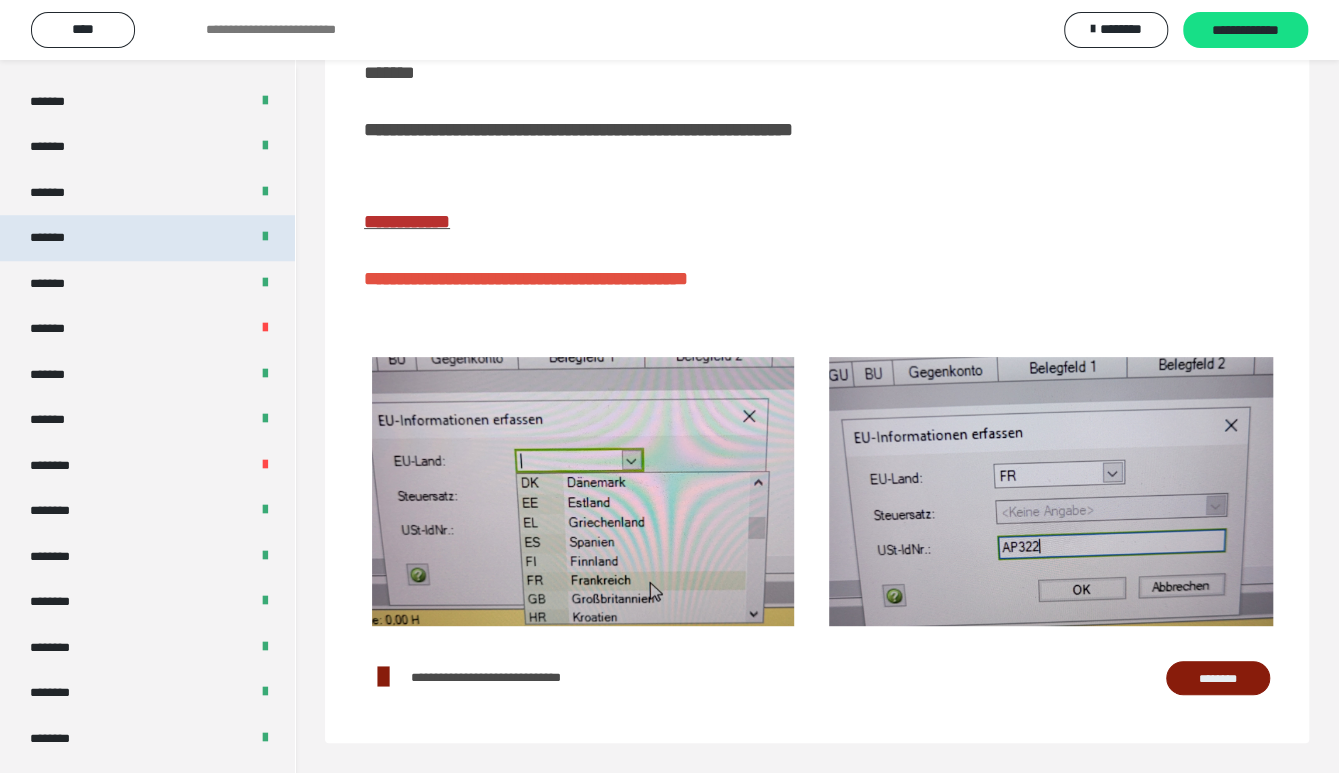 click on "*******" at bounding box center [58, 238] 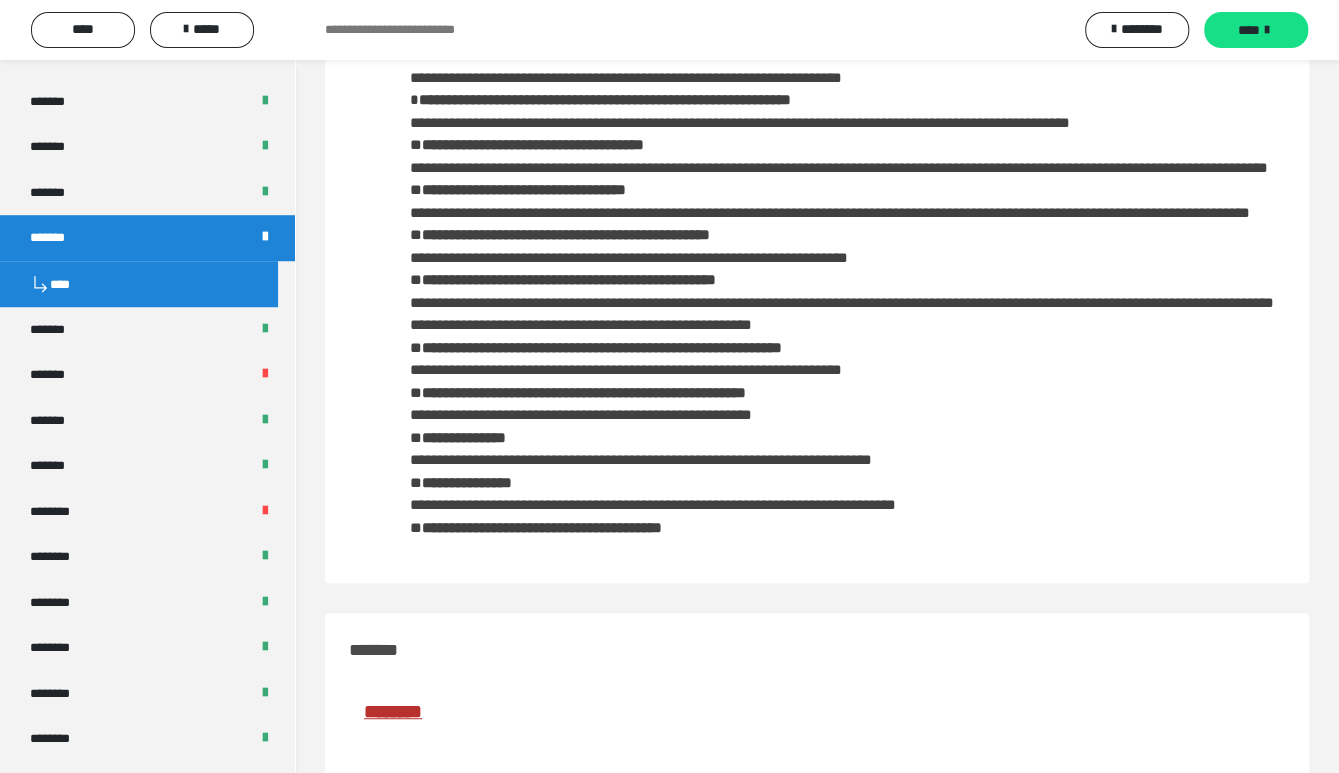 scroll, scrollTop: 1057, scrollLeft: 0, axis: vertical 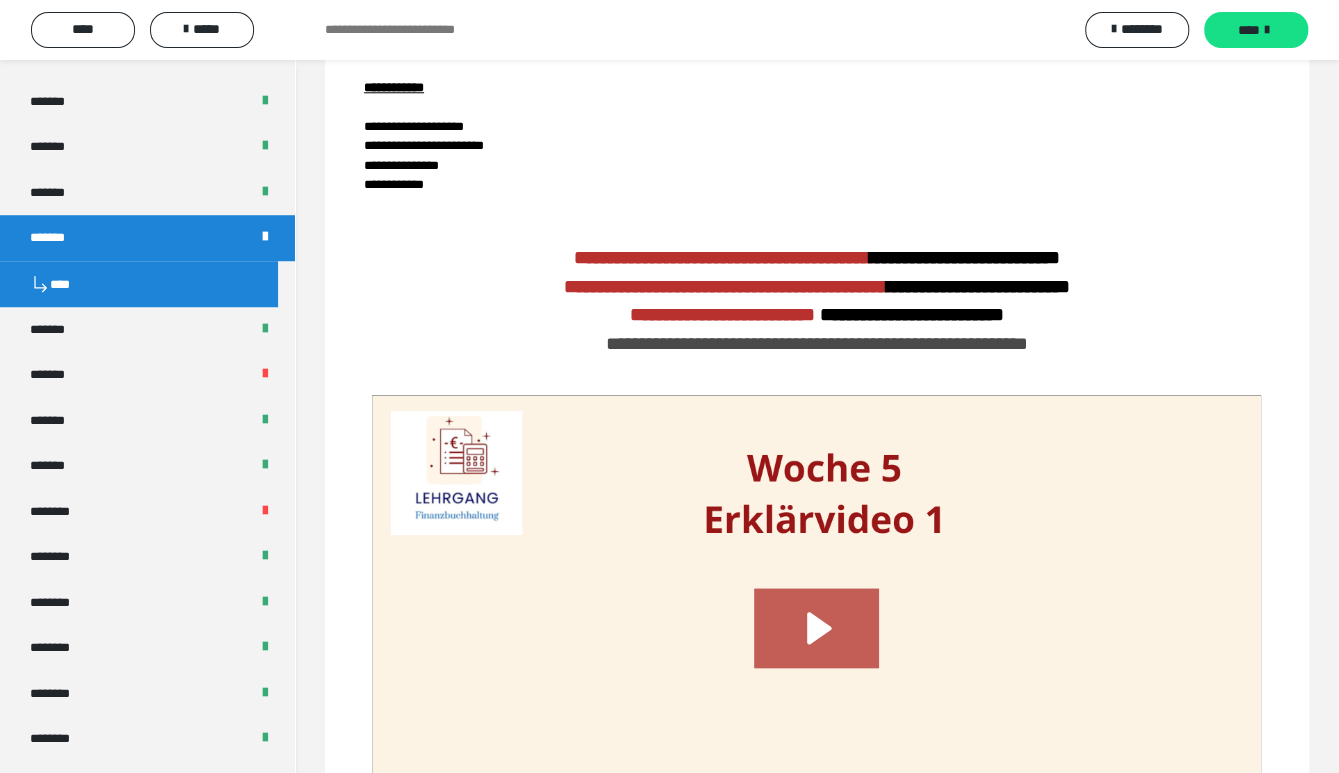 click on "**********" at bounding box center (817, 124) 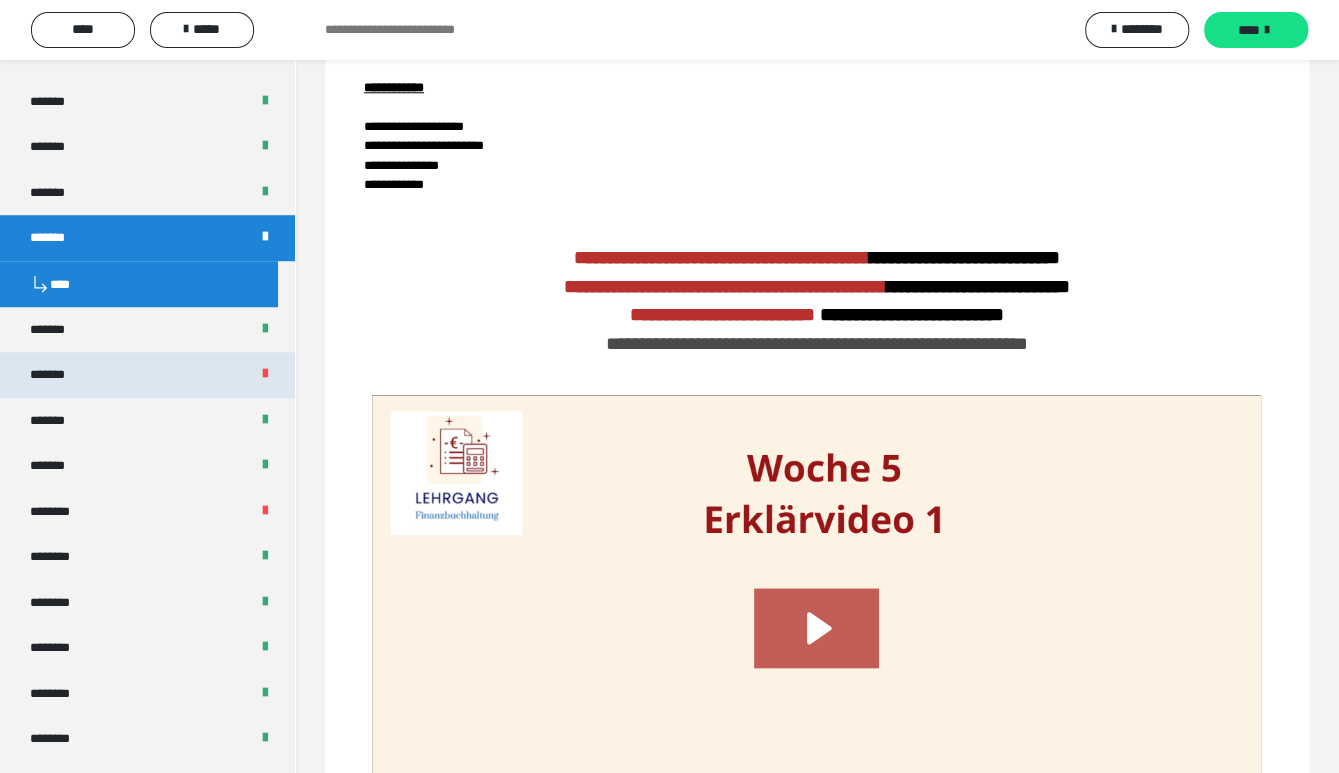 click on "*******" at bounding box center (147, 375) 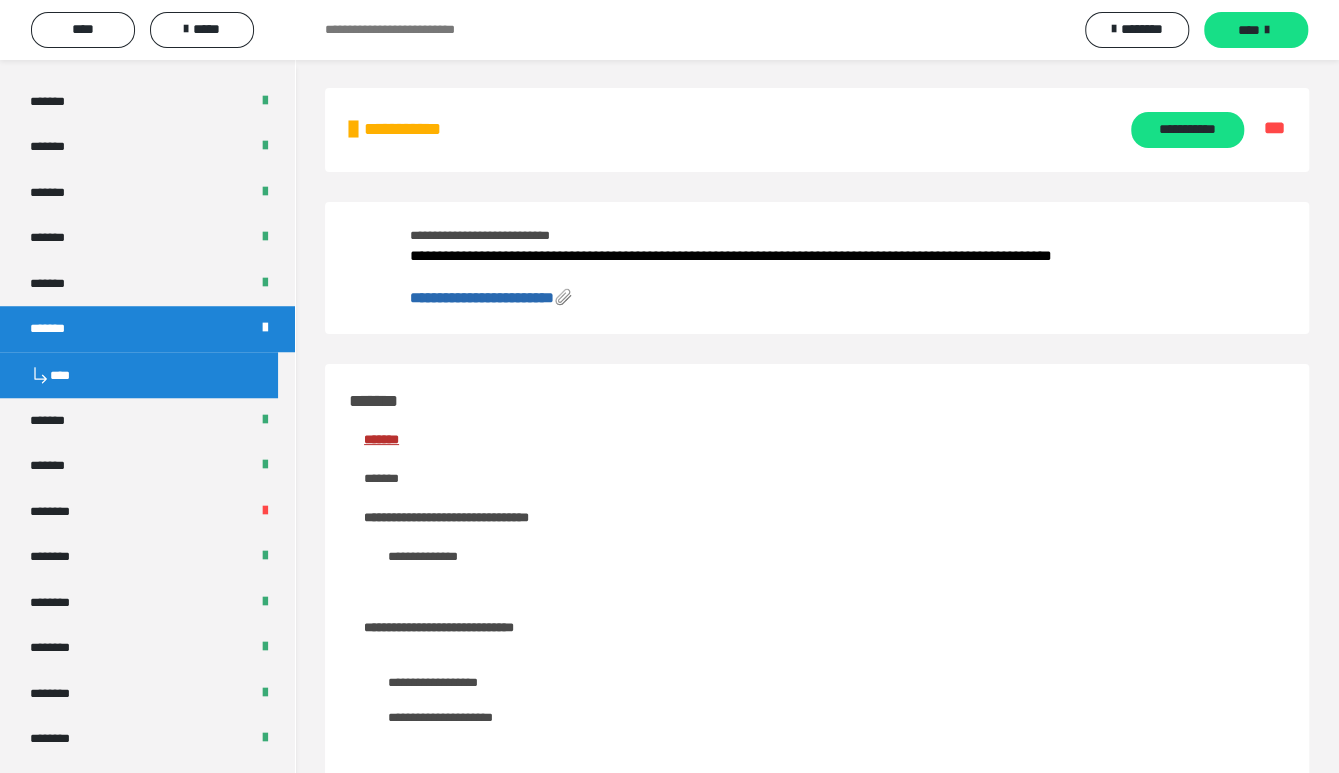scroll, scrollTop: 0, scrollLeft: 0, axis: both 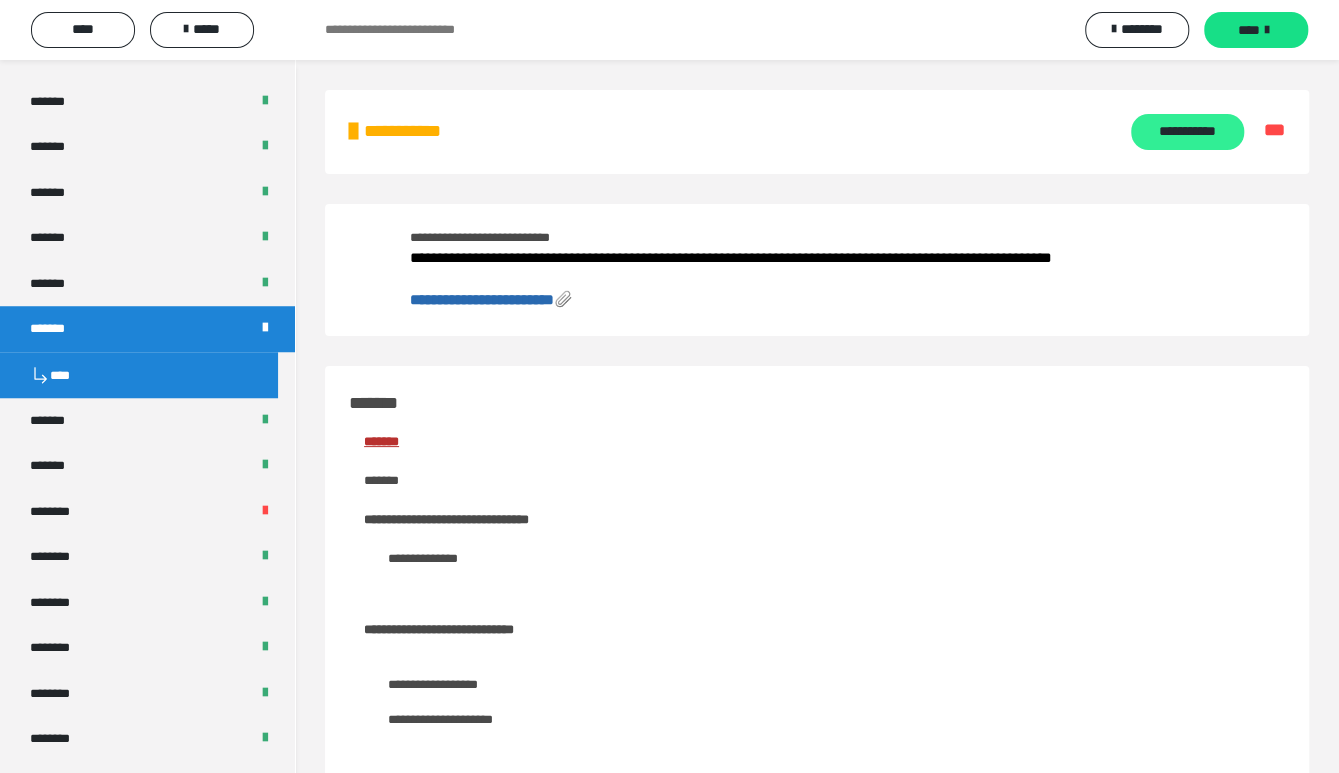 click on "**********" at bounding box center [1187, 132] 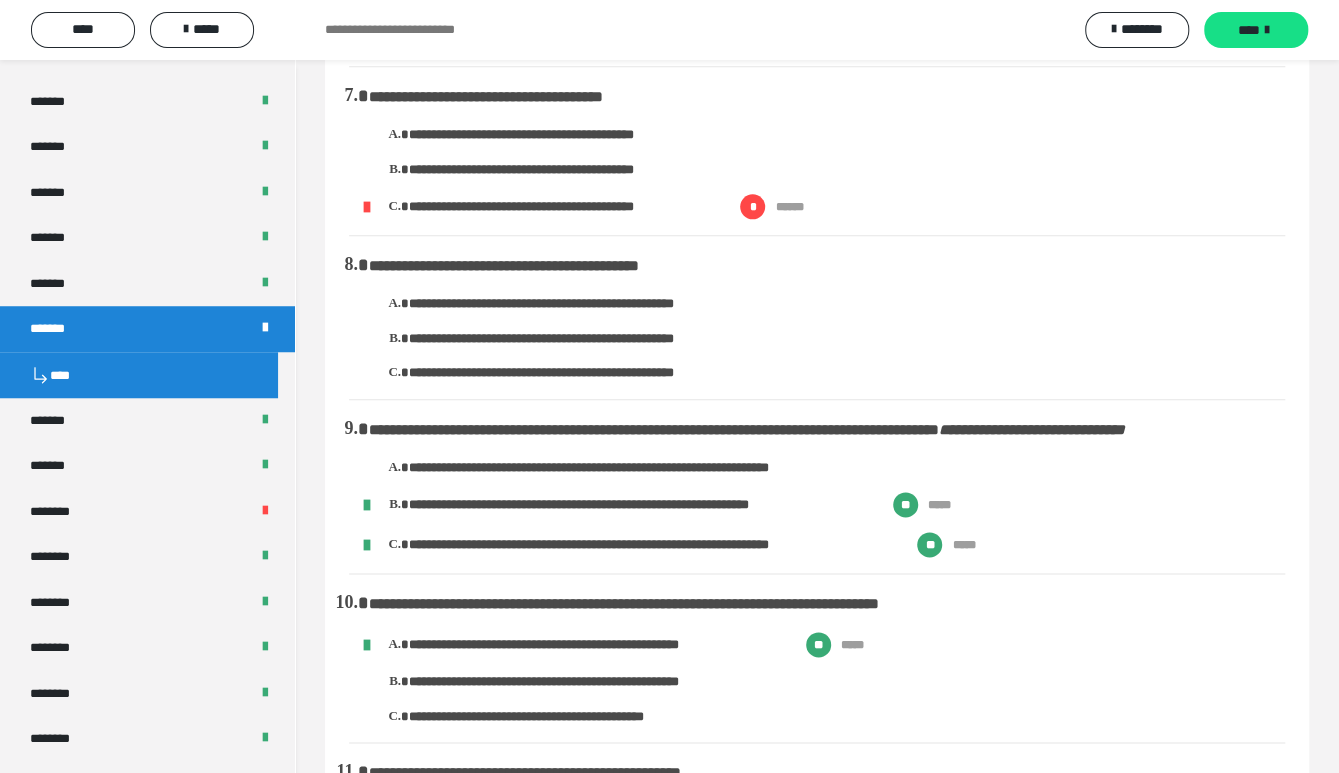 scroll, scrollTop: 1296, scrollLeft: 0, axis: vertical 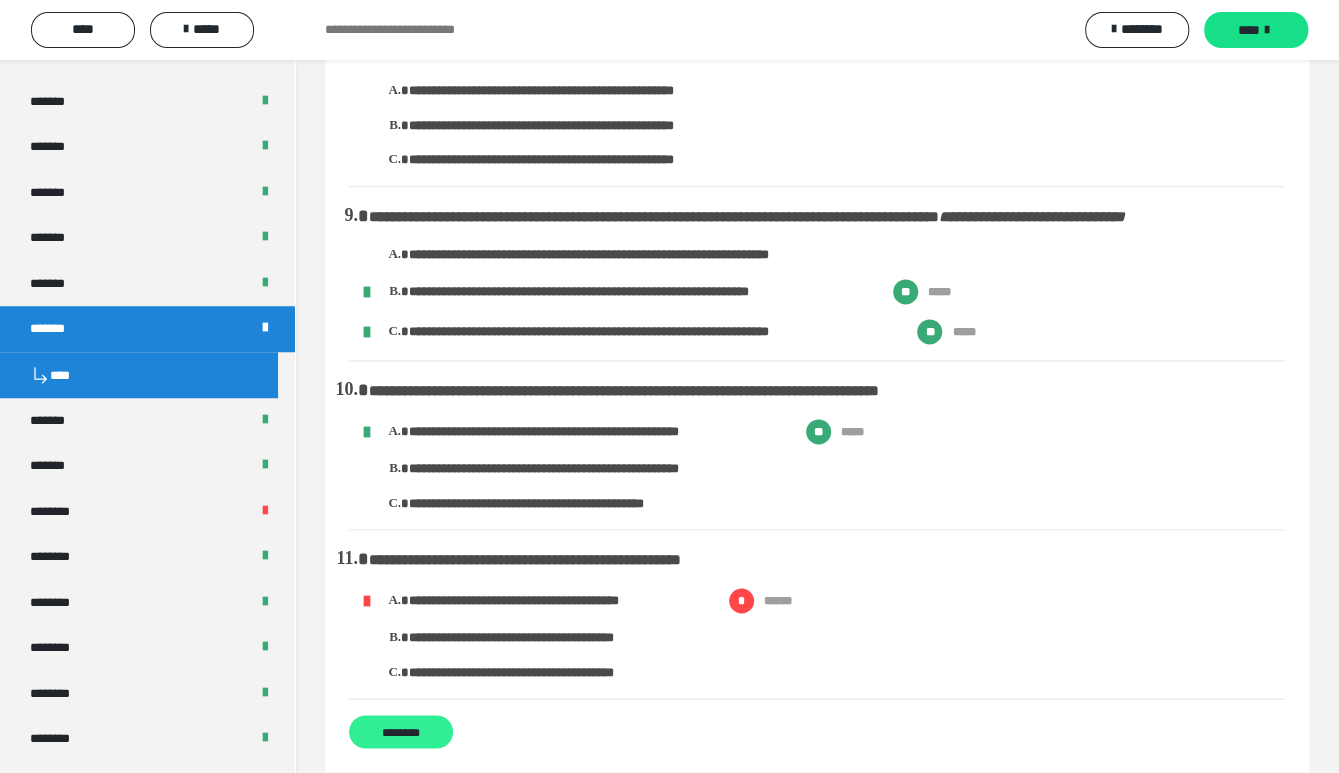 click on "********" at bounding box center [401, 731] 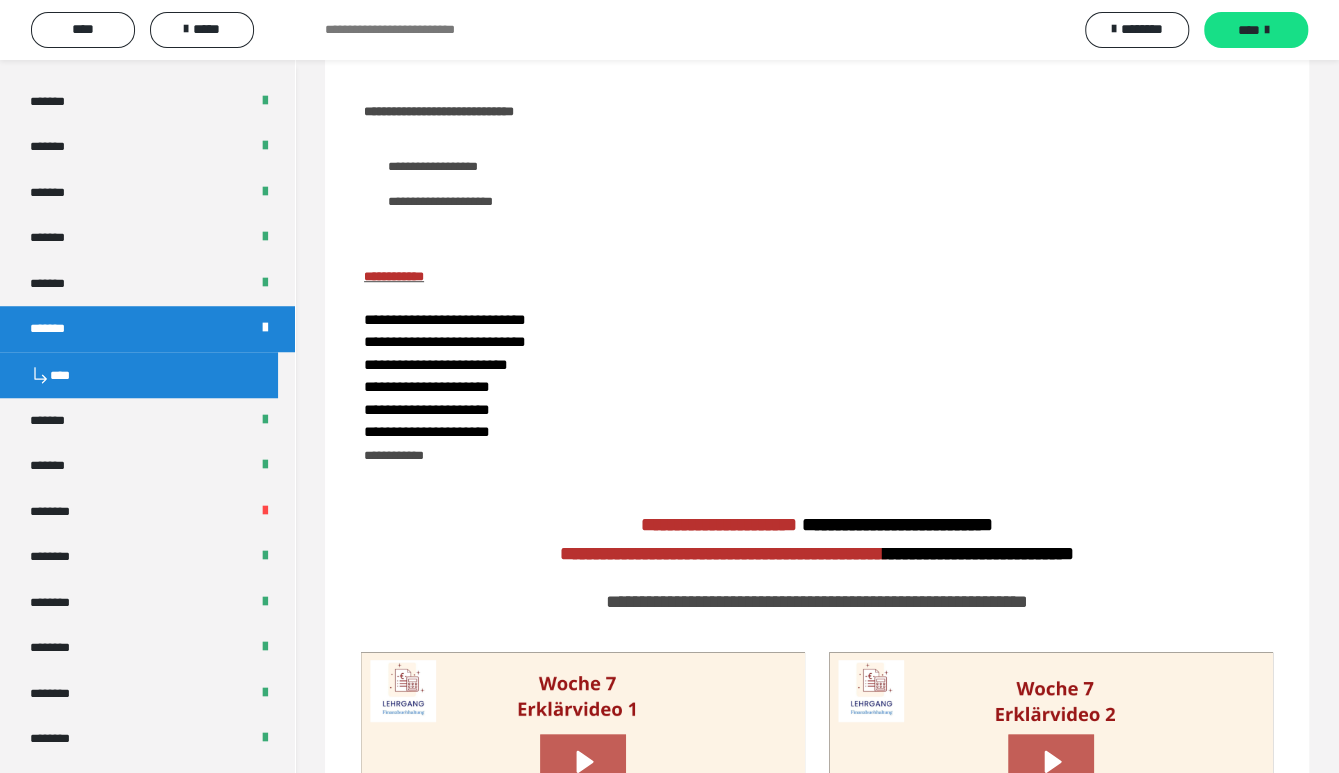 scroll, scrollTop: 0, scrollLeft: 0, axis: both 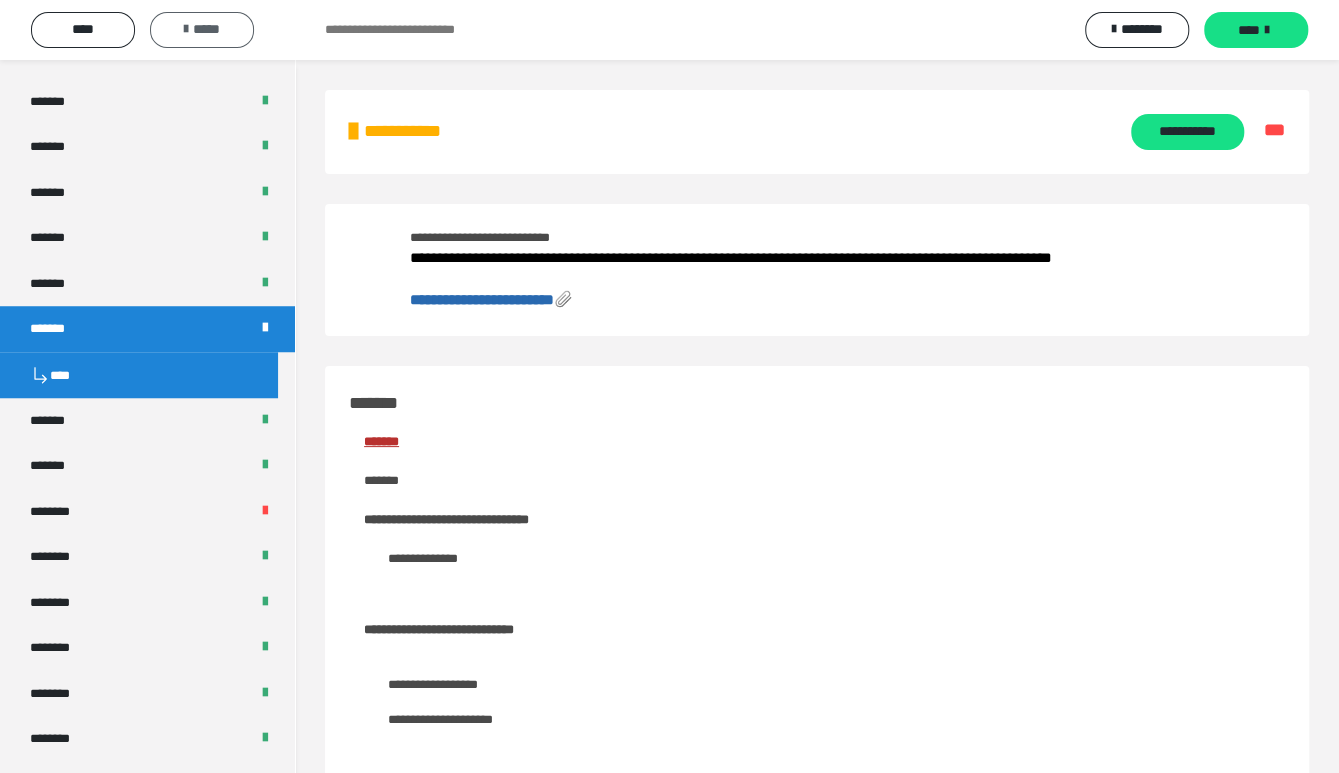 click on "*****" at bounding box center [202, 29] 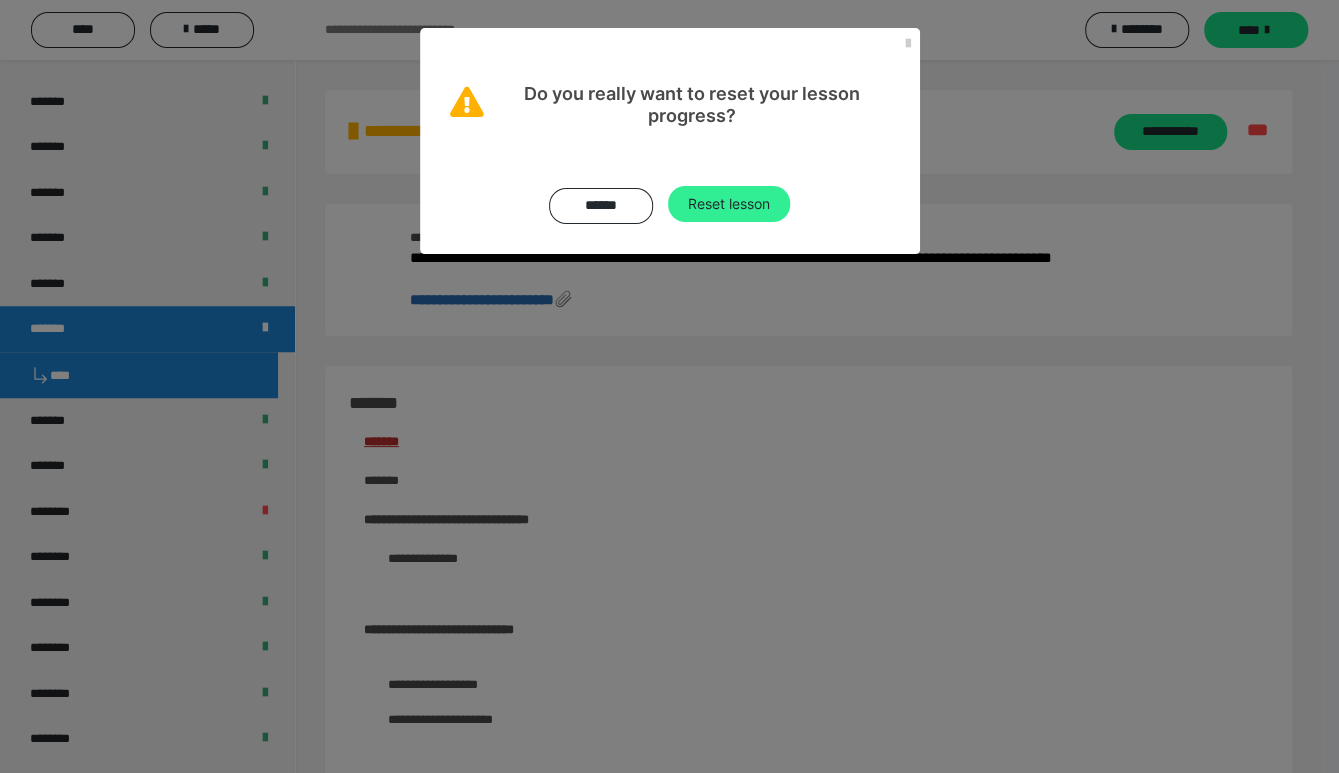 click on "Reset lesson" at bounding box center (729, 204) 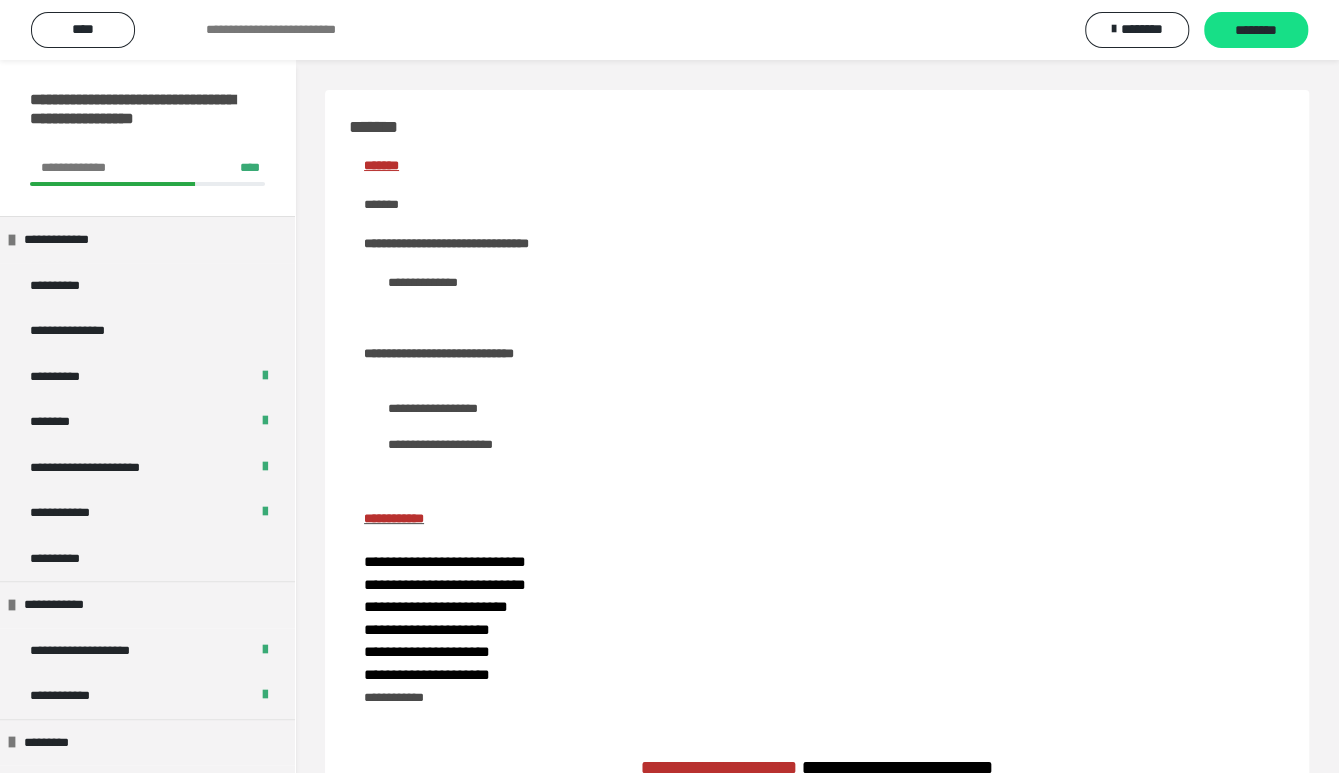 click on "**********" at bounding box center [817, 518] 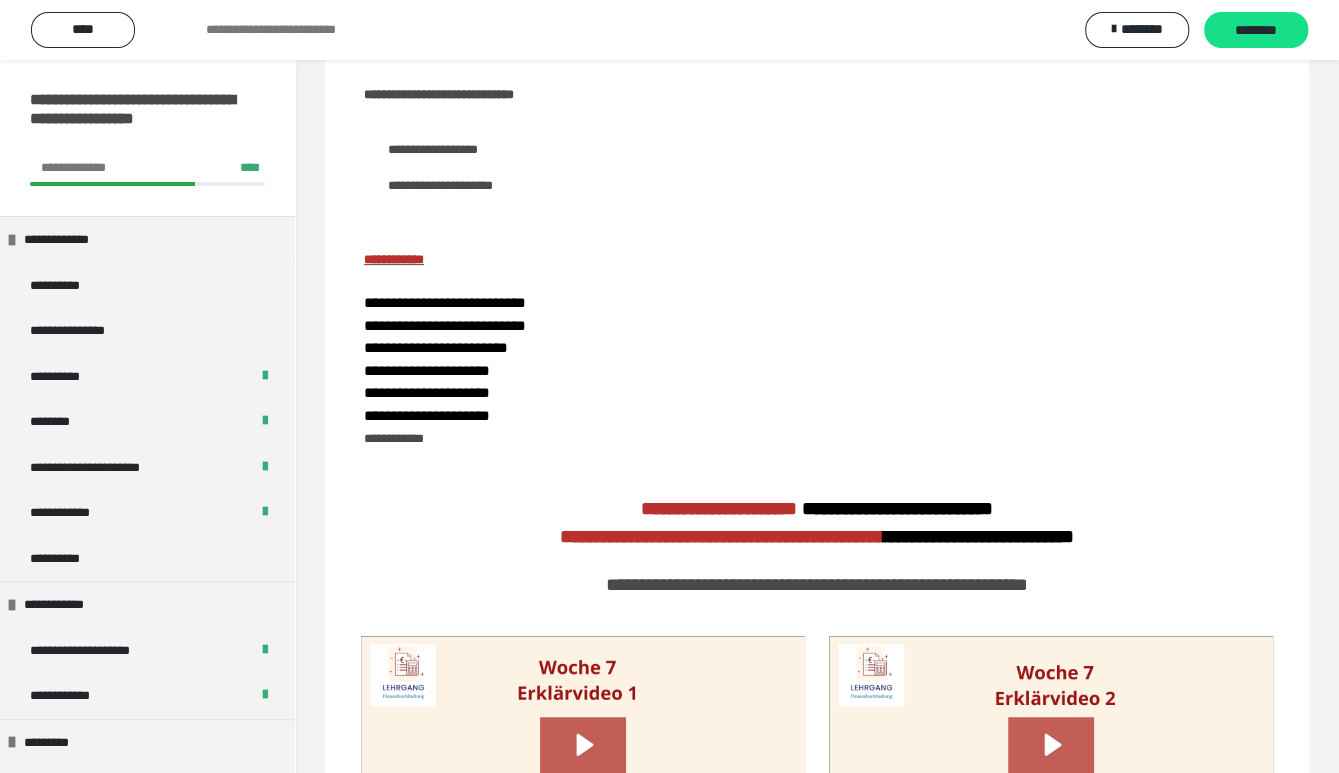 scroll, scrollTop: 518, scrollLeft: 0, axis: vertical 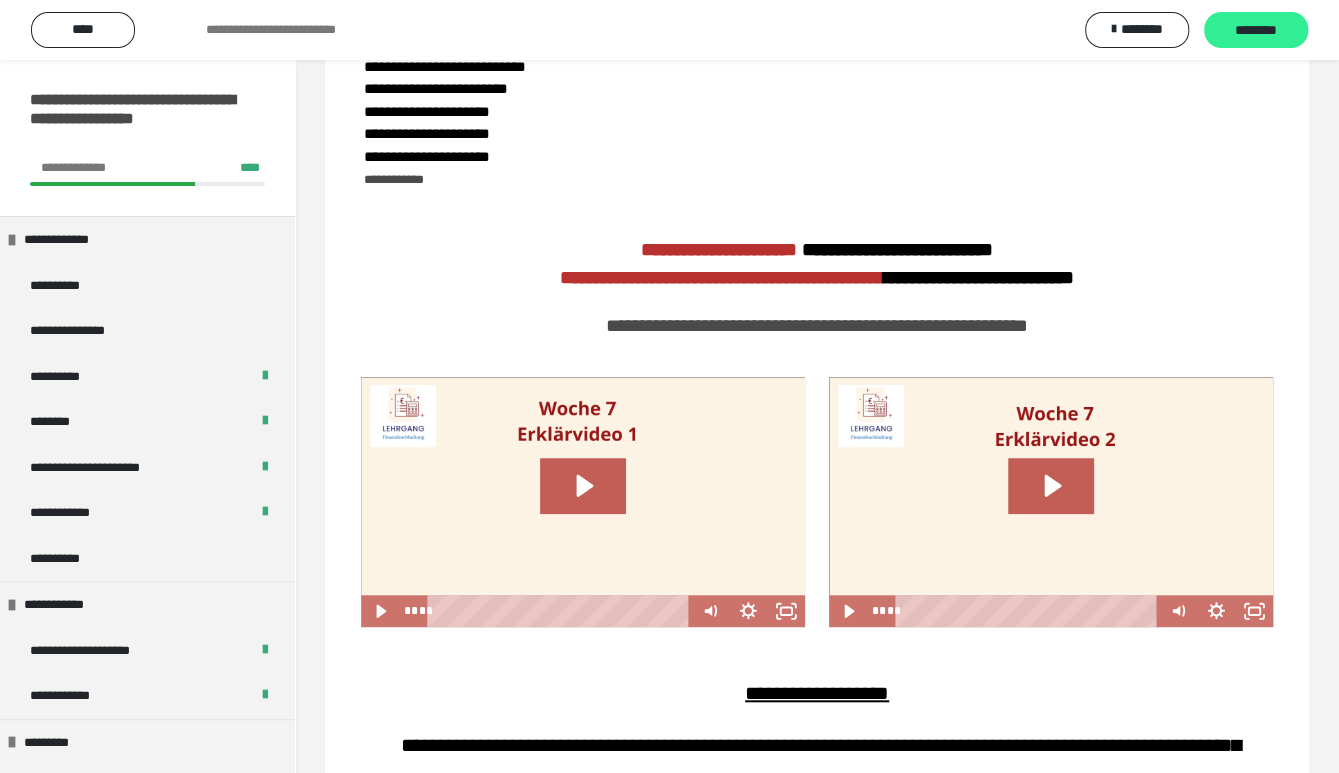 click on "********" at bounding box center [1256, 31] 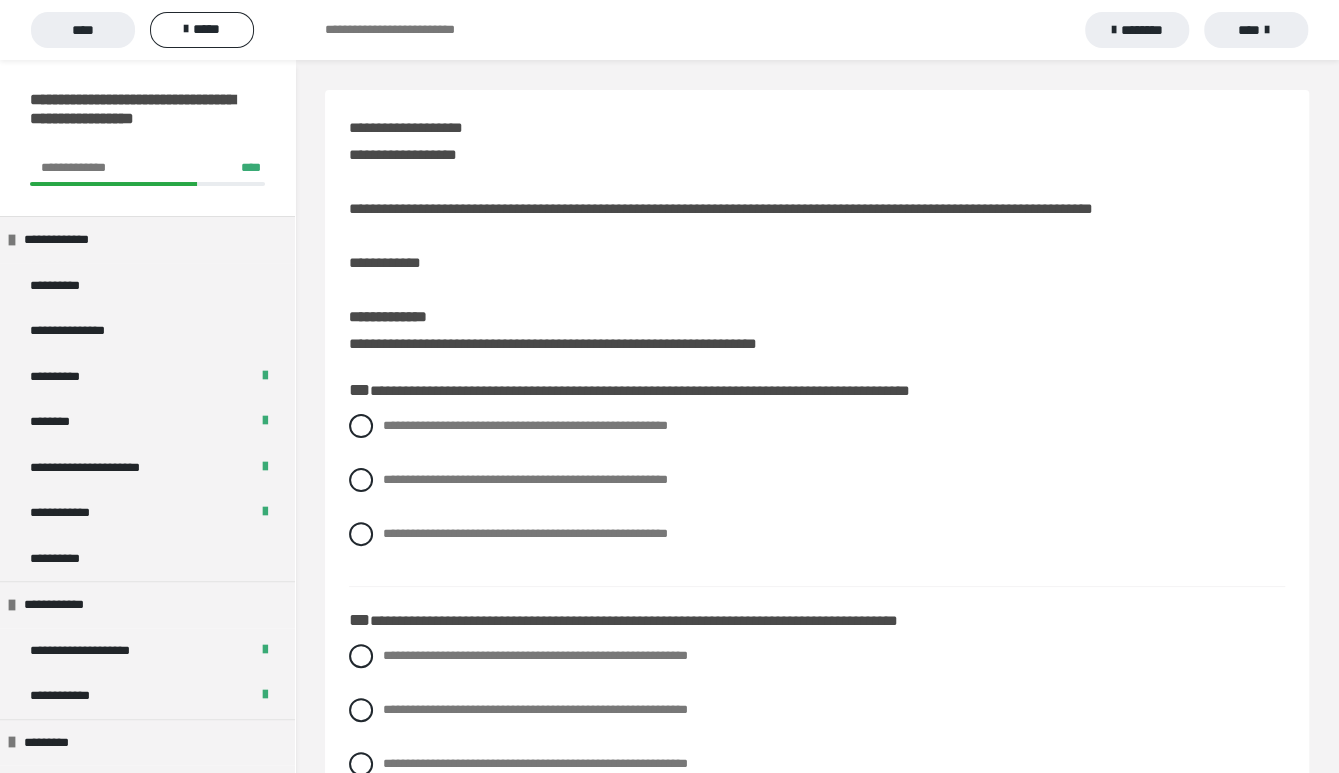 scroll, scrollTop: 259, scrollLeft: 0, axis: vertical 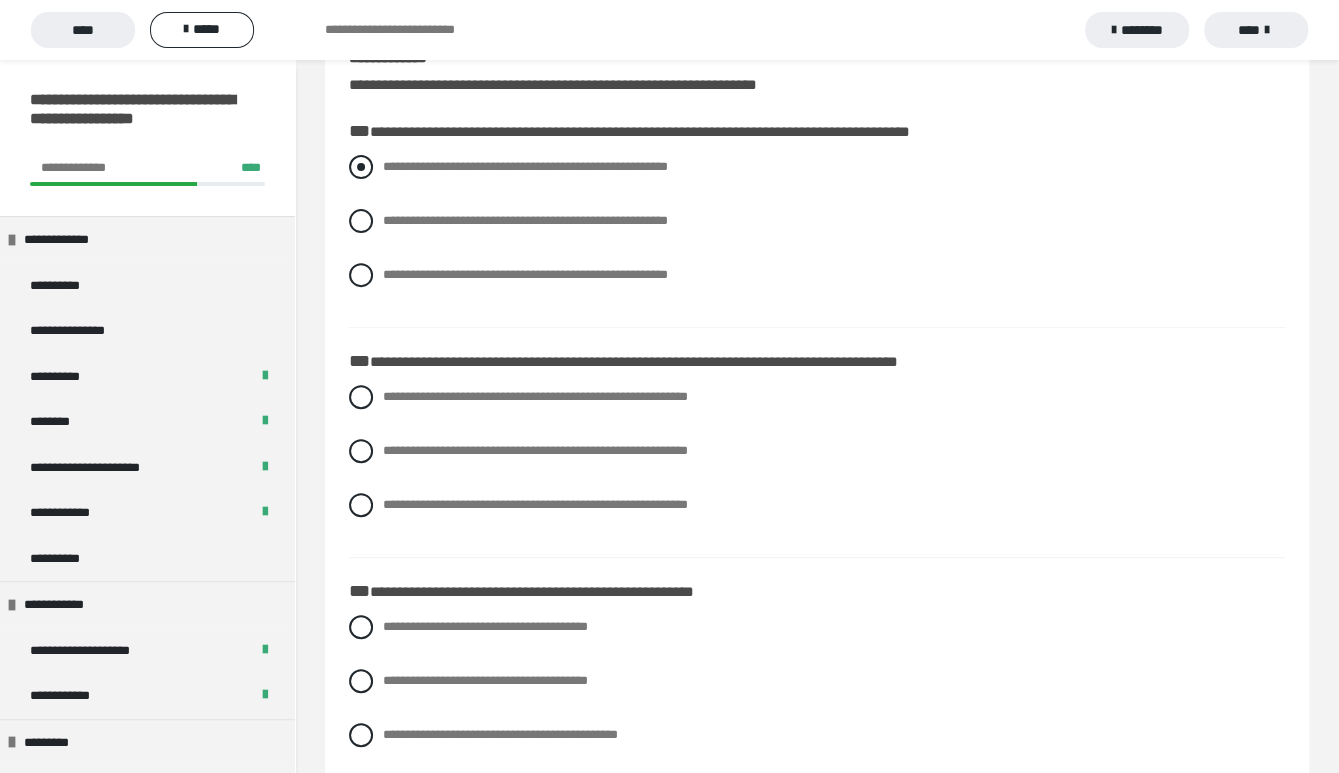 click on "**********" at bounding box center [525, 166] 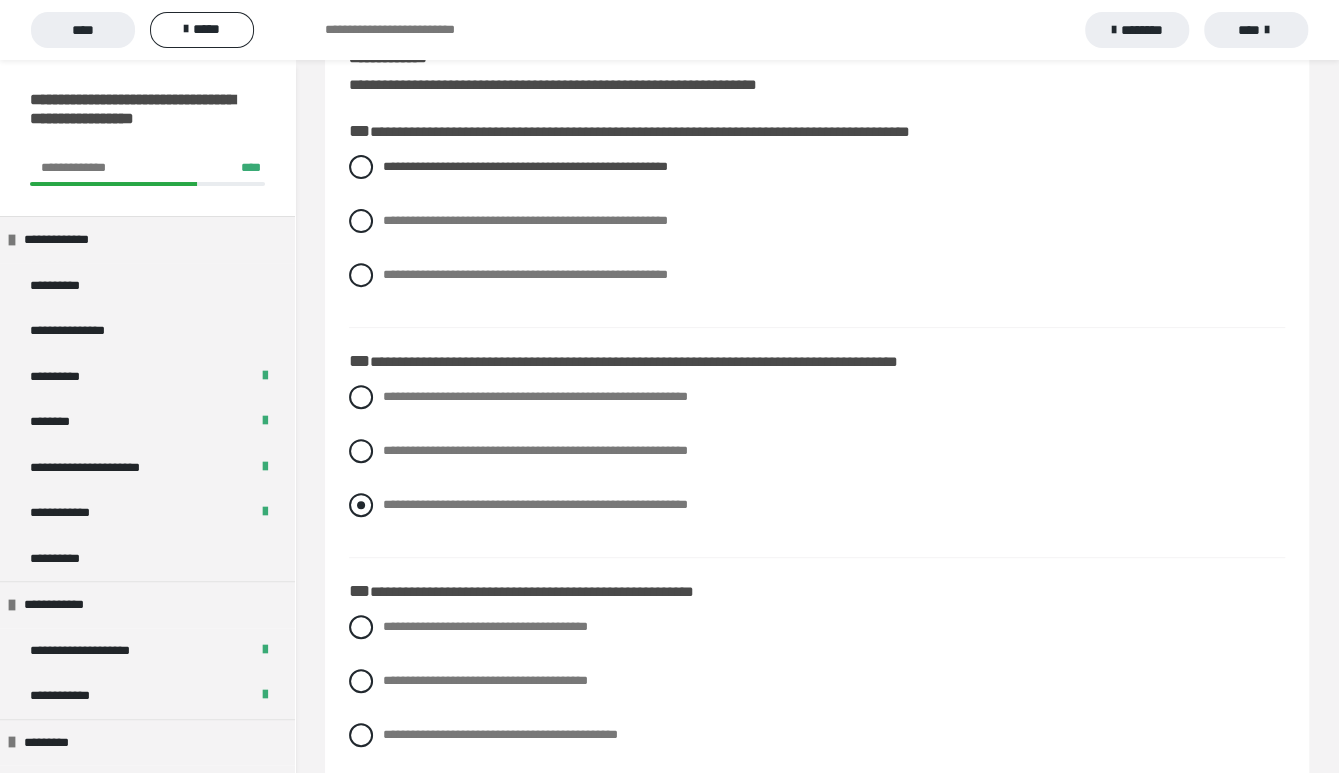 click on "**********" at bounding box center (535, 504) 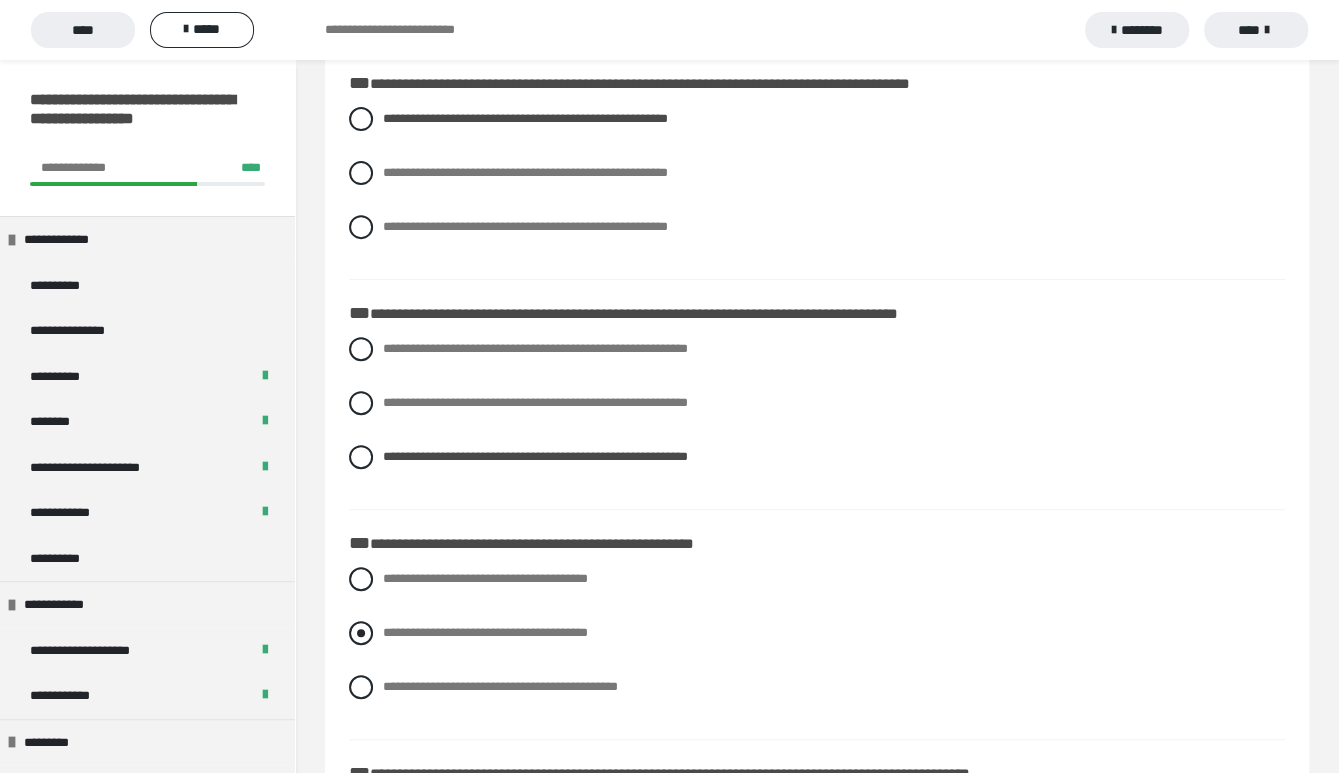 scroll, scrollTop: 519, scrollLeft: 0, axis: vertical 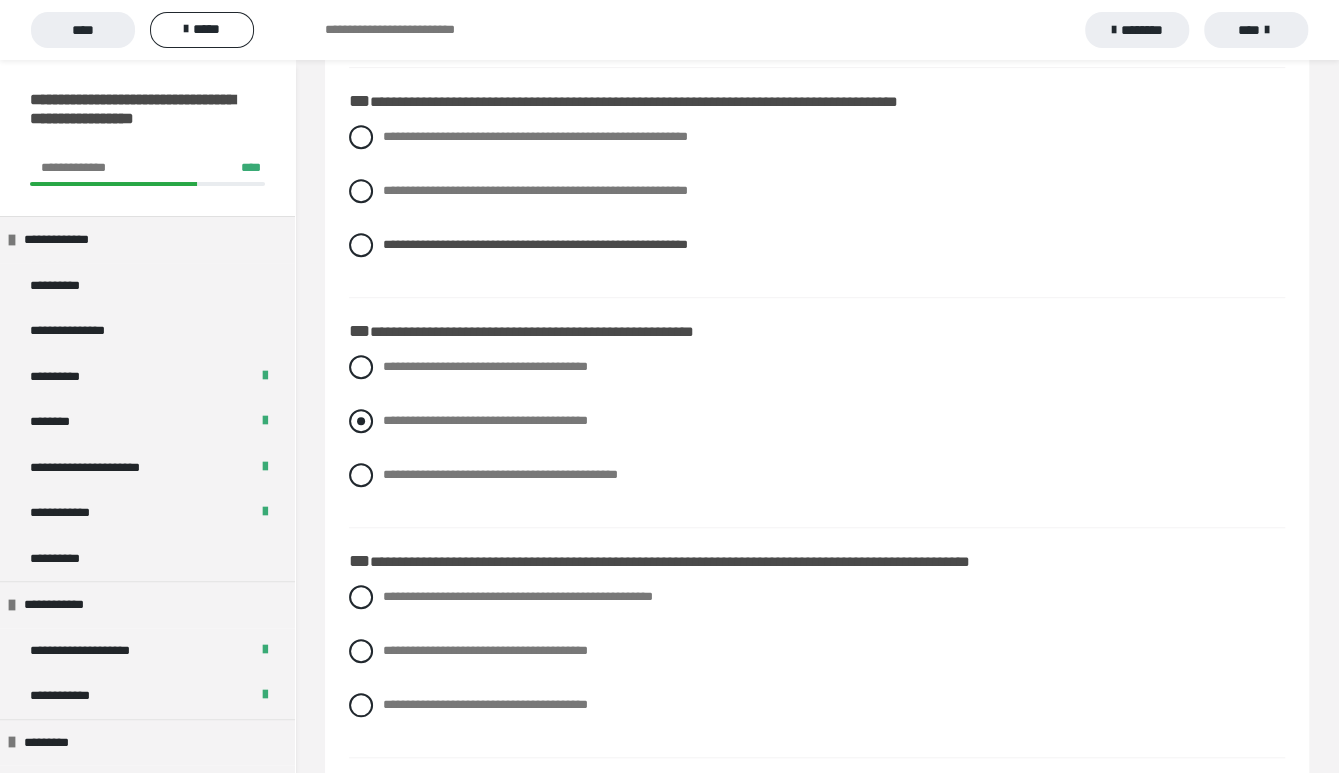click on "**********" at bounding box center (485, 420) 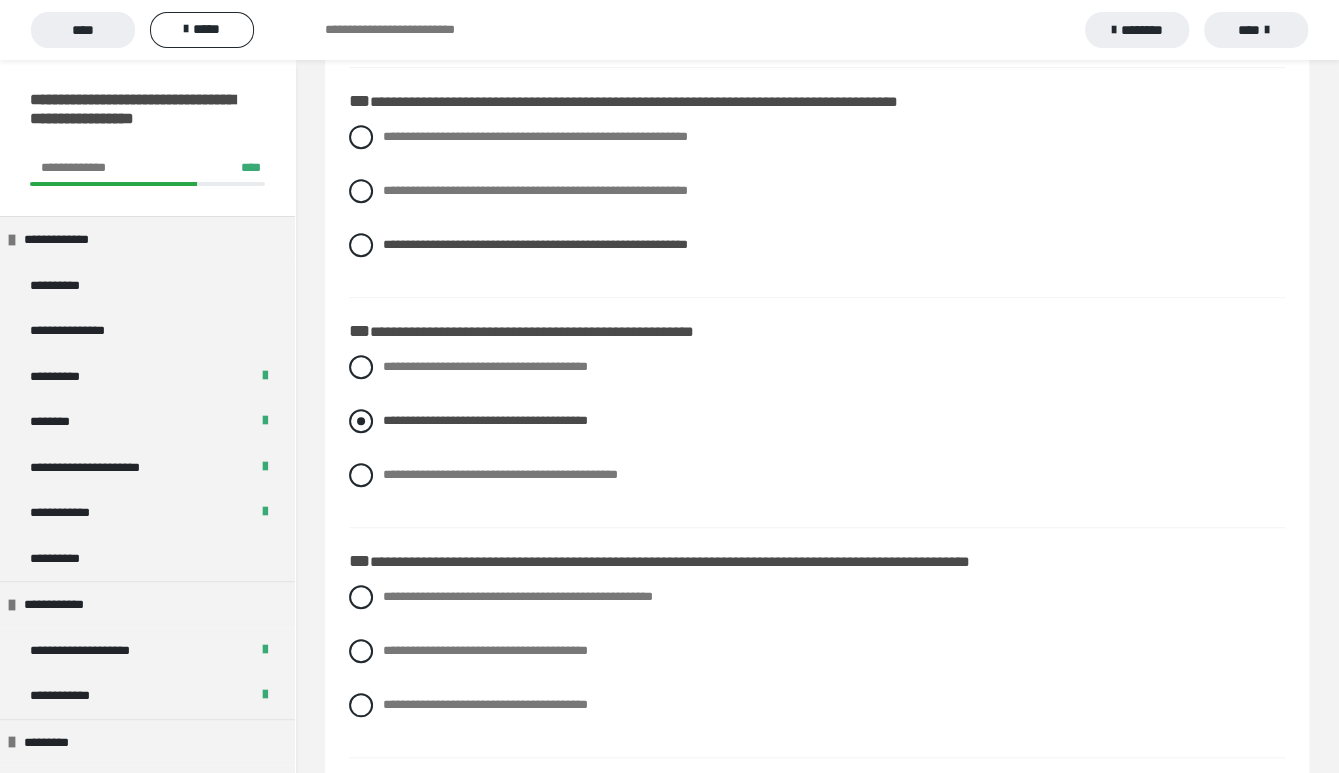 scroll, scrollTop: 777, scrollLeft: 0, axis: vertical 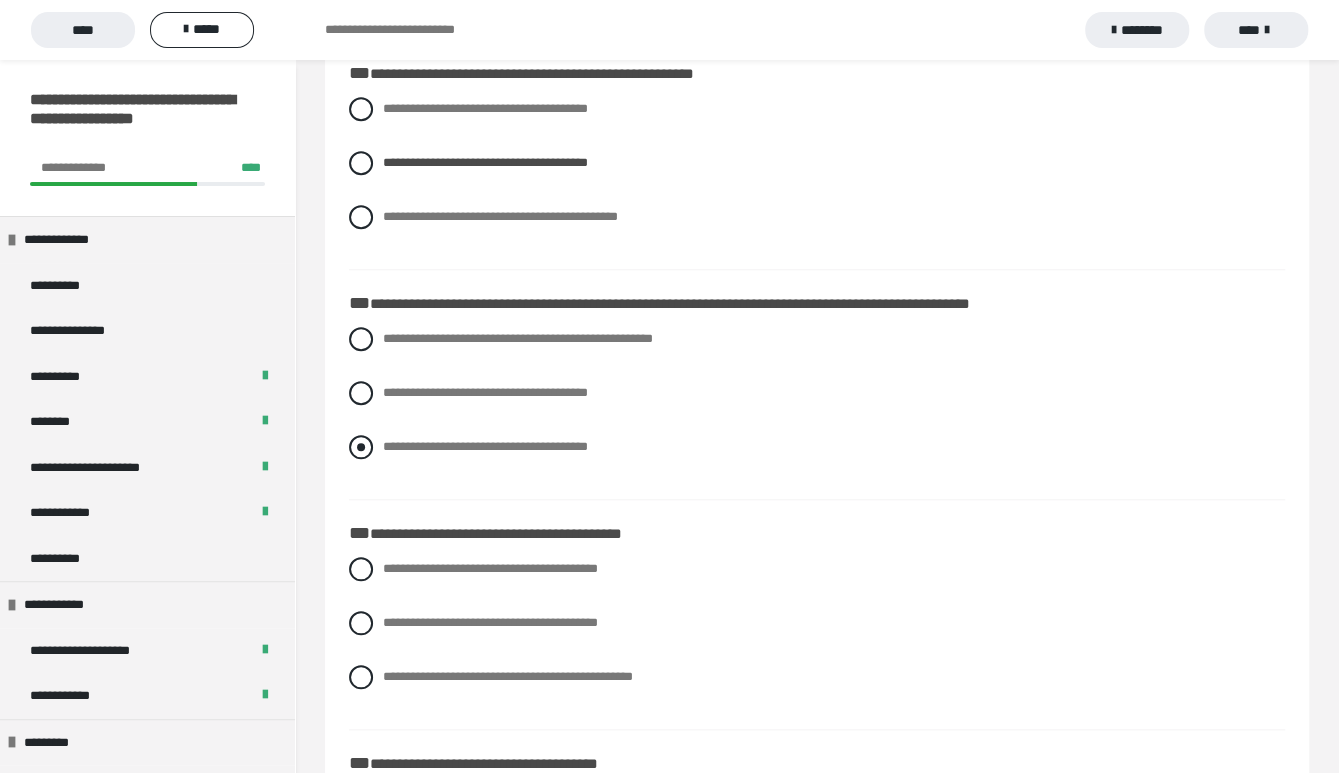 click on "**********" at bounding box center [485, 446] 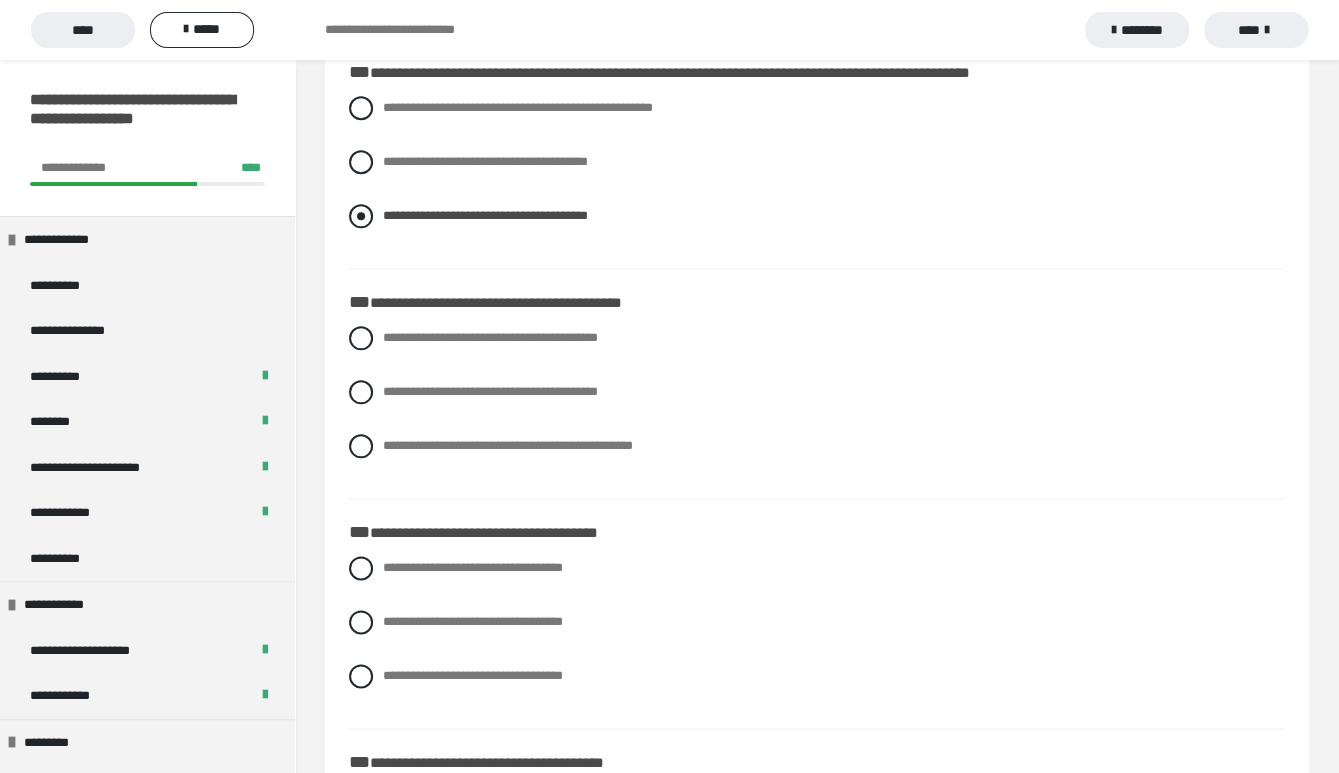 scroll, scrollTop: 1037, scrollLeft: 0, axis: vertical 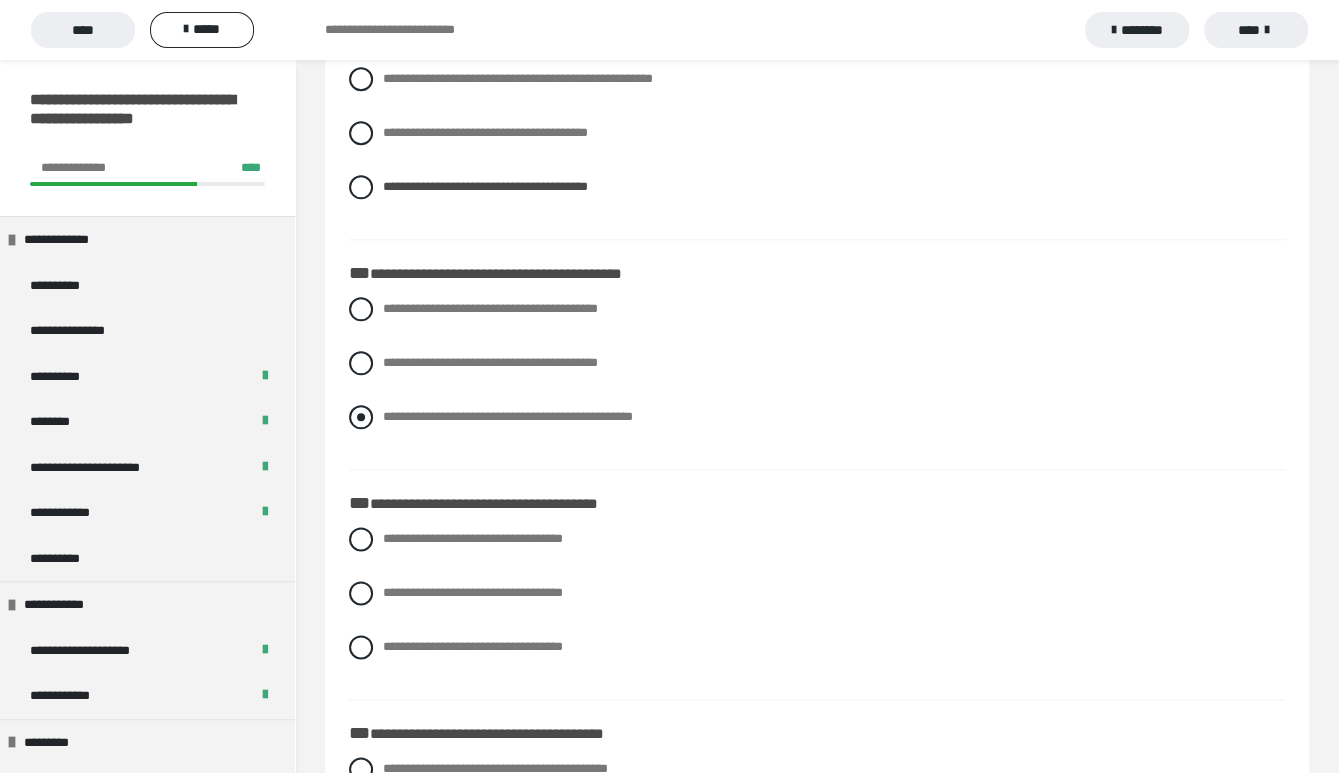 click on "**********" at bounding box center [508, 416] 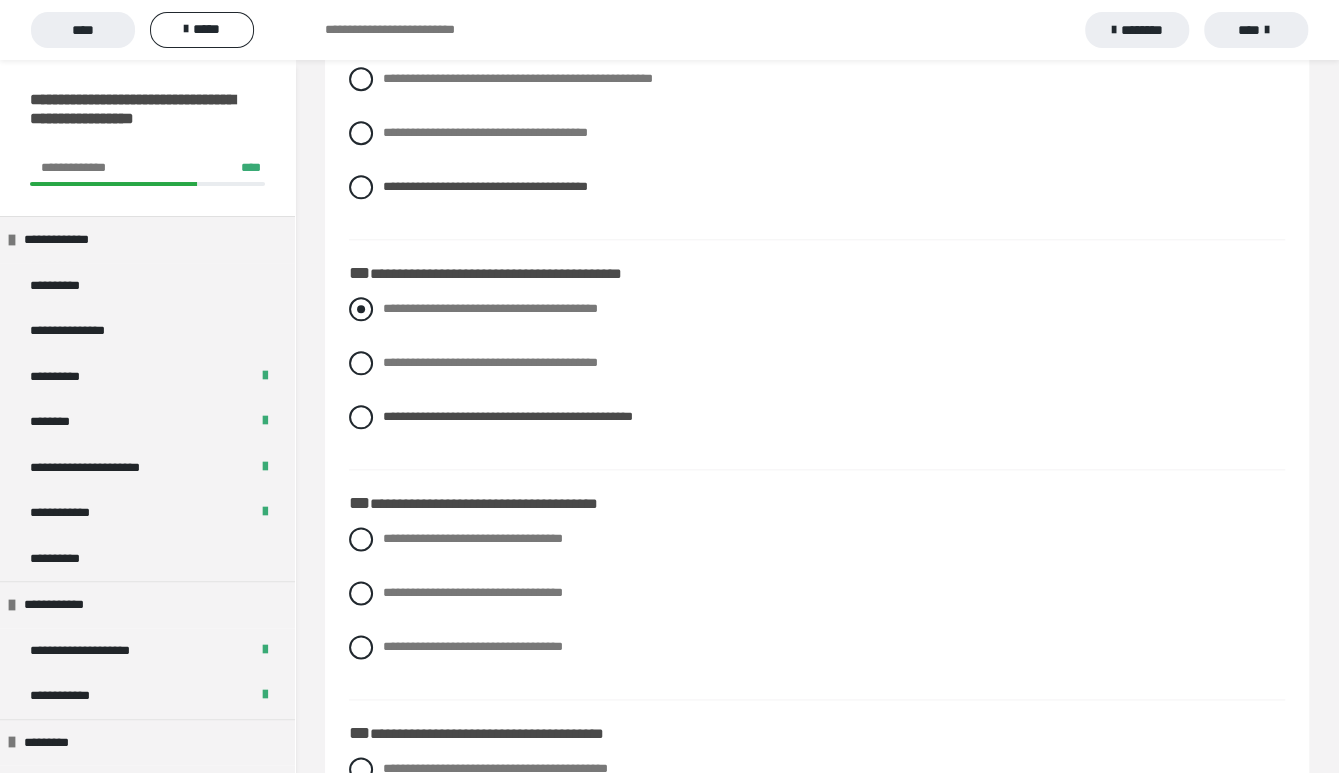 click on "**********" at bounding box center [490, 308] 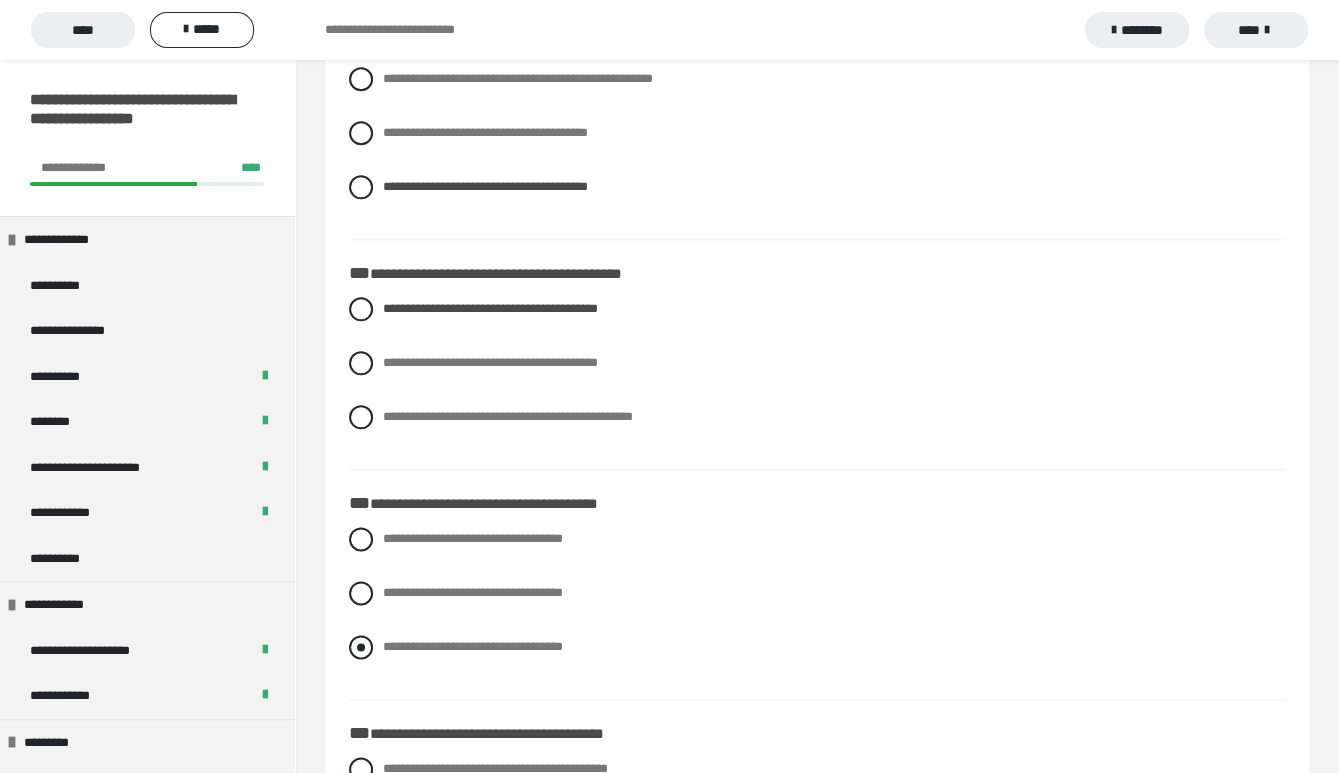 click on "**********" at bounding box center (473, 646) 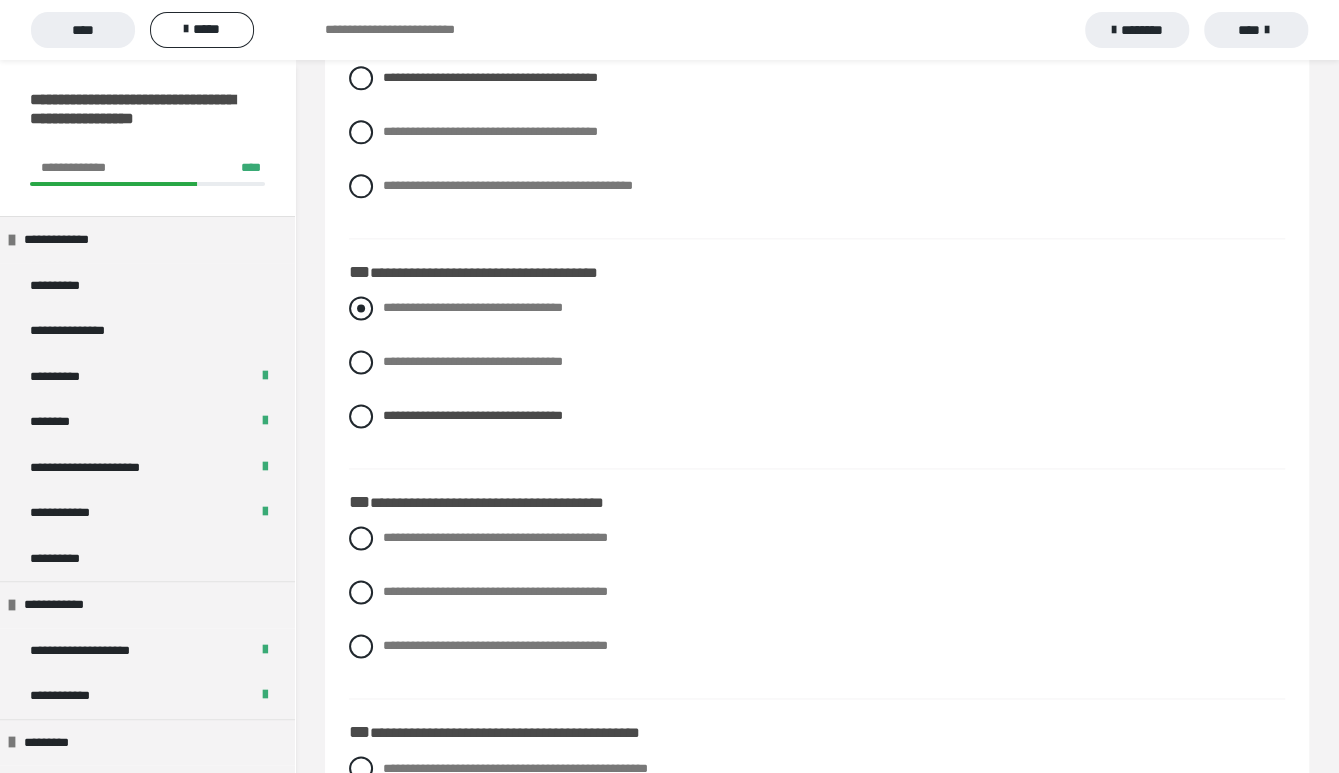 scroll, scrollTop: 1296, scrollLeft: 0, axis: vertical 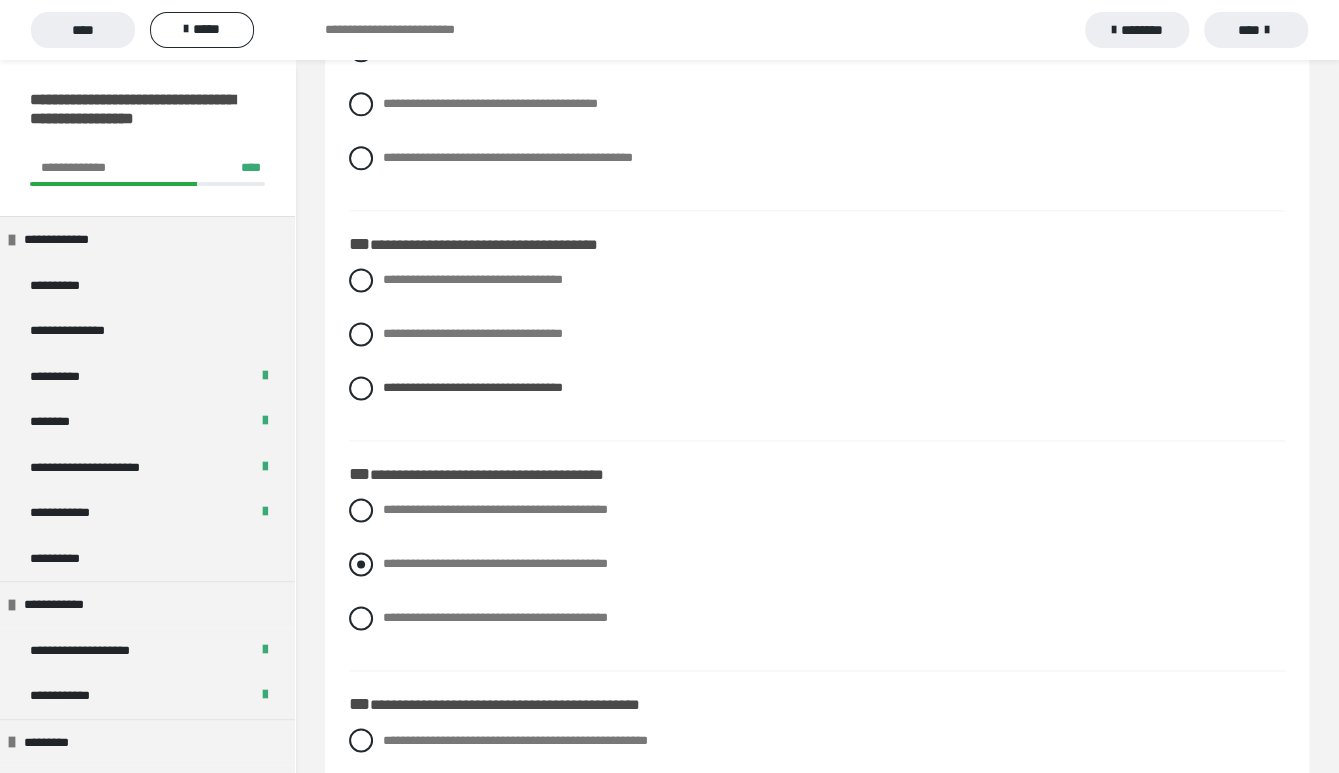 click on "**********" at bounding box center (817, 564) 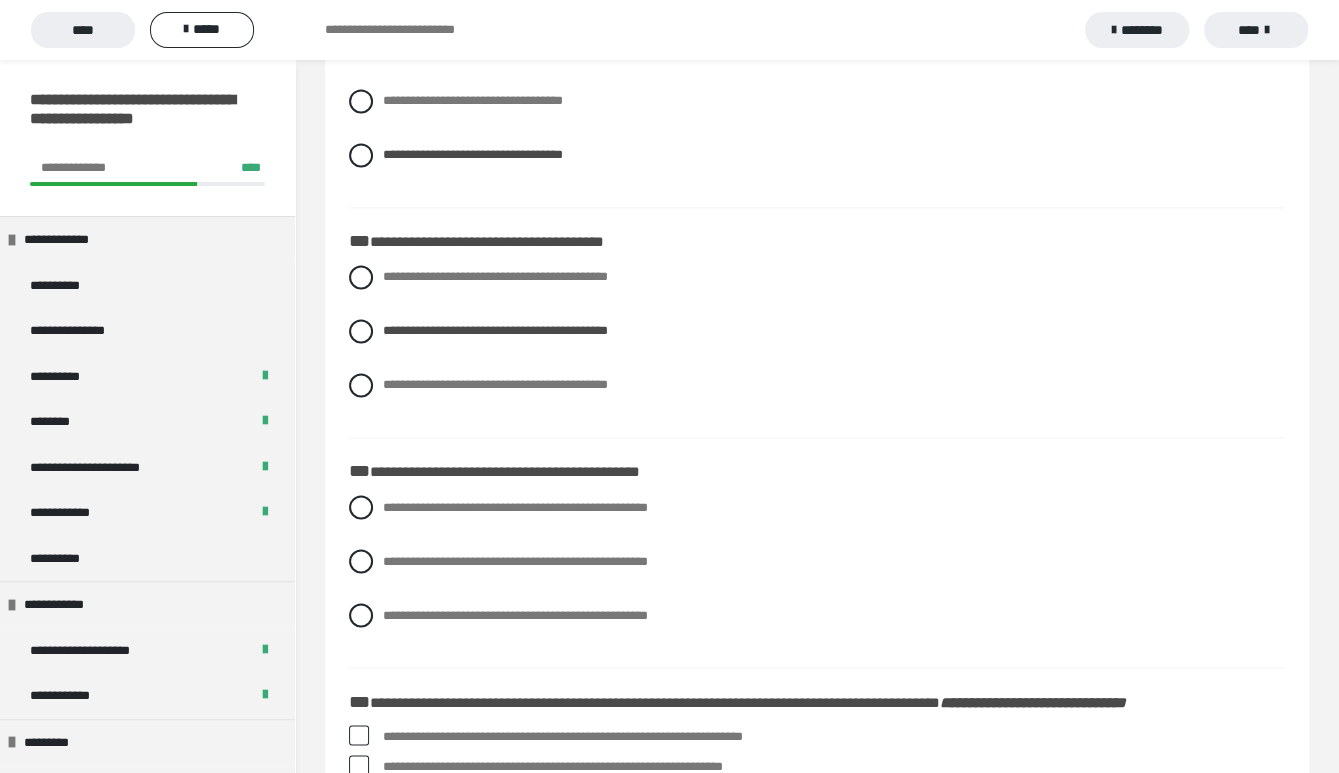 scroll, scrollTop: 1555, scrollLeft: 0, axis: vertical 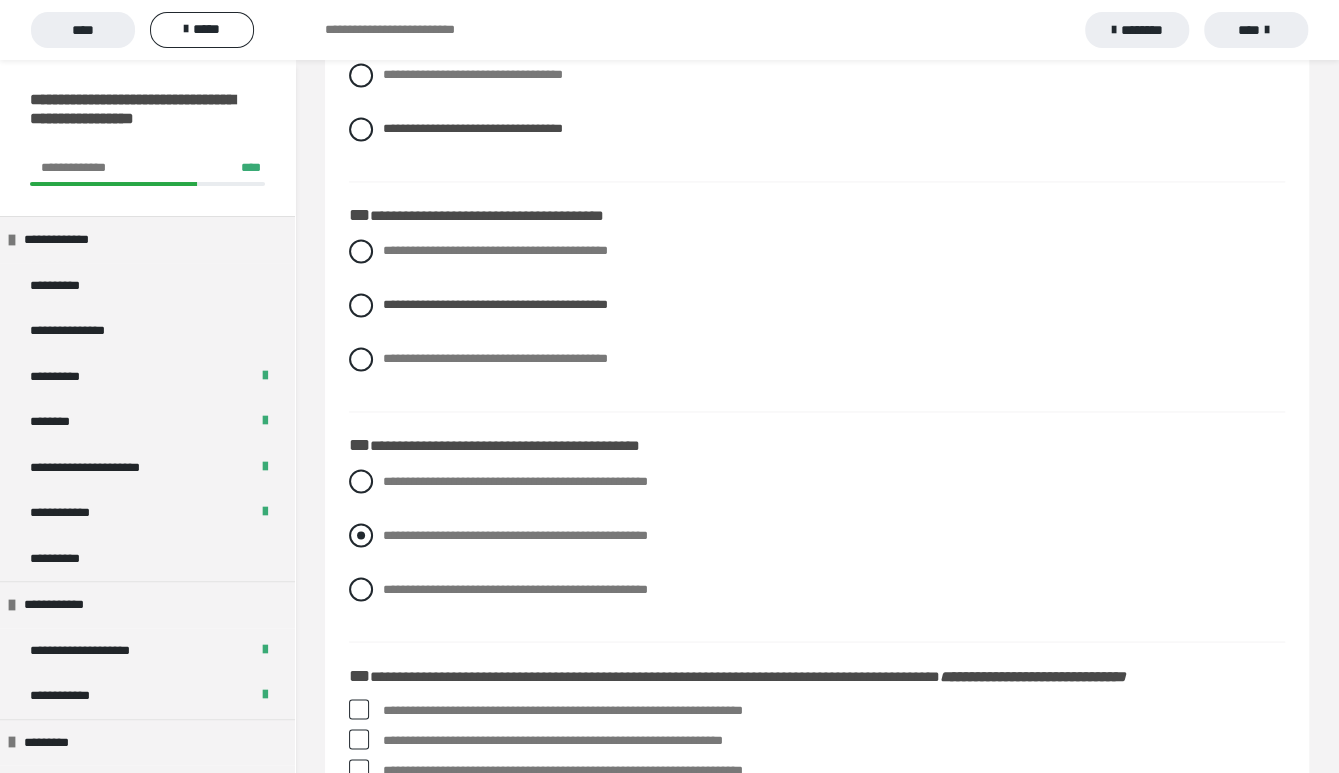 click on "**********" at bounding box center (515, 534) 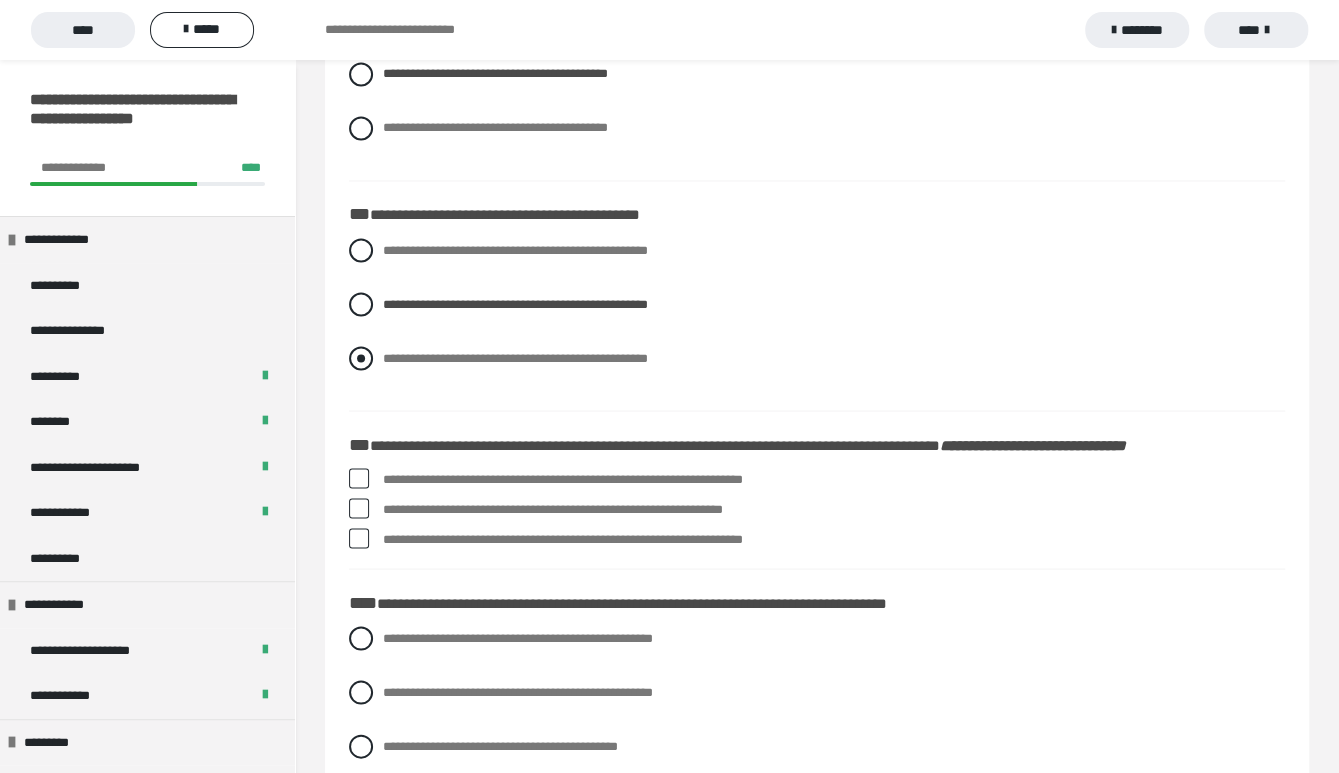 scroll, scrollTop: 1815, scrollLeft: 0, axis: vertical 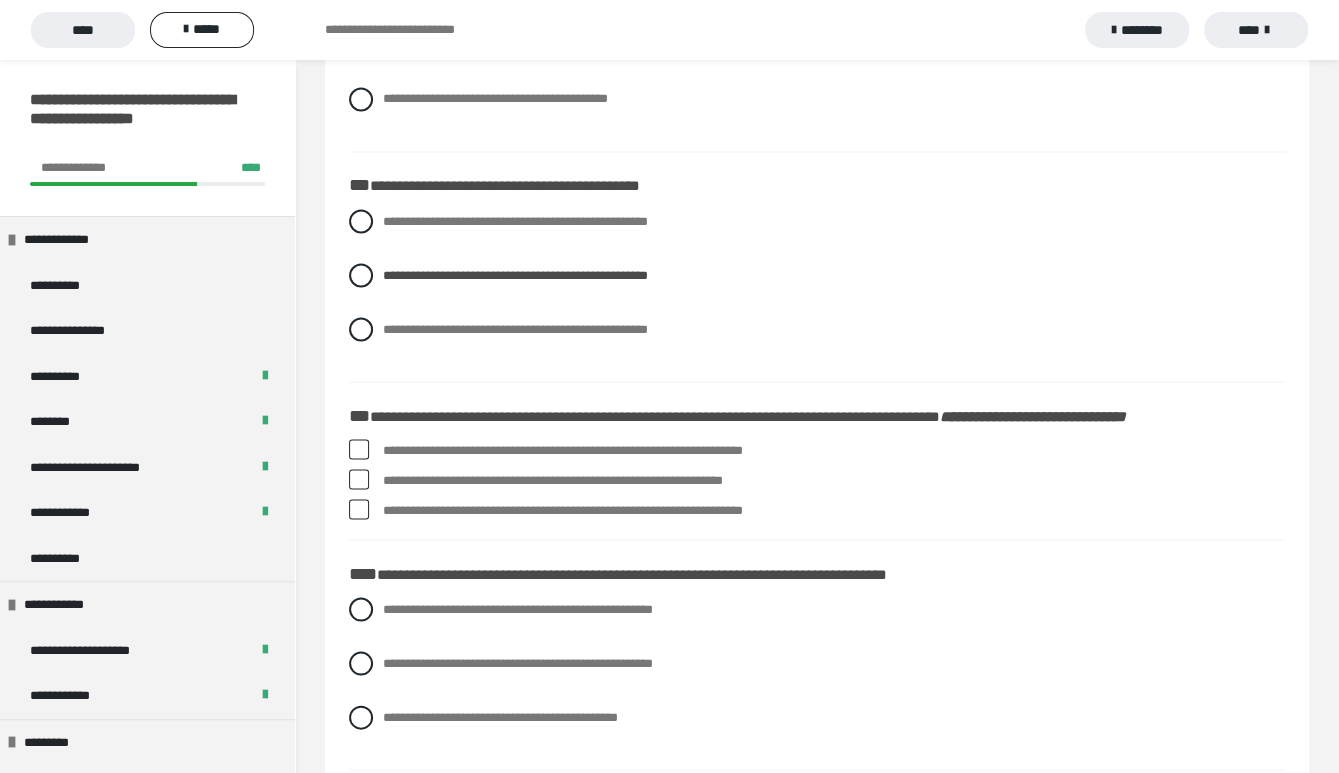 click on "**********" at bounding box center (834, 480) 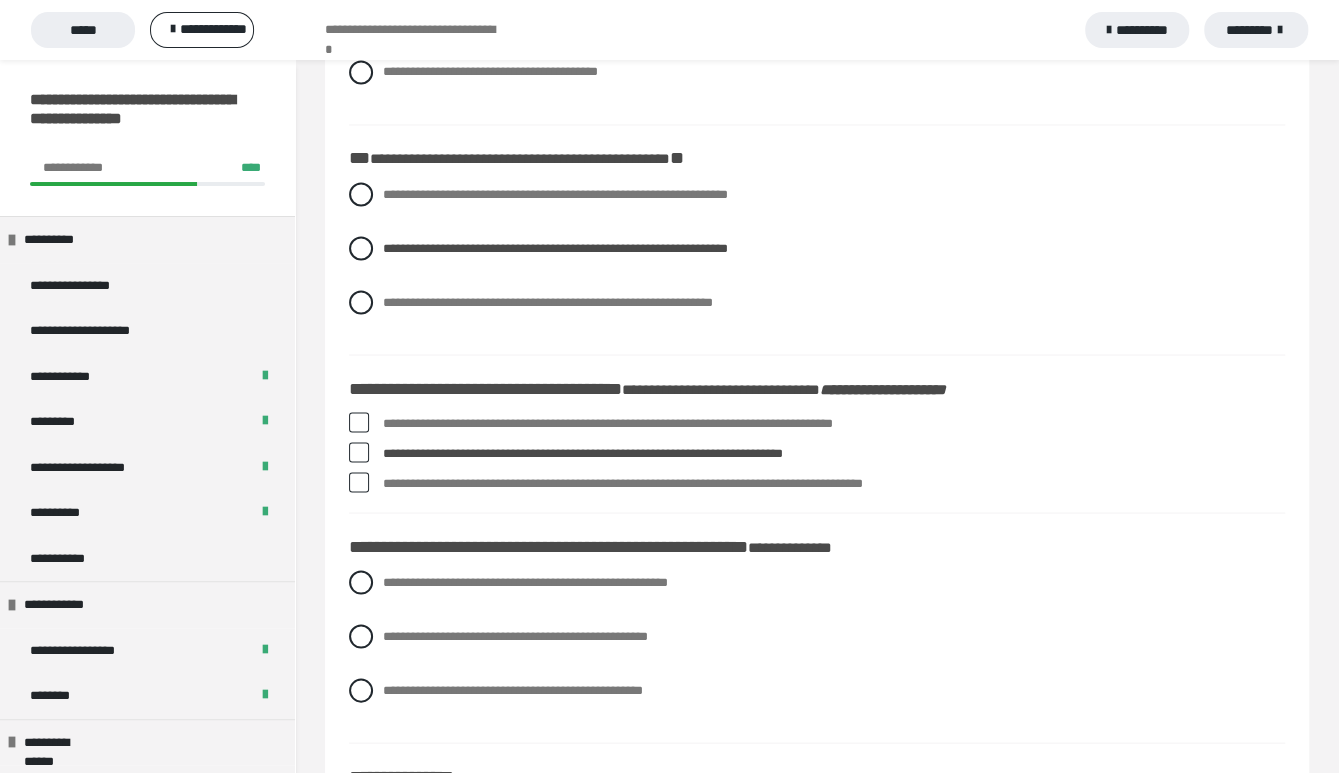 scroll, scrollTop: 1787, scrollLeft: 0, axis: vertical 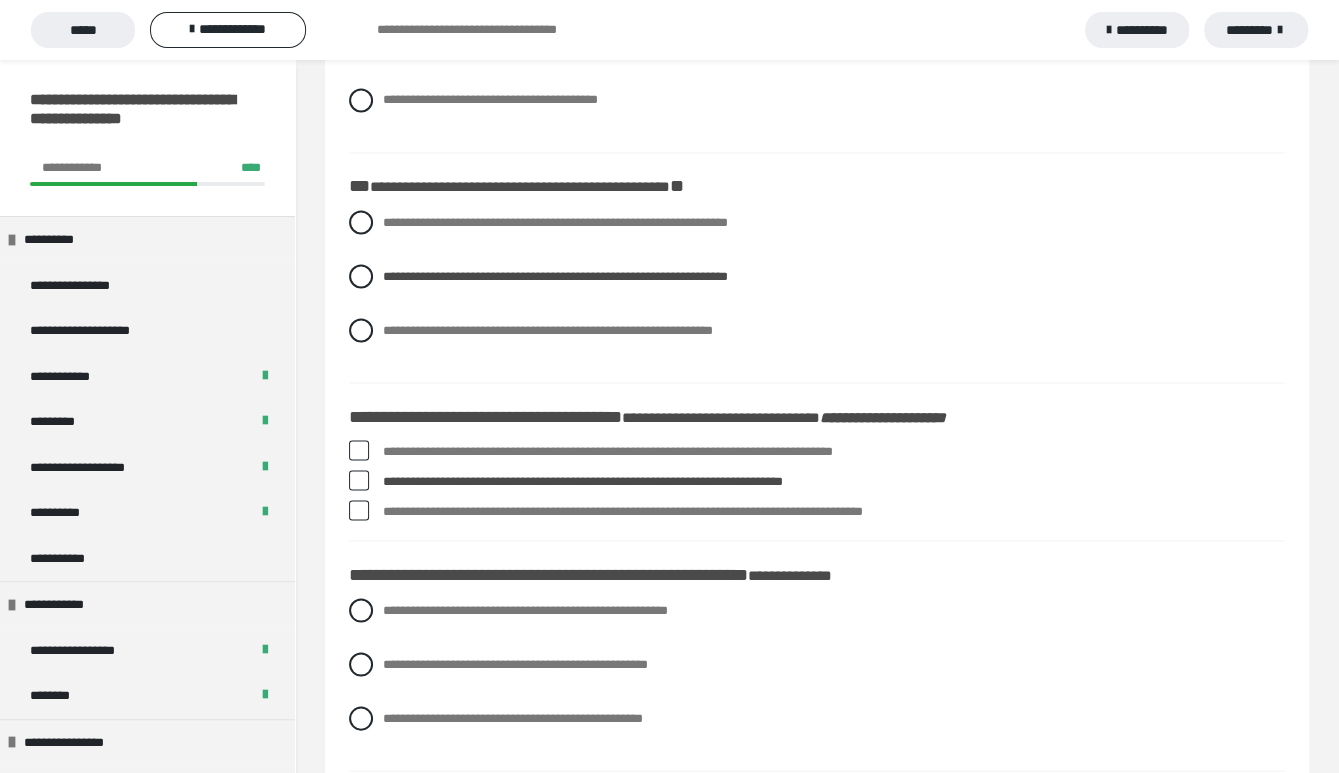 click on "**********" at bounding box center (834, 451) 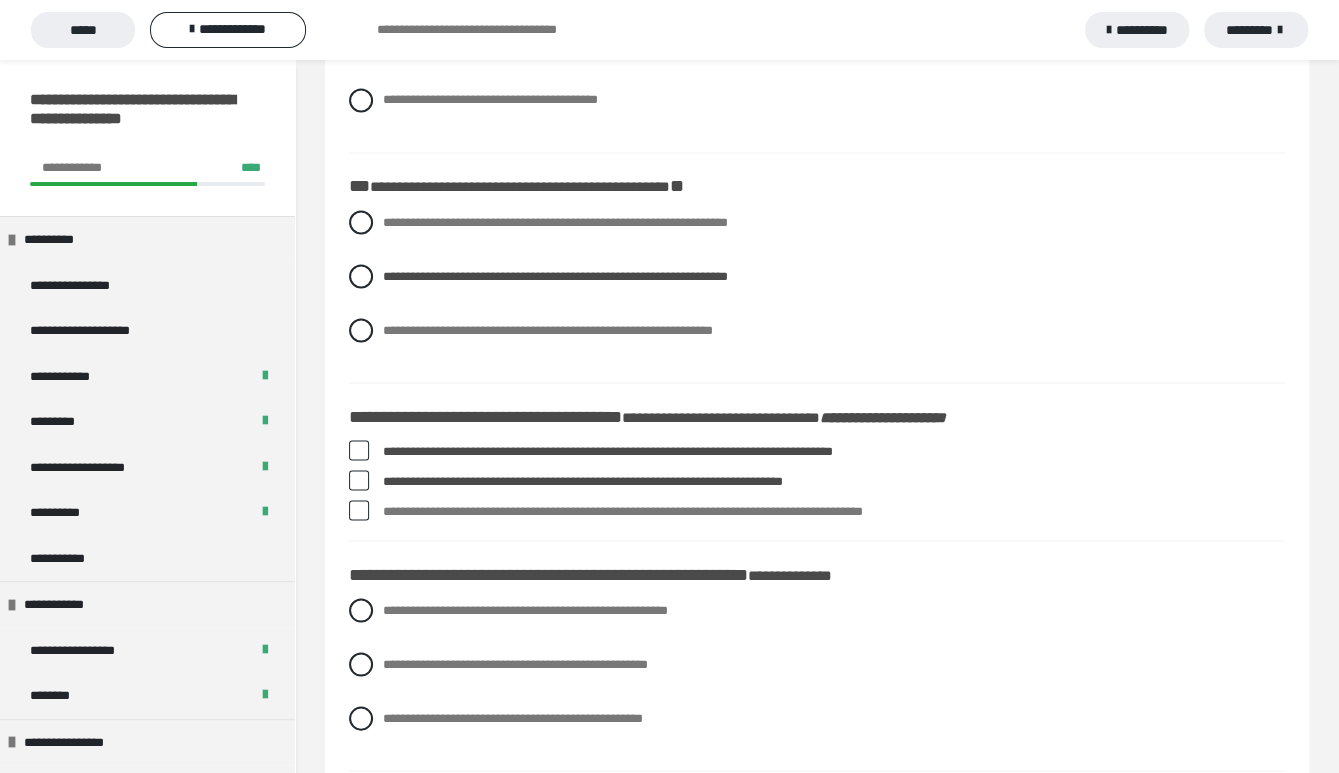 click at bounding box center (359, 450) 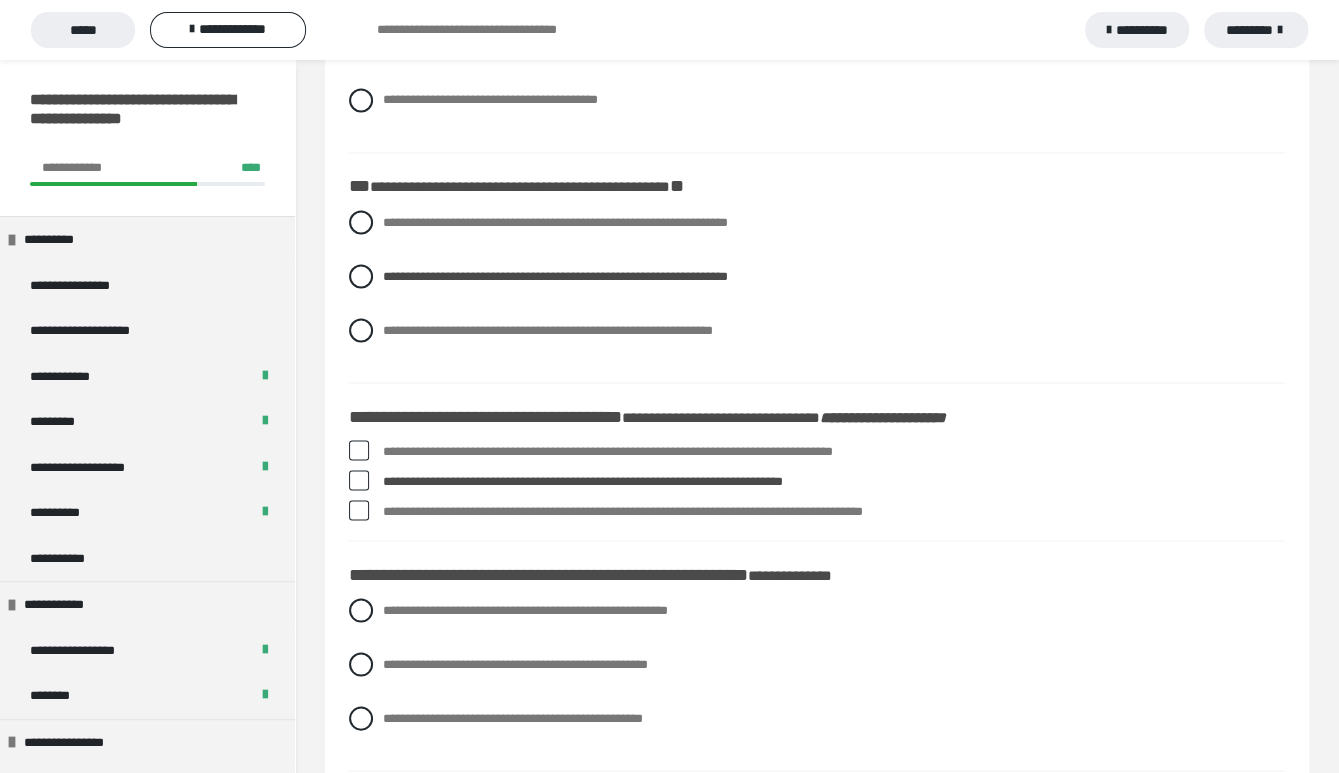 click at bounding box center (359, 450) 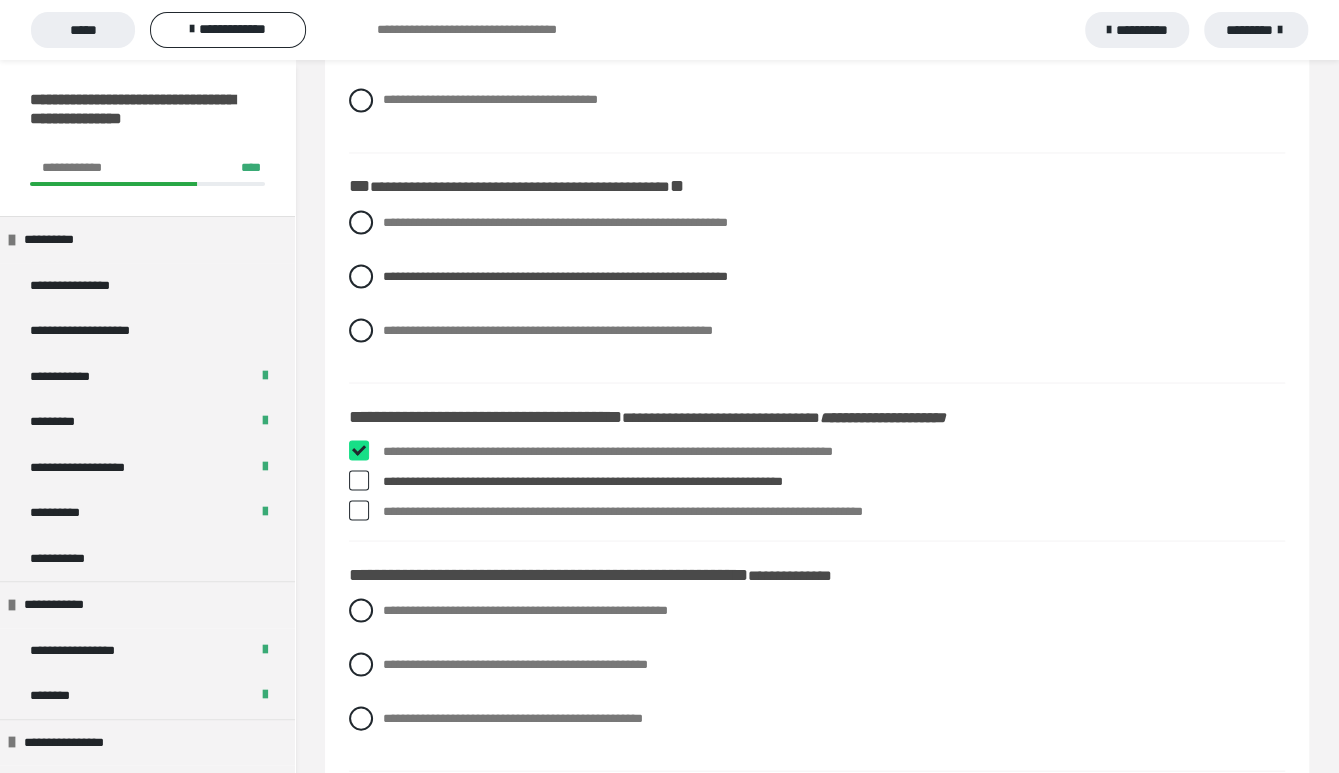 checkbox on "****" 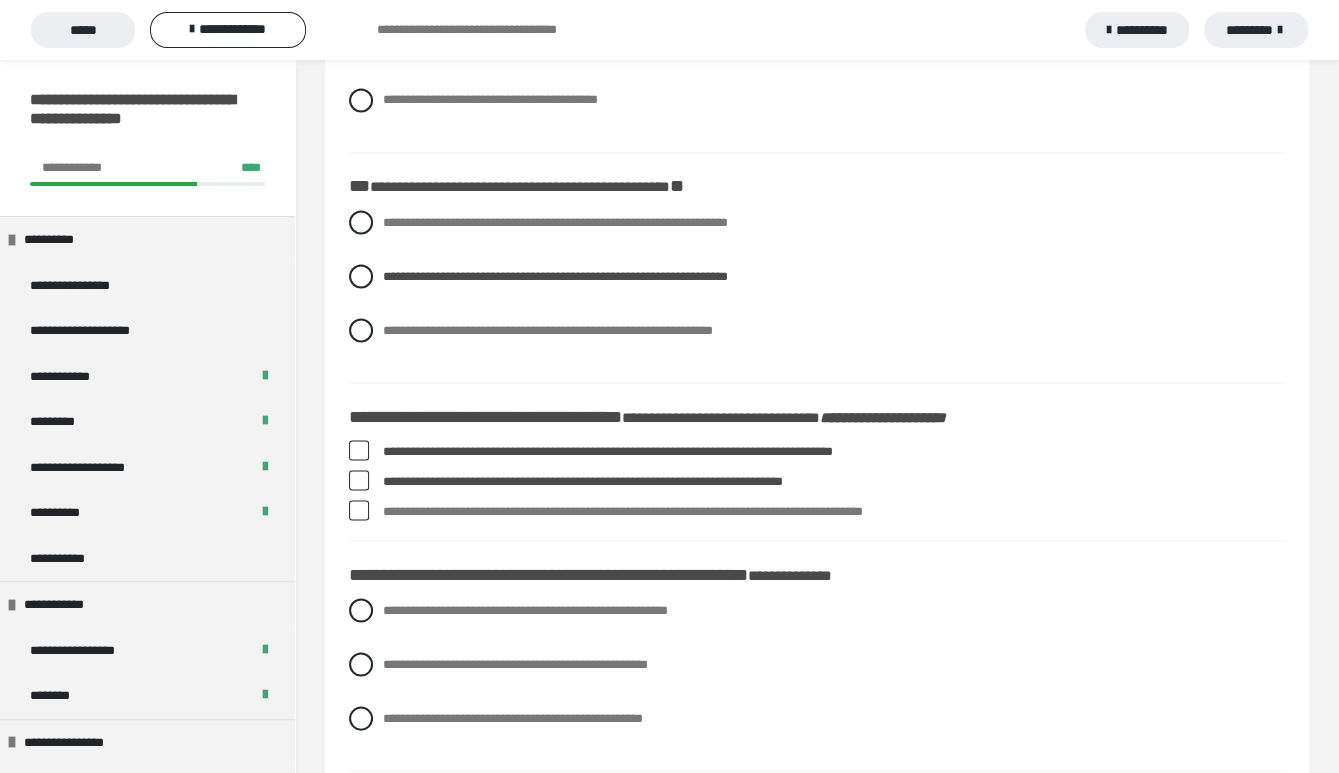 click at bounding box center (359, 510) 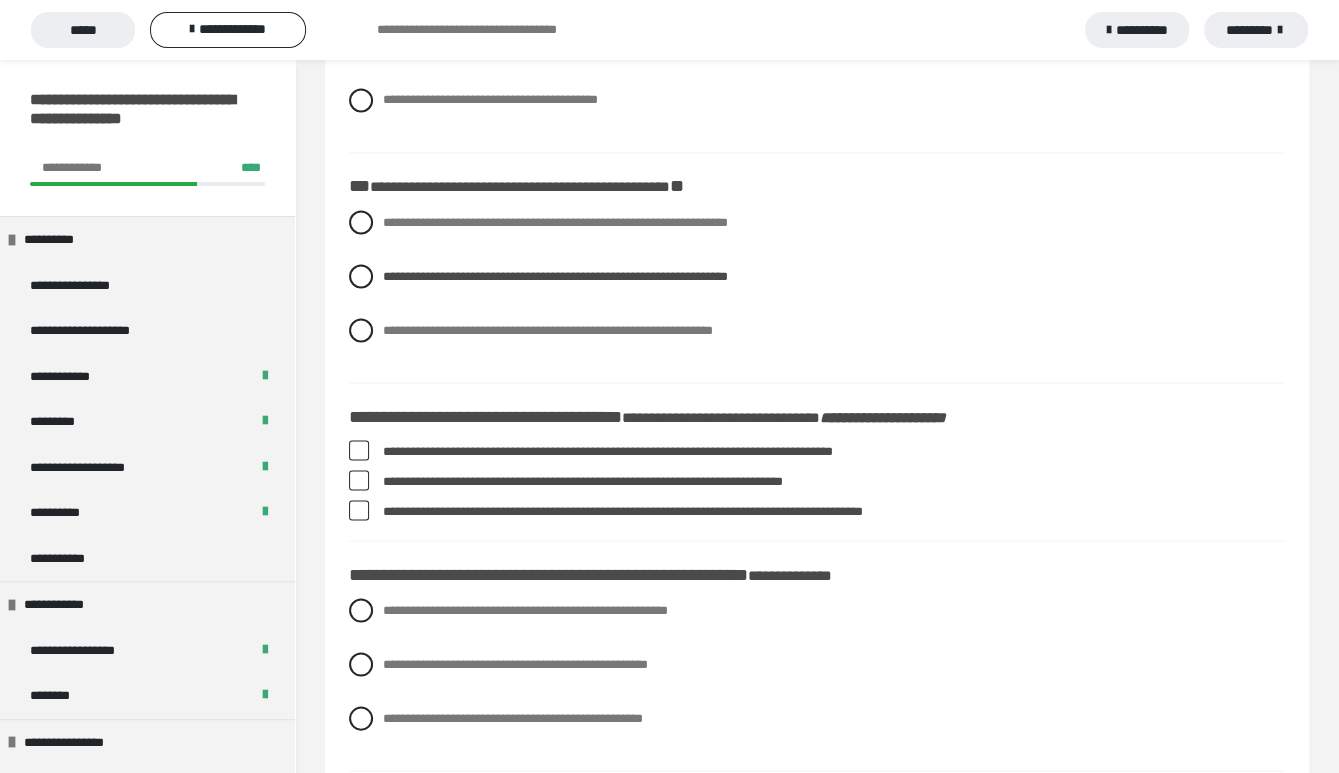 click at bounding box center [359, 480] 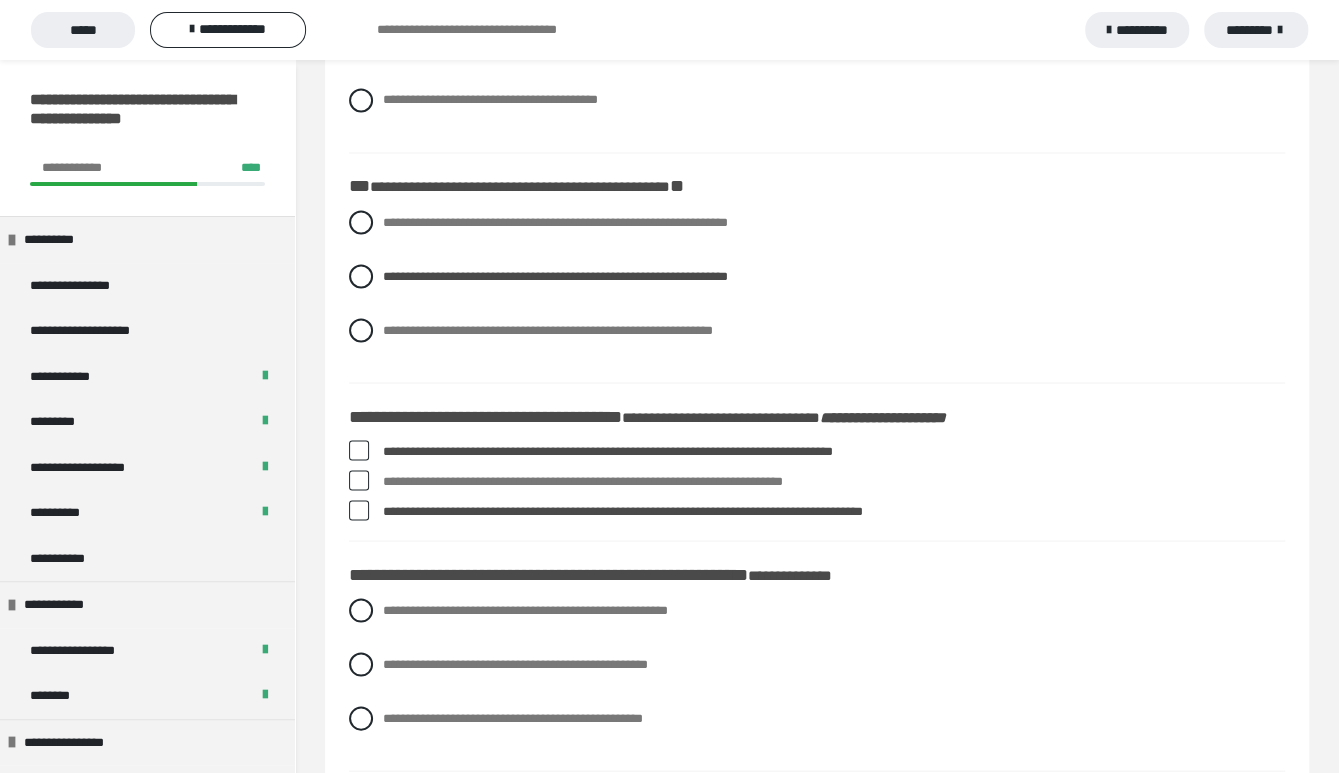 scroll, scrollTop: 1815, scrollLeft: 0, axis: vertical 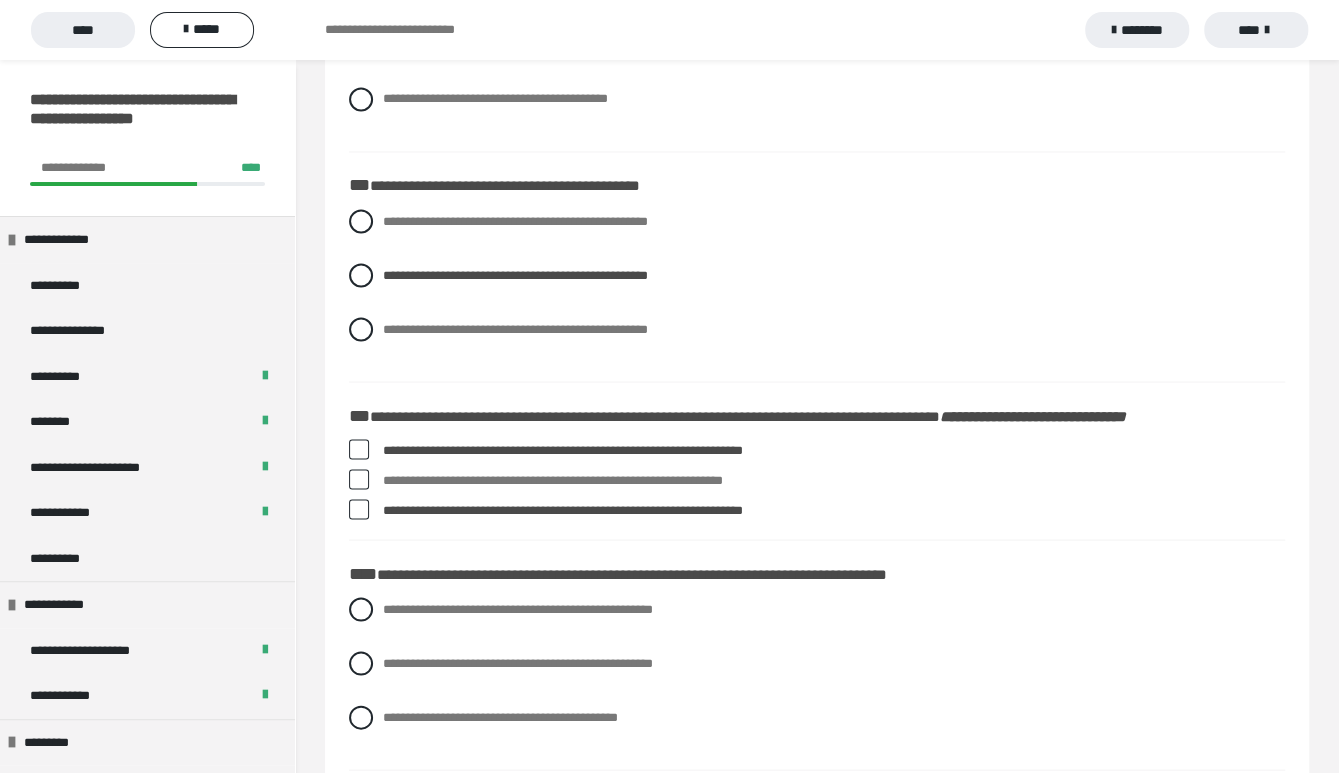 click at bounding box center (359, 479) 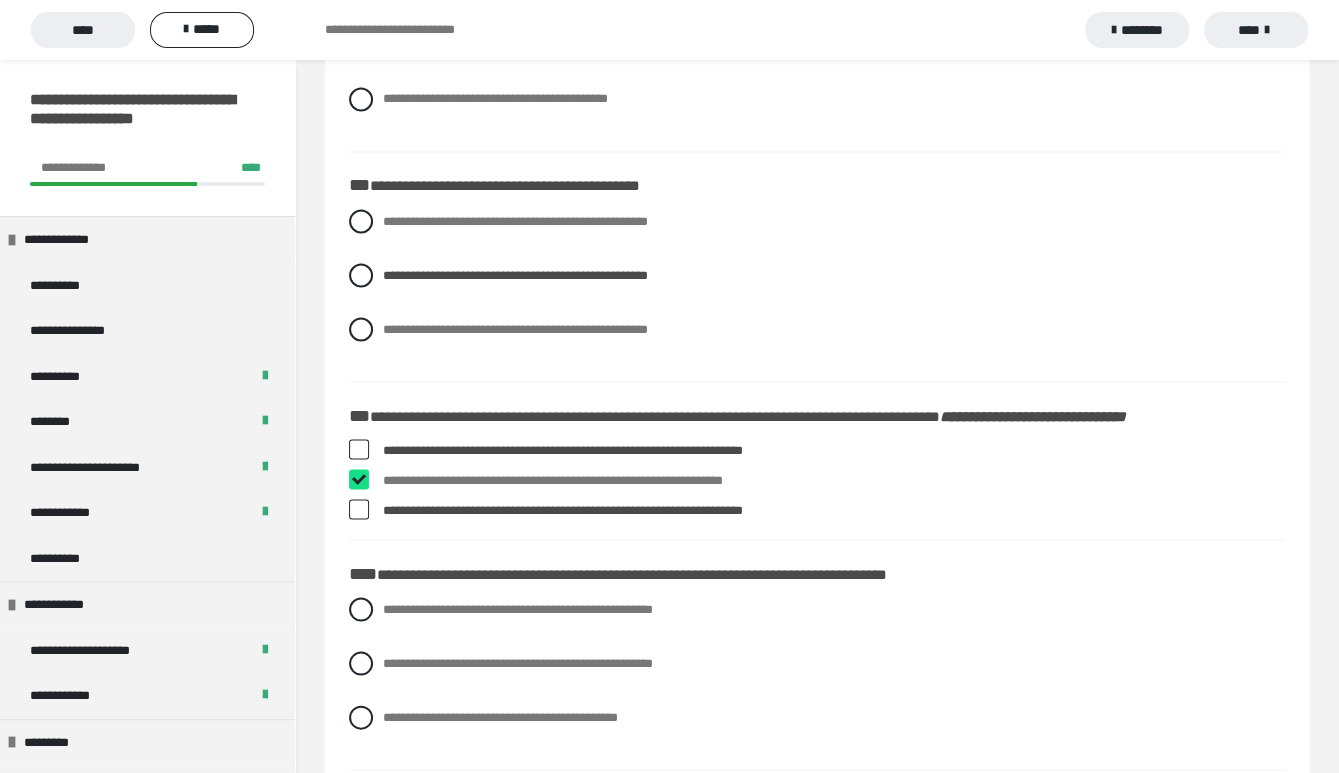 checkbox on "****" 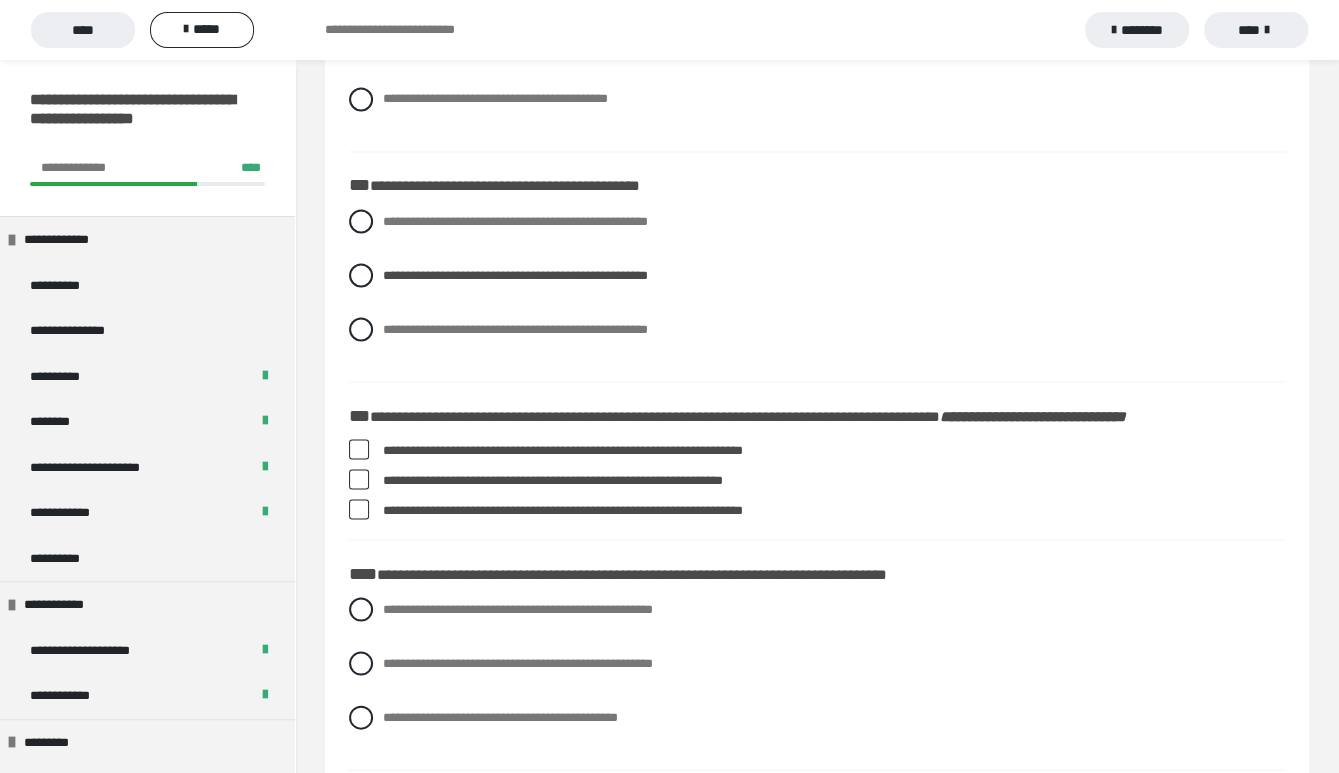 click at bounding box center (359, 449) 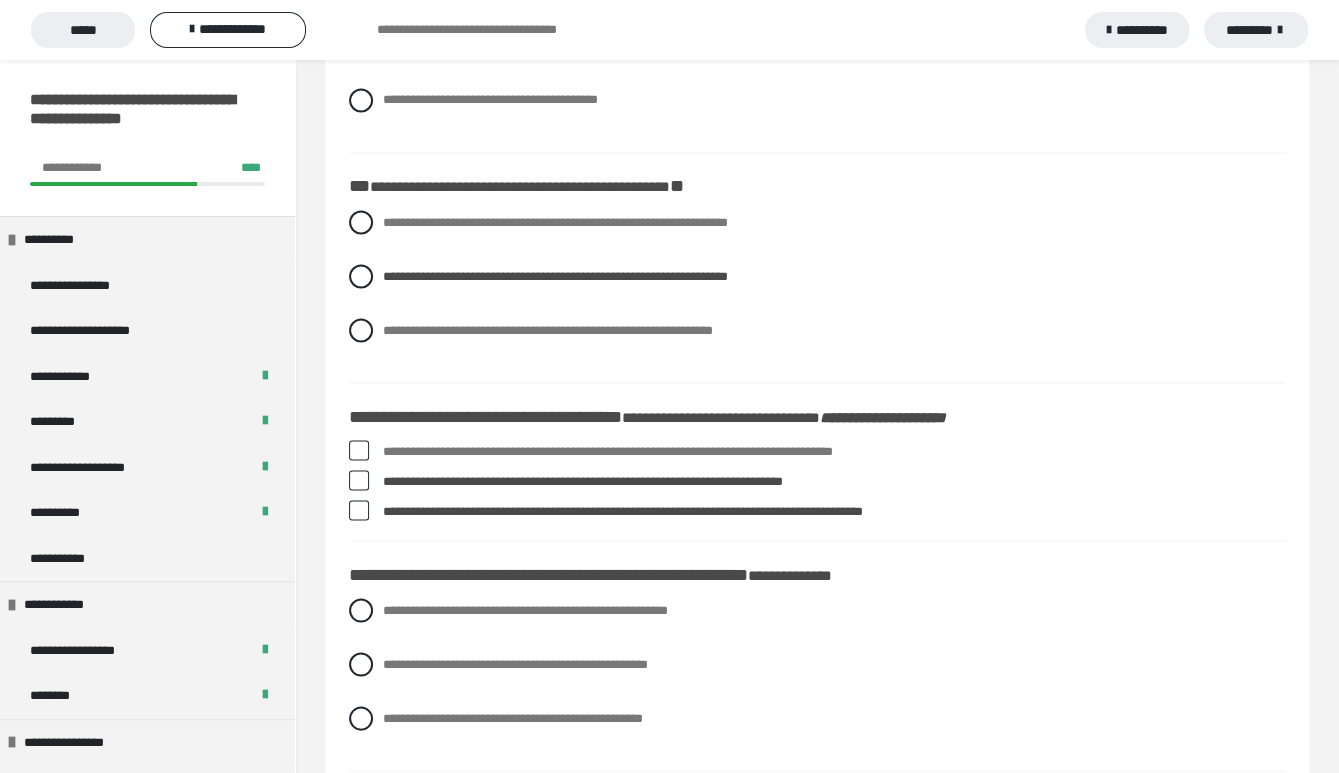 scroll, scrollTop: 1815, scrollLeft: 0, axis: vertical 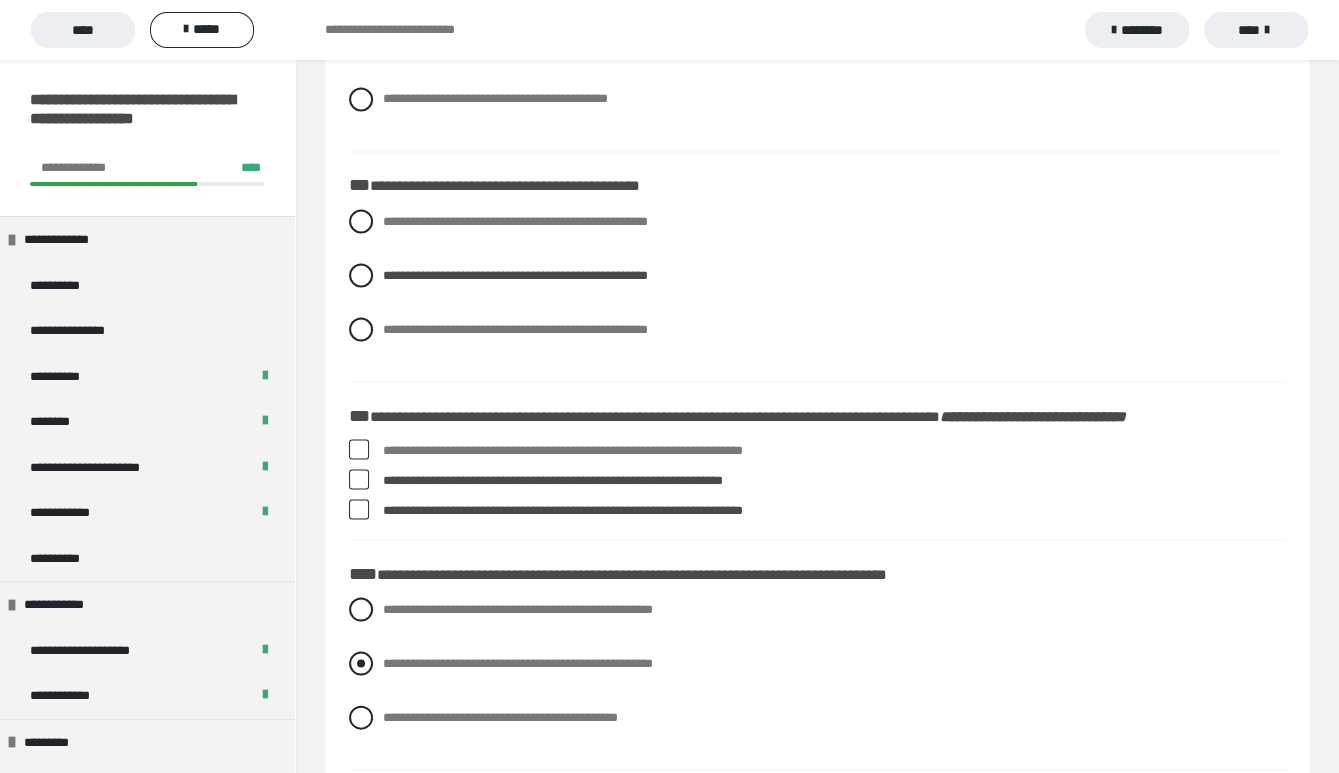 click on "**********" at bounding box center (518, 662) 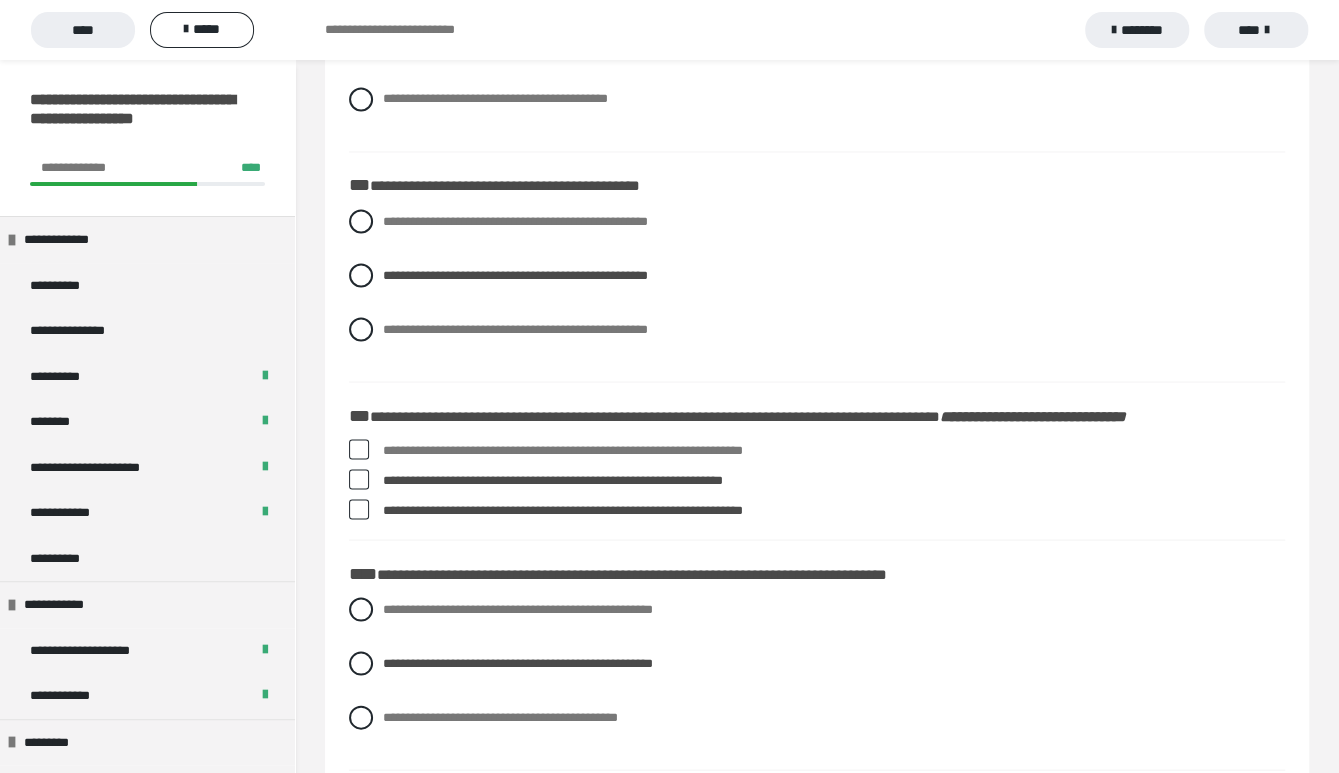 click on "**********" at bounding box center [817, 678] 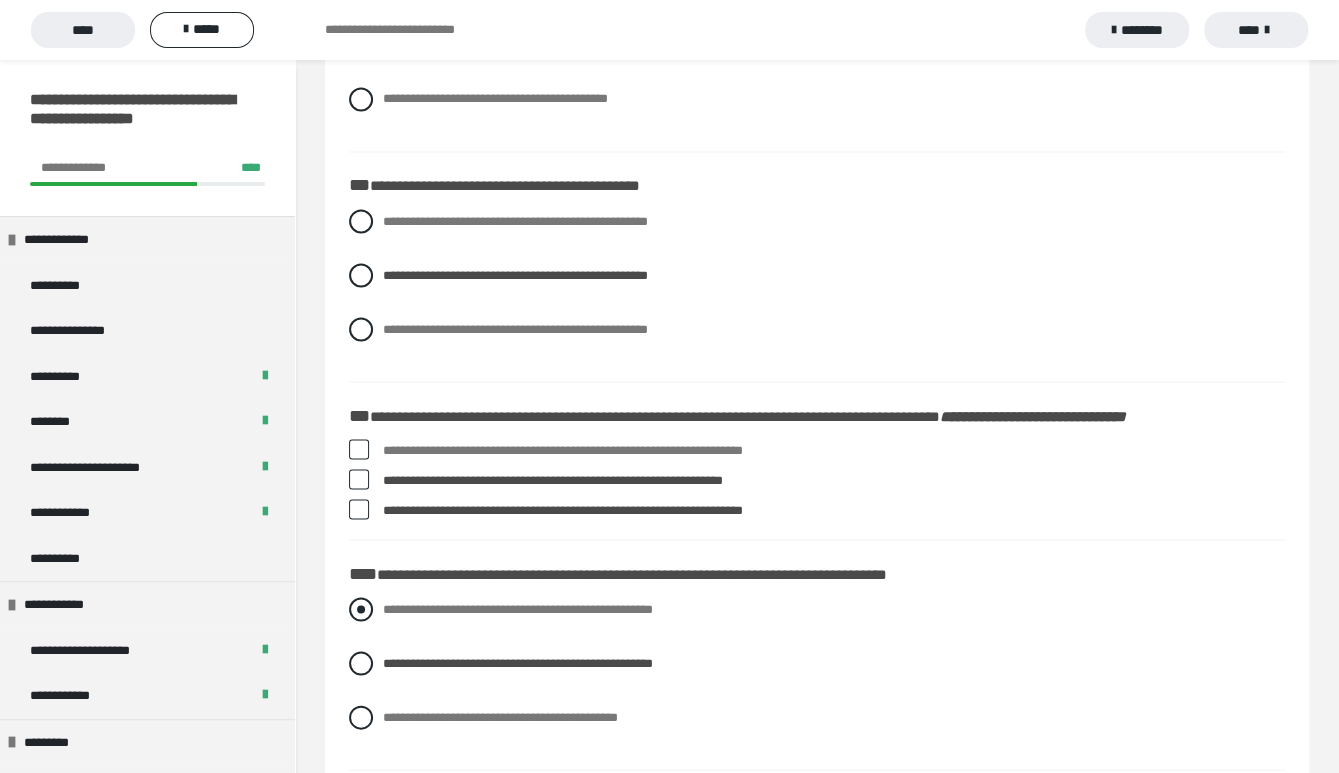 click on "**********" at bounding box center (518, 608) 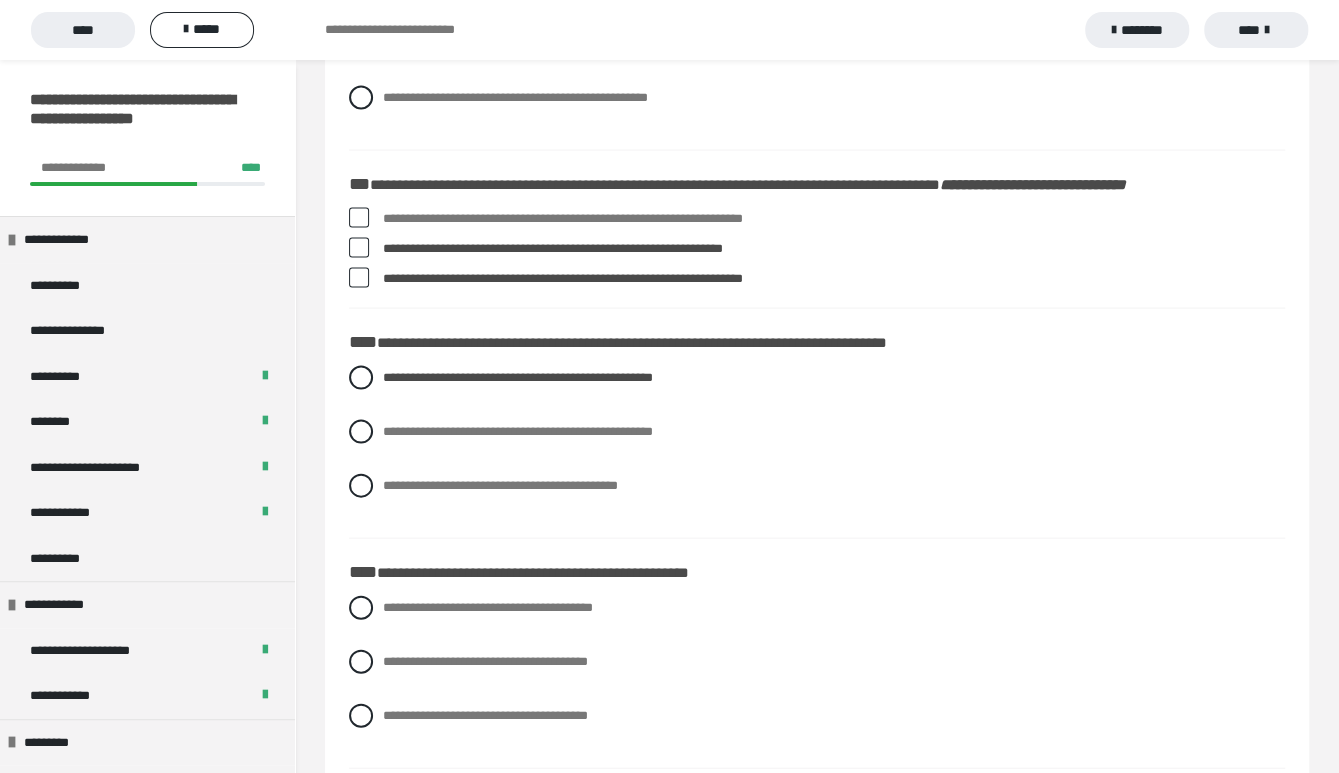 scroll, scrollTop: 2074, scrollLeft: 0, axis: vertical 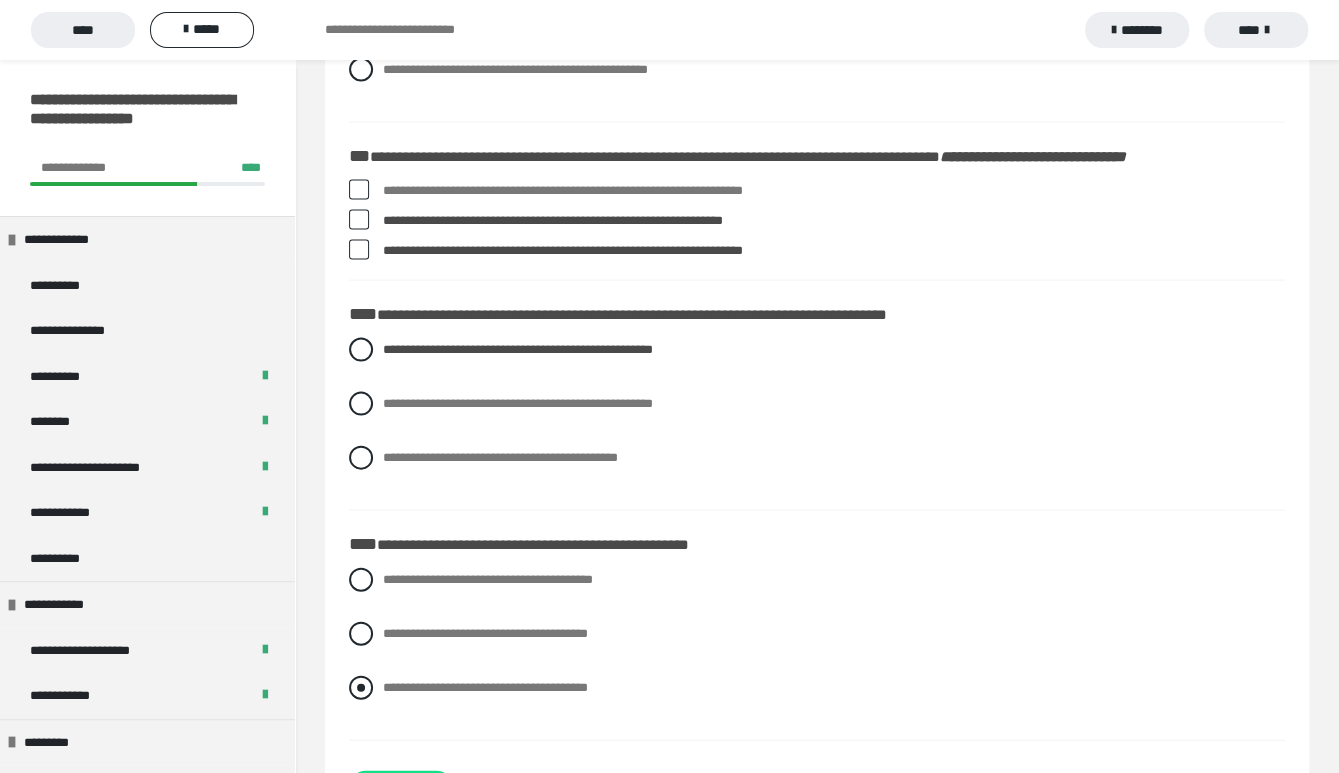 click on "**********" at bounding box center (485, 687) 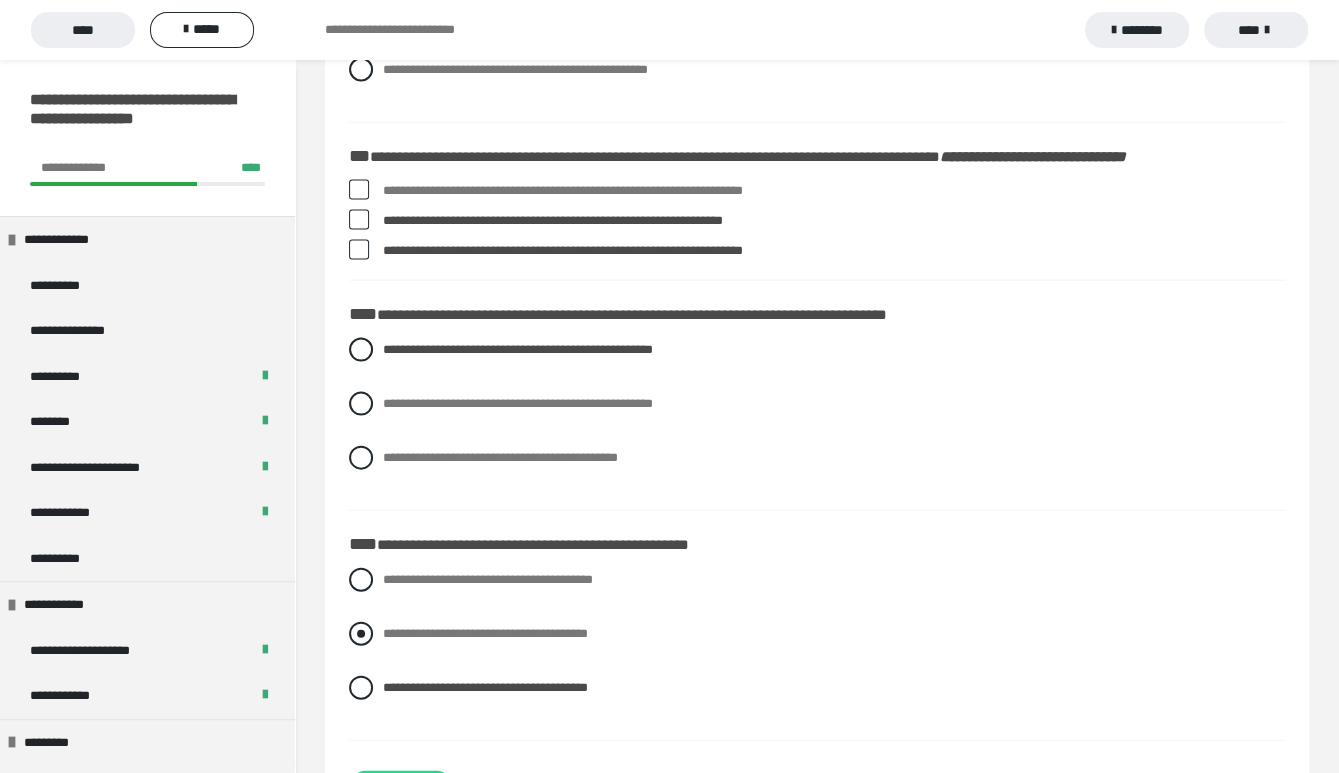 click on "**********" at bounding box center [485, 633] 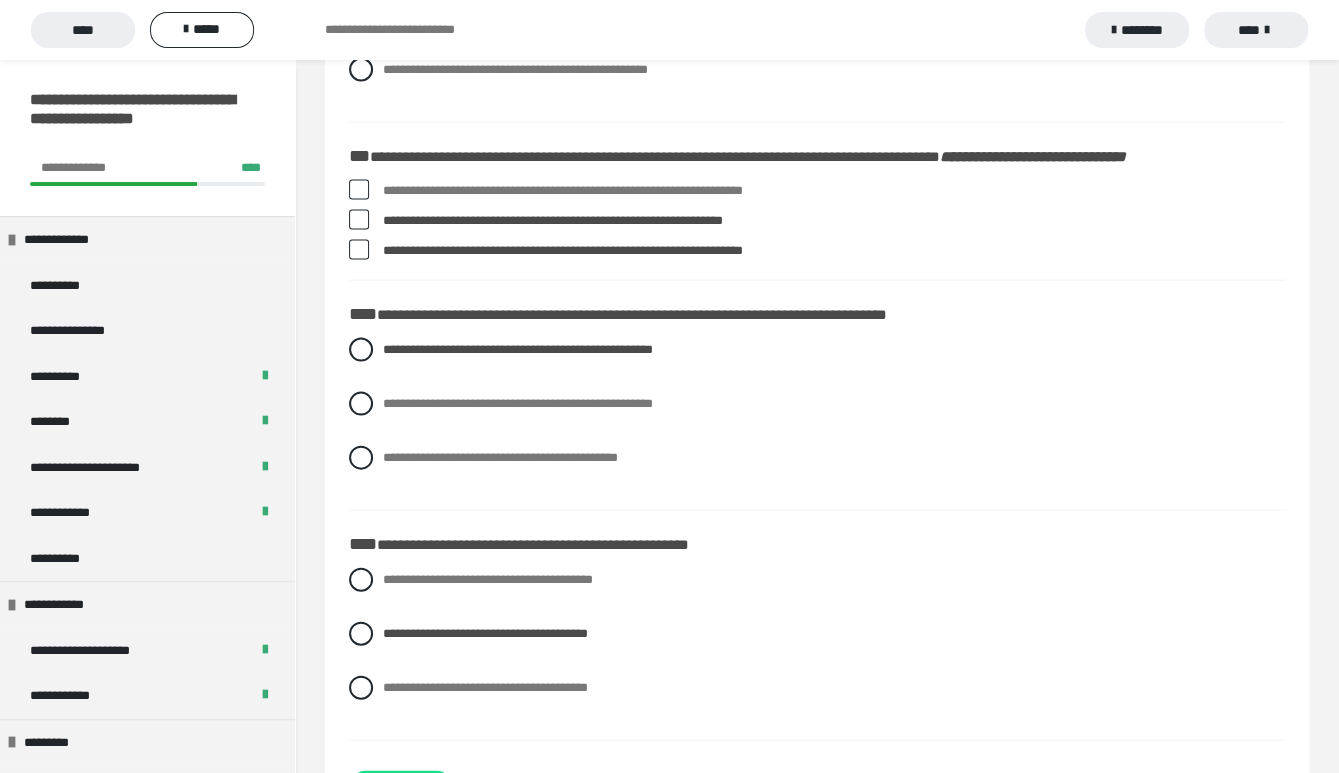 scroll, scrollTop: 2157, scrollLeft: 0, axis: vertical 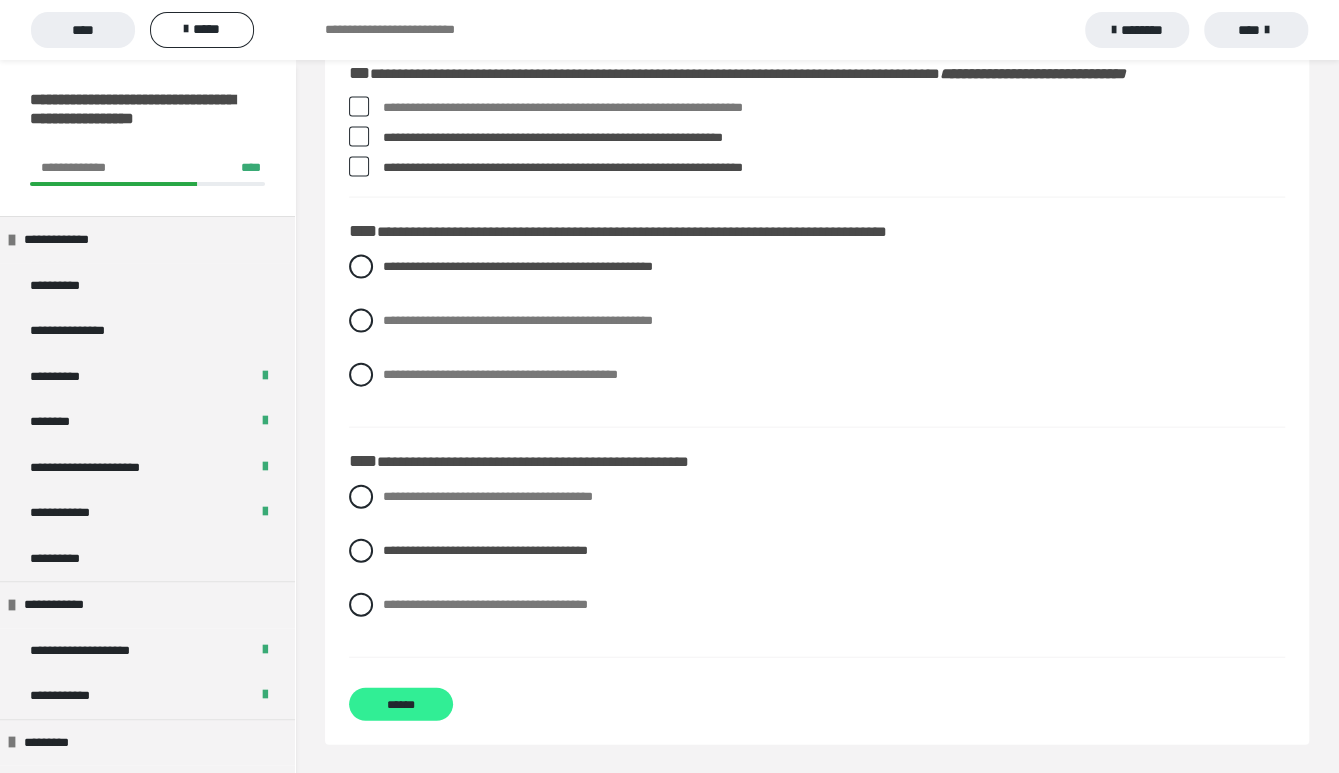 click on "******" at bounding box center [401, 704] 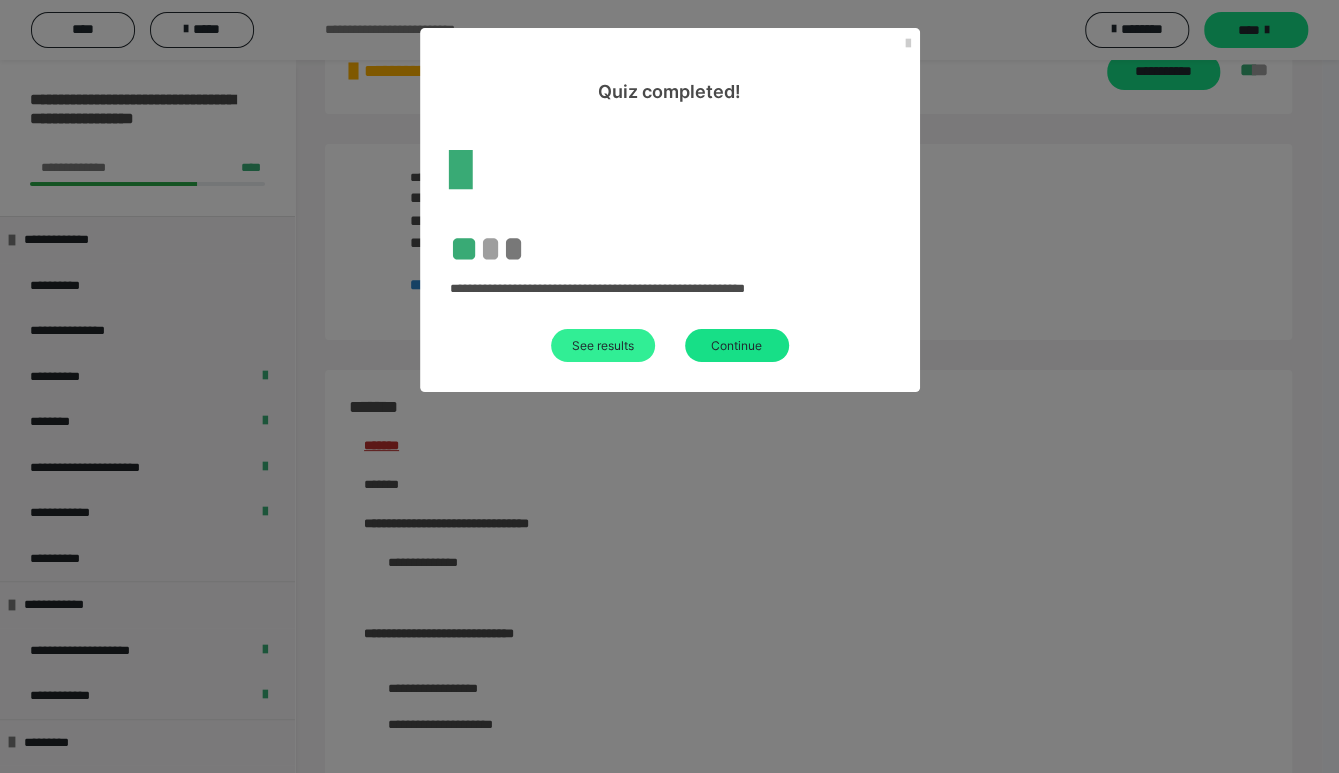 scroll, scrollTop: 2157, scrollLeft: 0, axis: vertical 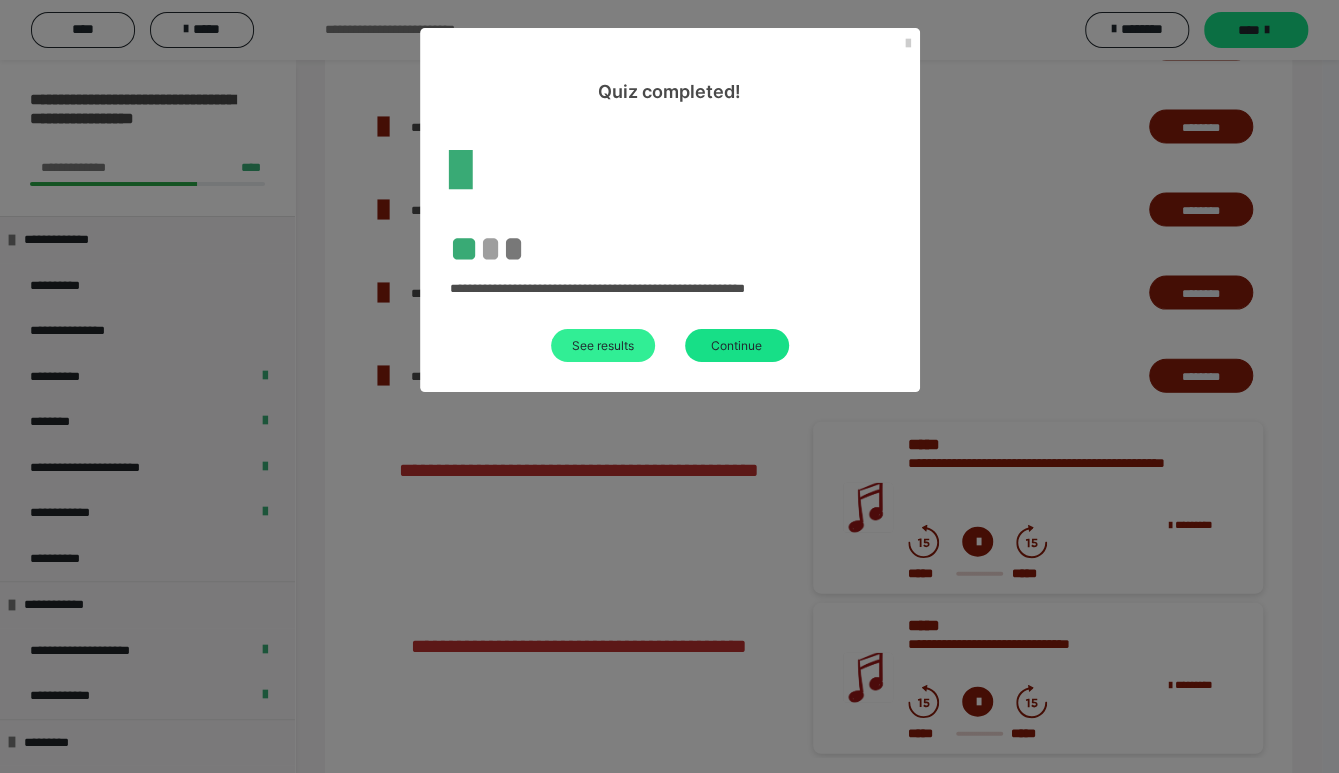 click on "See results" at bounding box center [603, 345] 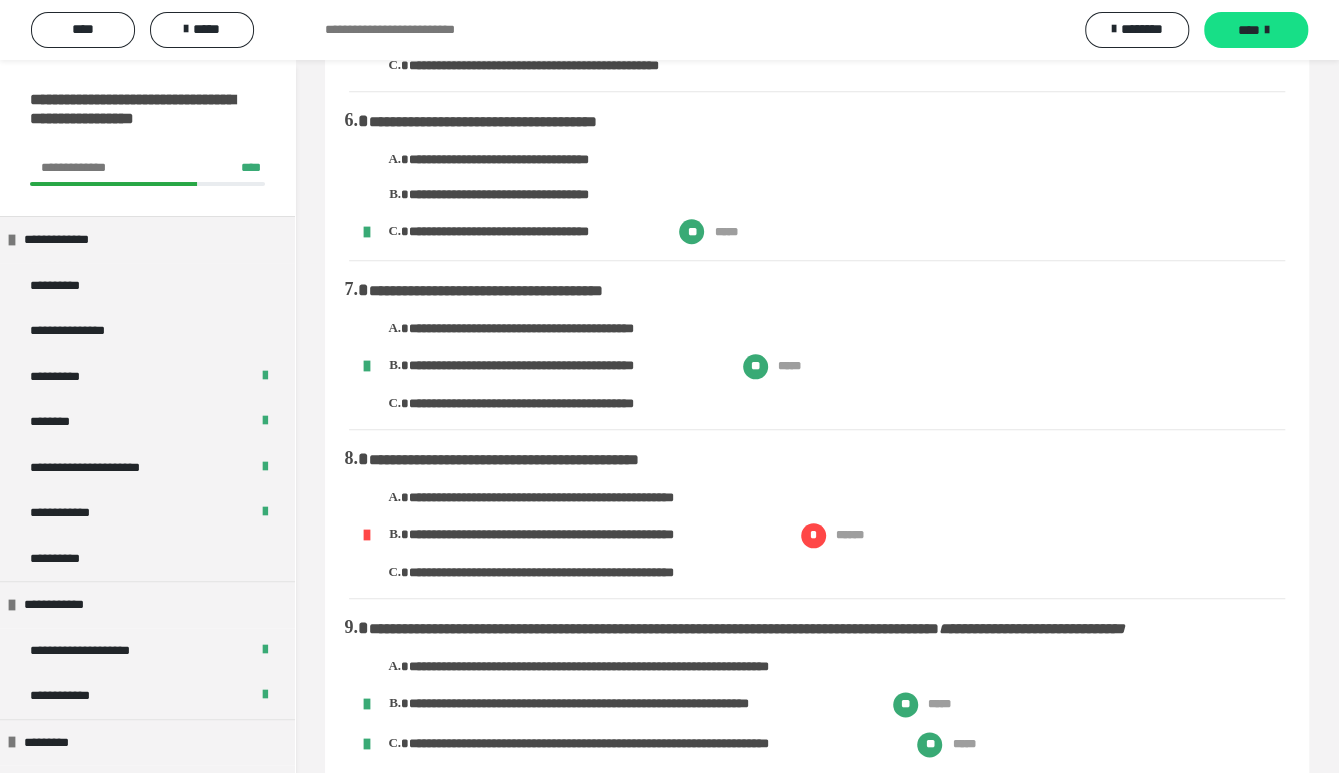 scroll, scrollTop: 861, scrollLeft: 0, axis: vertical 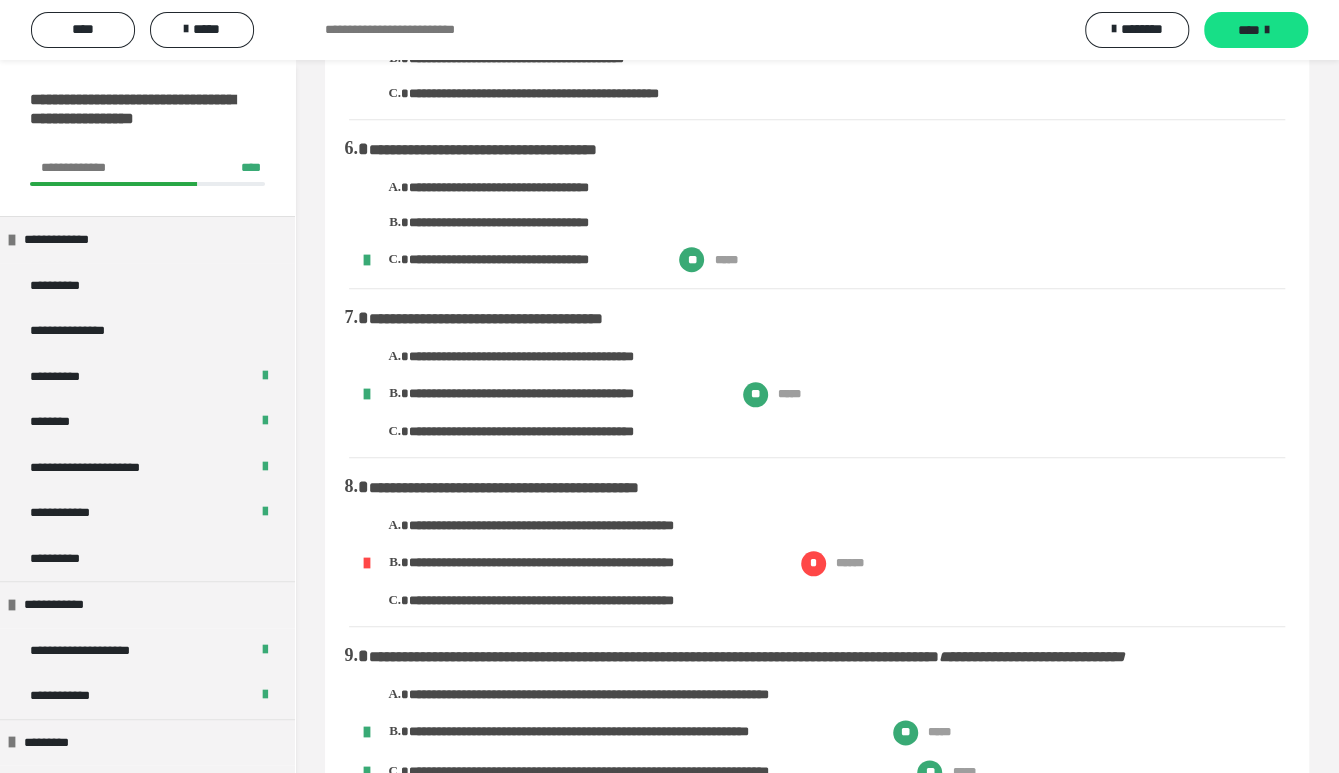 click on "**********" at bounding box center (595, 563) 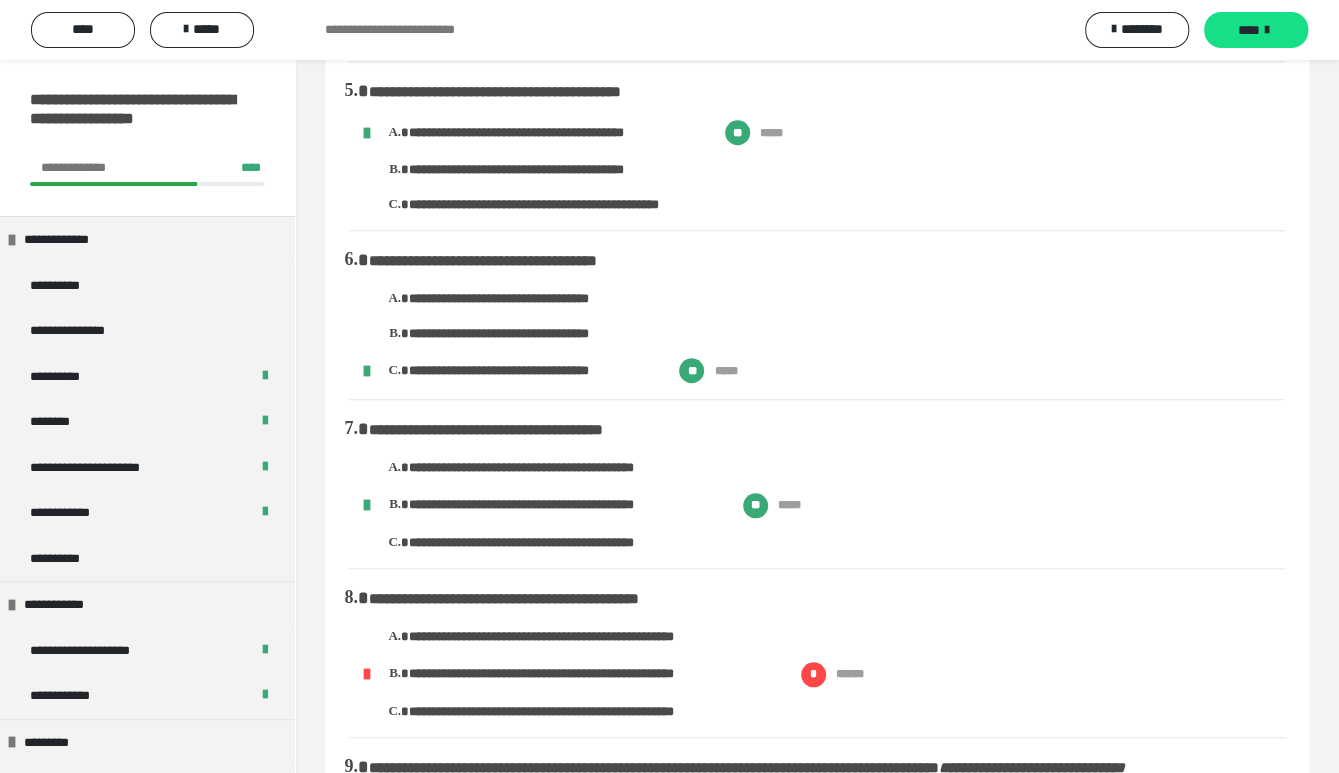 scroll, scrollTop: 777, scrollLeft: 0, axis: vertical 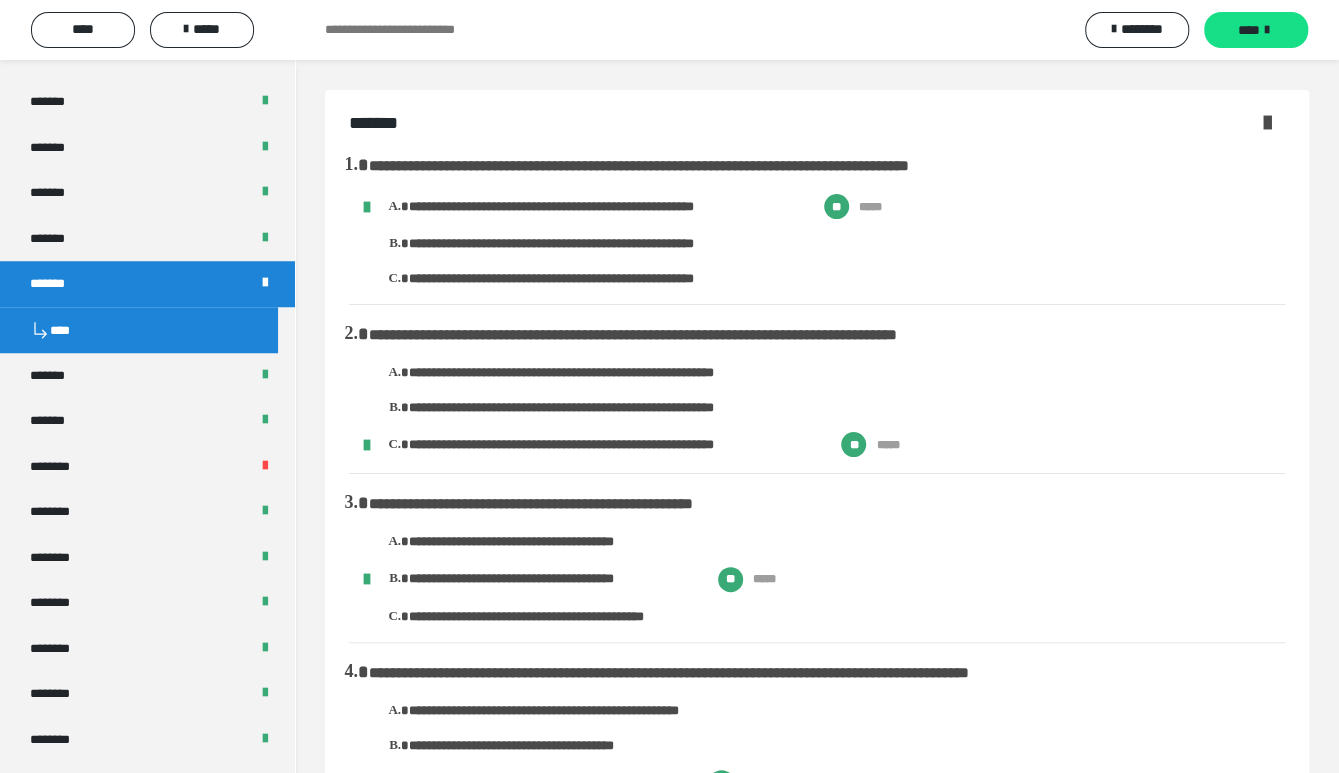 click on "**********" at bounding box center [827, 558] 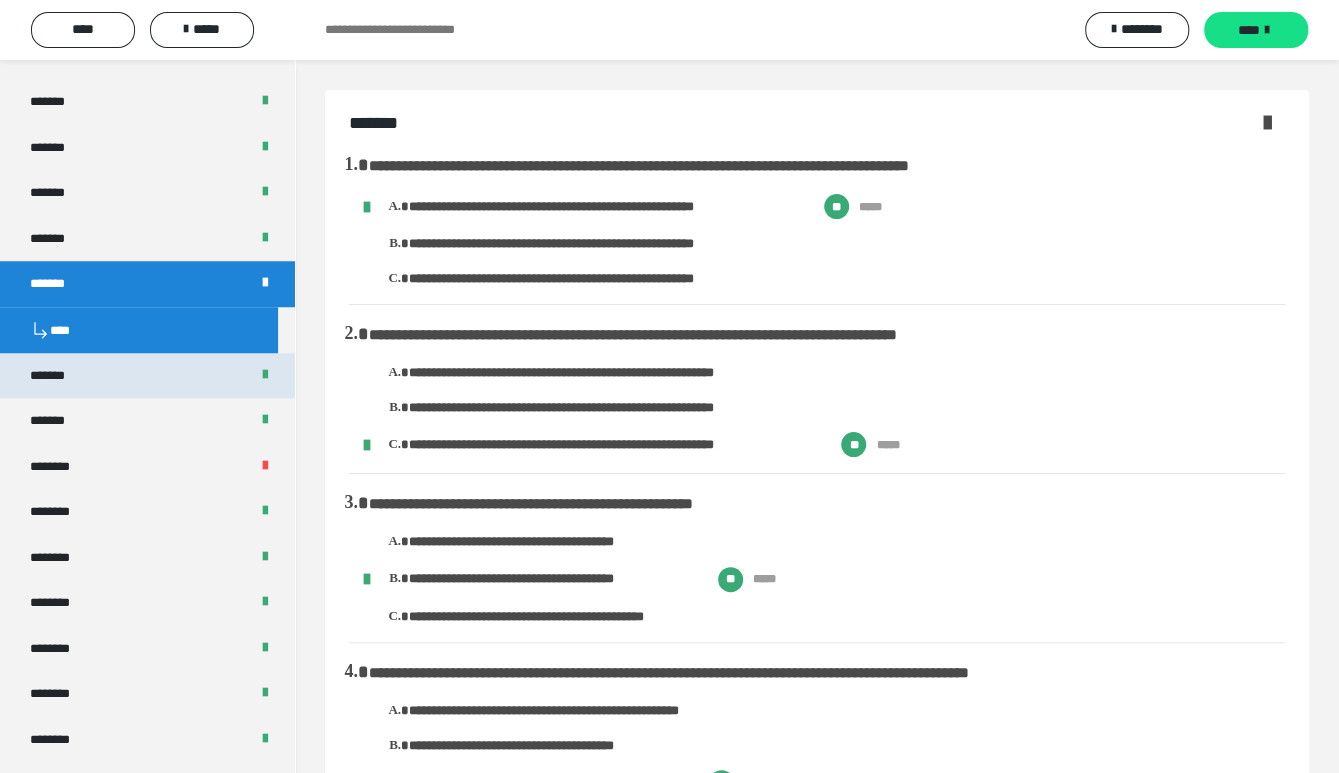 click on "*******" at bounding box center (147, 376) 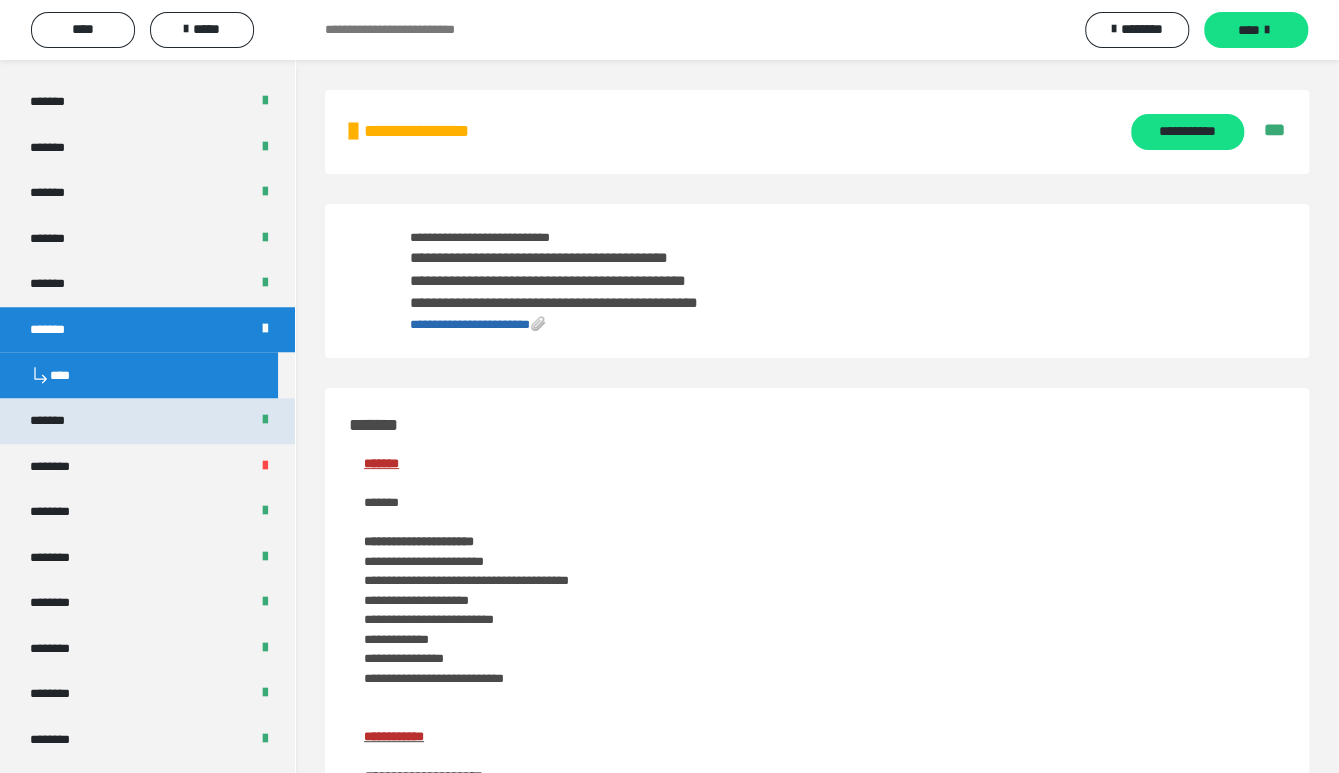 click on "*******" at bounding box center [147, 421] 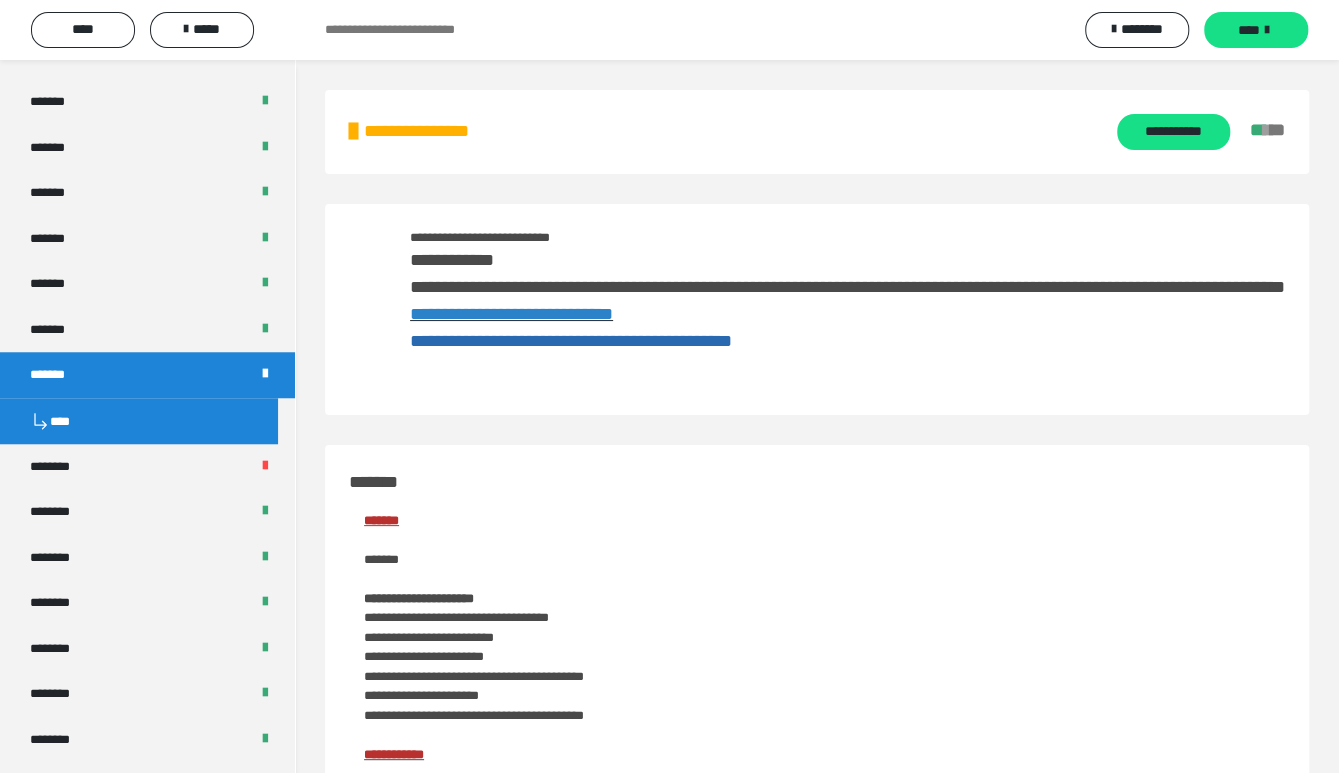 click on "**********" at bounding box center (847, 311) 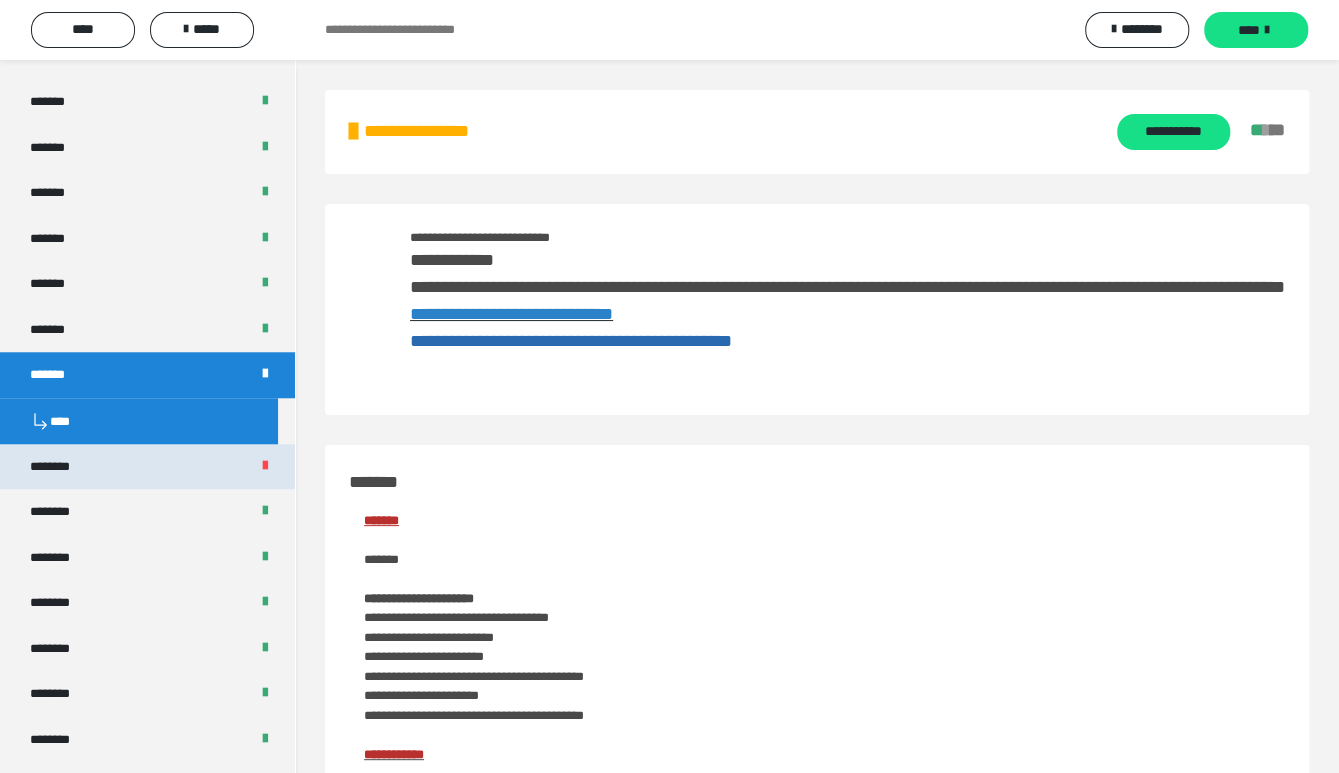 click on "********" at bounding box center [147, 467] 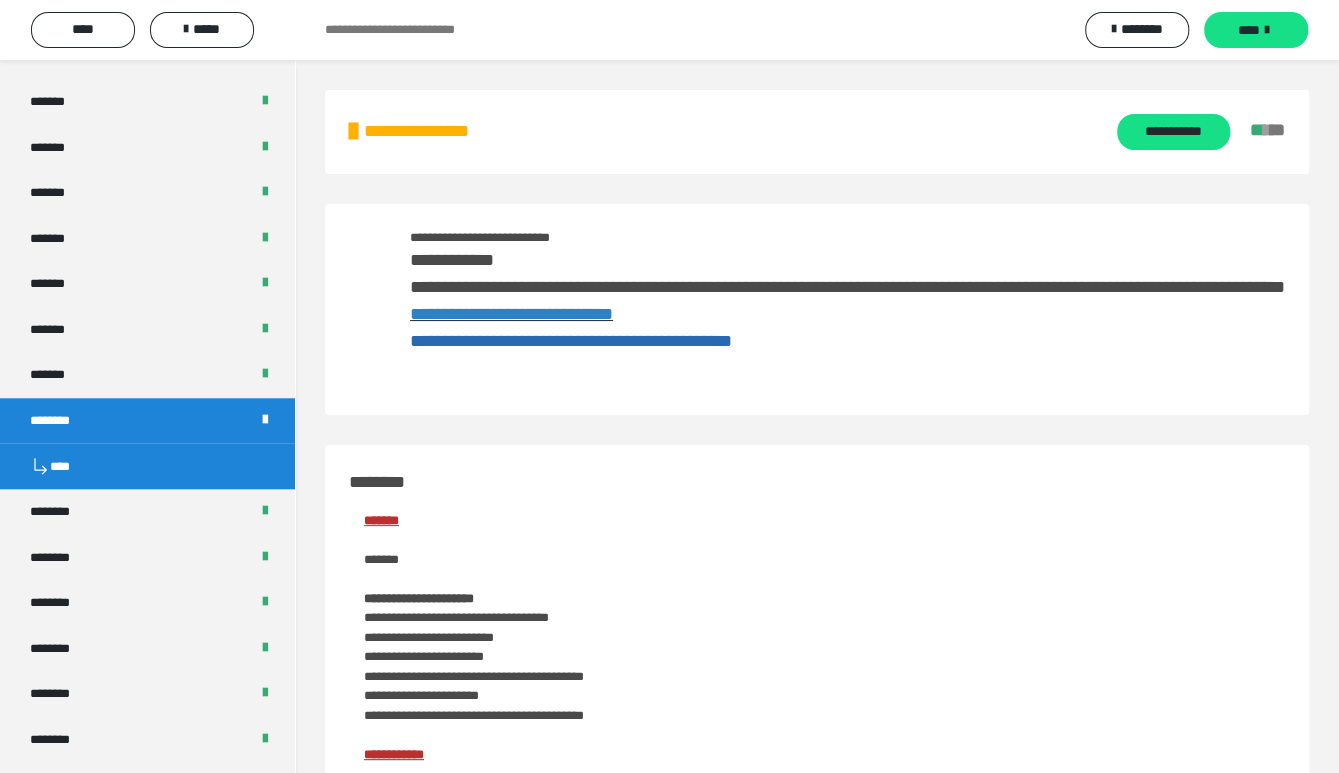 click on "****" at bounding box center (147, 466) 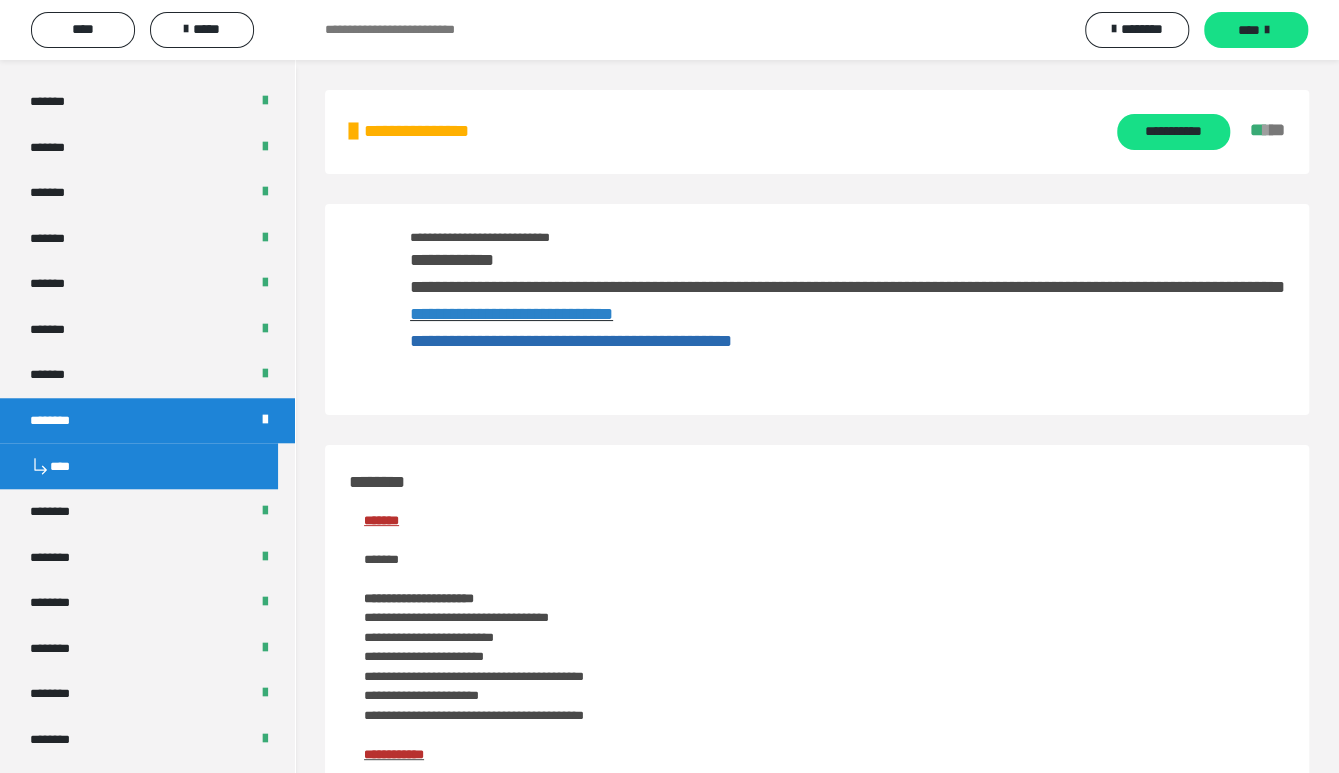 click on "****" at bounding box center [139, 466] 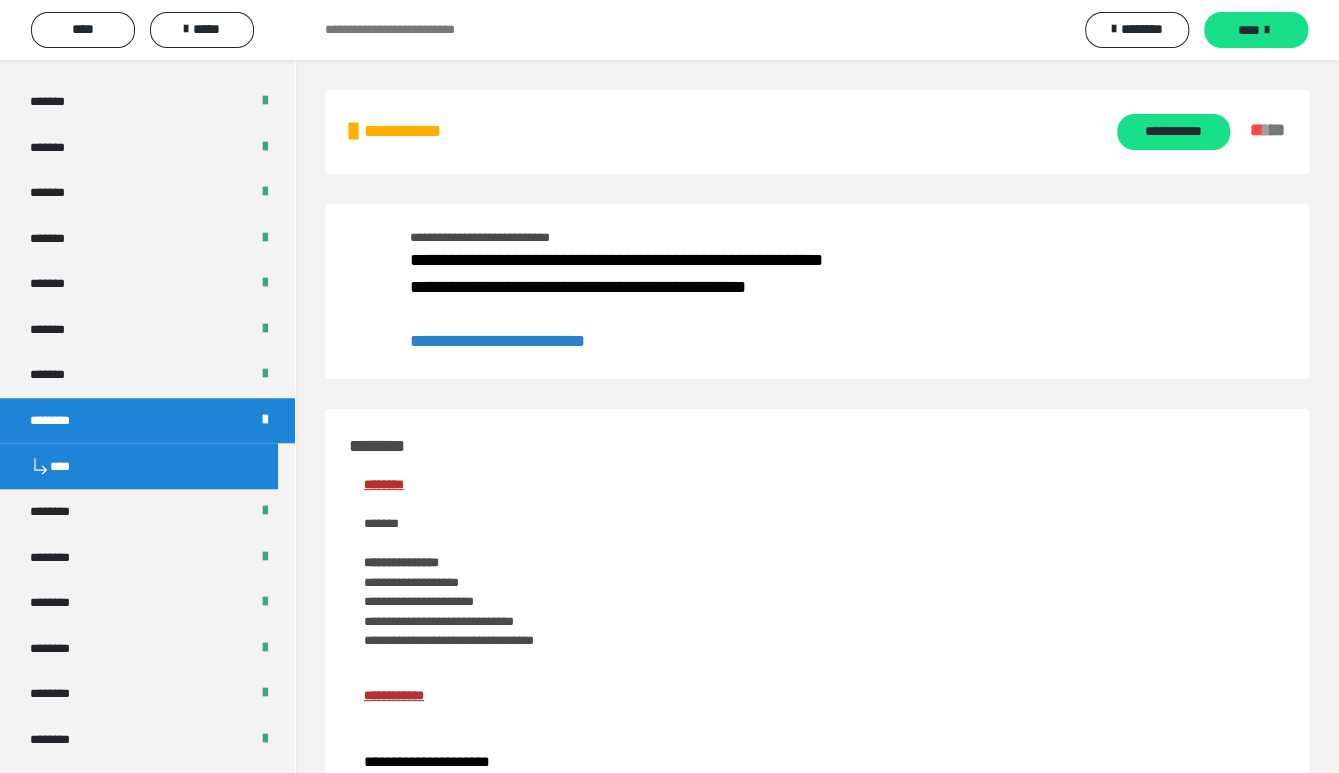 click on "**********" at bounding box center [817, 893] 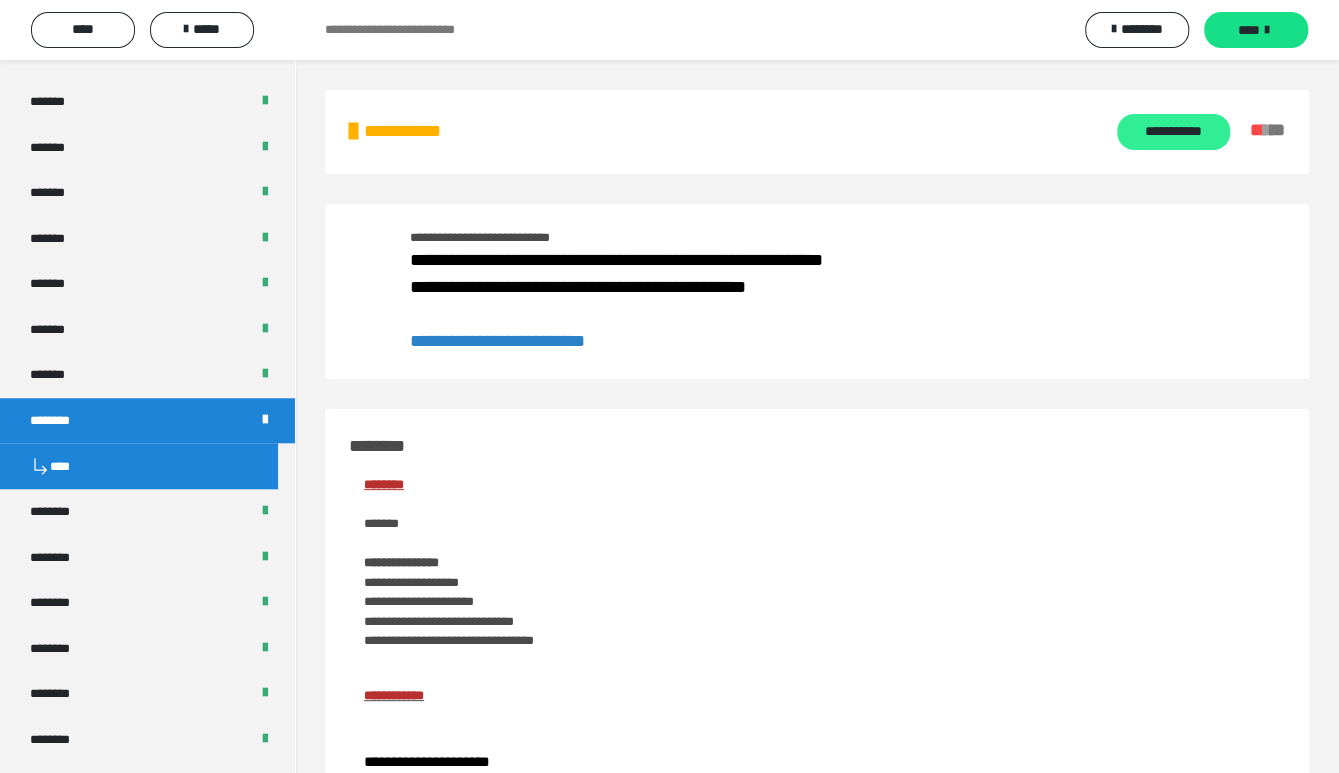 click on "**********" at bounding box center [1173, 132] 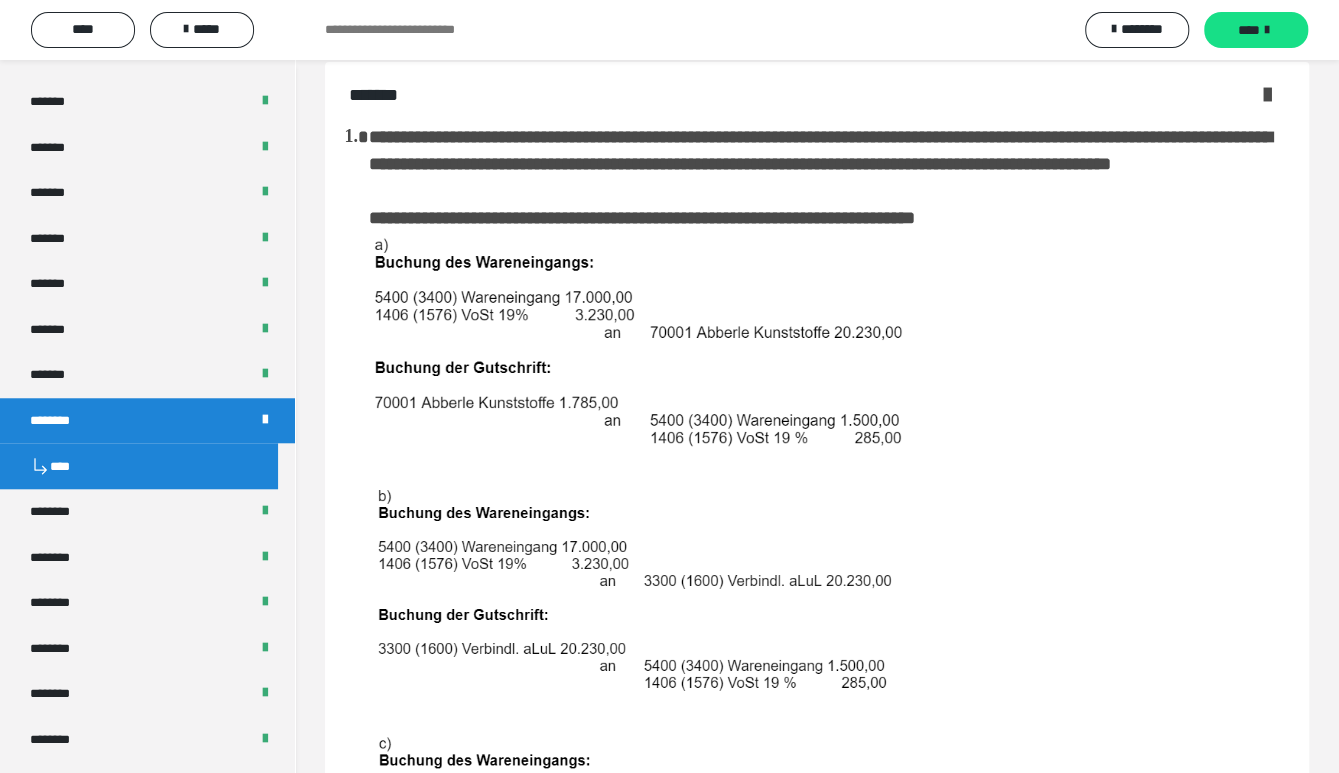 scroll, scrollTop: 0, scrollLeft: 0, axis: both 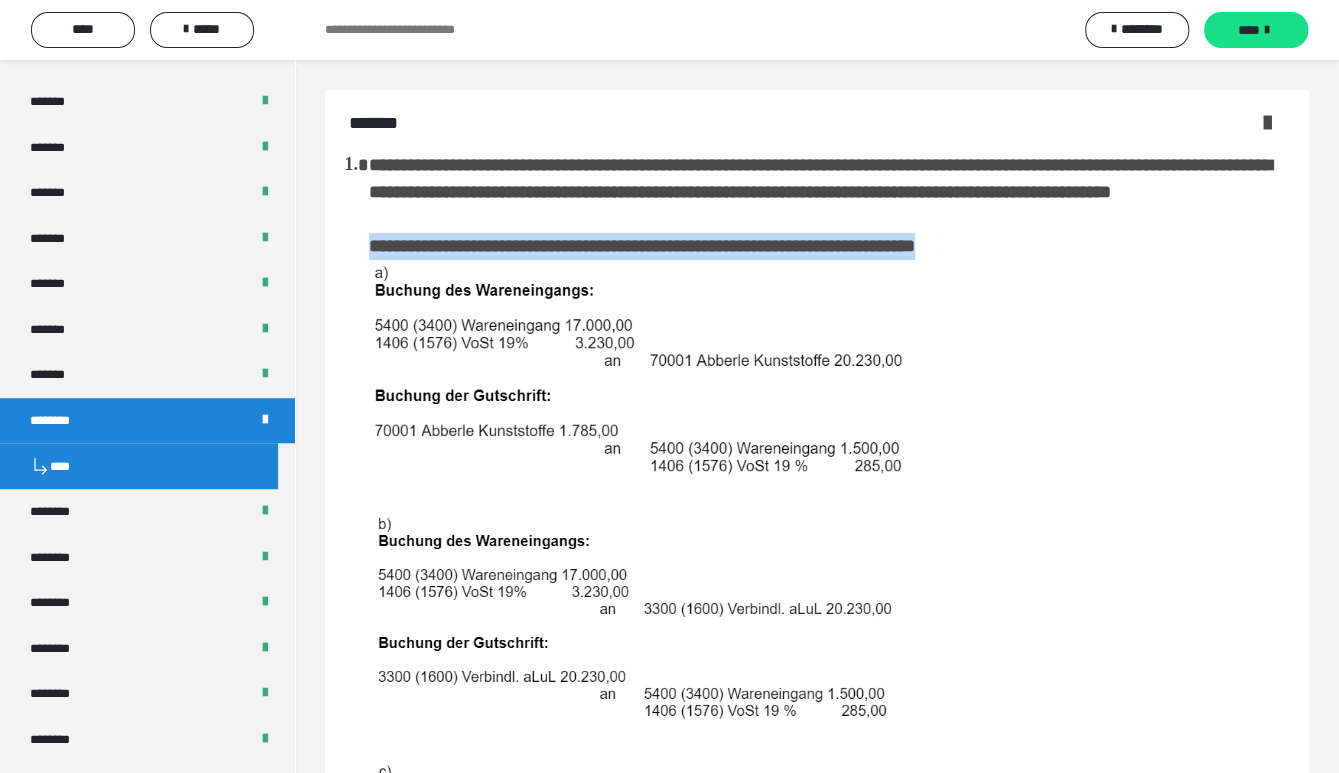 drag, startPoint x: 355, startPoint y: 280, endPoint x: 503, endPoint y: 518, distance: 280.26416 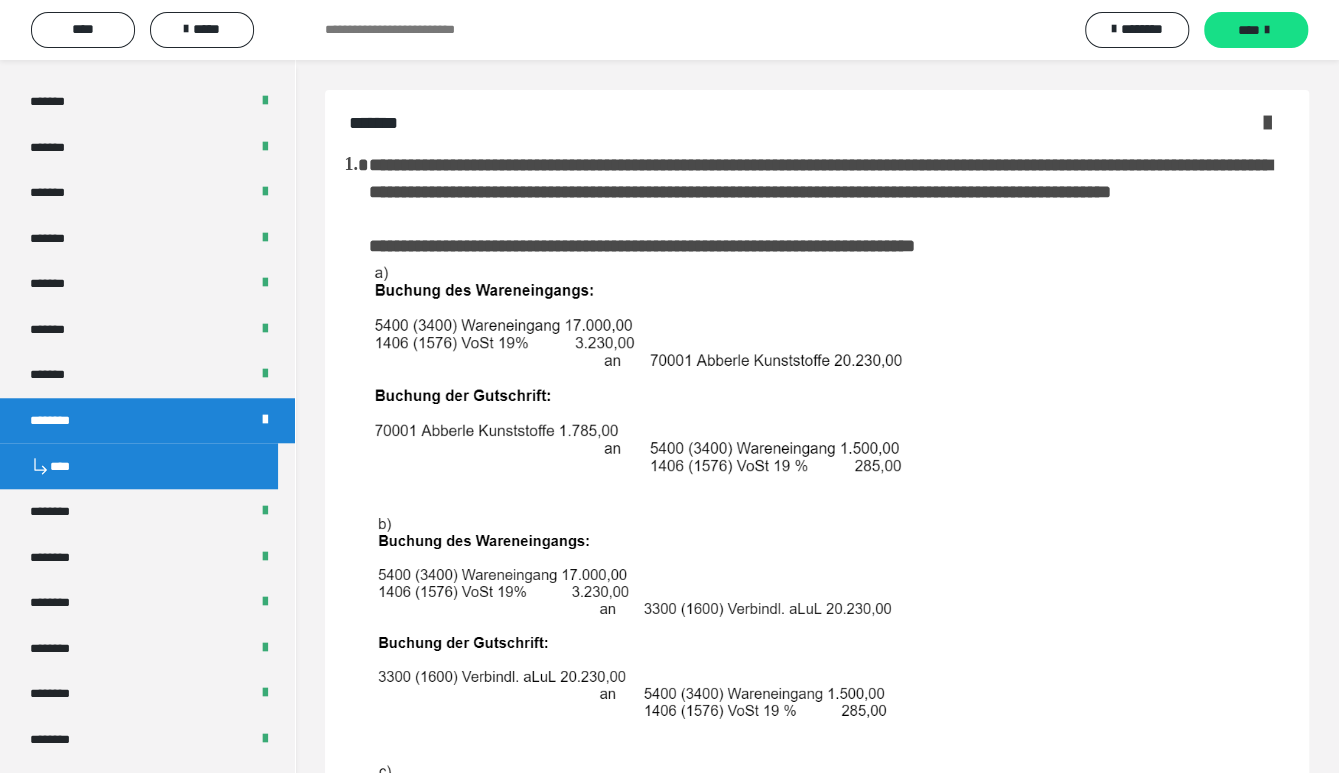 click at bounding box center (827, 219) 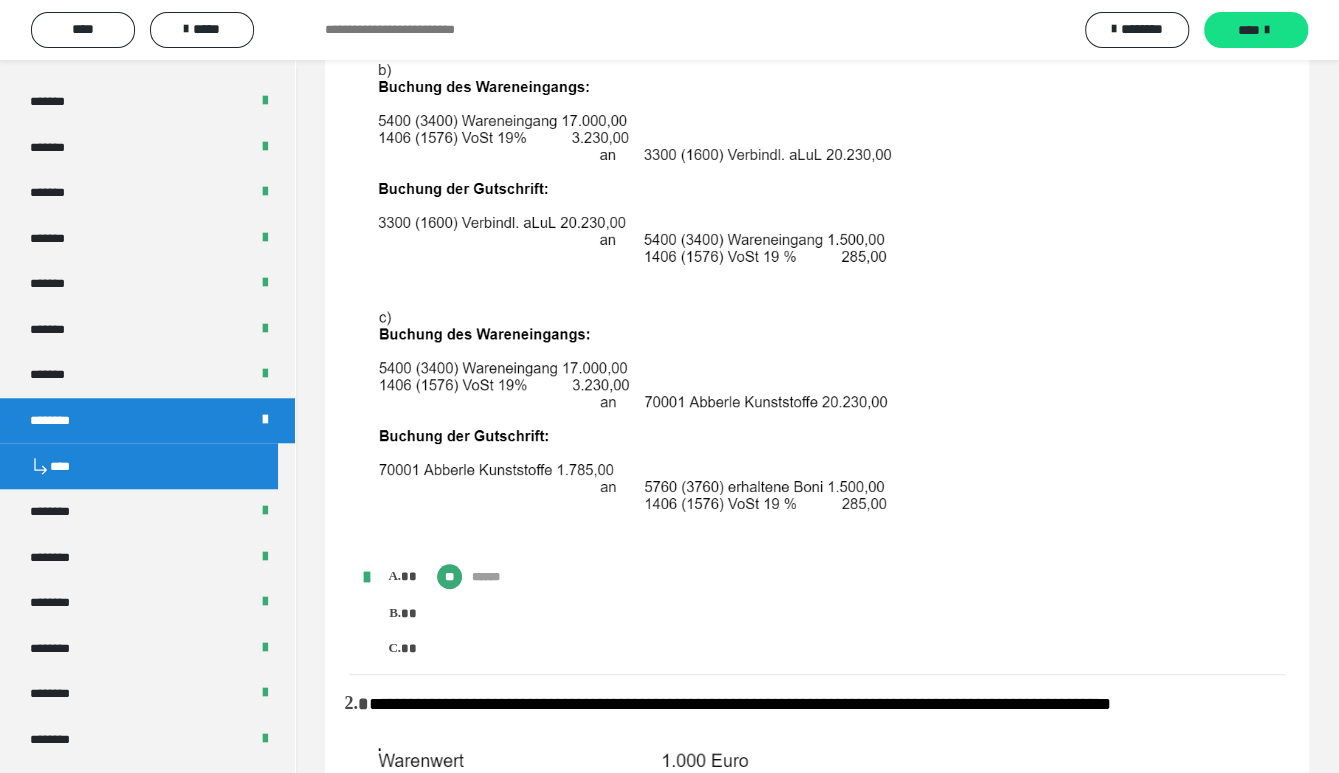 scroll, scrollTop: 0, scrollLeft: 0, axis: both 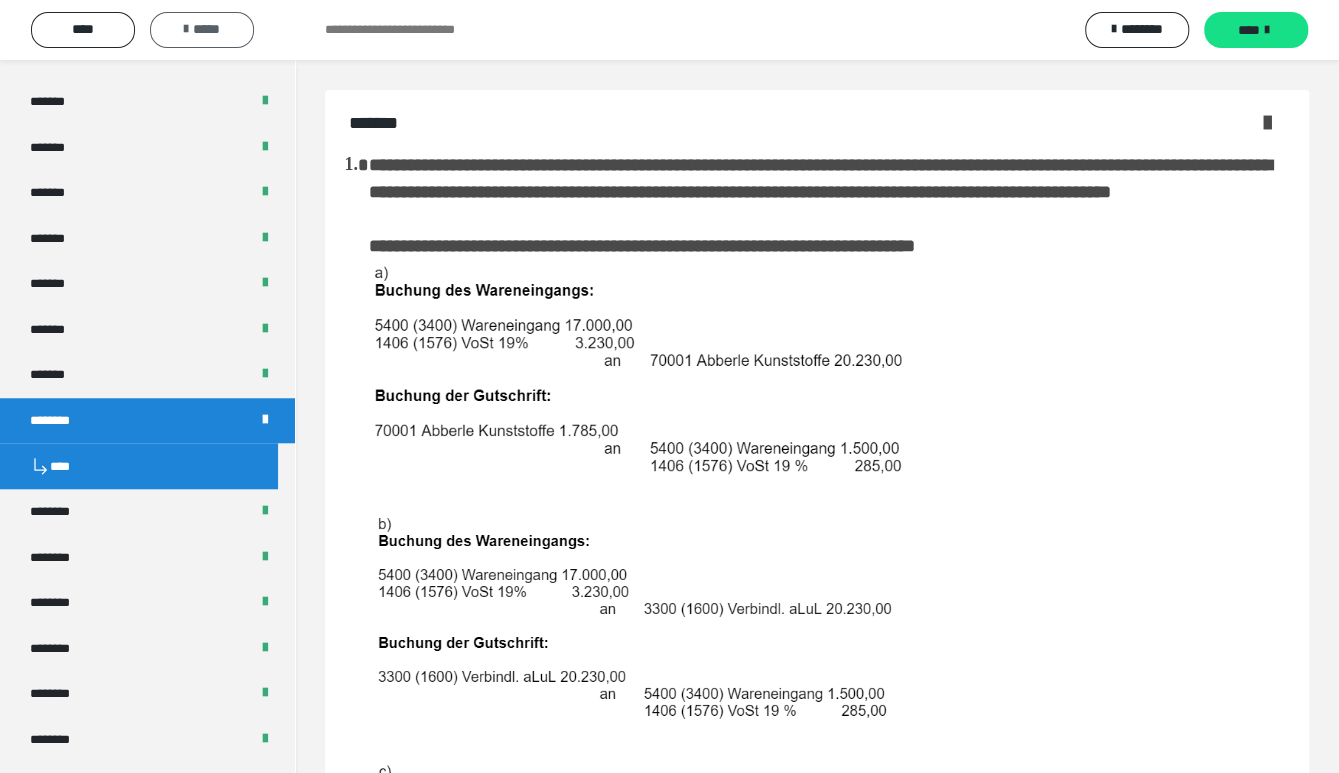 click on "*****" at bounding box center [202, 29] 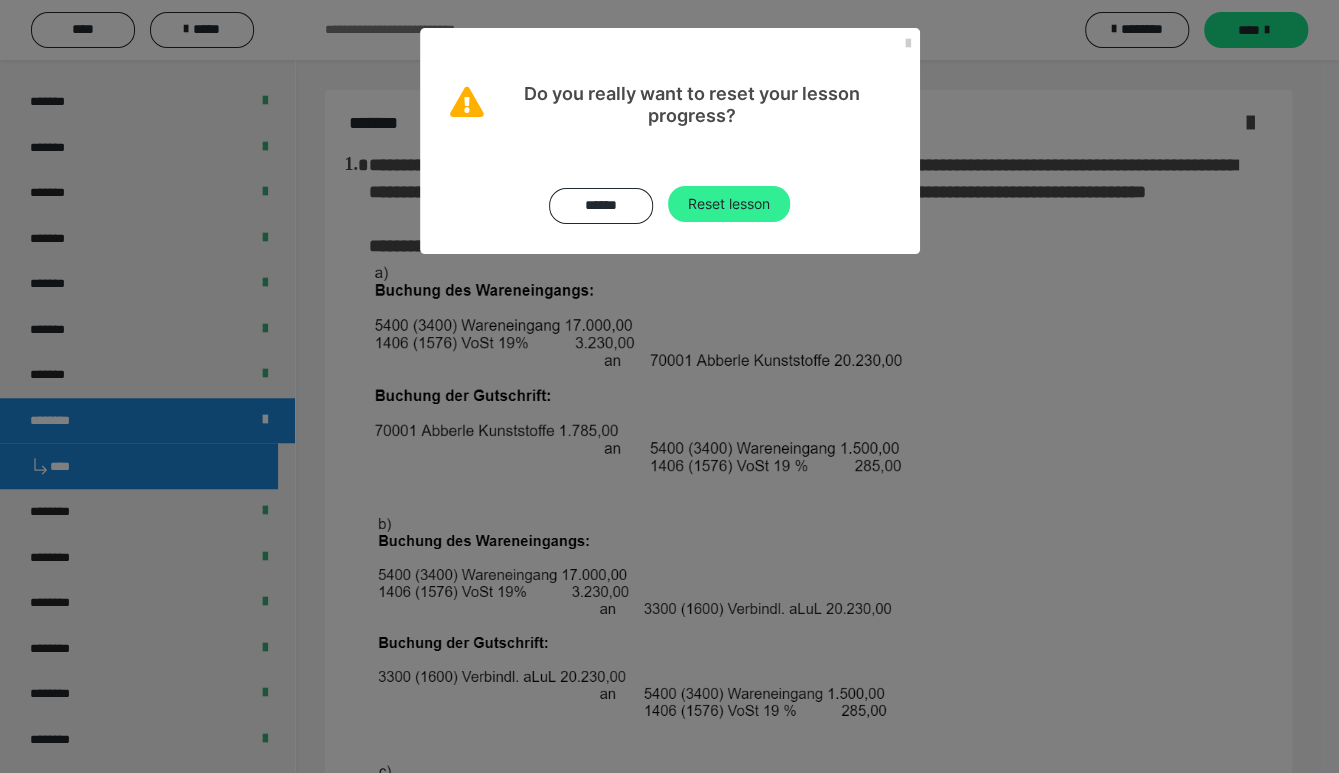 click on "Reset lesson" at bounding box center (729, 204) 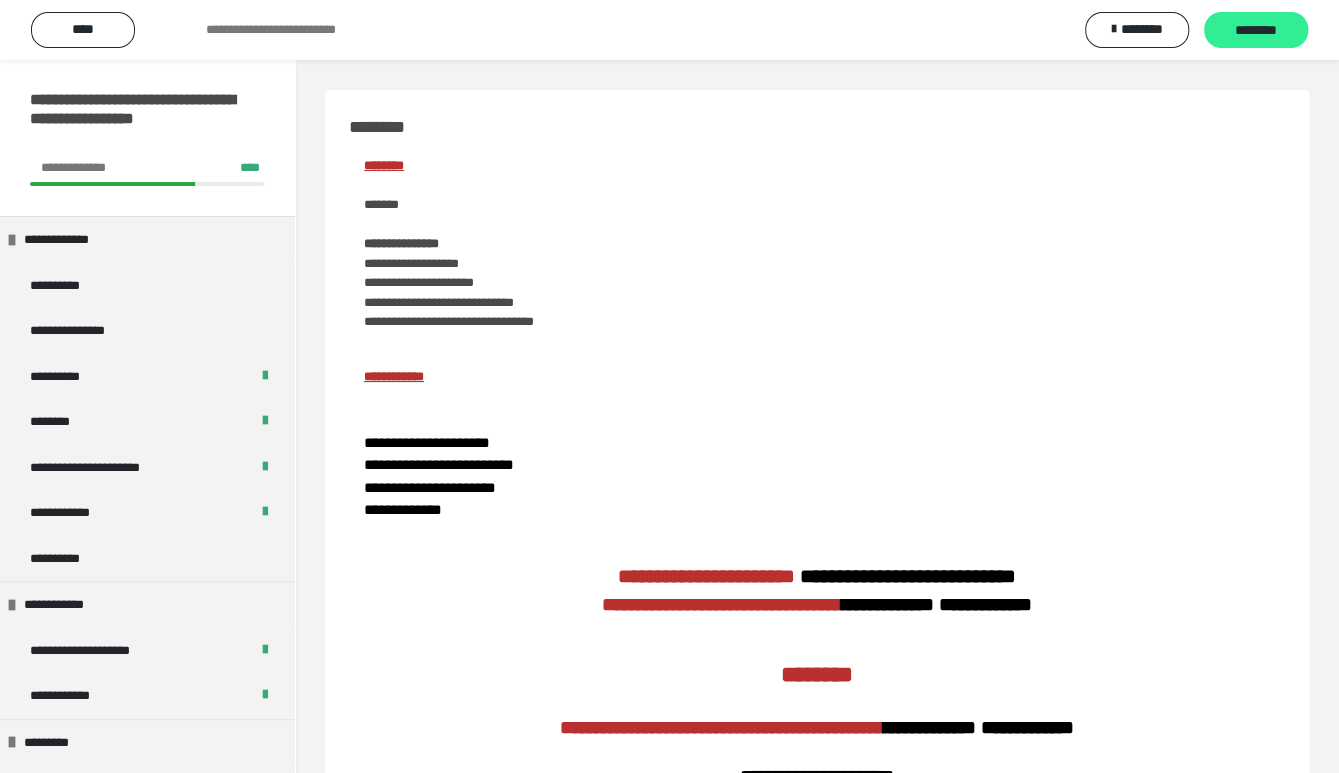click on "********" at bounding box center [1256, 31] 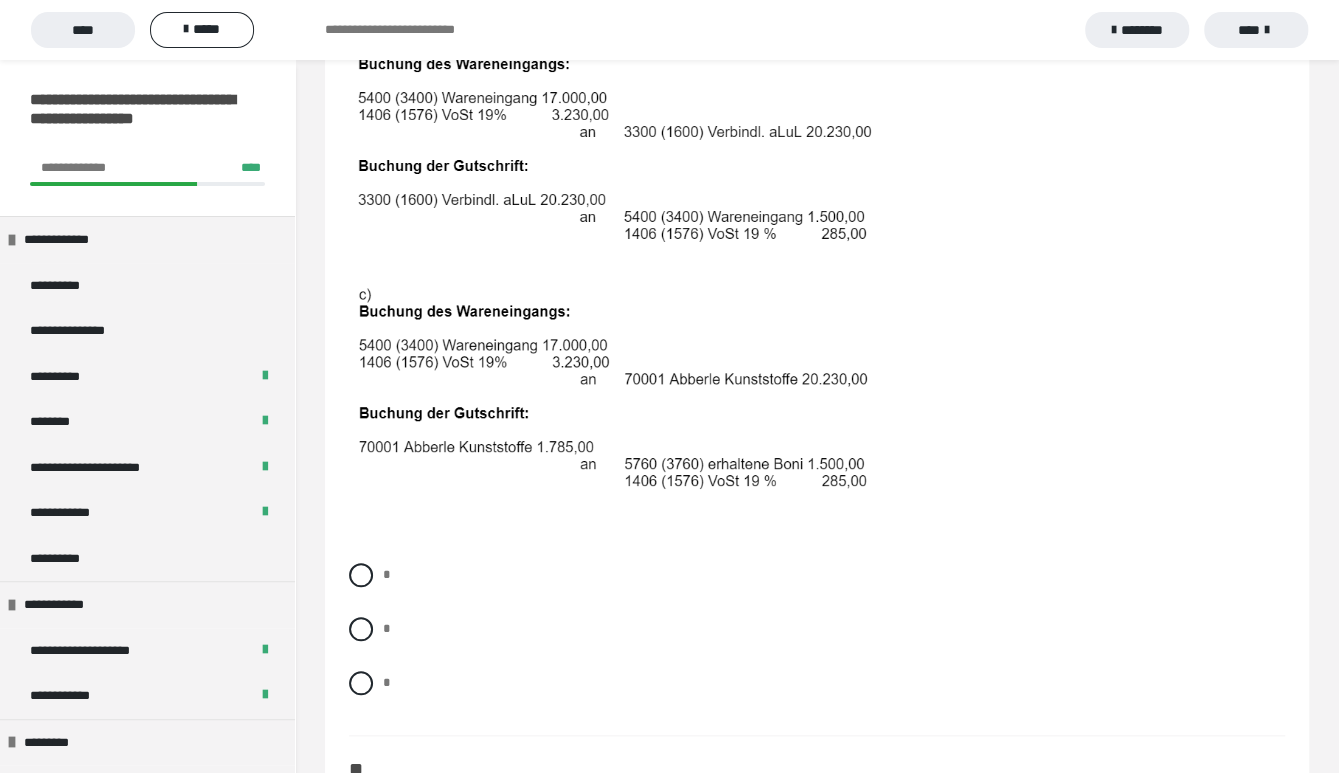 scroll, scrollTop: 1037, scrollLeft: 0, axis: vertical 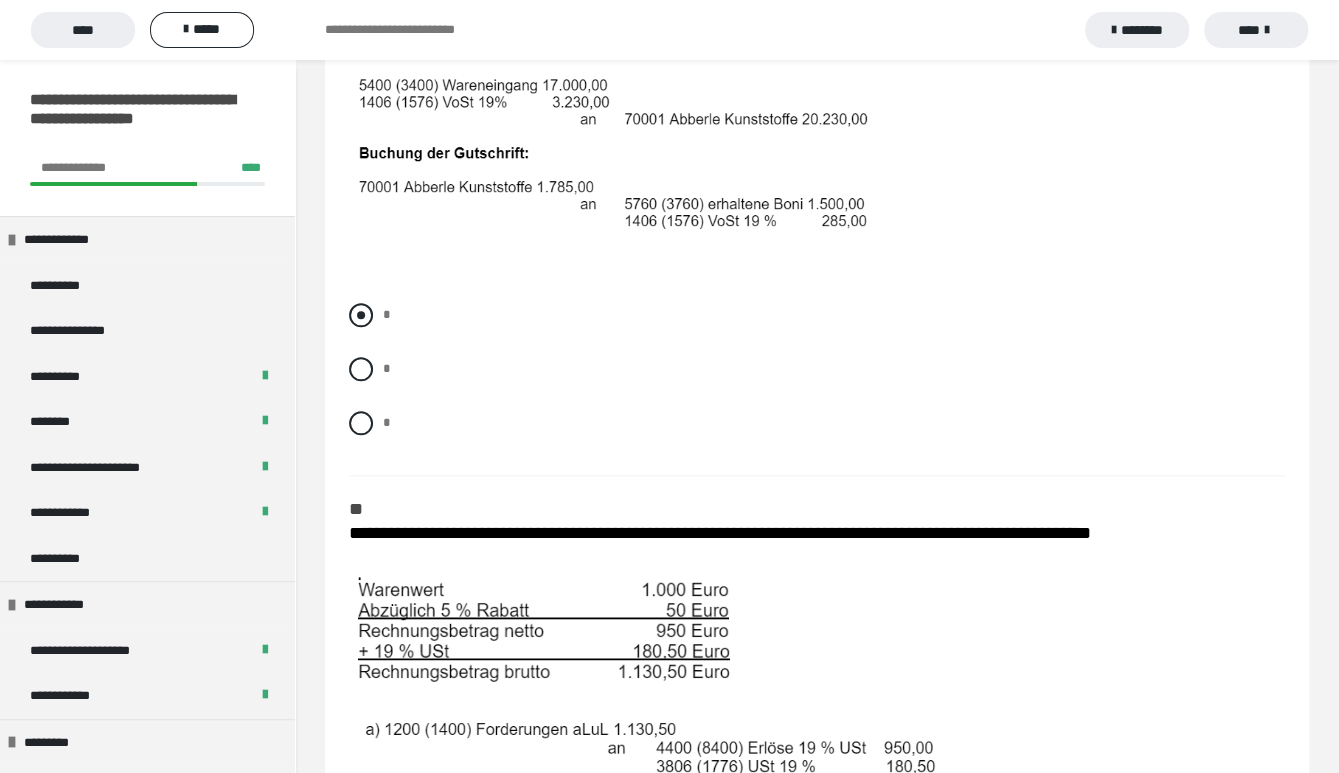 click on "*" at bounding box center (389, 309) 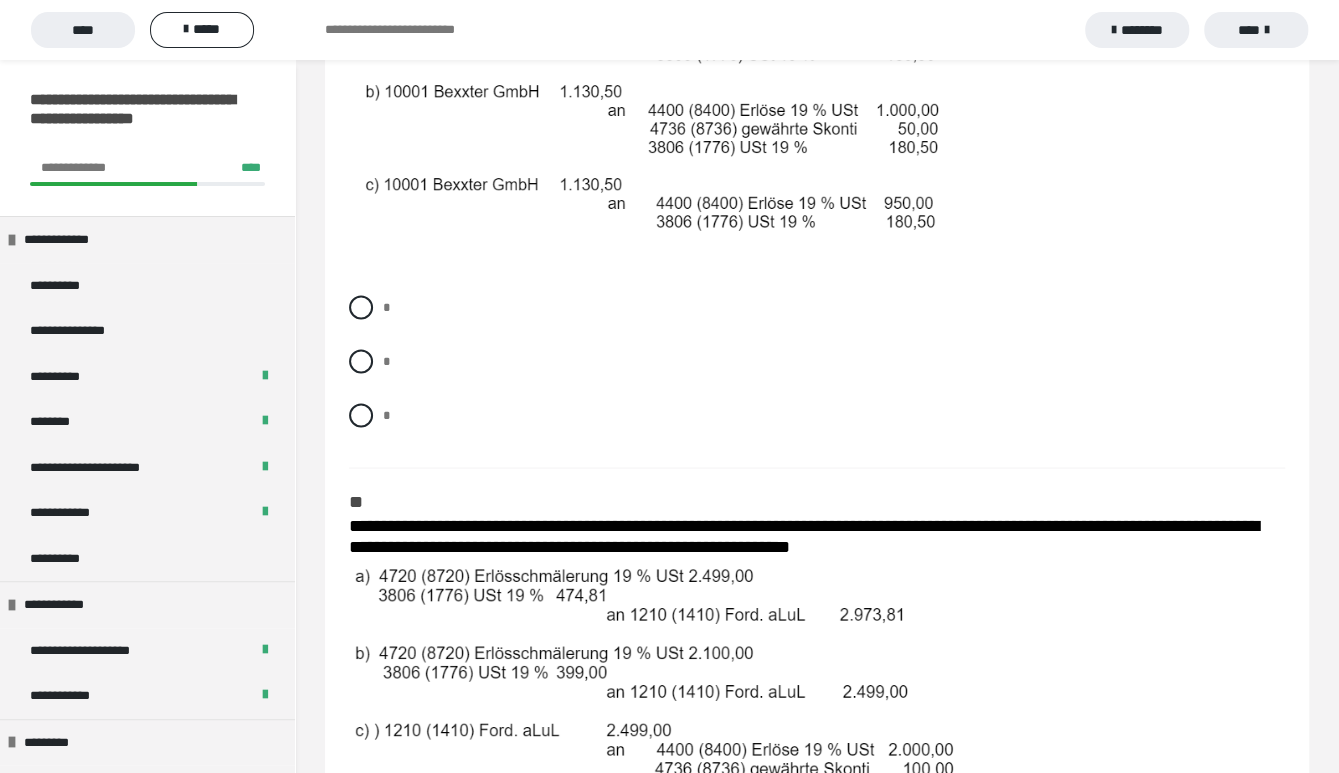 scroll, scrollTop: 1815, scrollLeft: 0, axis: vertical 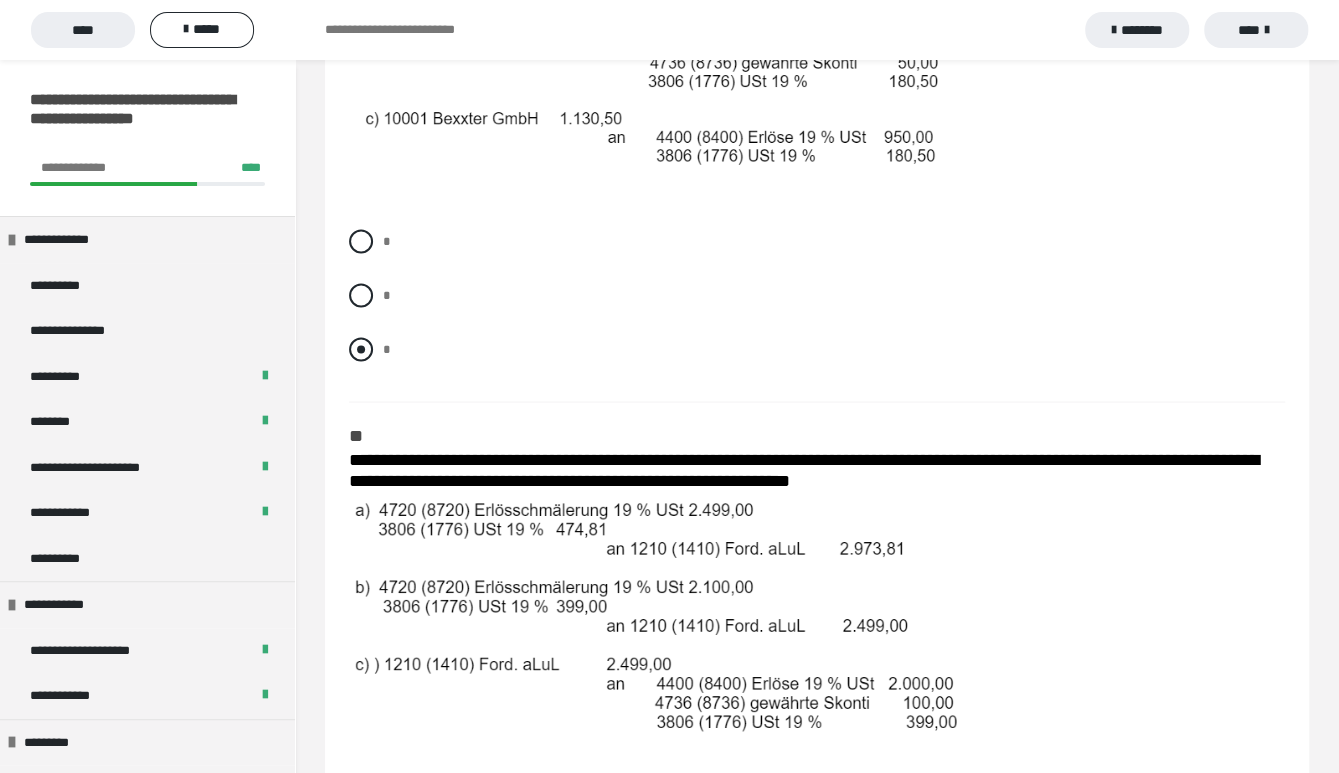 click at bounding box center (361, 349) 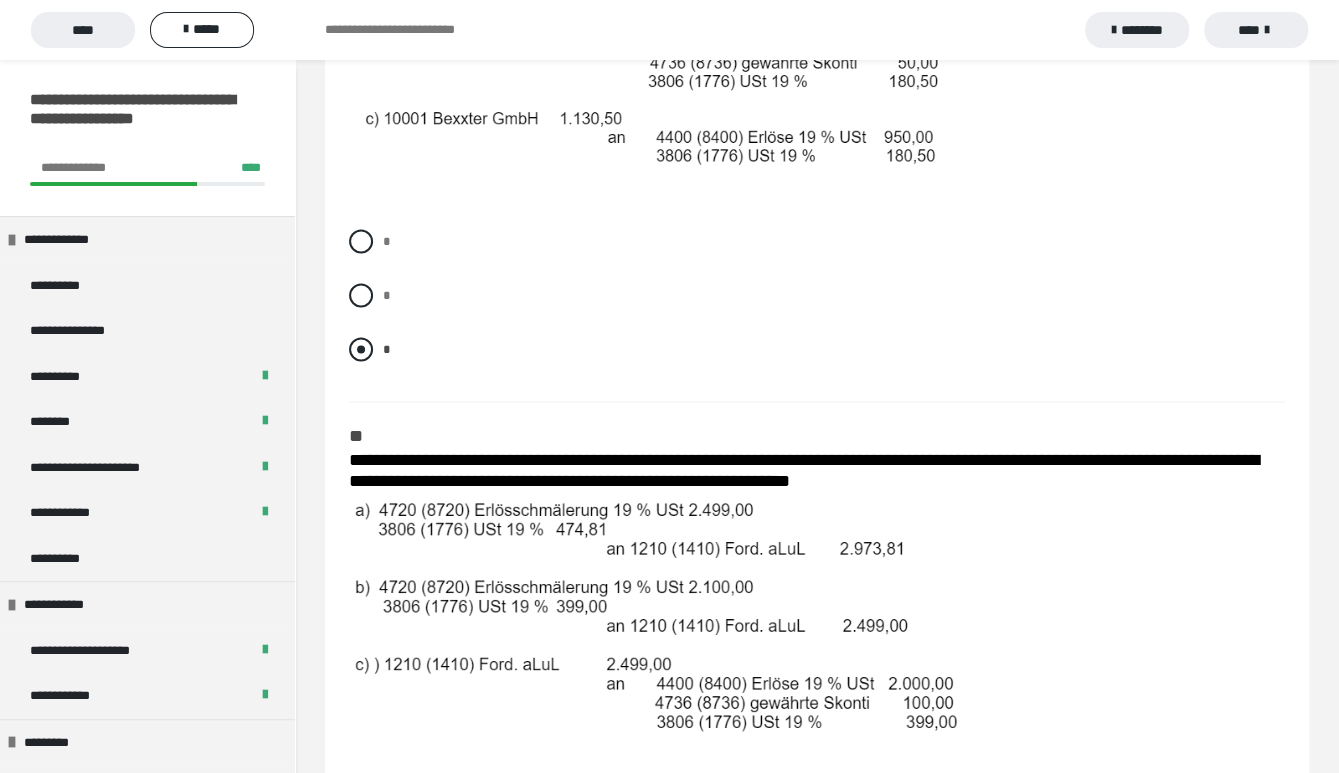 scroll, scrollTop: 2073, scrollLeft: 0, axis: vertical 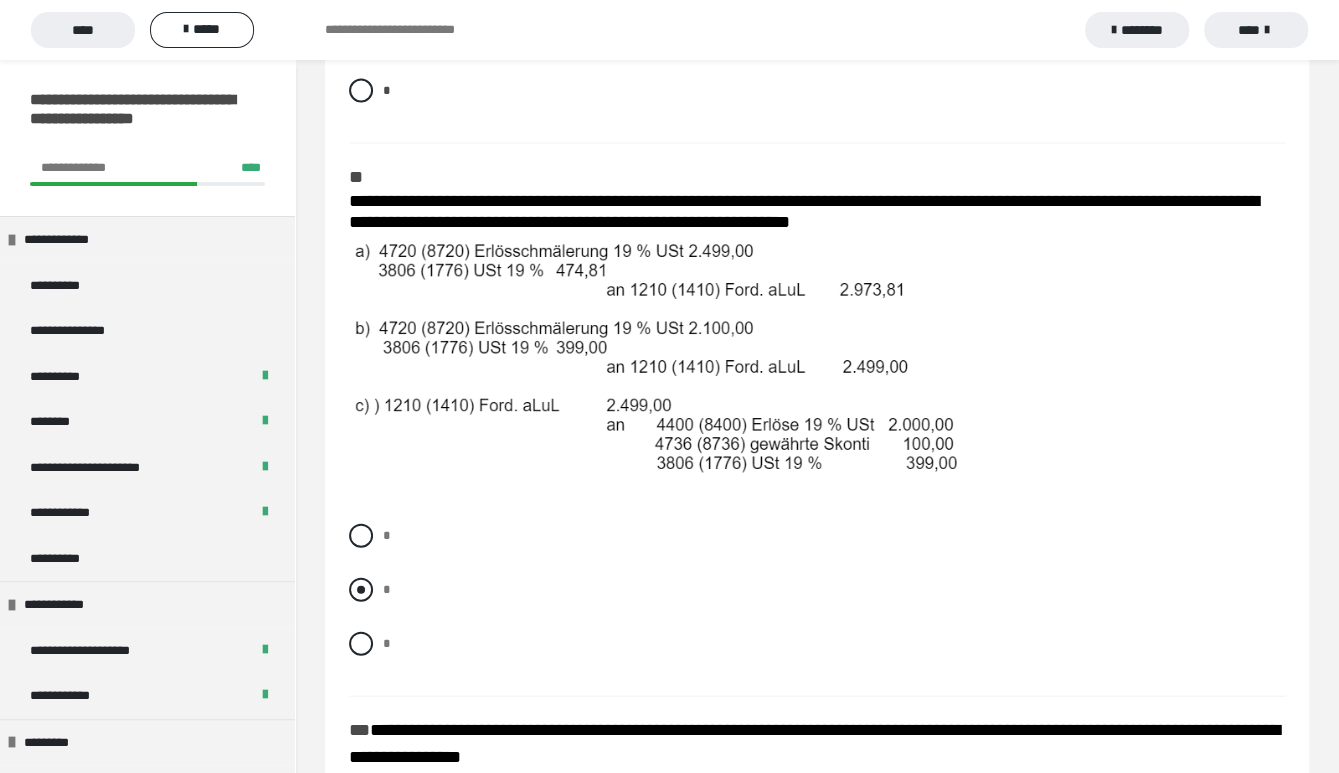 click at bounding box center (361, 590) 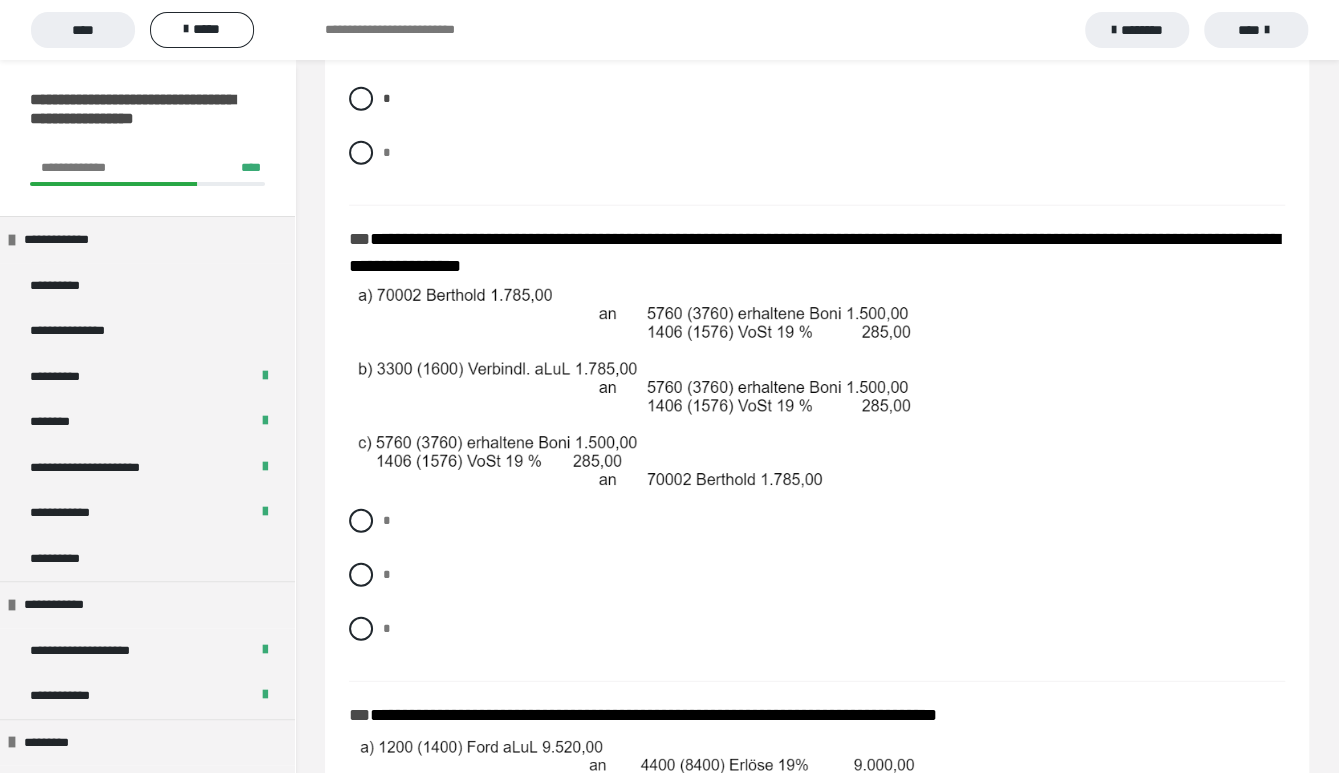 scroll, scrollTop: 2592, scrollLeft: 0, axis: vertical 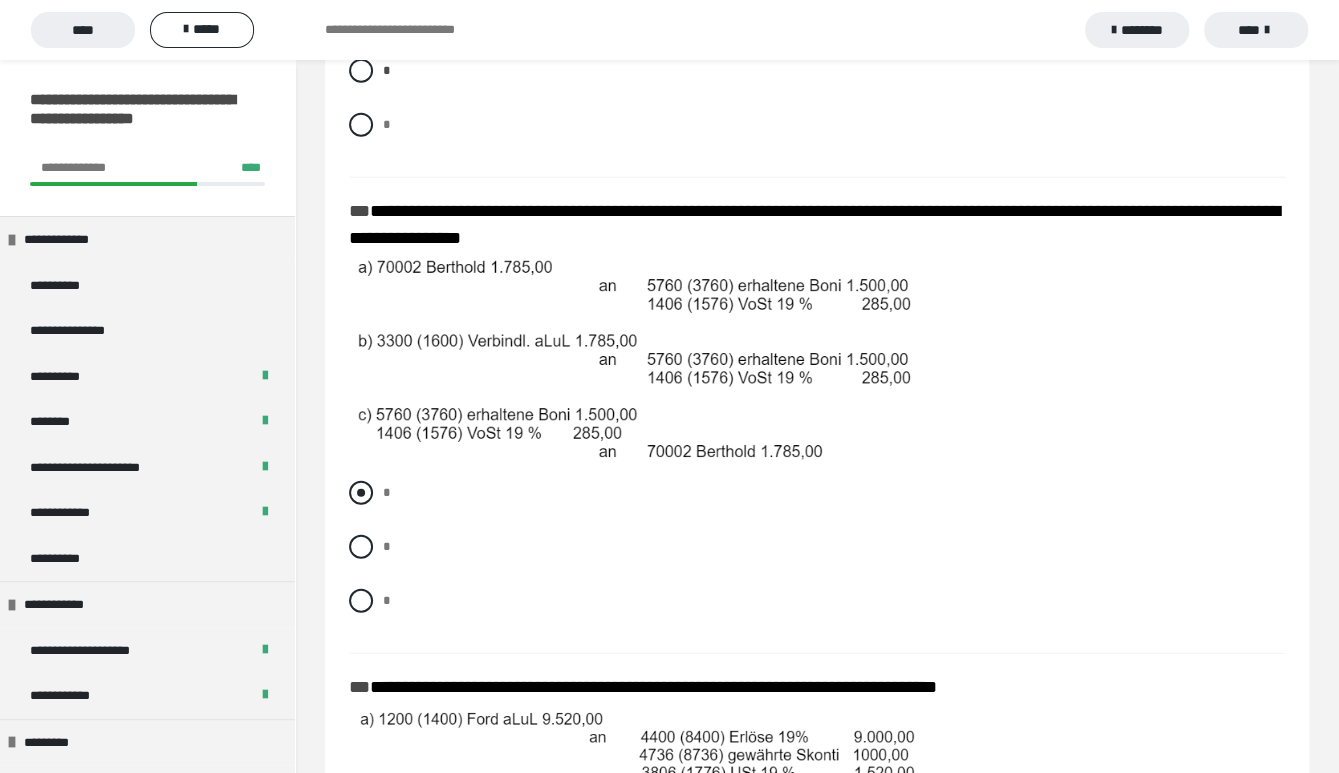 click at bounding box center (361, 493) 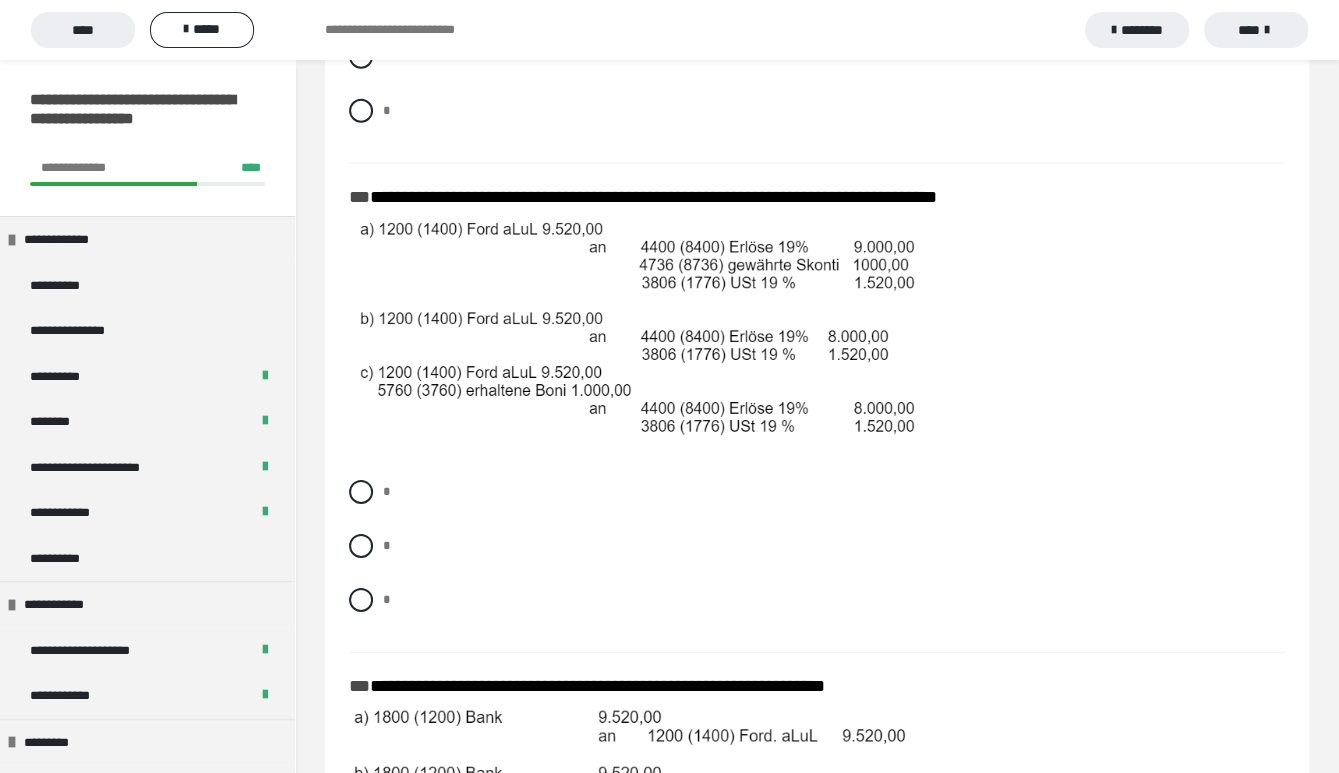 scroll, scrollTop: 3111, scrollLeft: 0, axis: vertical 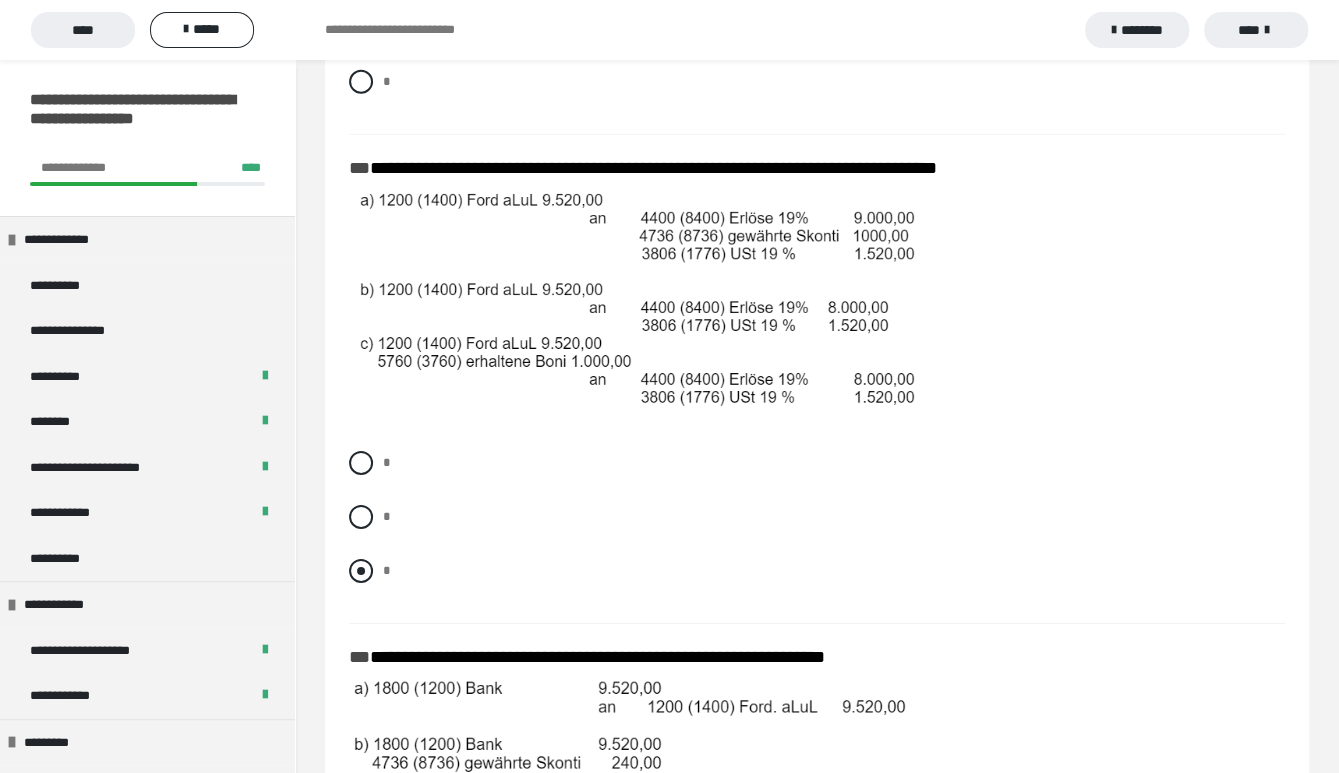 click at bounding box center (361, 571) 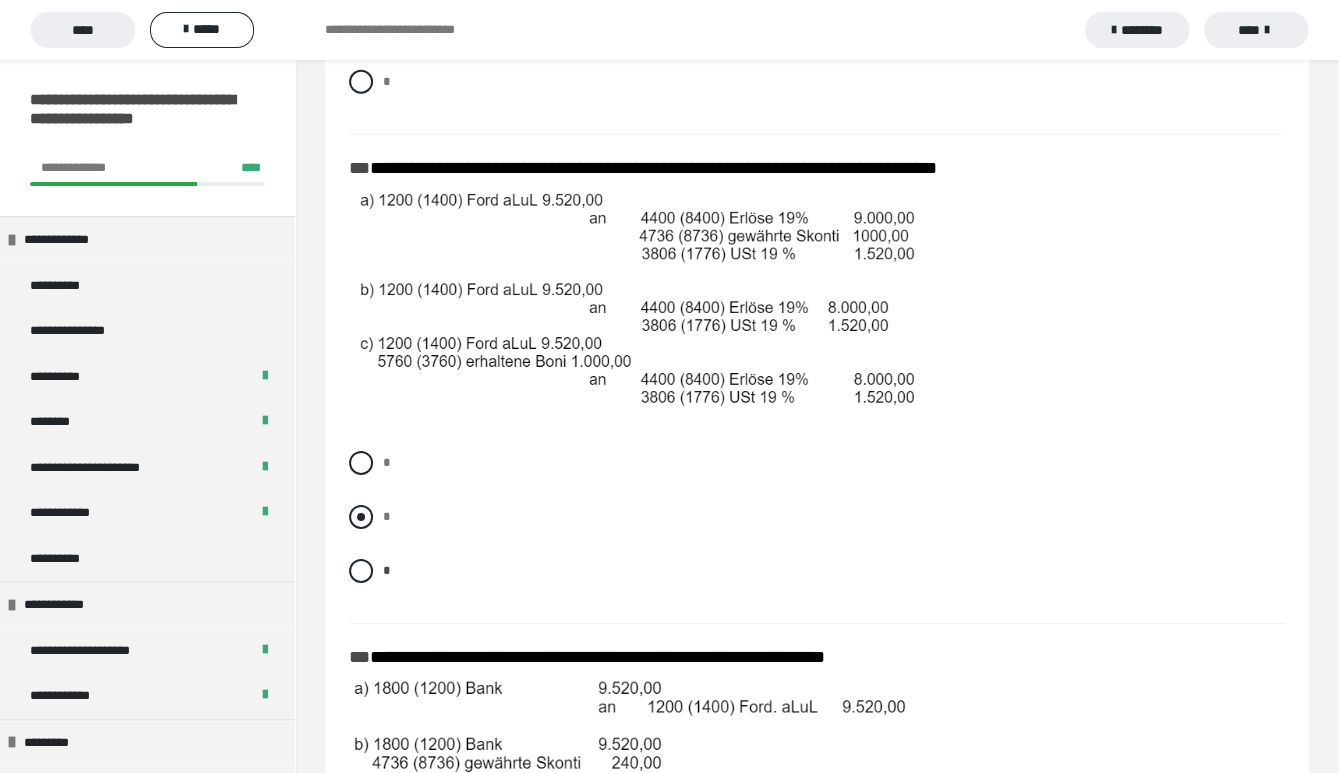 click at bounding box center (361, 517) 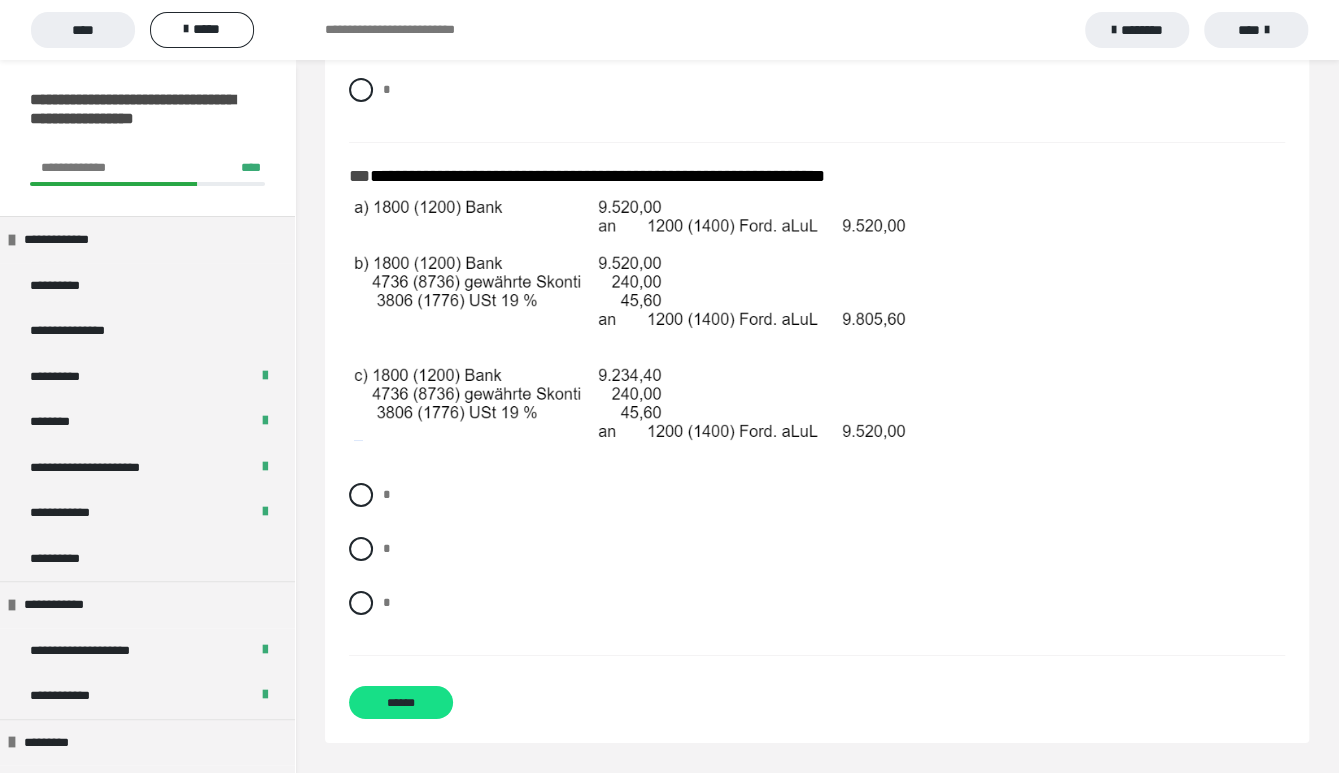 scroll, scrollTop: 3623, scrollLeft: 0, axis: vertical 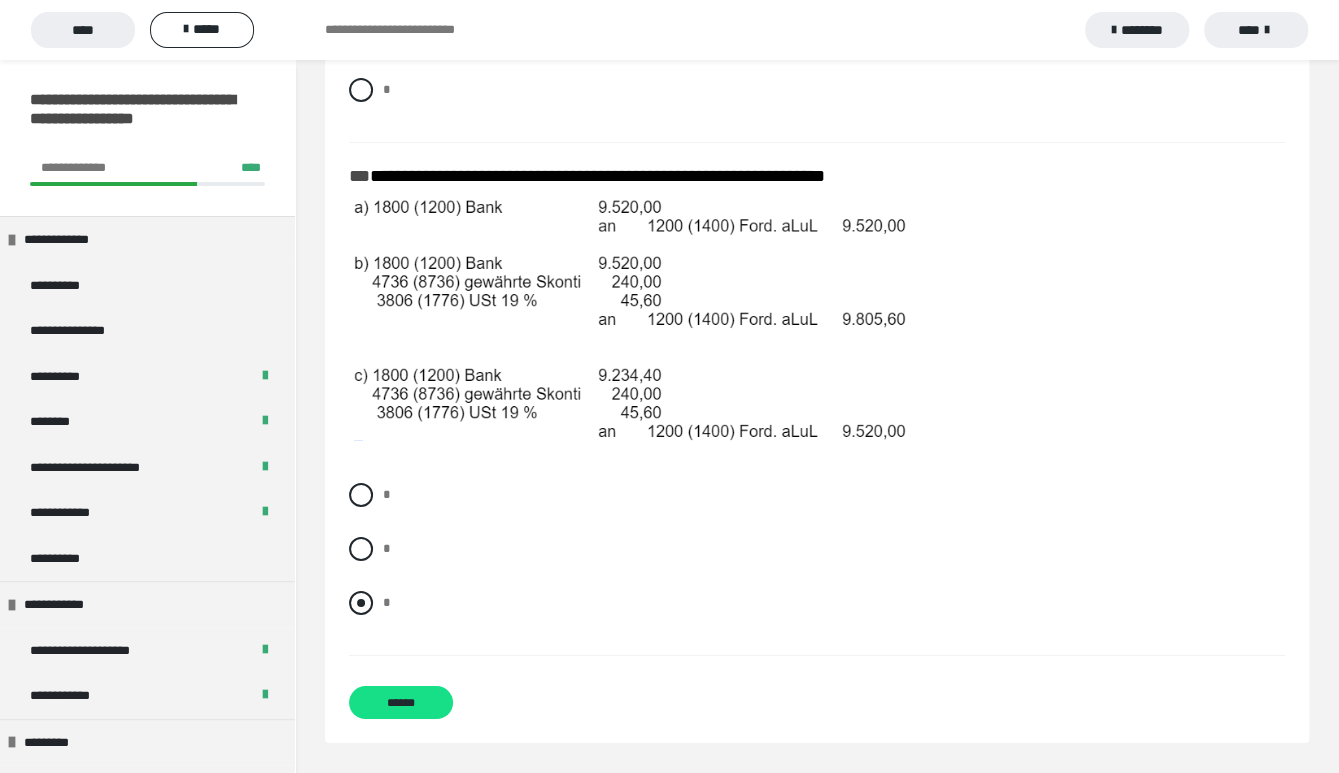 click on "*" at bounding box center [817, 603] 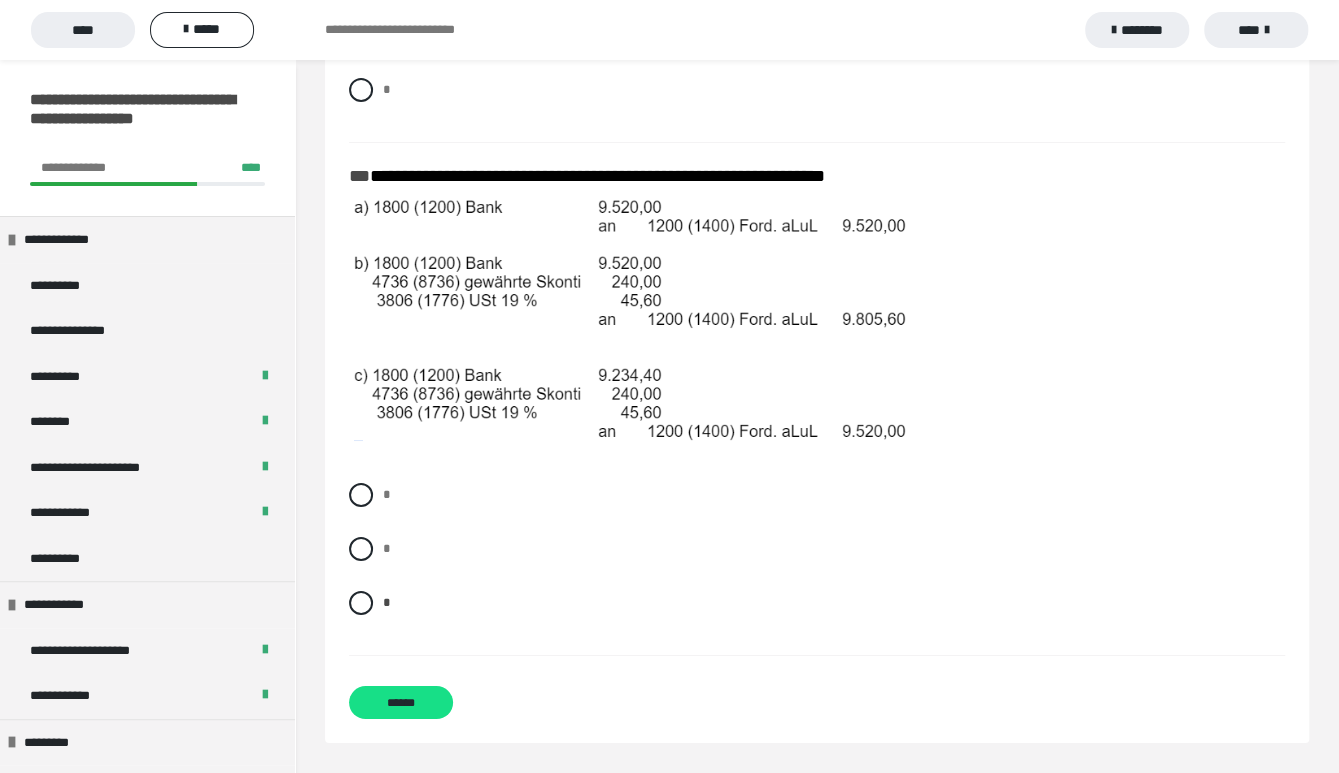 scroll, scrollTop: 3623, scrollLeft: 0, axis: vertical 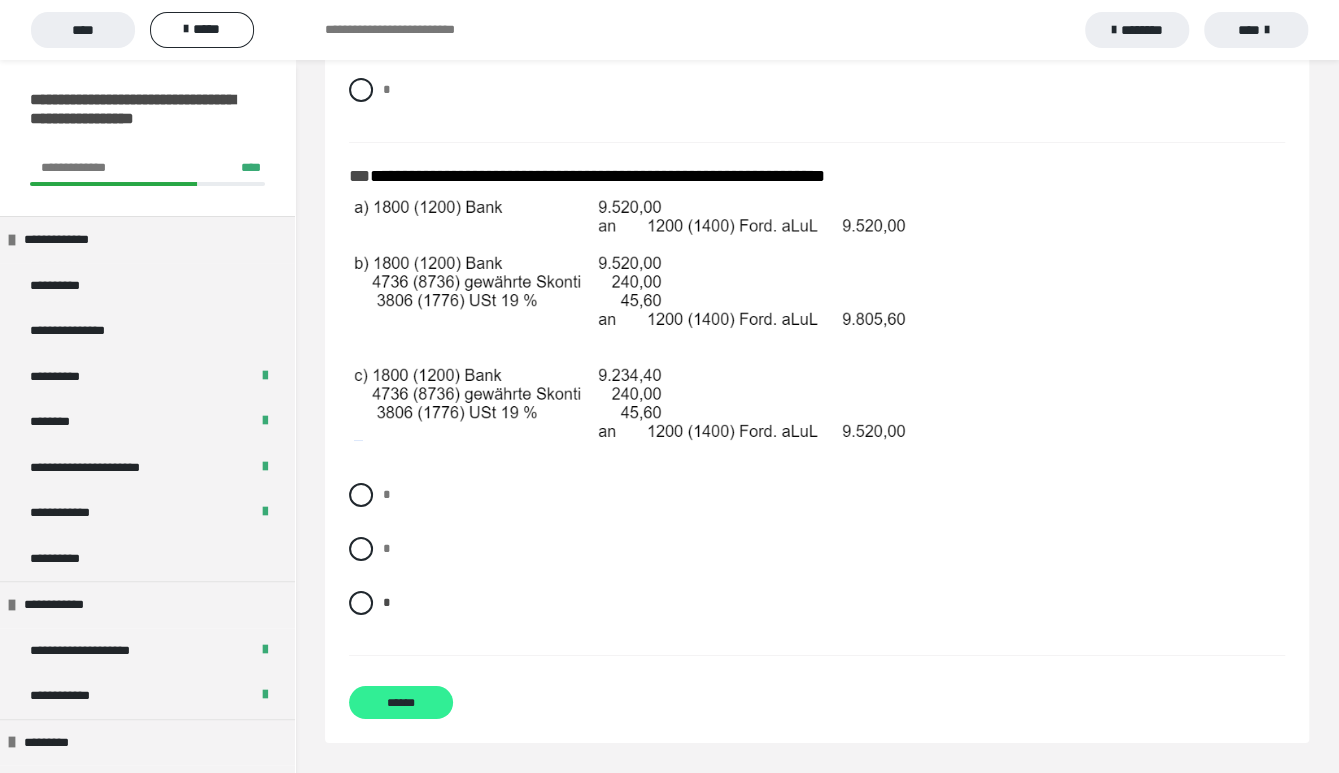 click on "******" at bounding box center [401, 702] 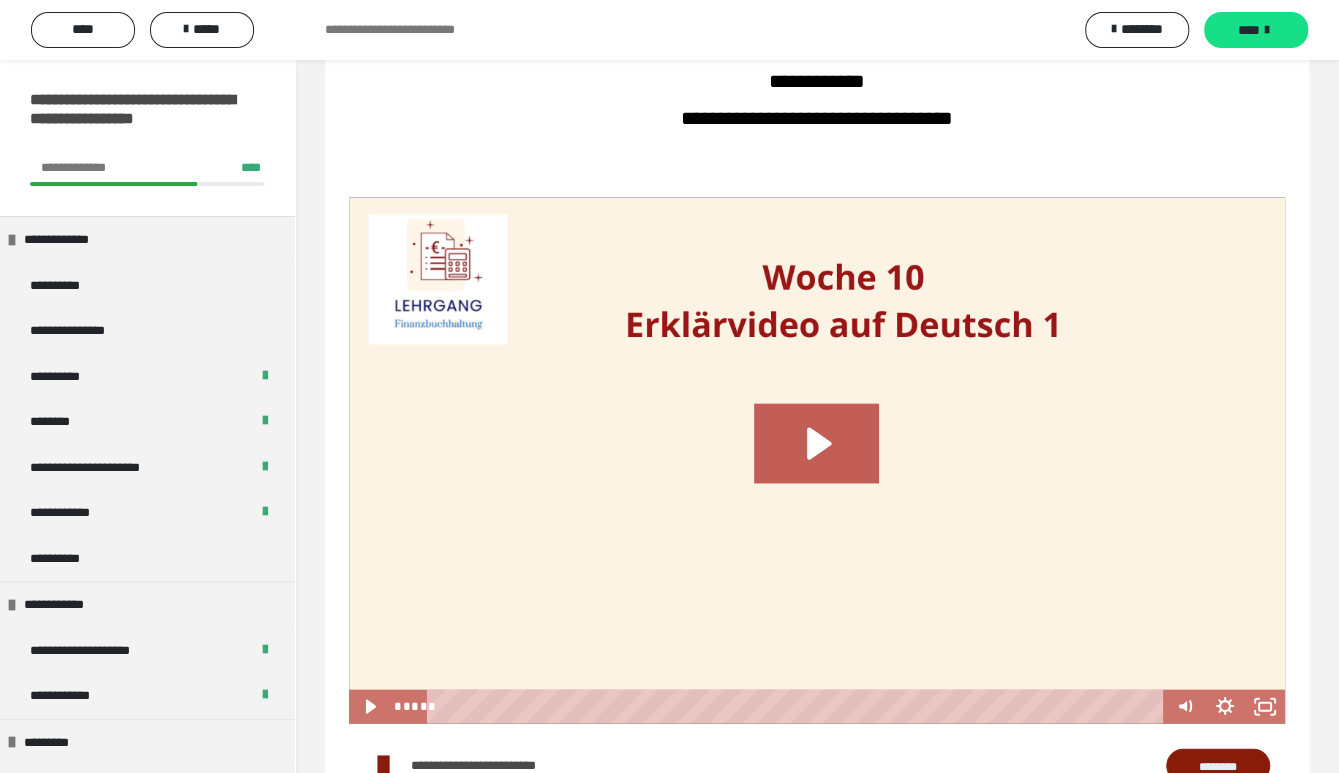 scroll, scrollTop: 1890, scrollLeft: 0, axis: vertical 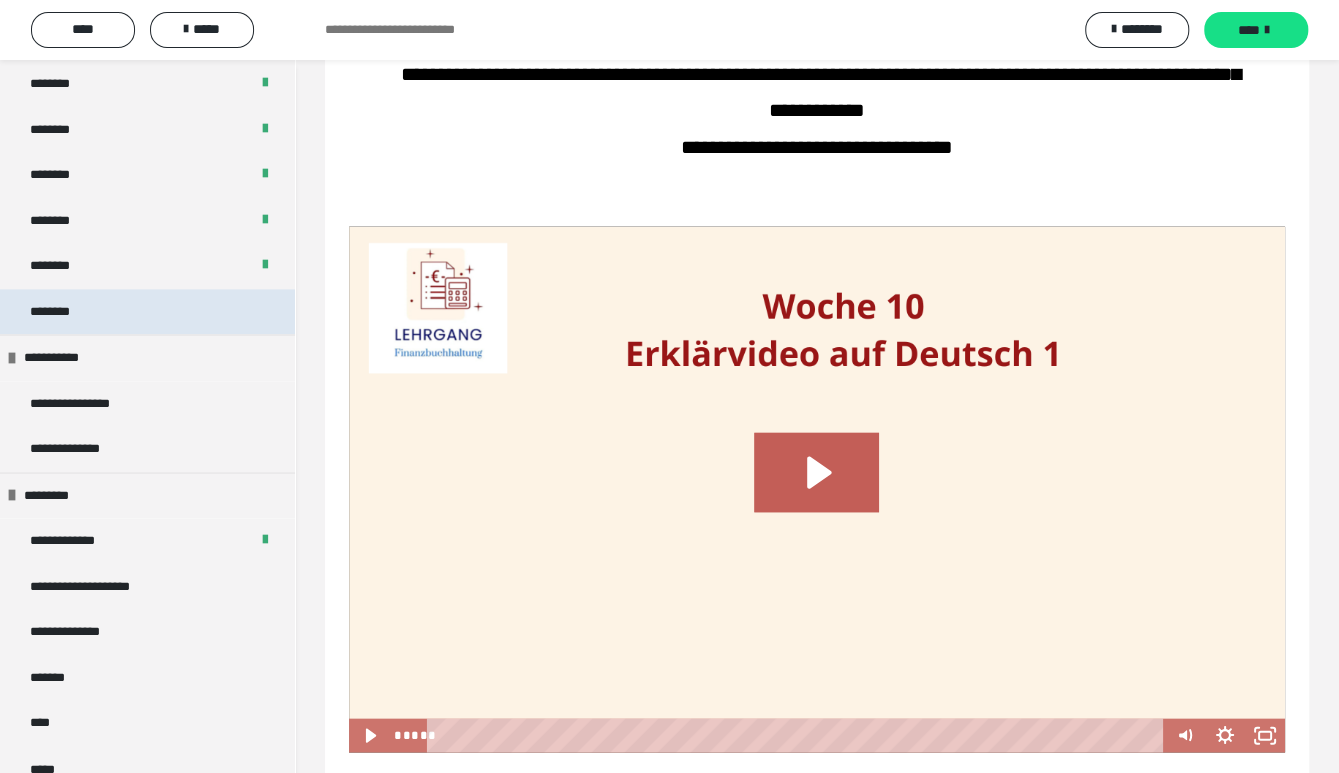 click on "********" at bounding box center [147, 312] 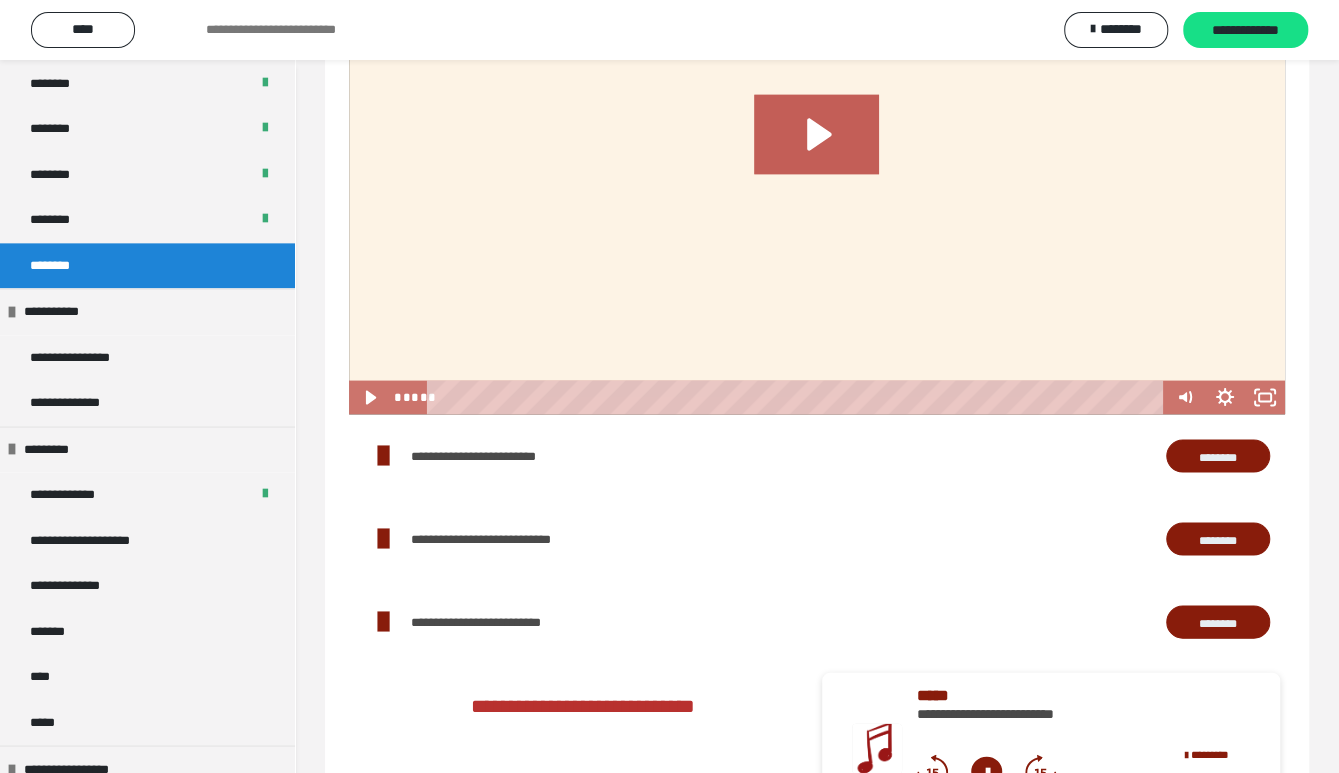 scroll, scrollTop: 1552, scrollLeft: 0, axis: vertical 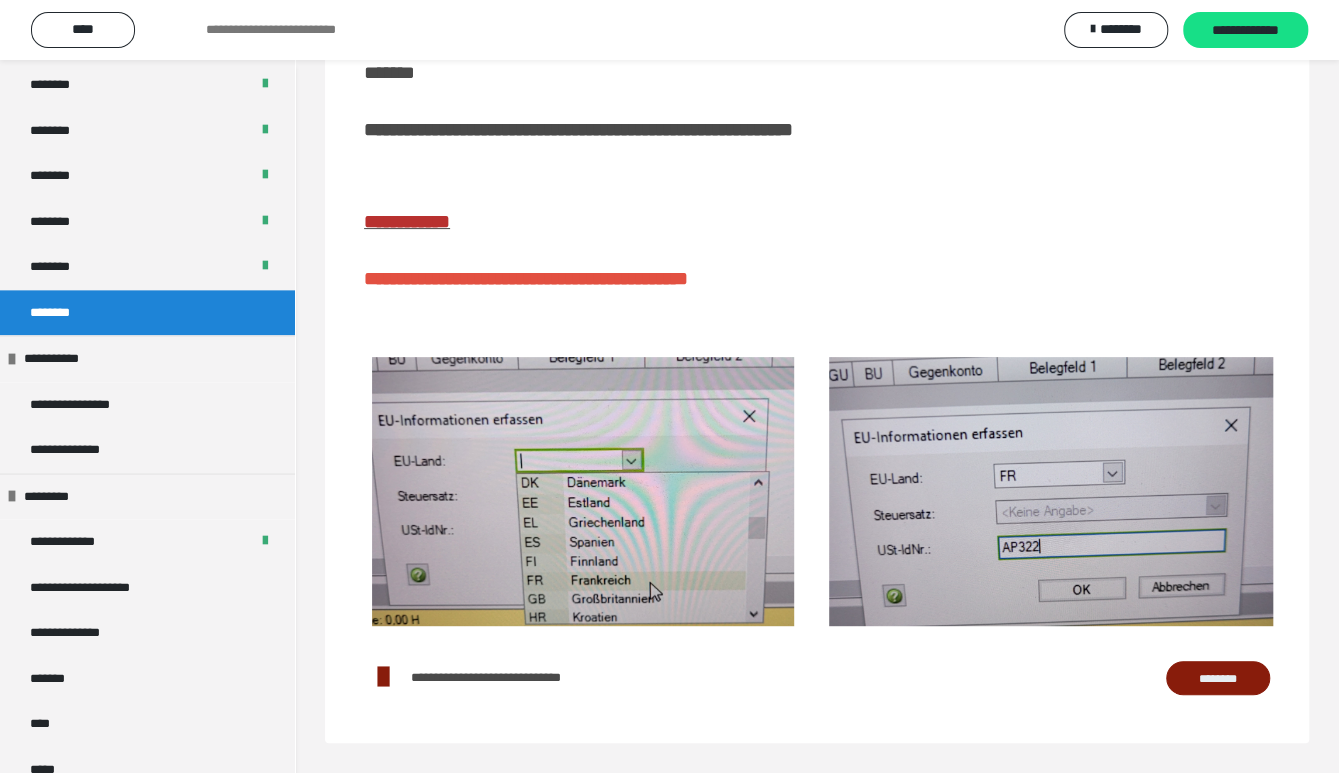 click at bounding box center (582, 491) 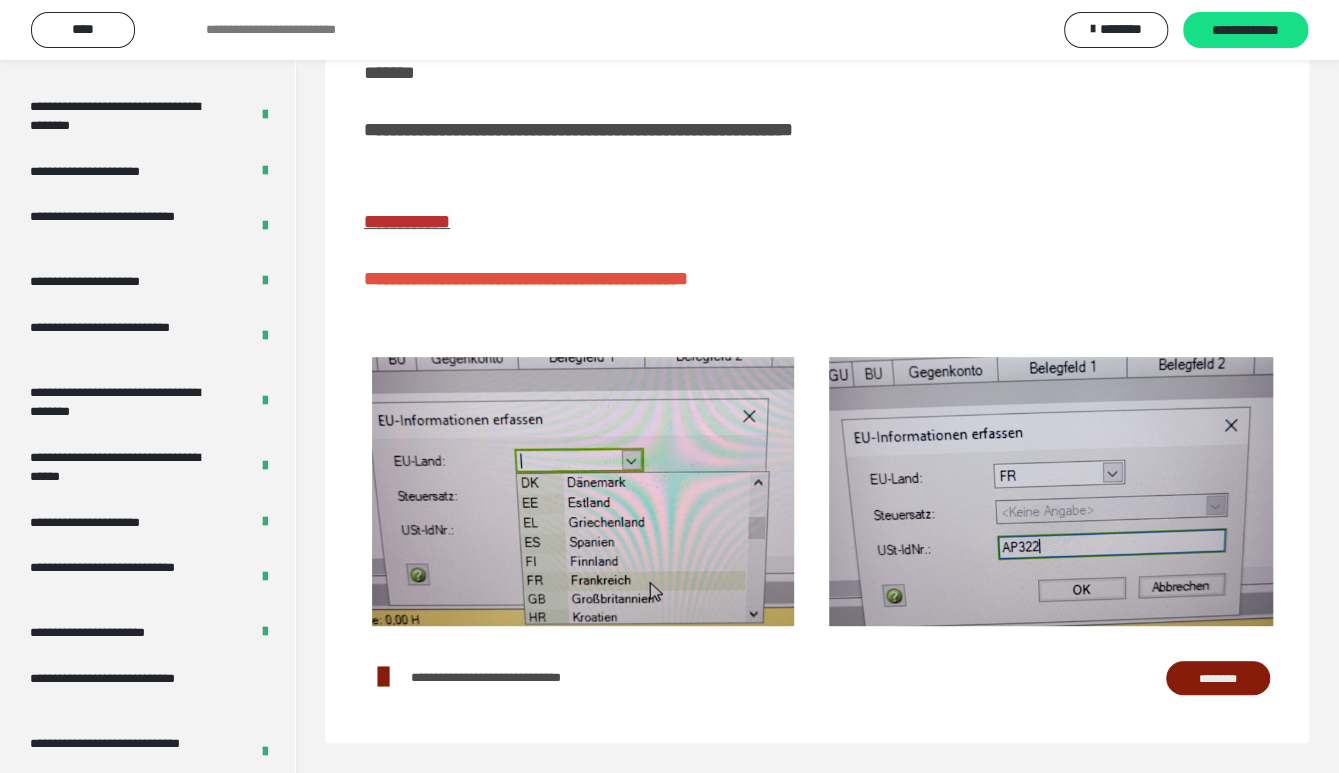 scroll, scrollTop: 3583, scrollLeft: 0, axis: vertical 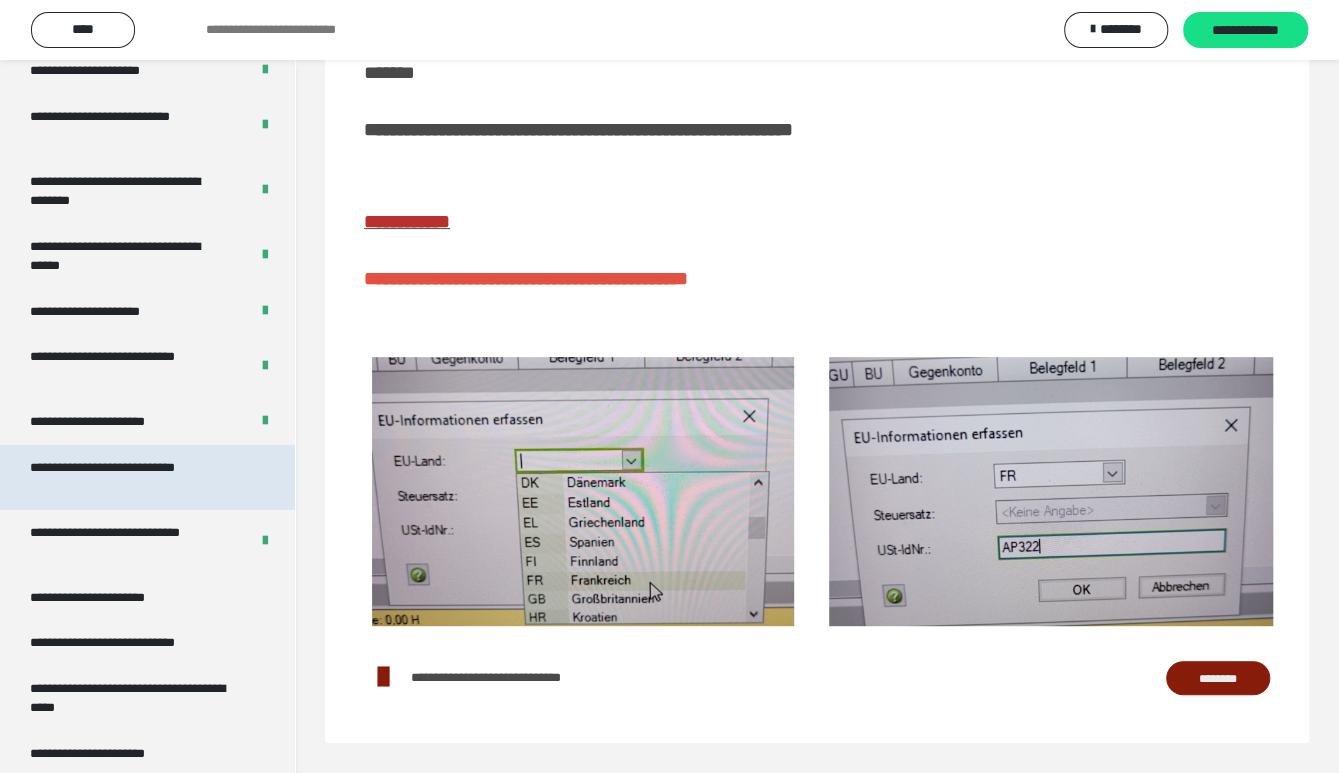 click on "**********" at bounding box center [131, 477] 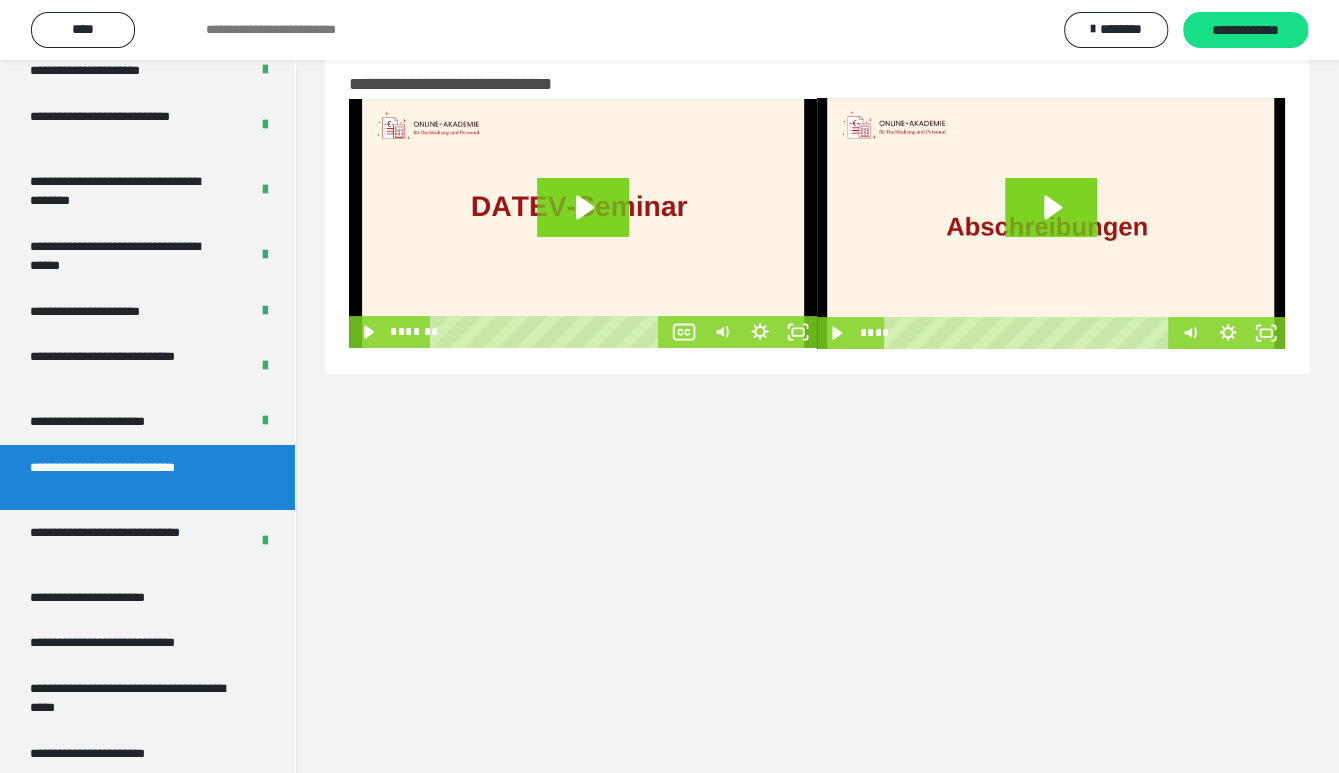scroll, scrollTop: 60, scrollLeft: 0, axis: vertical 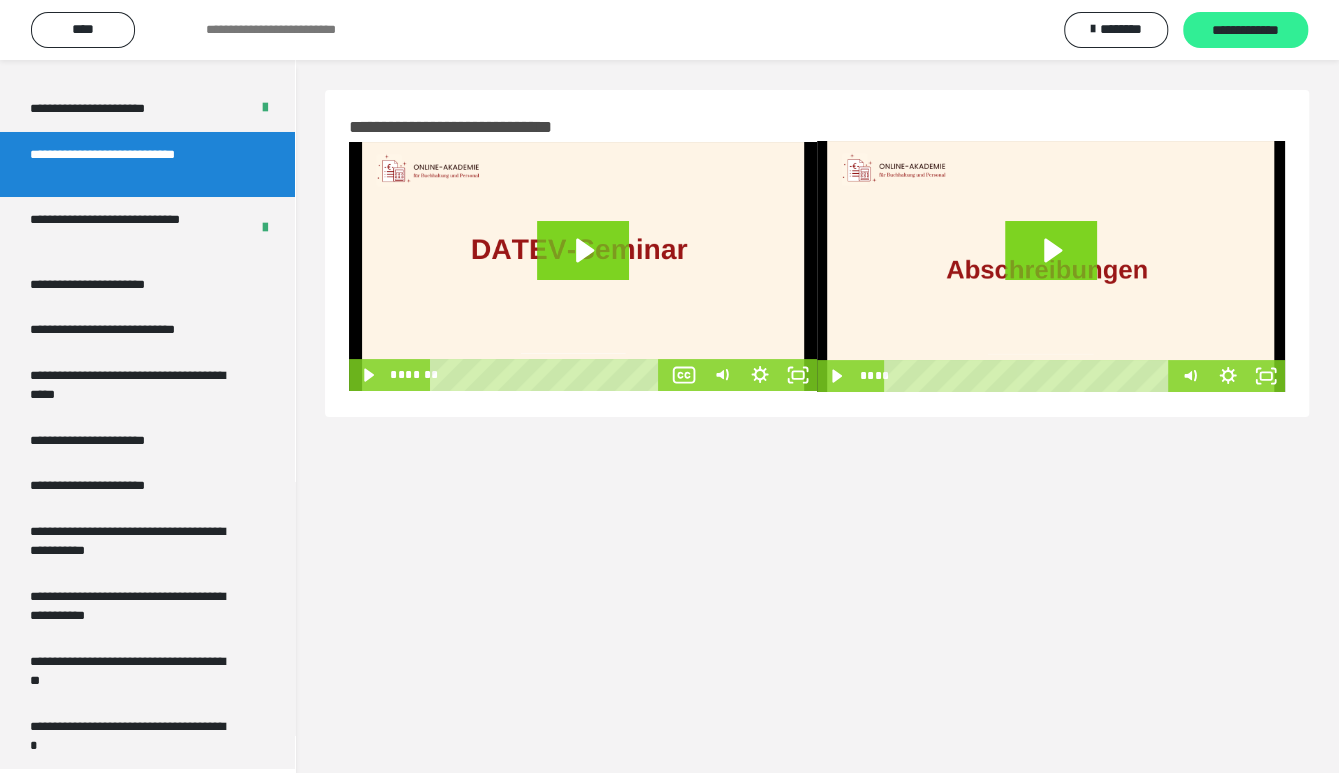 click on "**********" at bounding box center (1245, 31) 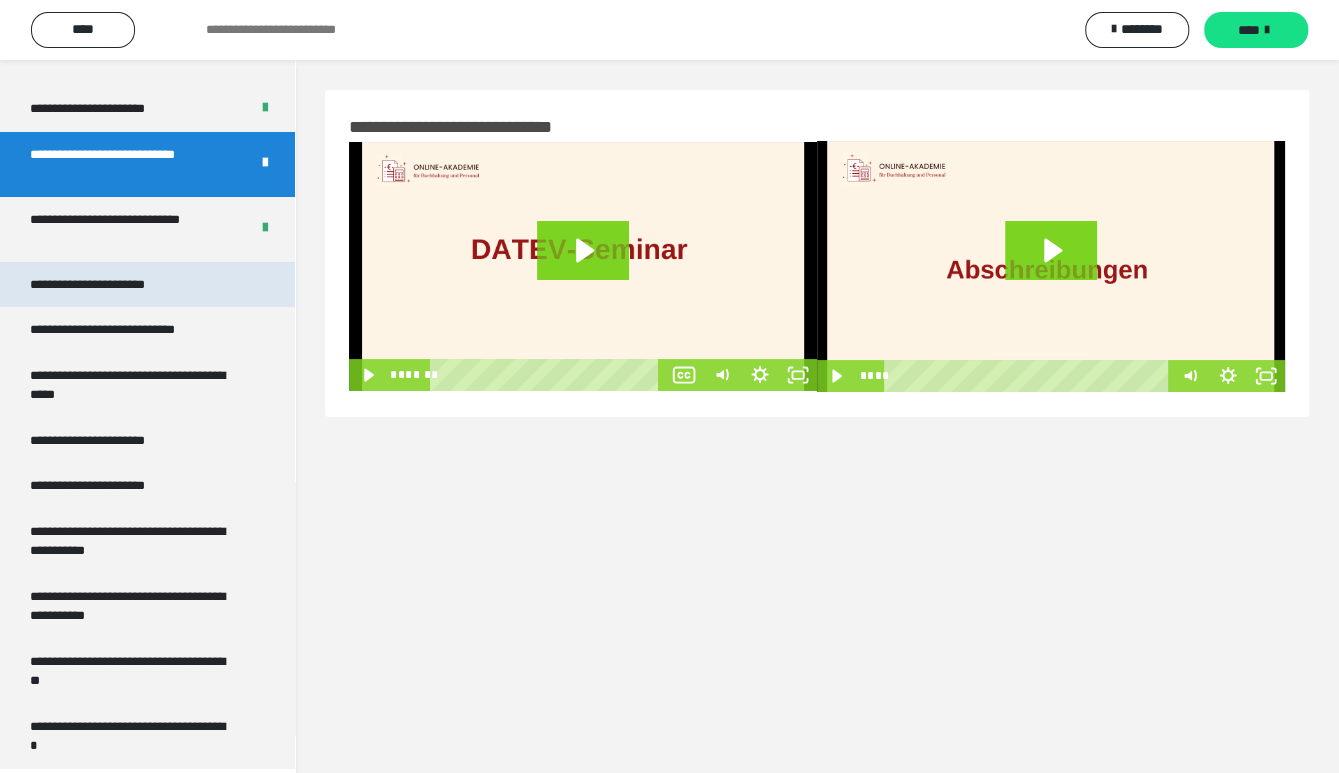 click on "**********" at bounding box center [109, 285] 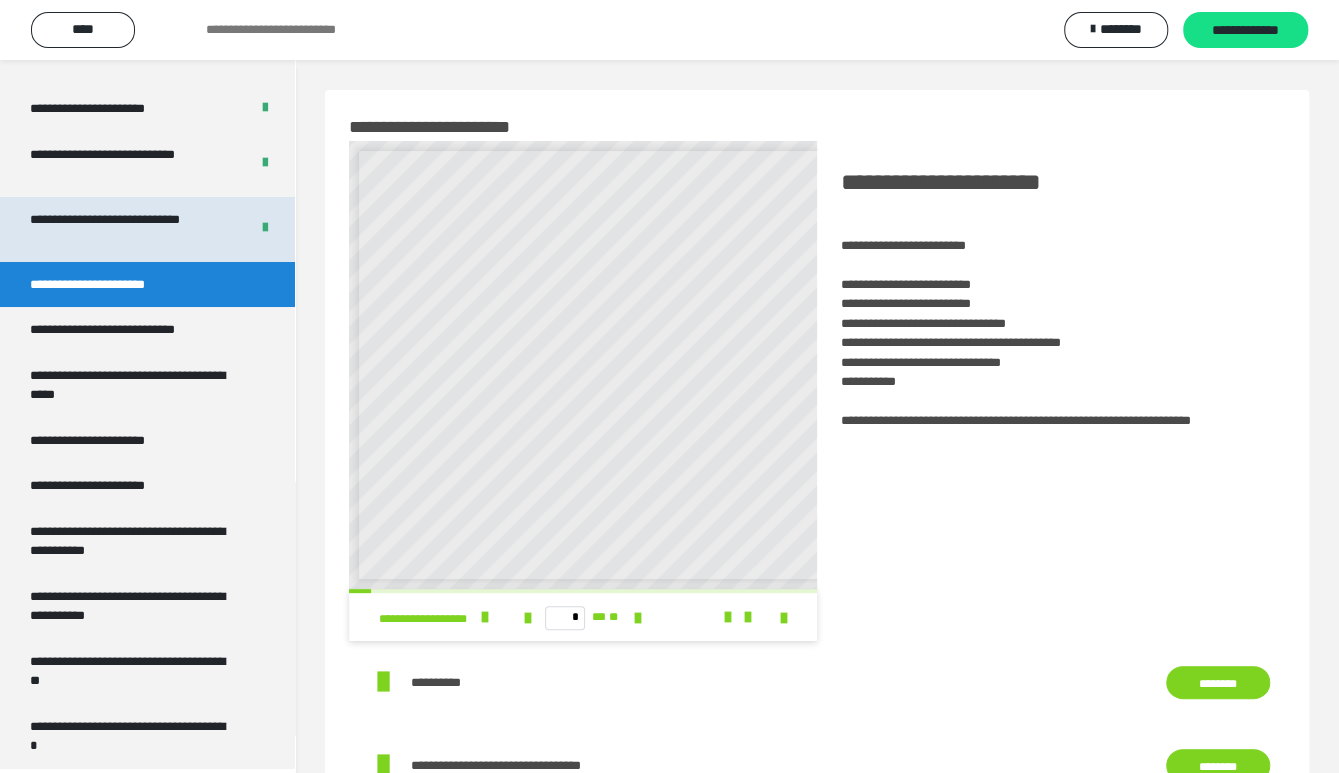 click on "**********" at bounding box center [123, 229] 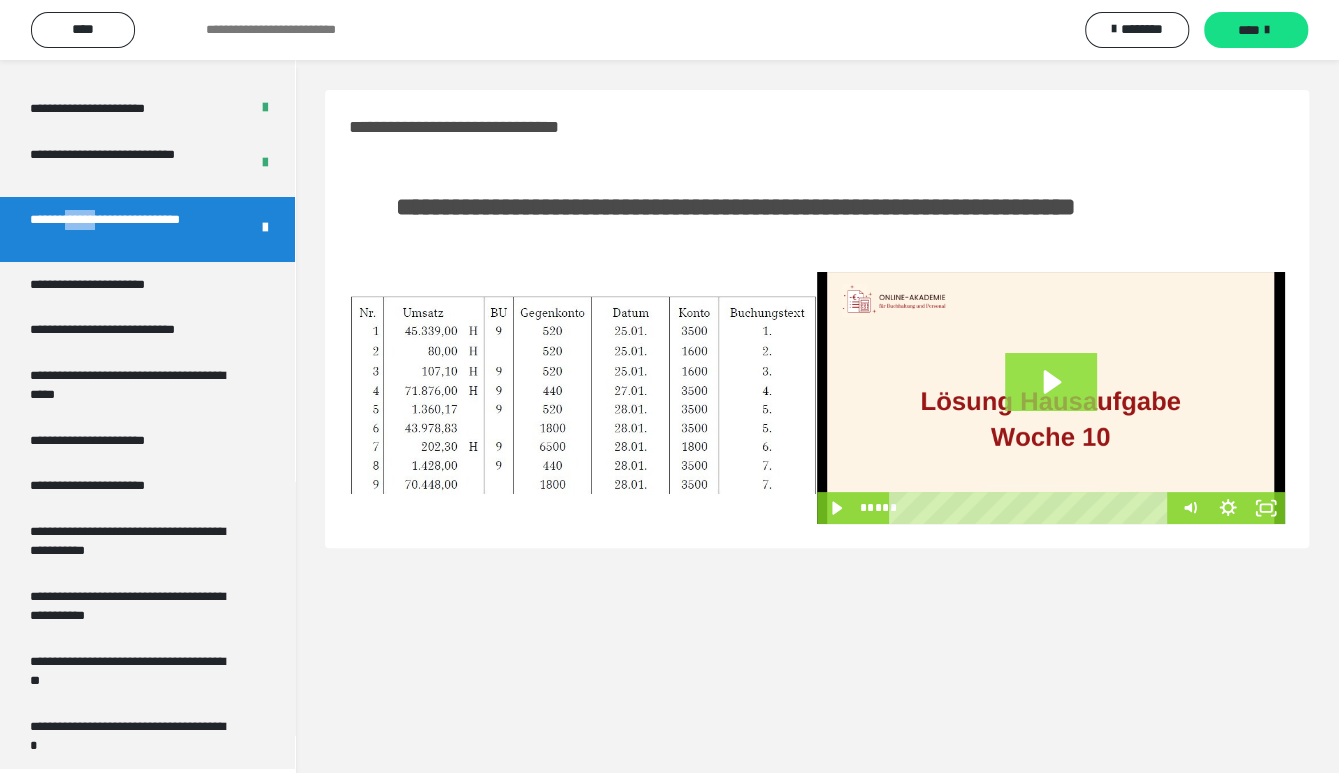click 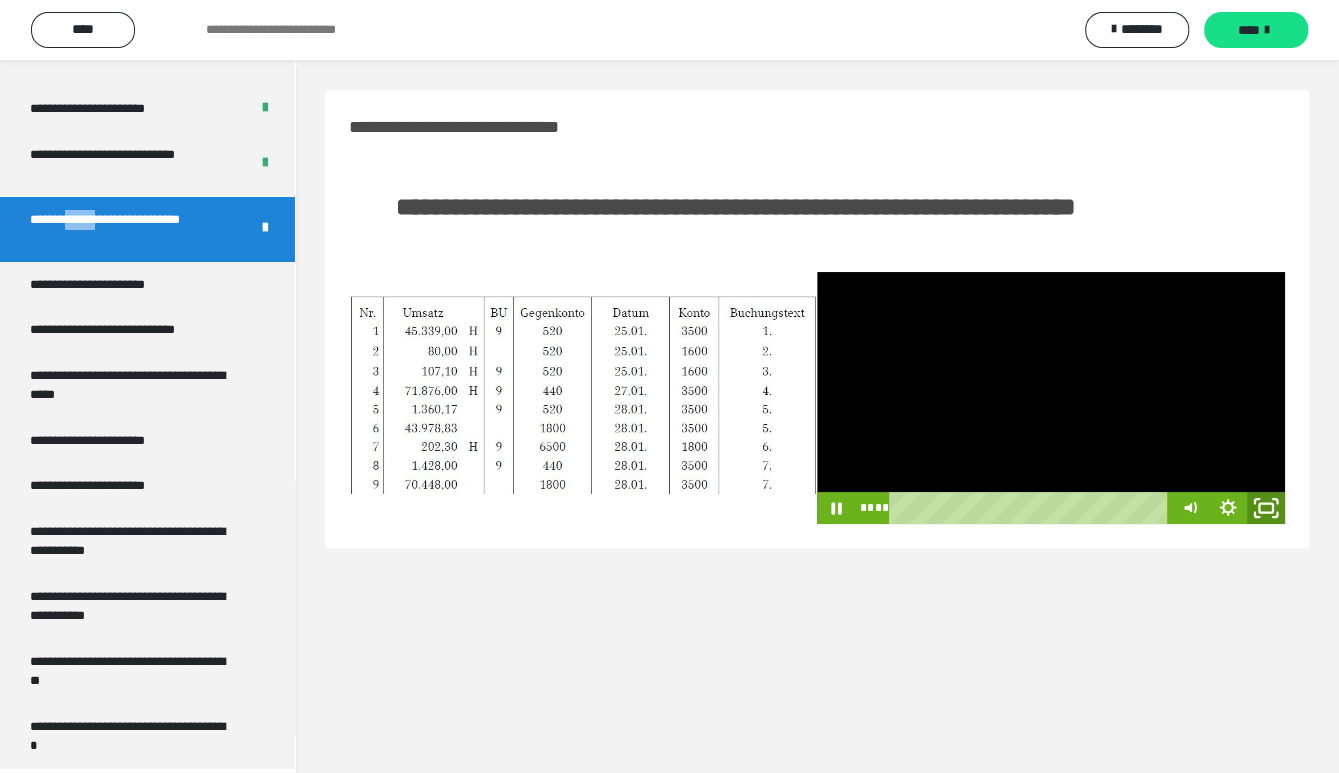 click 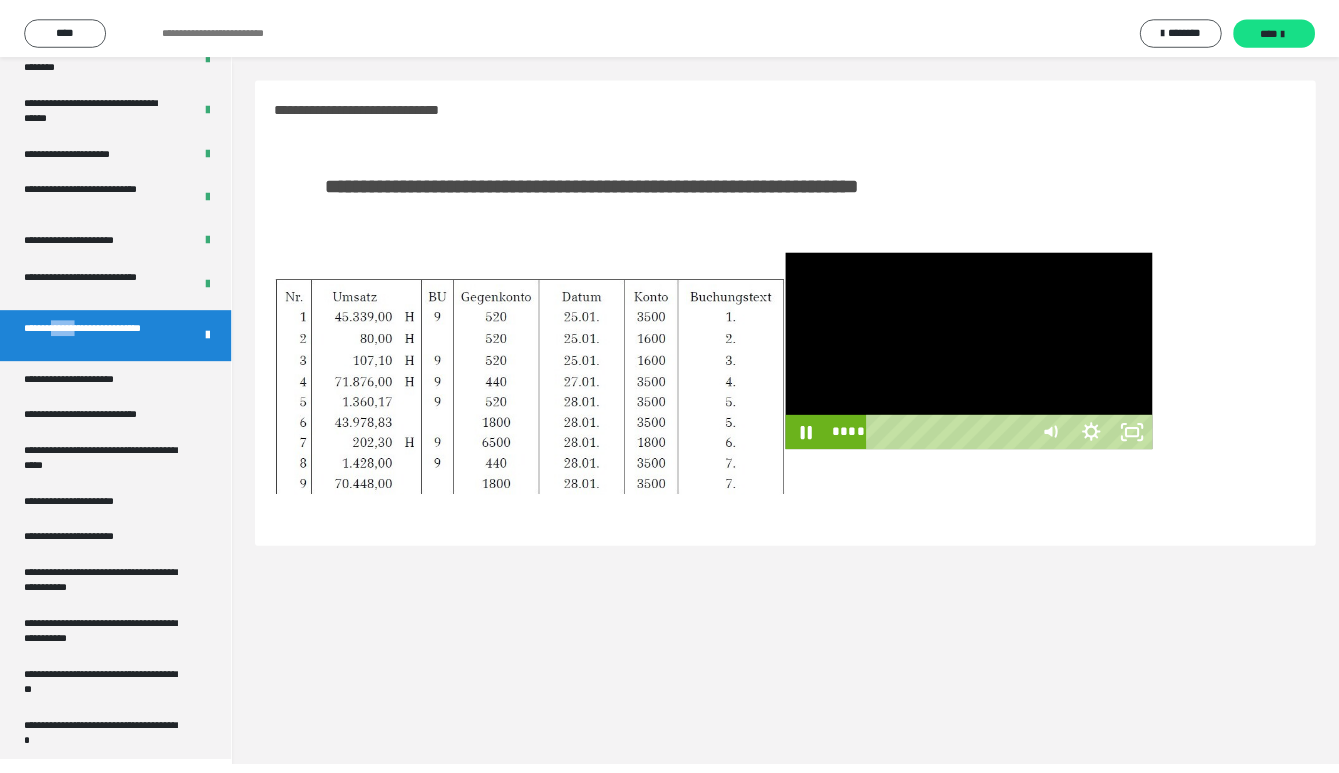 scroll, scrollTop: 3709, scrollLeft: 0, axis: vertical 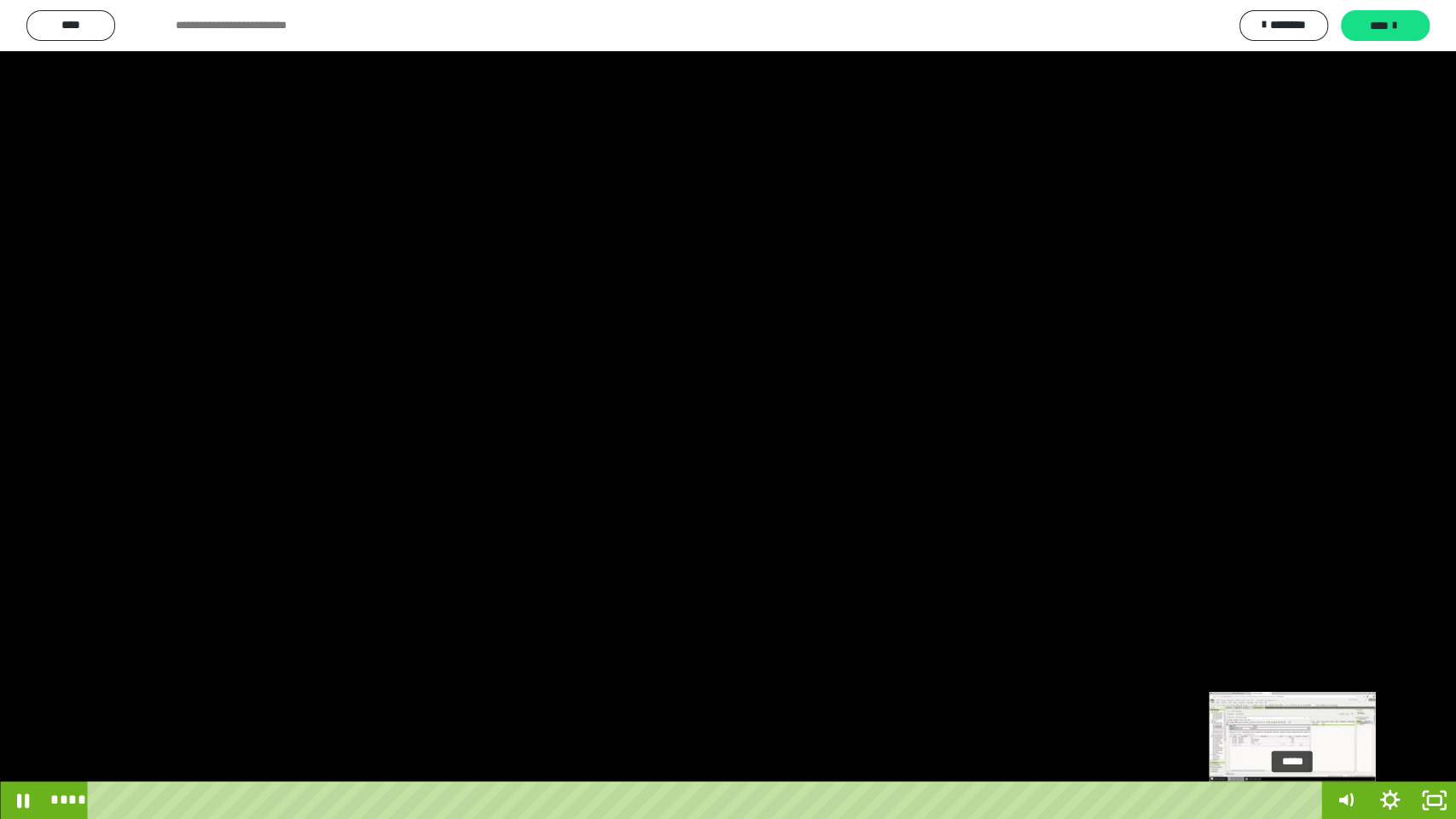 click on "*****" at bounding box center (708, 800) 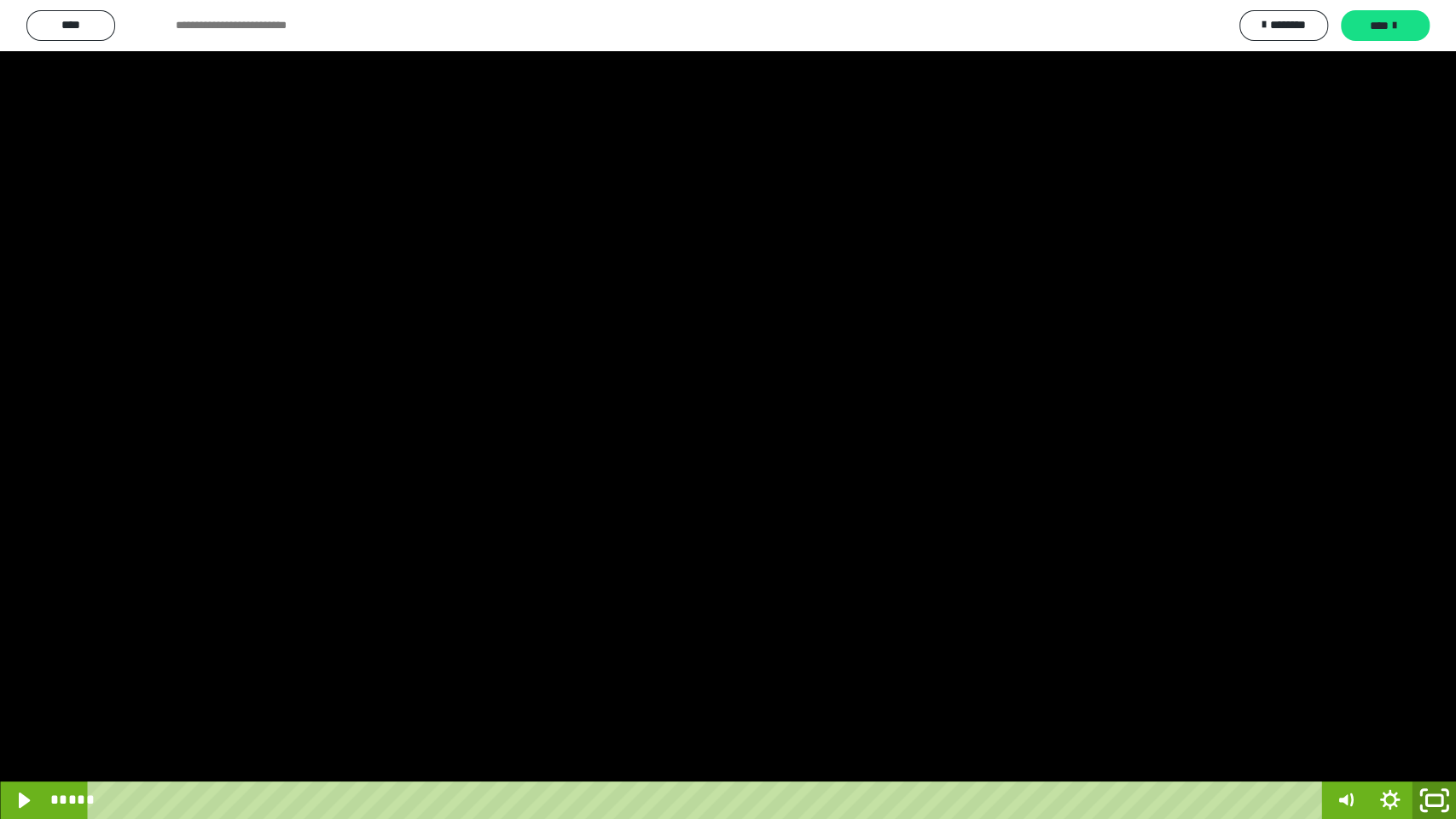 click 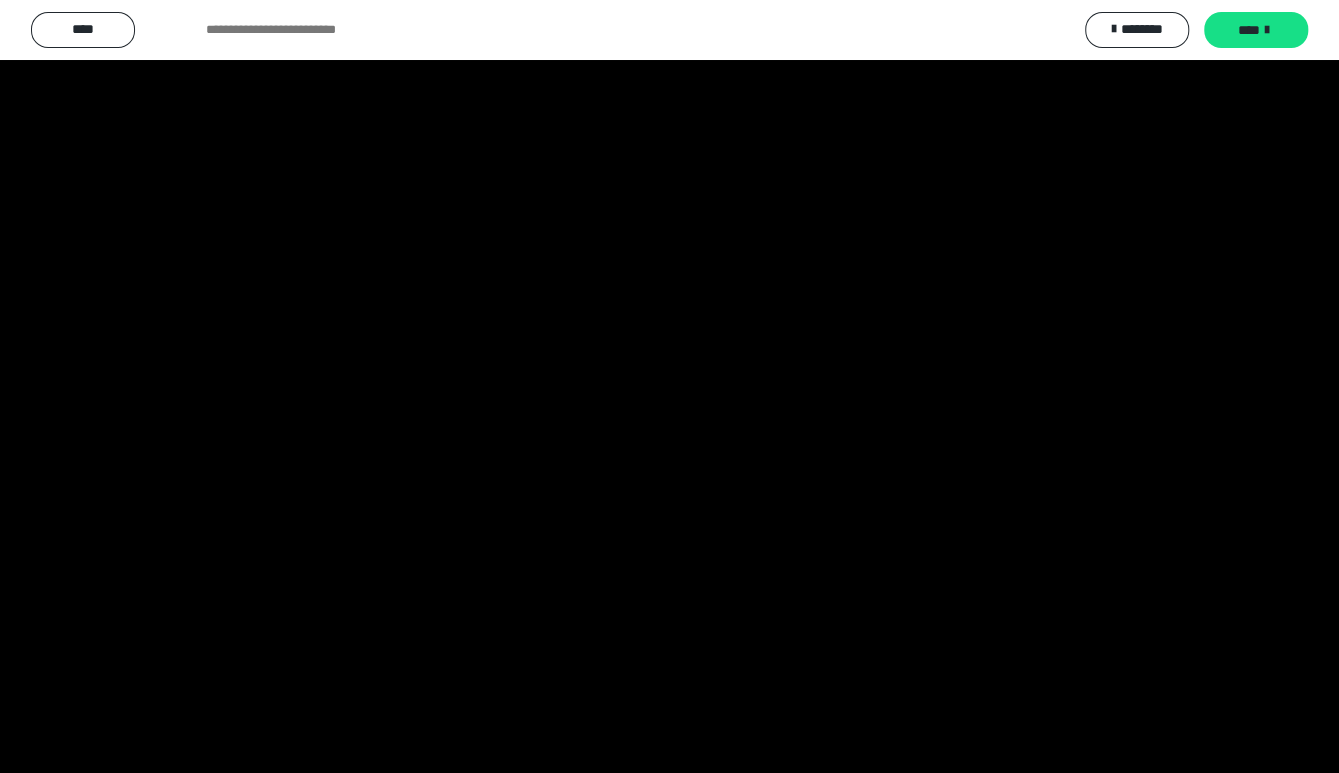 scroll, scrollTop: 3896, scrollLeft: 0, axis: vertical 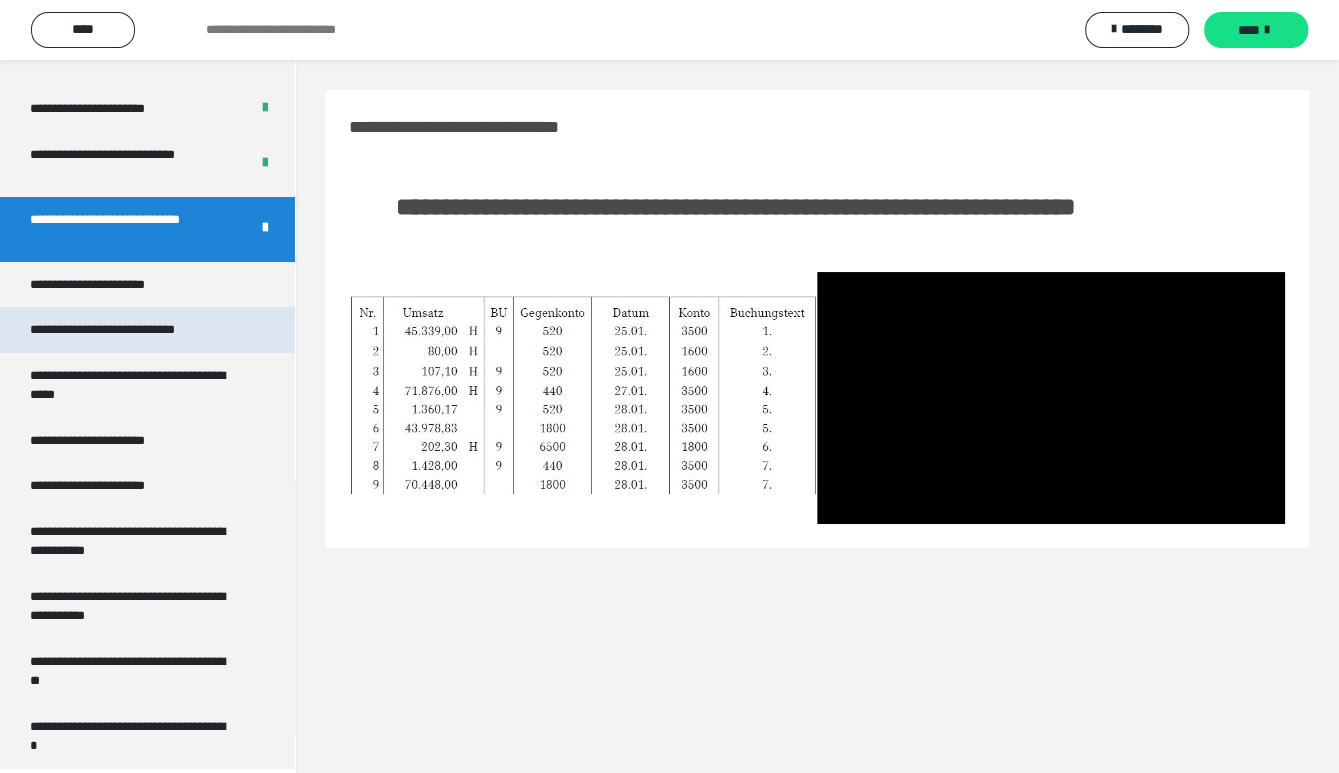 click on "**********" at bounding box center [129, 330] 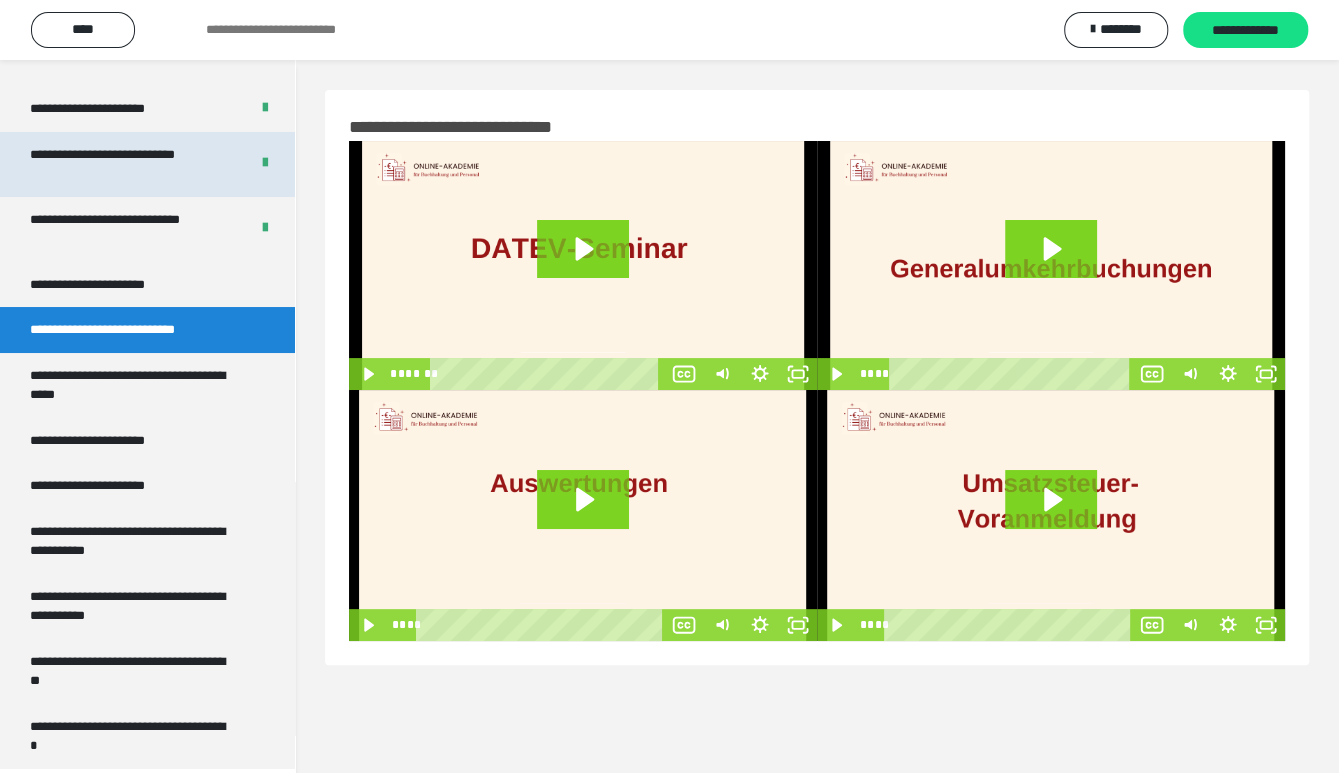 click on "**********" at bounding box center [123, 164] 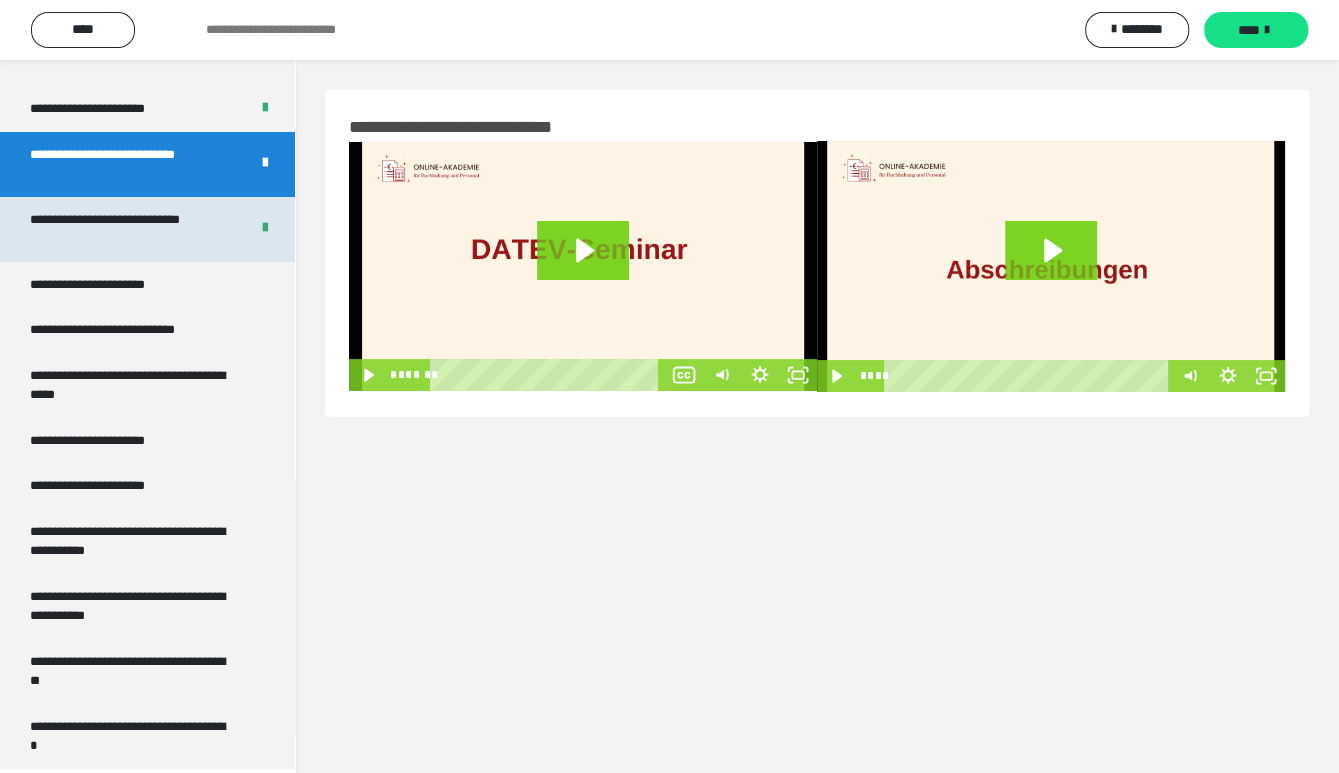 click on "**********" at bounding box center (123, 229) 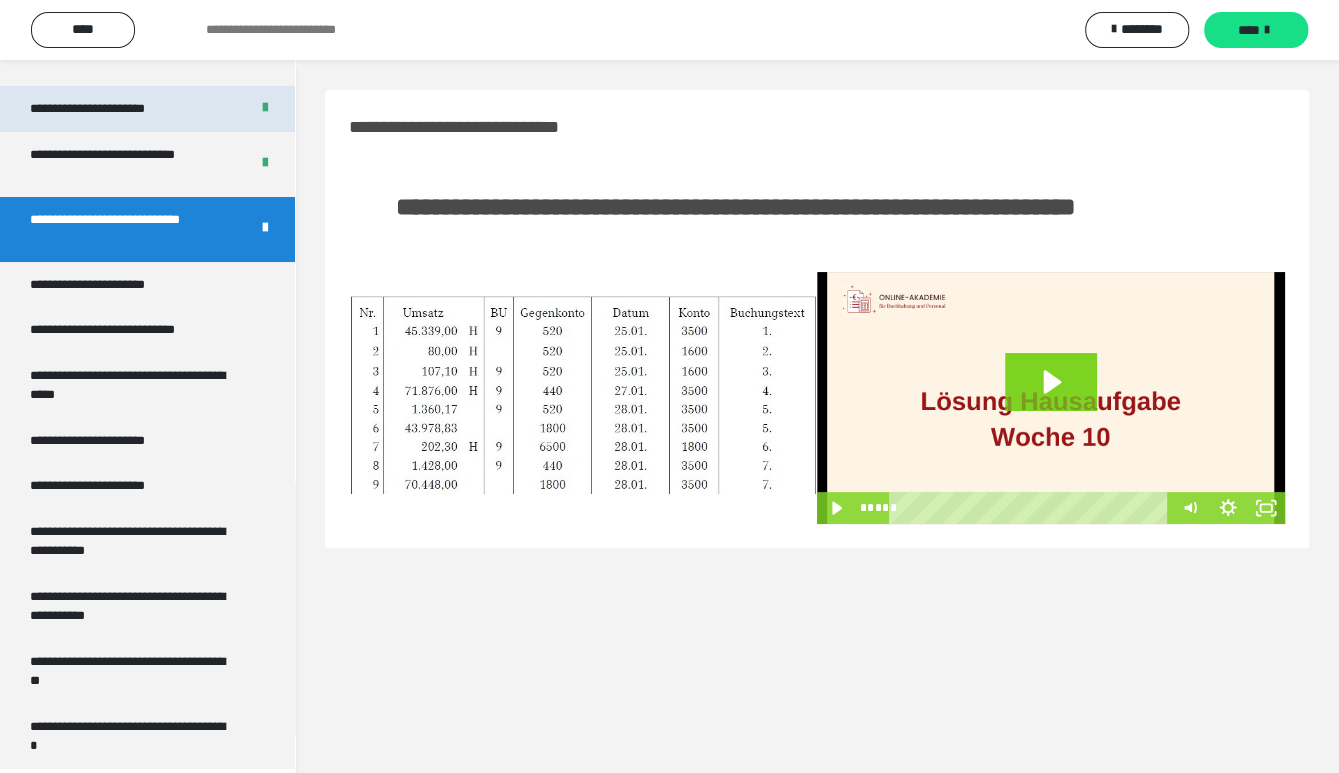 click on "**********" at bounding box center (111, 109) 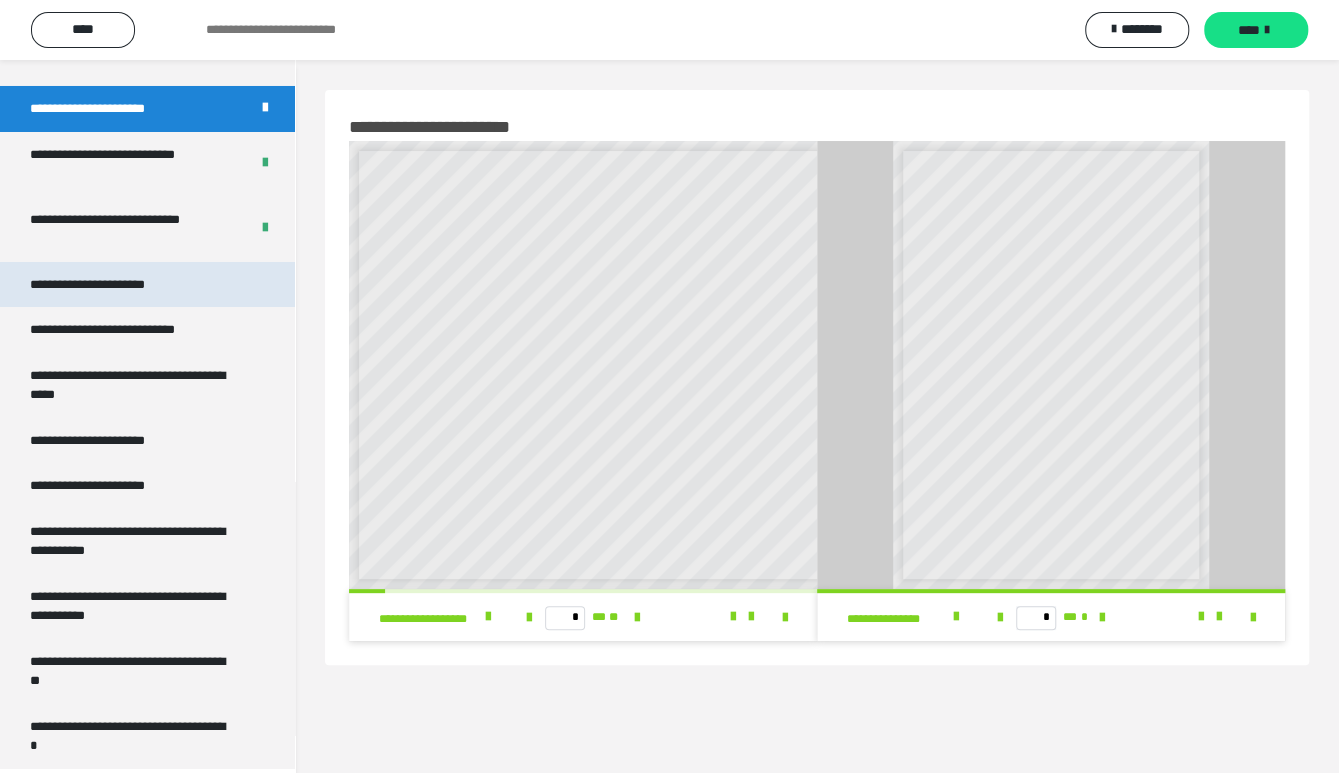 click on "**********" at bounding box center [109, 285] 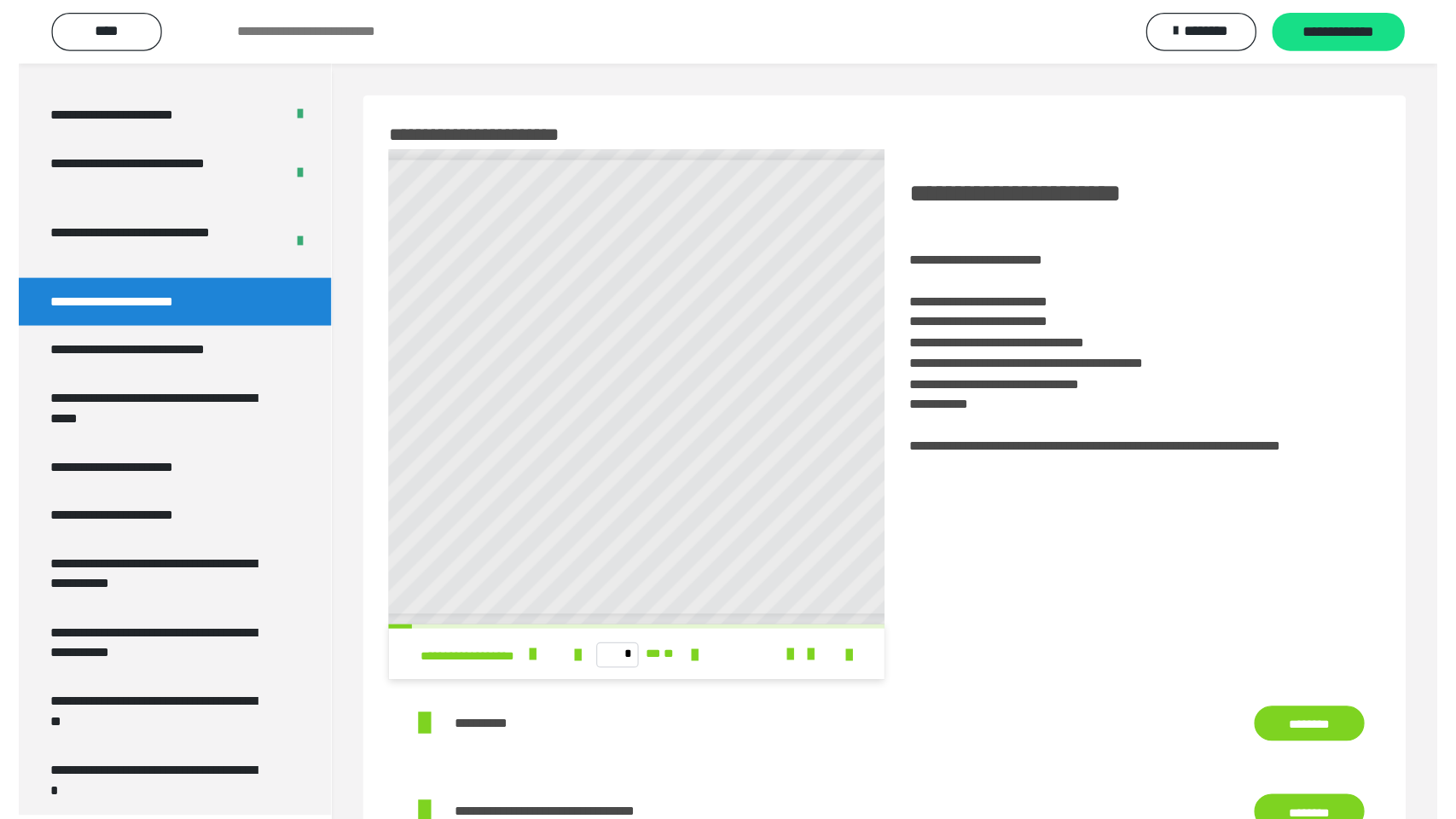 scroll, scrollTop: 0, scrollLeft: 150, axis: horizontal 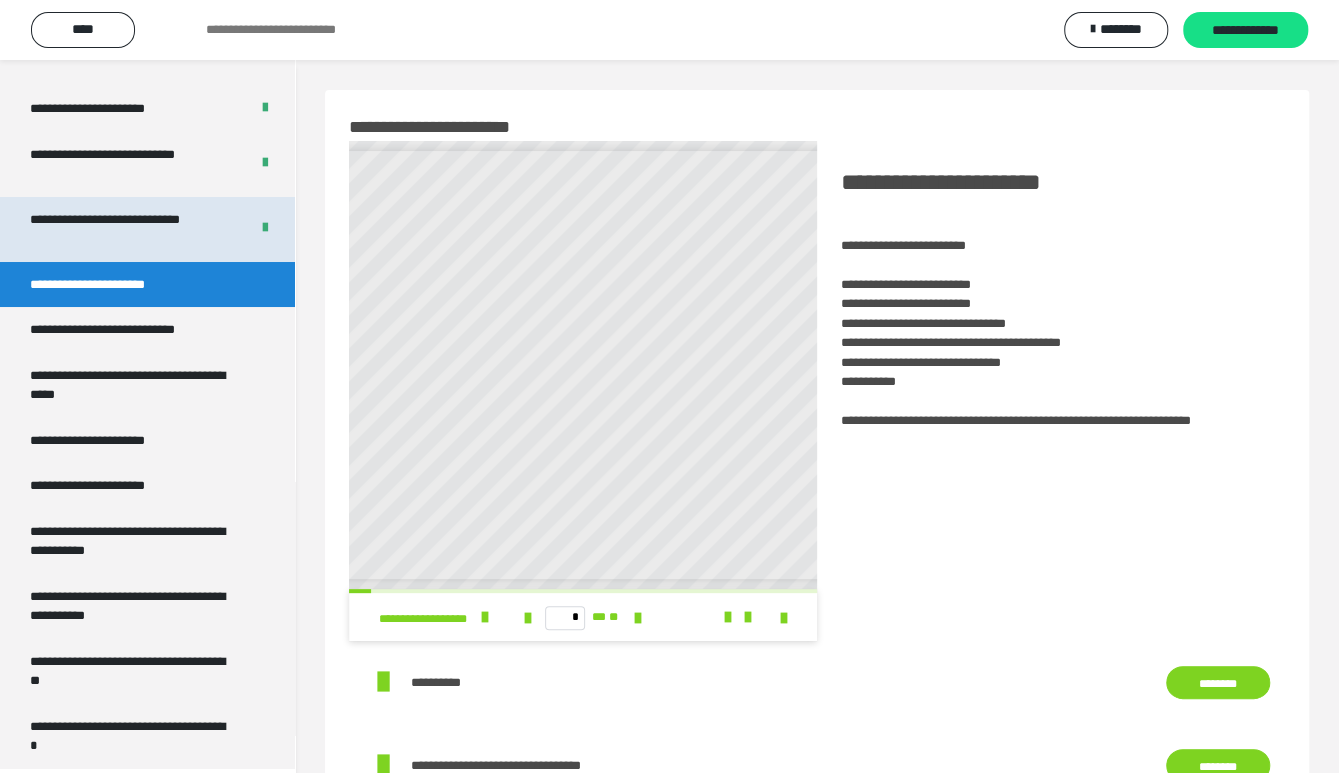 click on "**********" at bounding box center [123, 229] 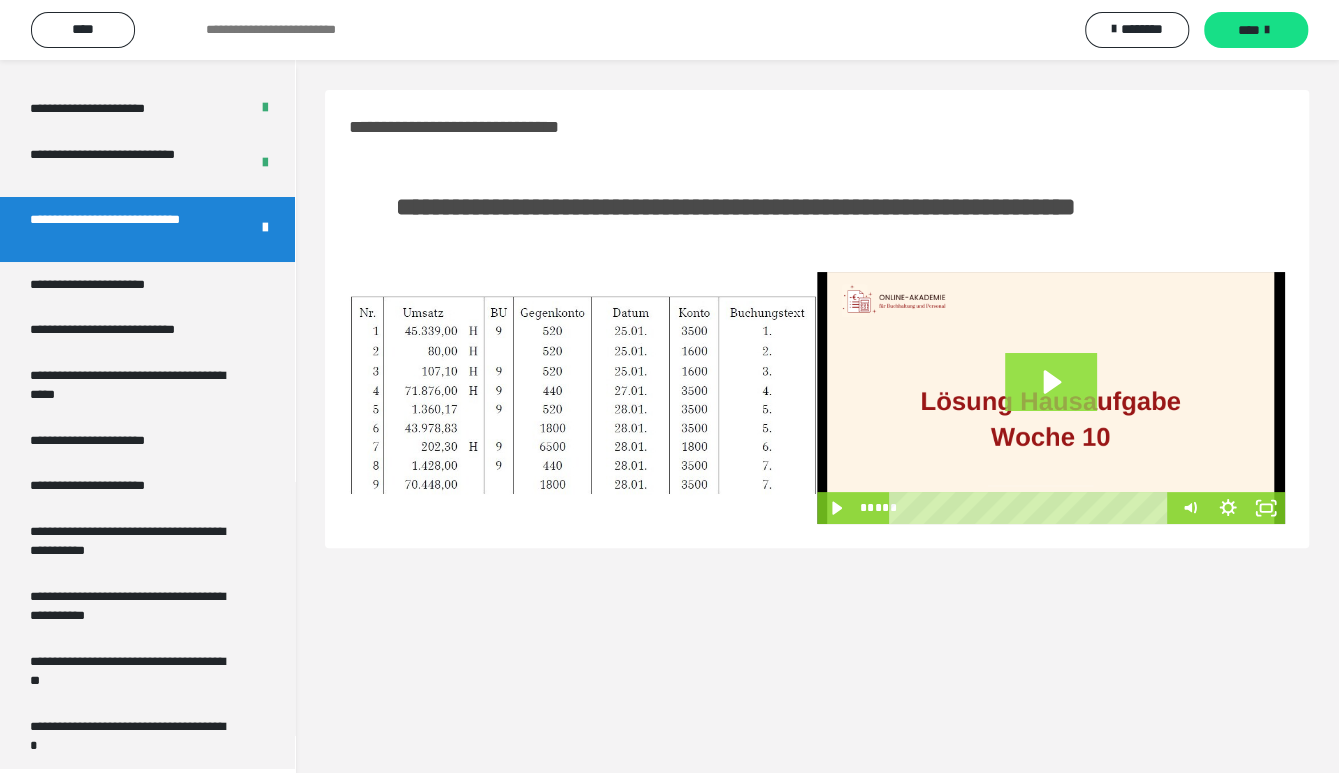 click 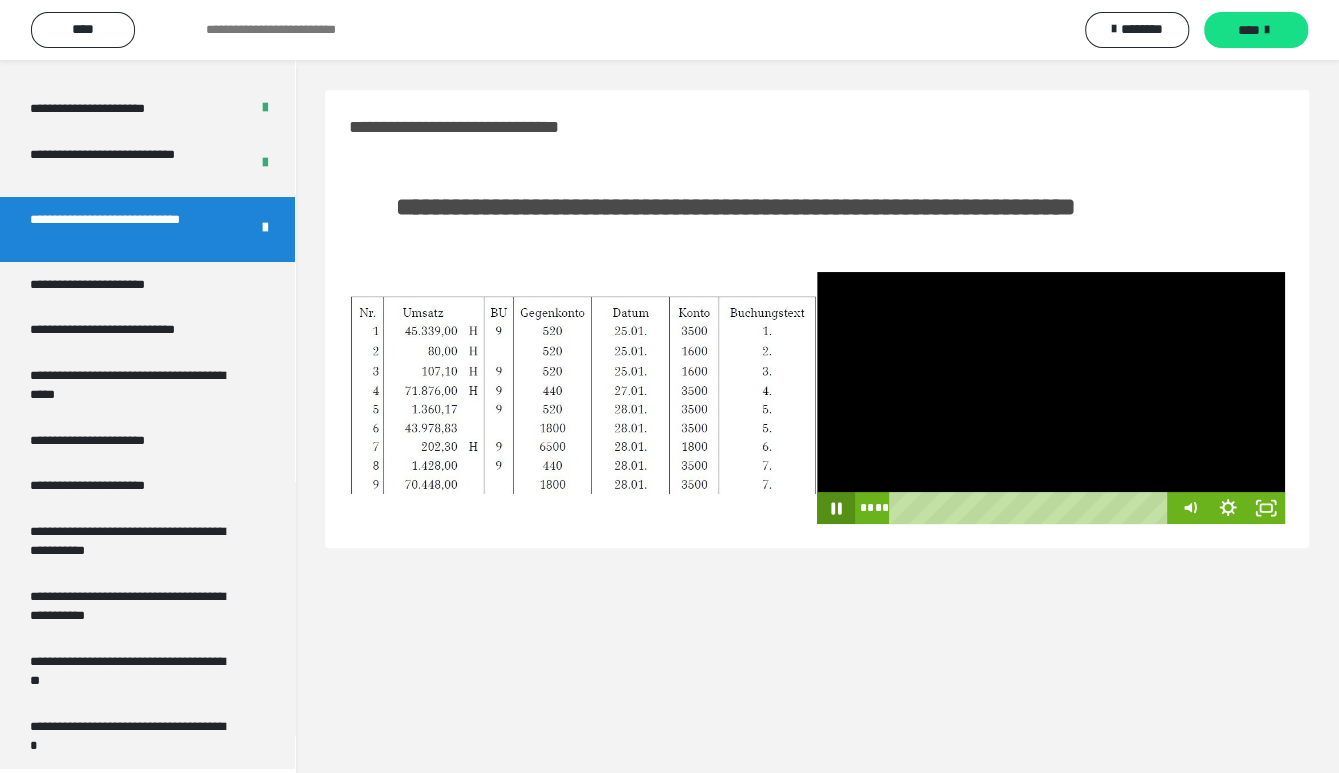 click 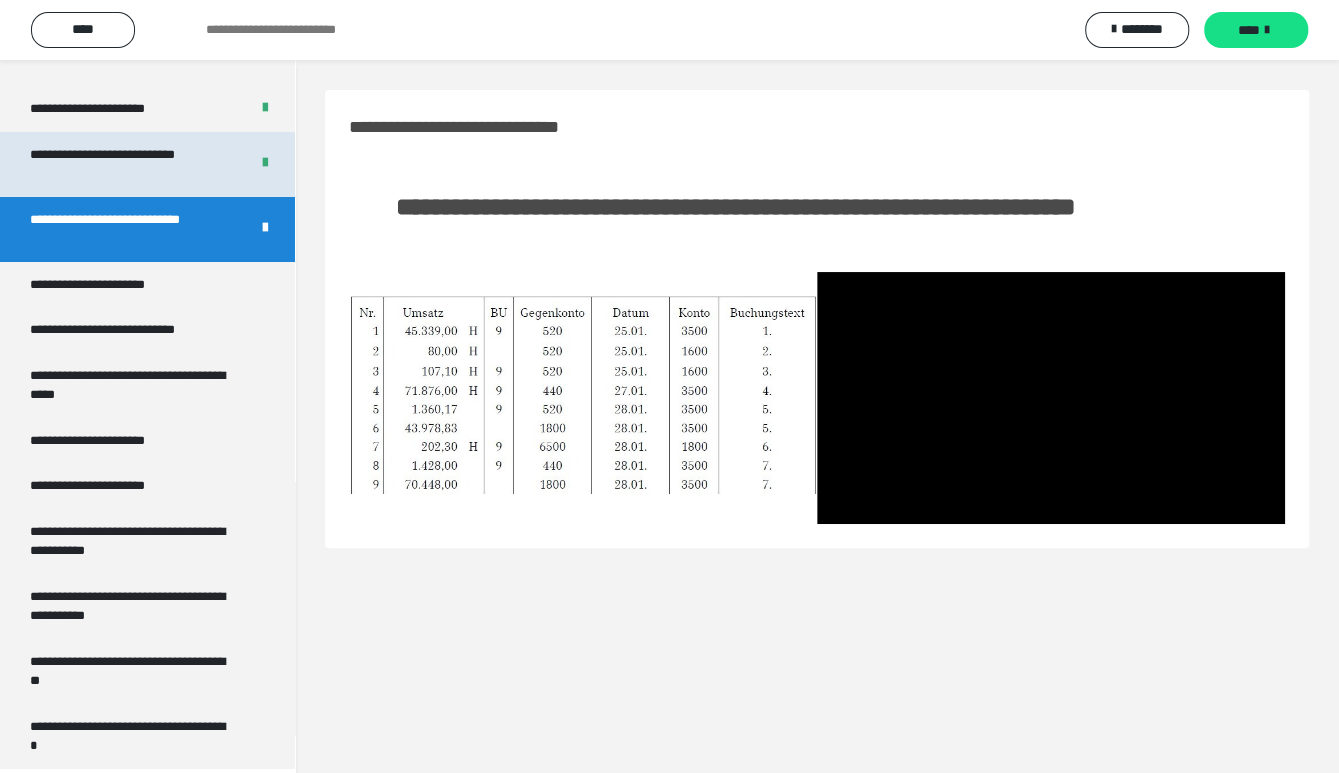 click on "**********" at bounding box center (123, 164) 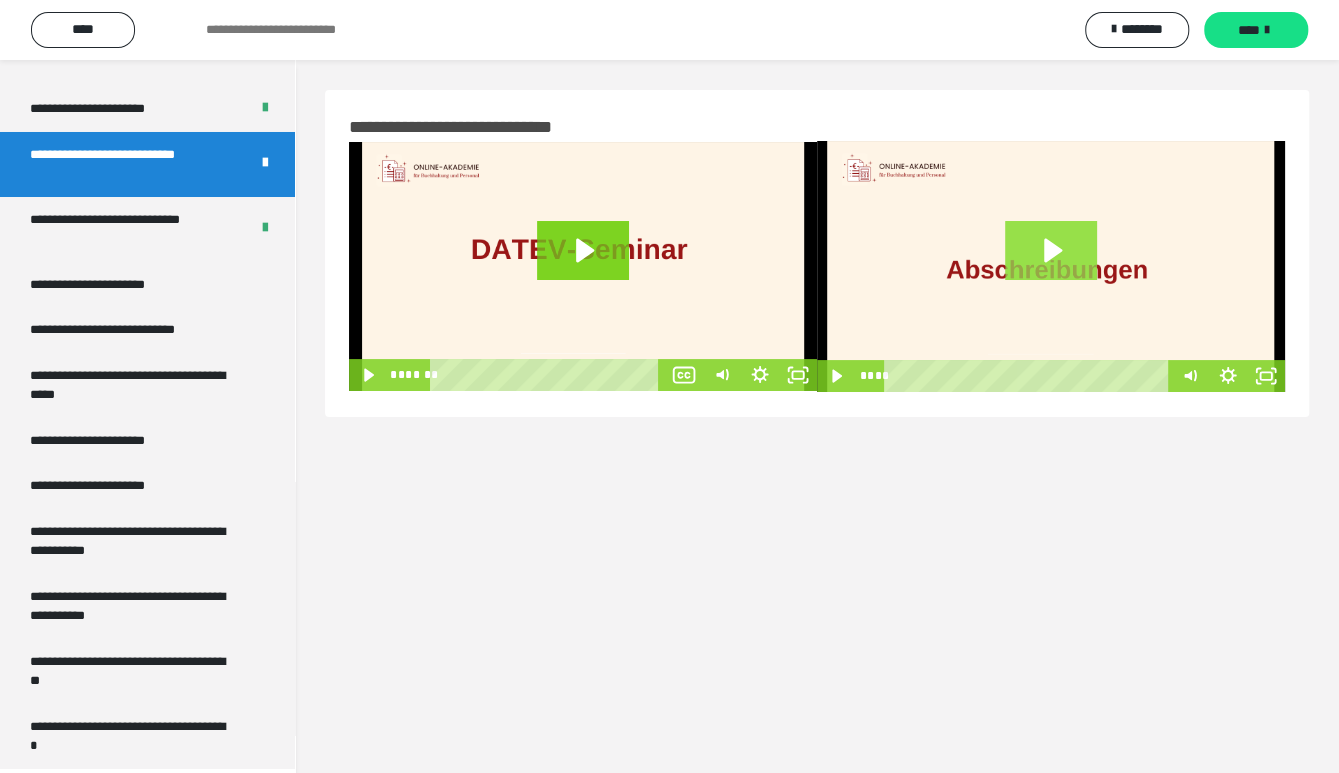click 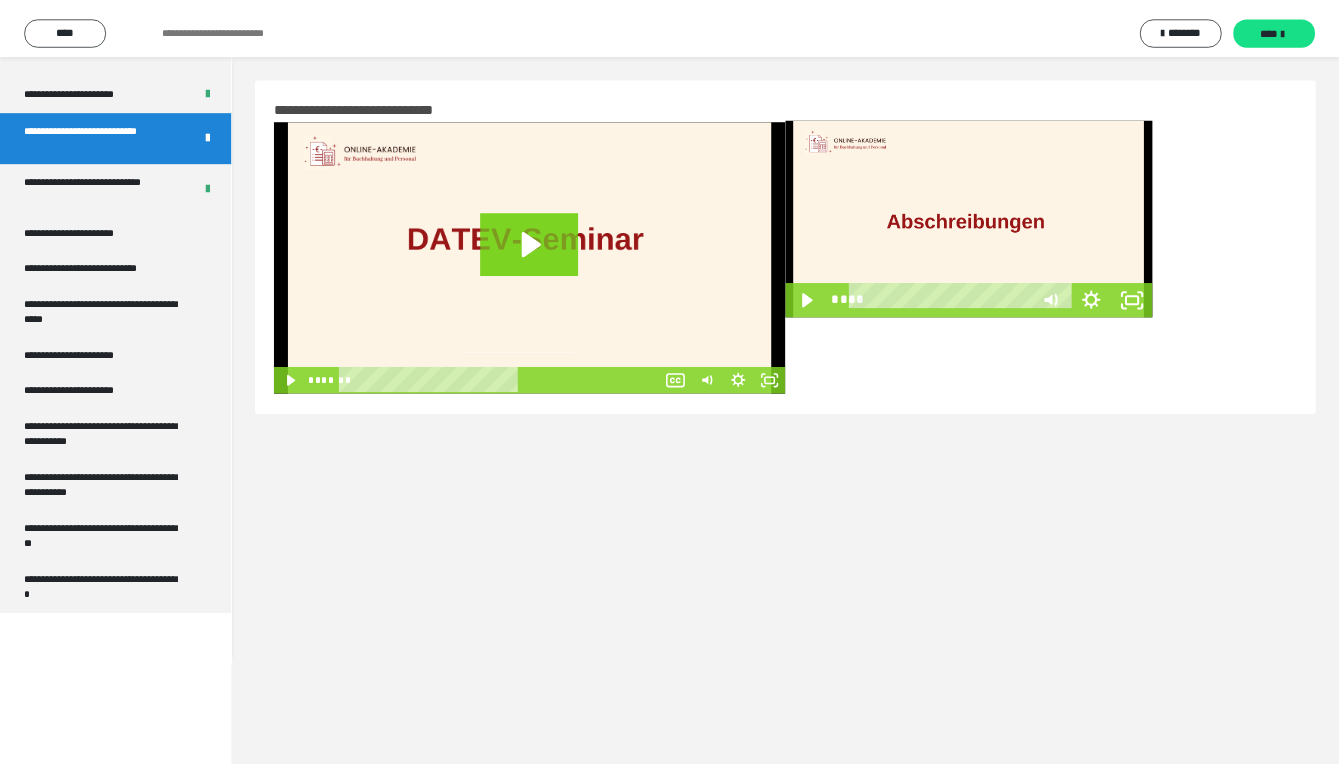 scroll, scrollTop: 3709, scrollLeft: 0, axis: vertical 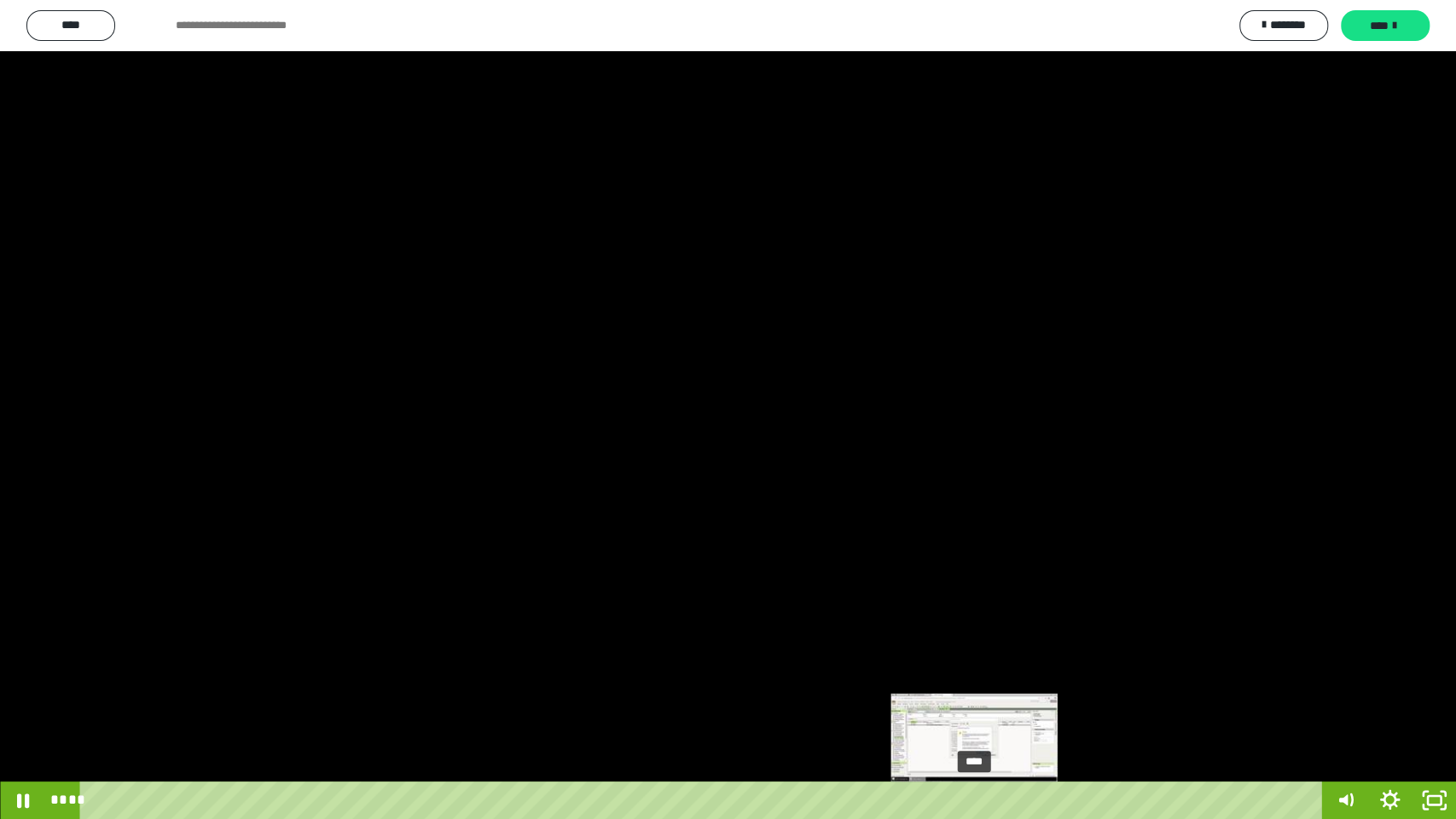 click on "****" at bounding box center [704, 800] 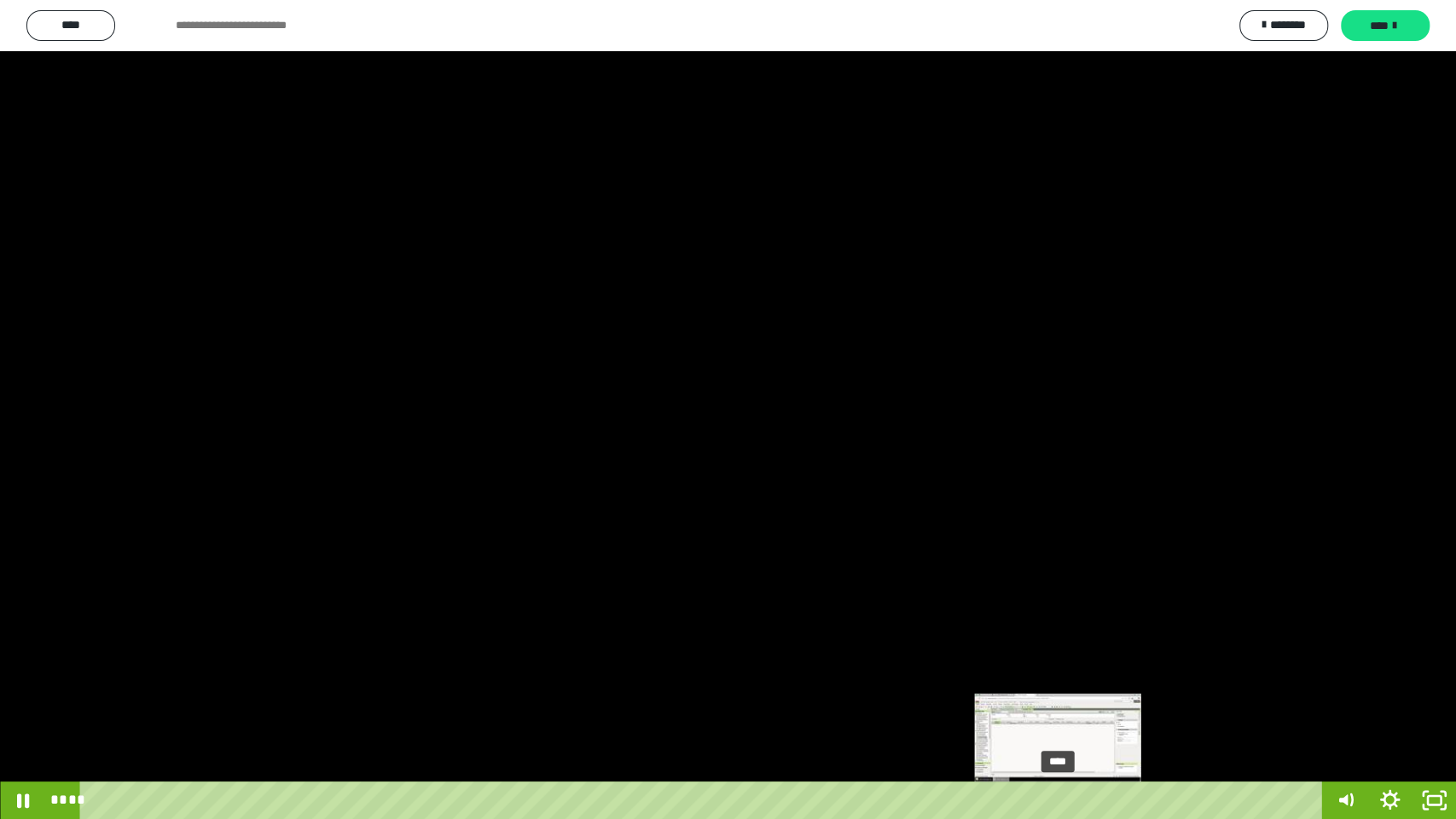 click on "****" at bounding box center [704, 800] 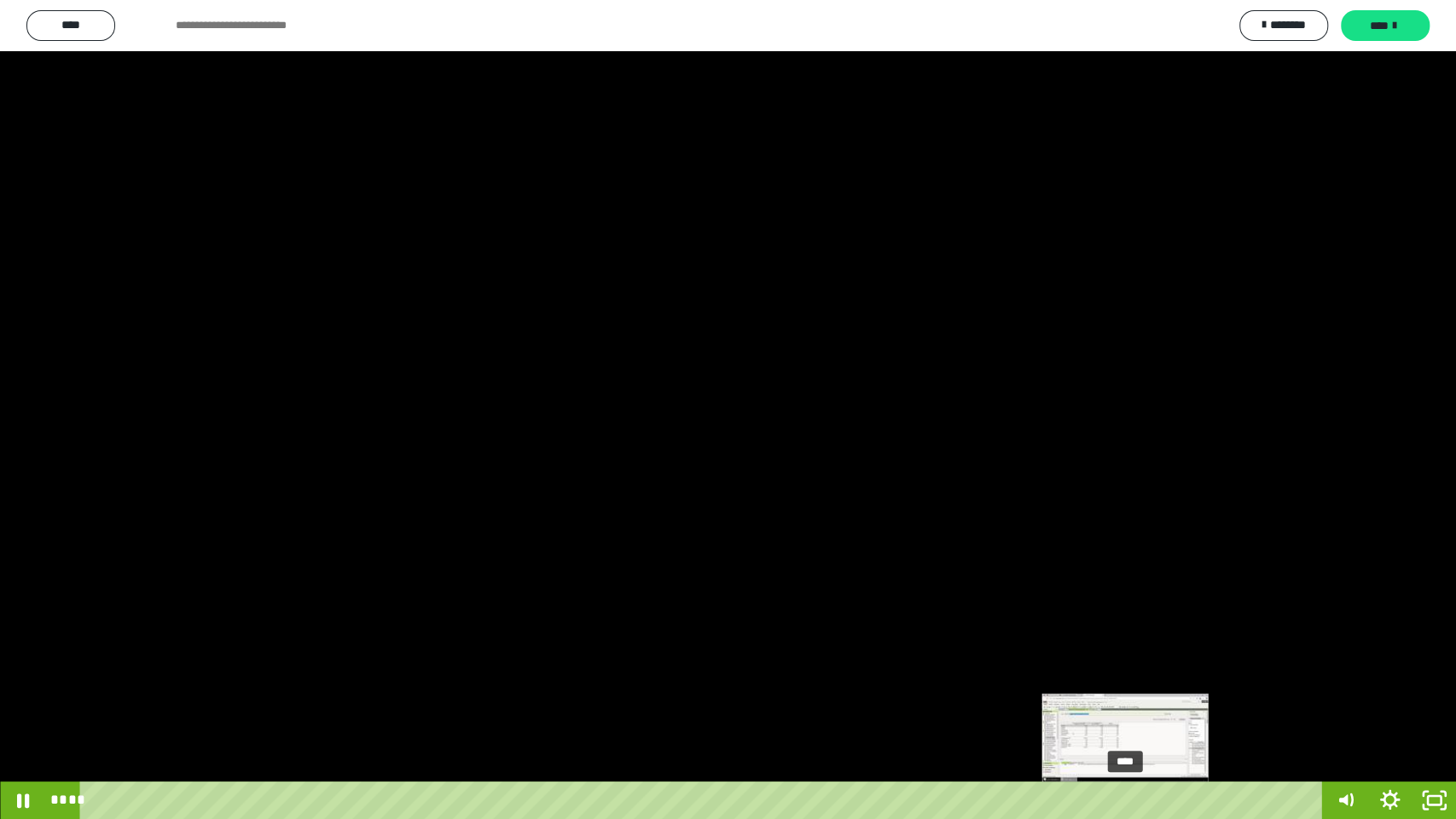 click on "****" at bounding box center [704, 800] 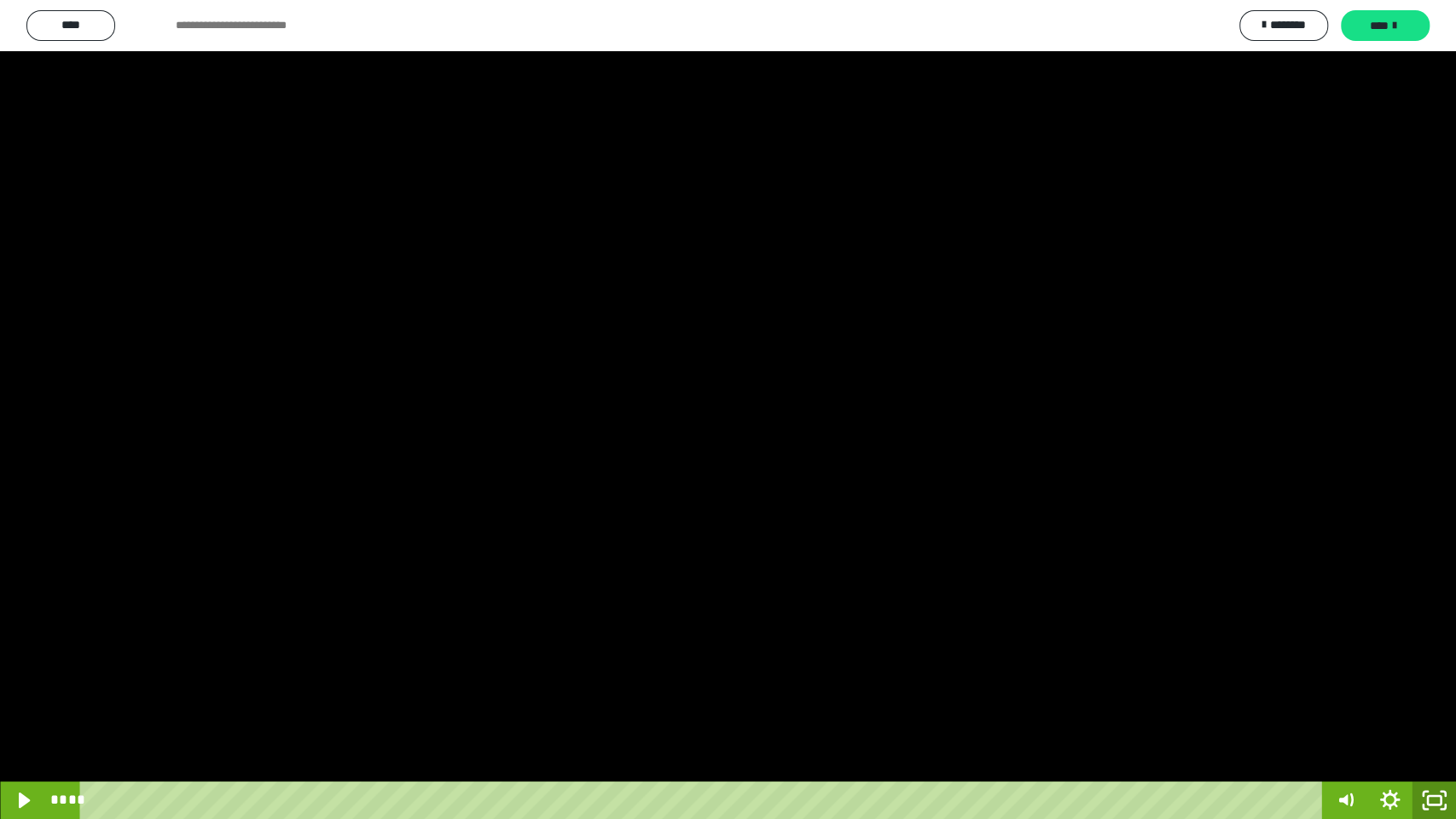 click 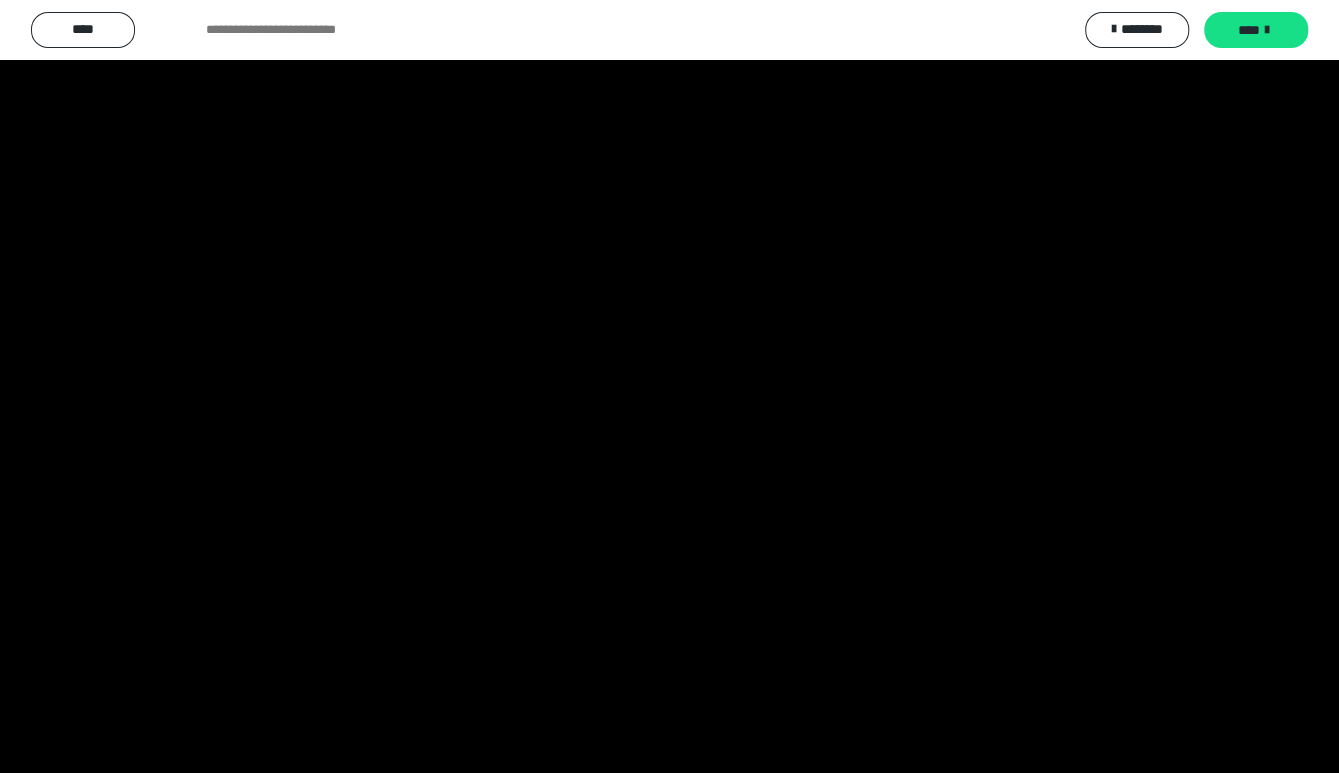 scroll, scrollTop: 3896, scrollLeft: 0, axis: vertical 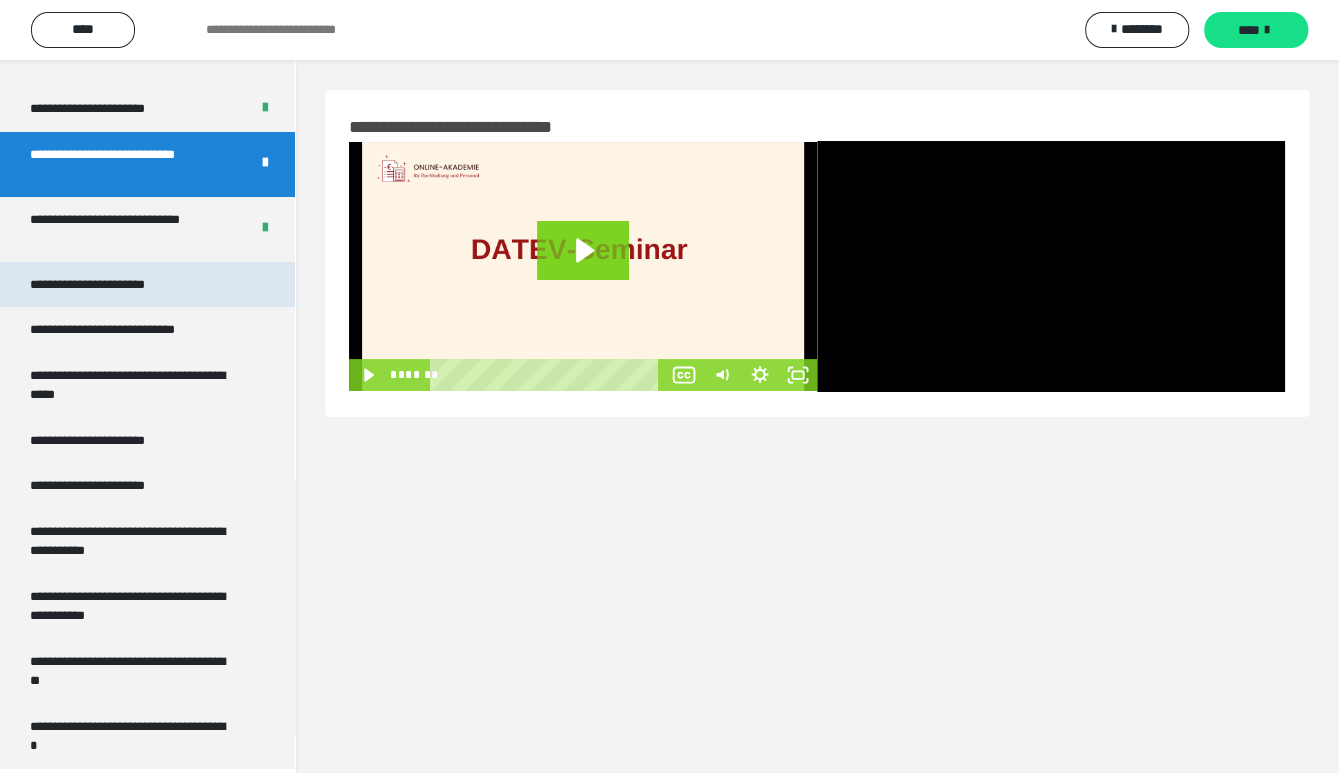 click on "**********" at bounding box center [109, 285] 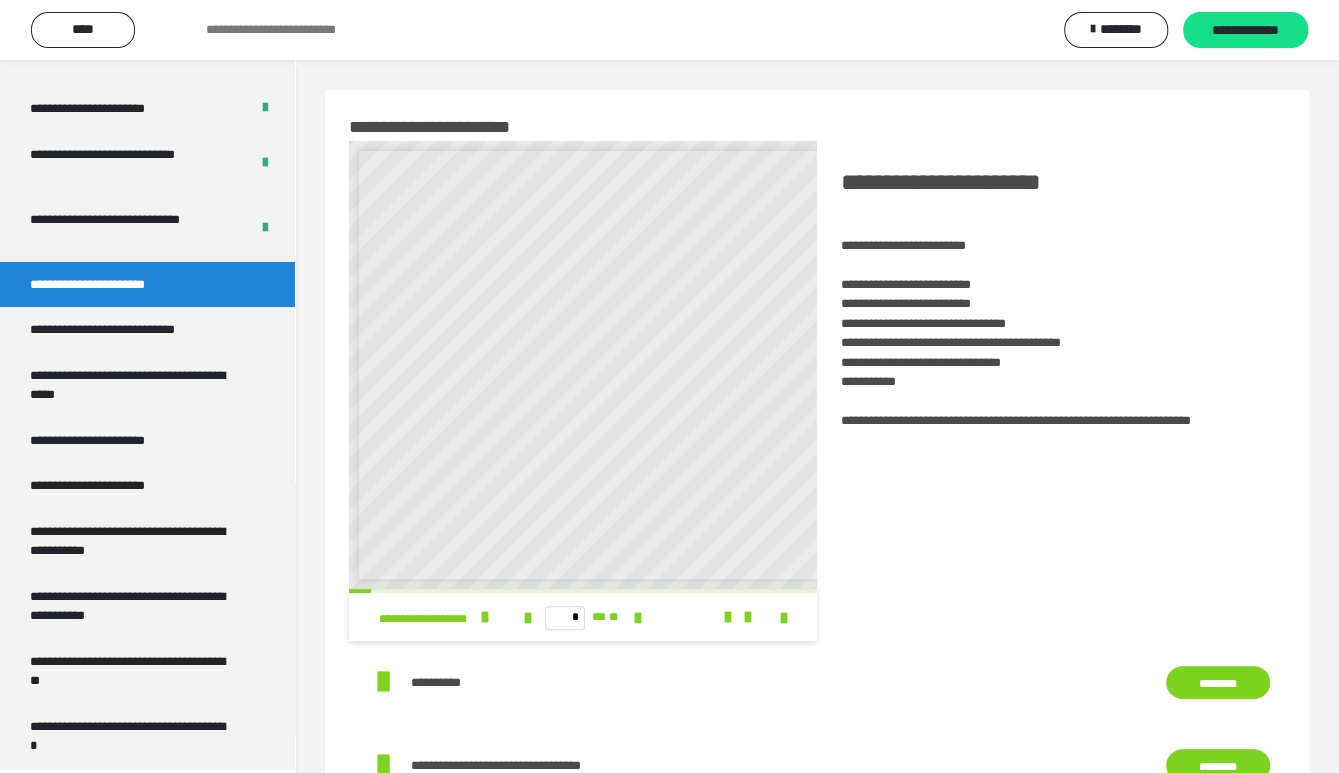 click on "**********" at bounding box center (1051, 391) 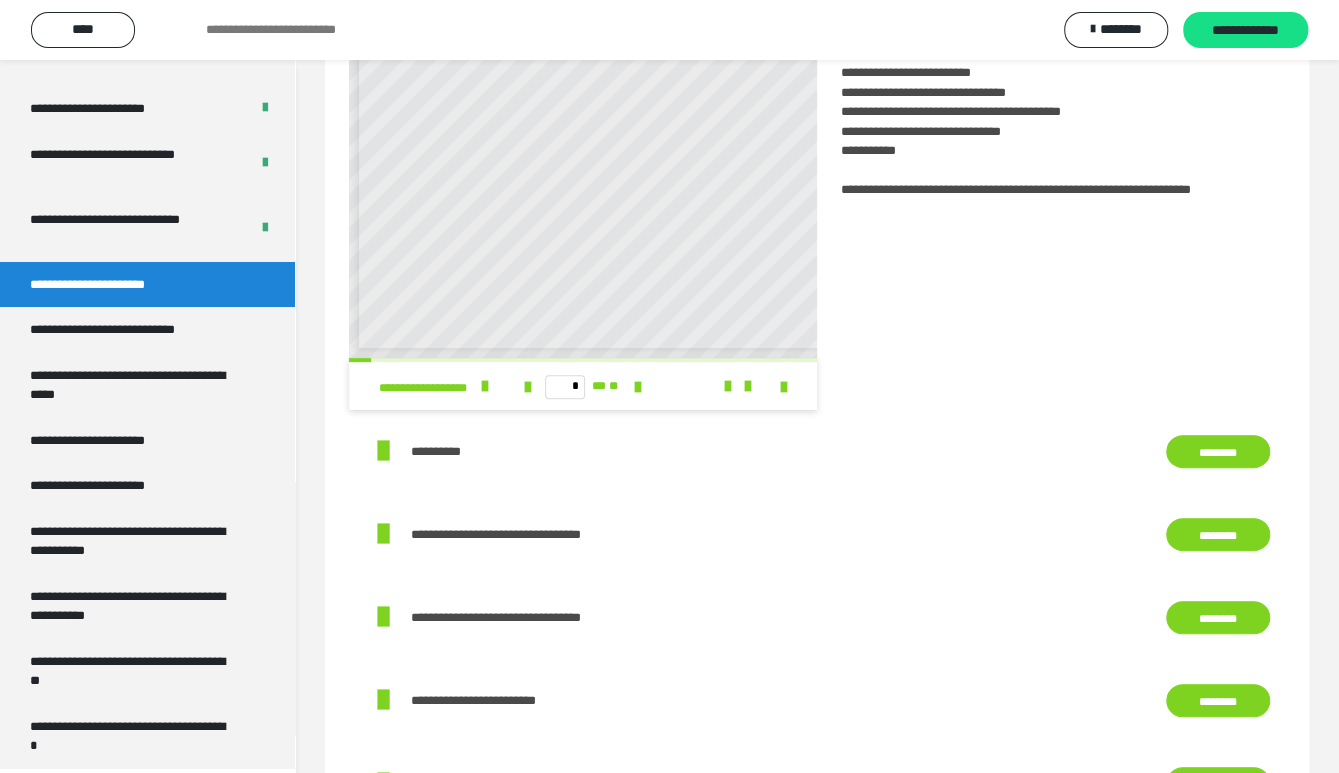 scroll, scrollTop: 259, scrollLeft: 0, axis: vertical 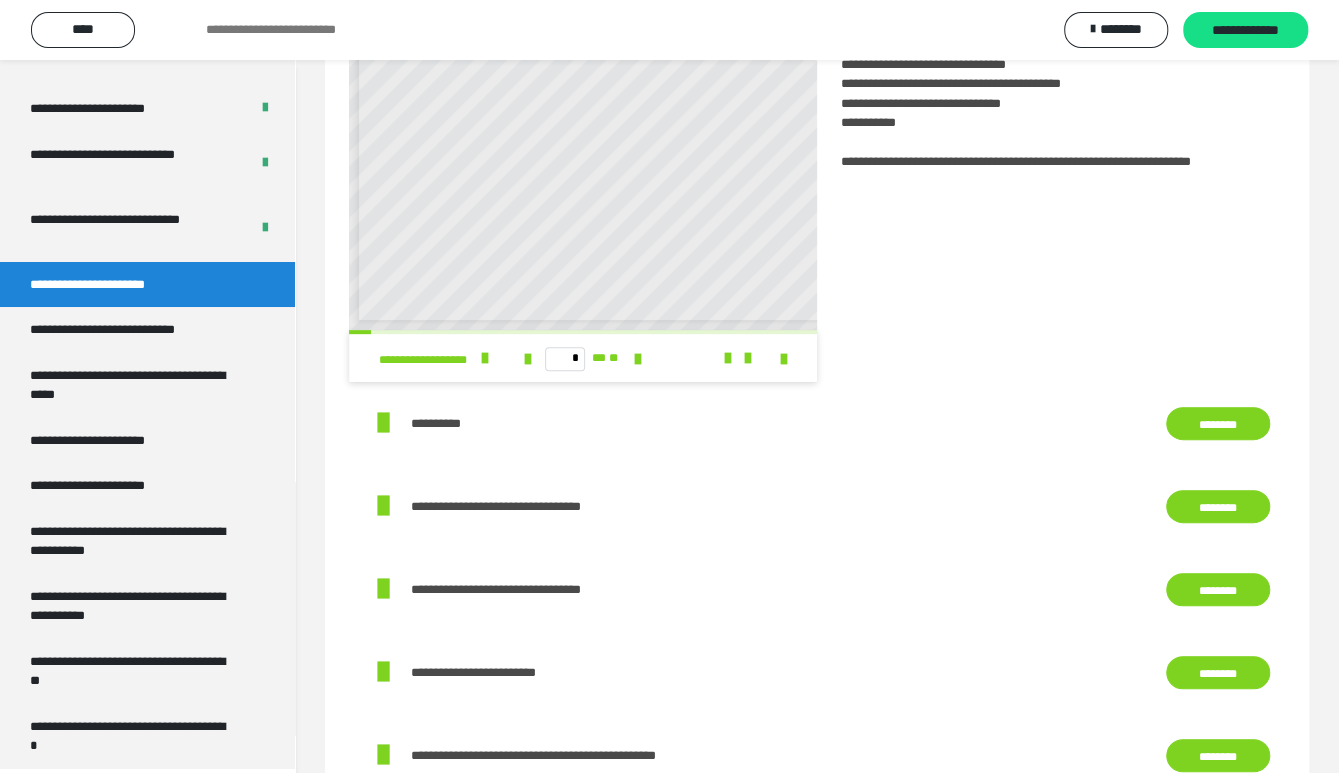 click on "**********" at bounding box center (1051, 132) 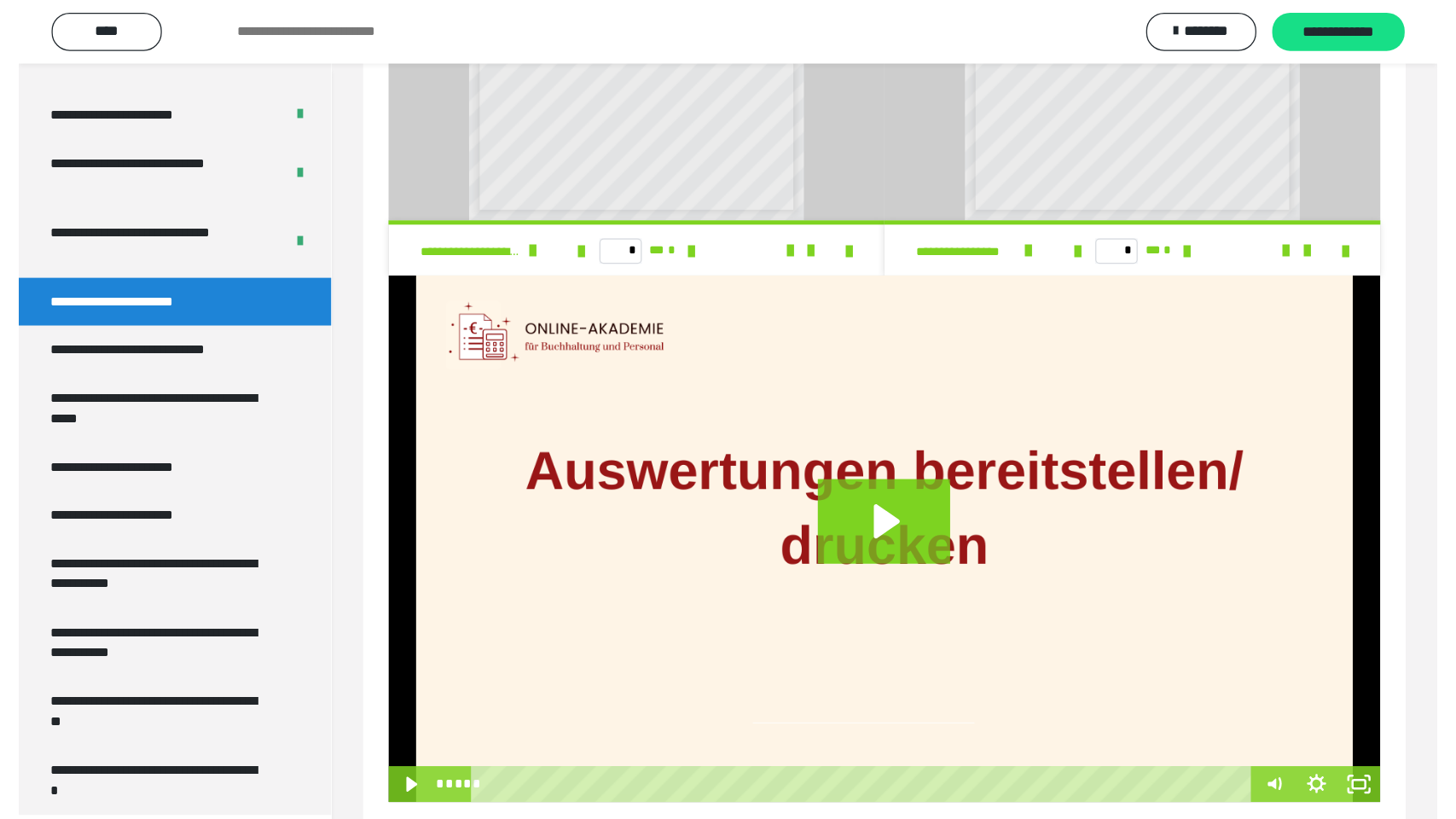 scroll, scrollTop: 1137, scrollLeft: 0, axis: vertical 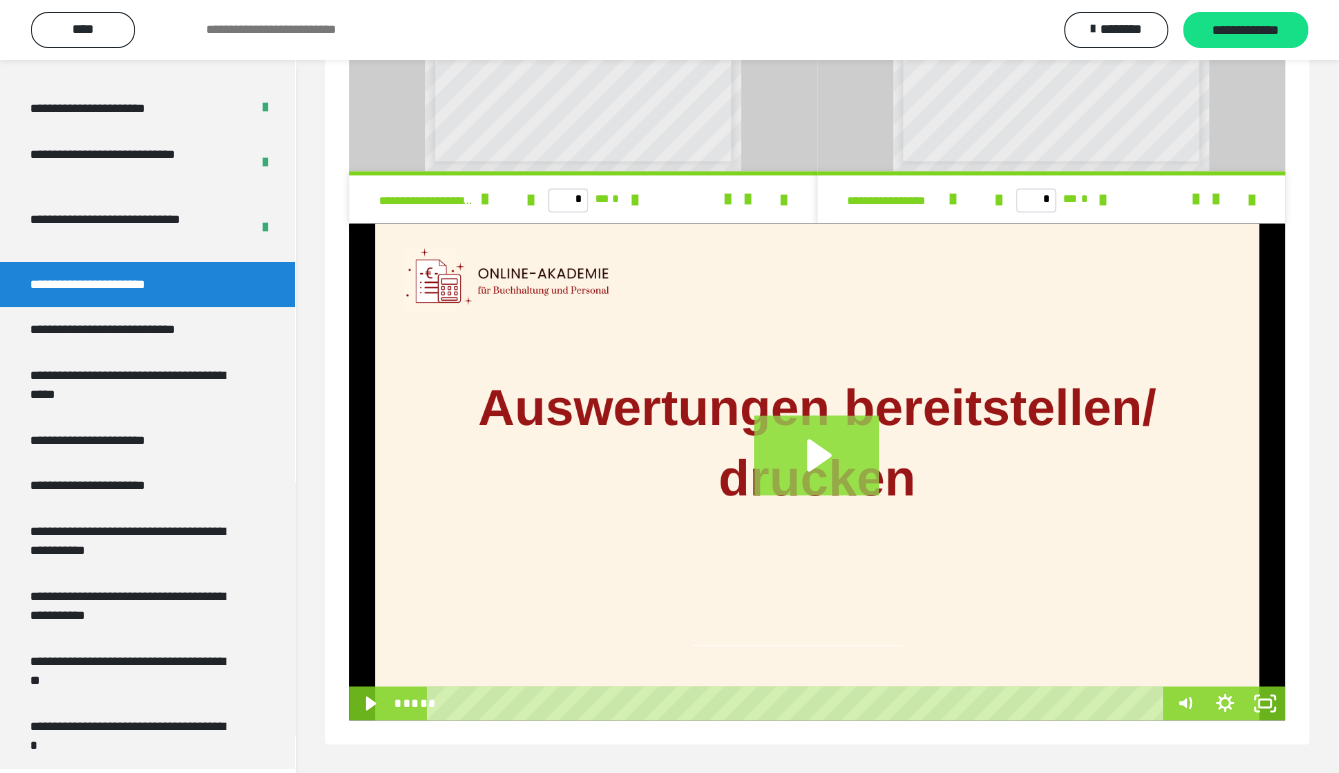 click 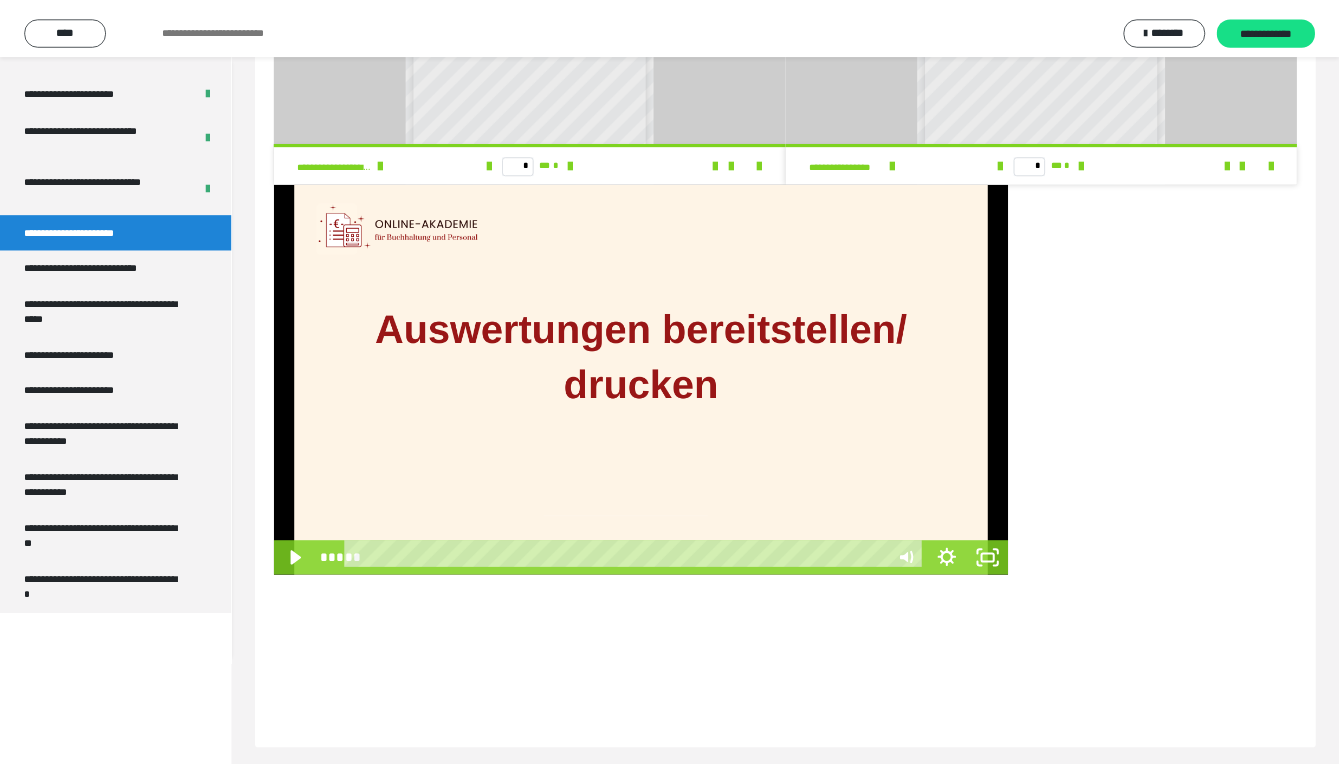 scroll, scrollTop: 3709, scrollLeft: 0, axis: vertical 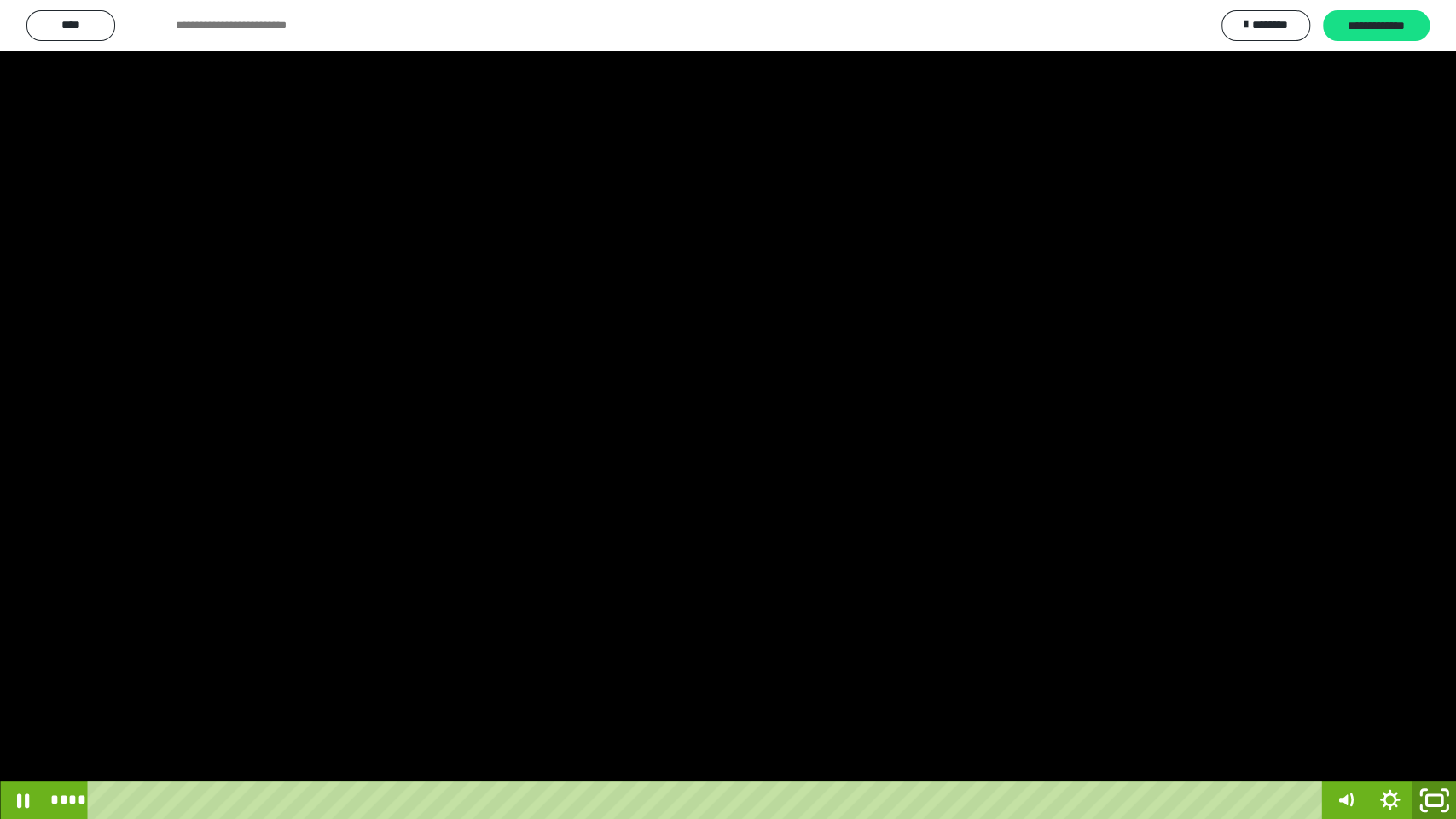click 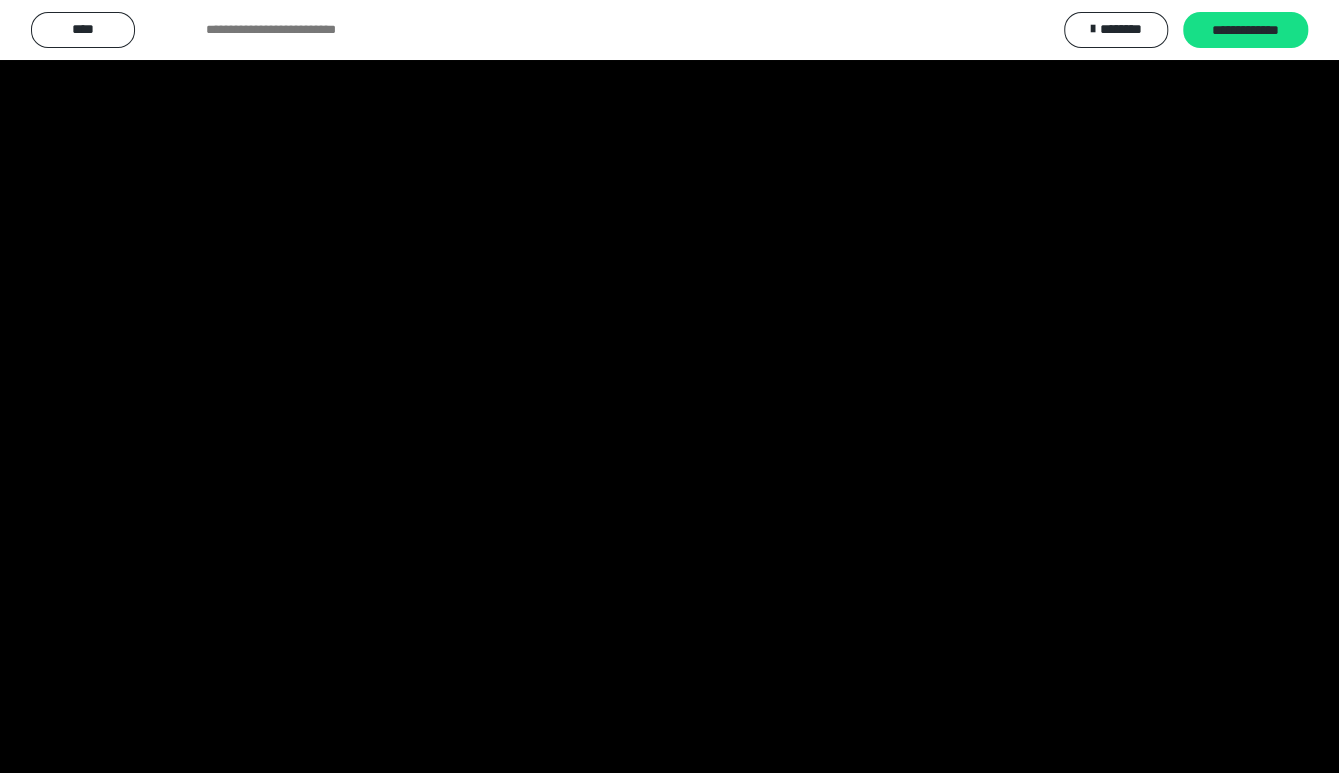 scroll, scrollTop: 3896, scrollLeft: 0, axis: vertical 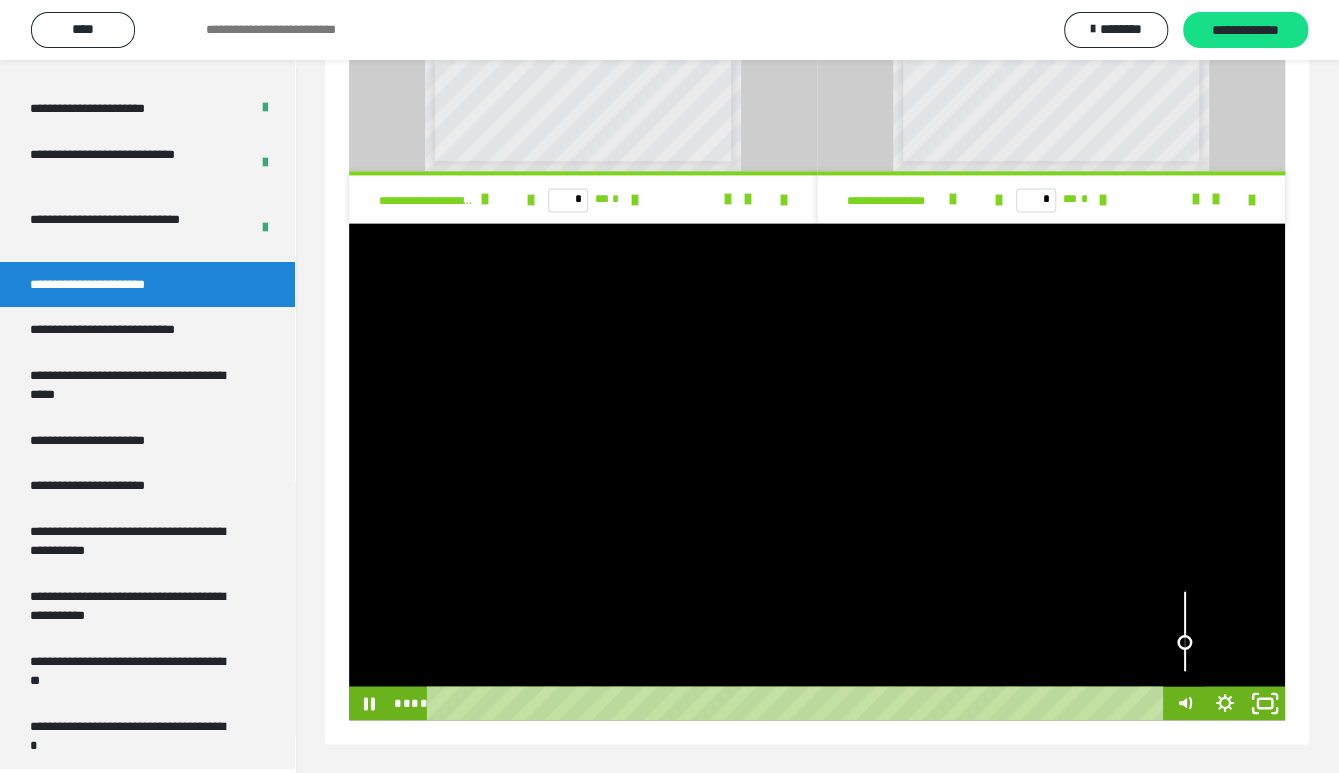 click at bounding box center (1184, 642) 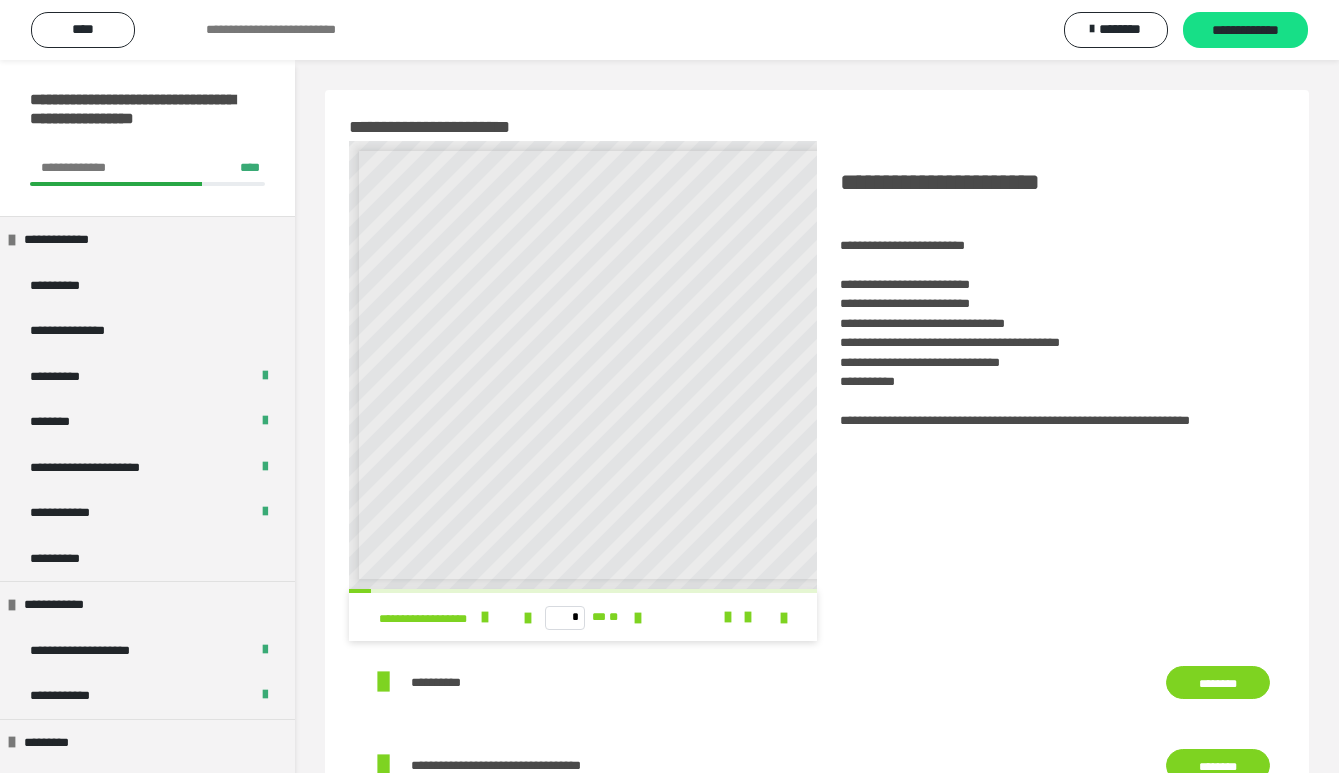 scroll, scrollTop: 1333, scrollLeft: 0, axis: vertical 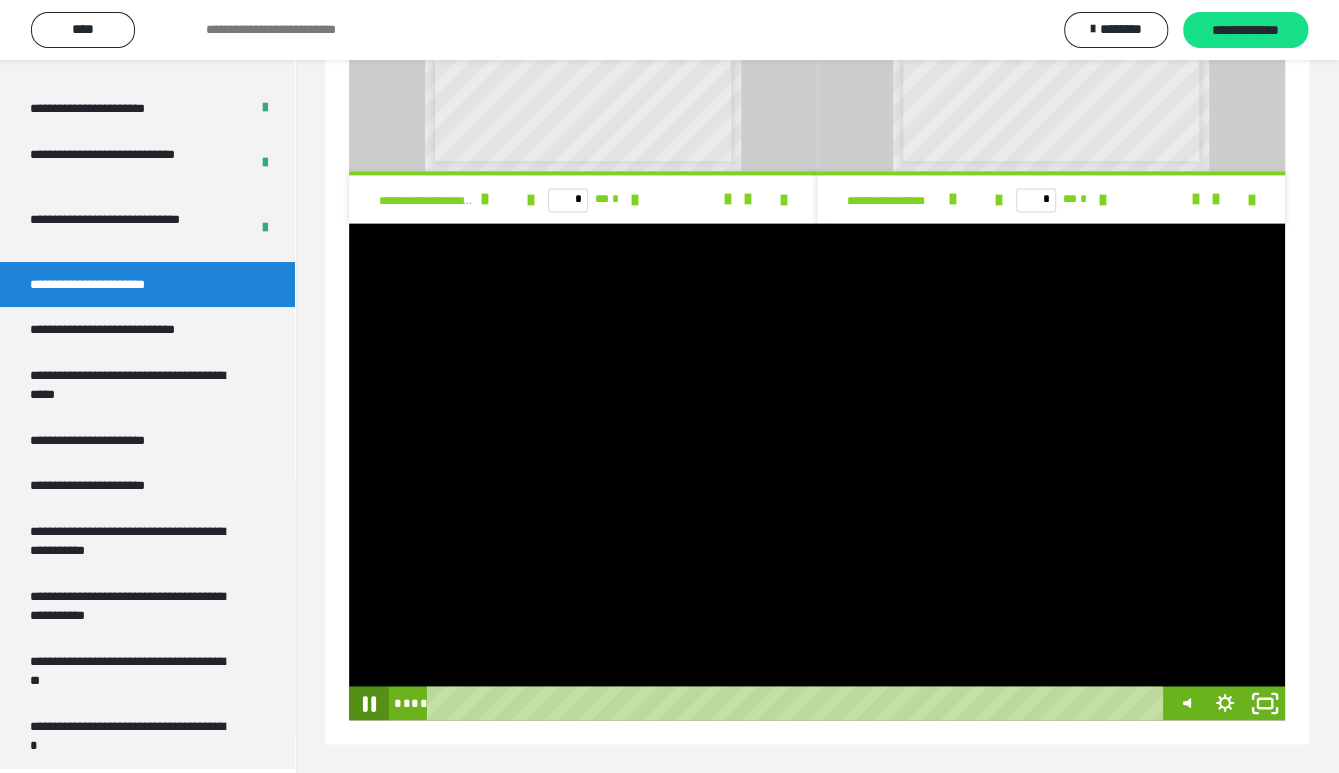 drag, startPoint x: 0, startPoint y: 0, endPoint x: 365, endPoint y: 696, distance: 785.90137 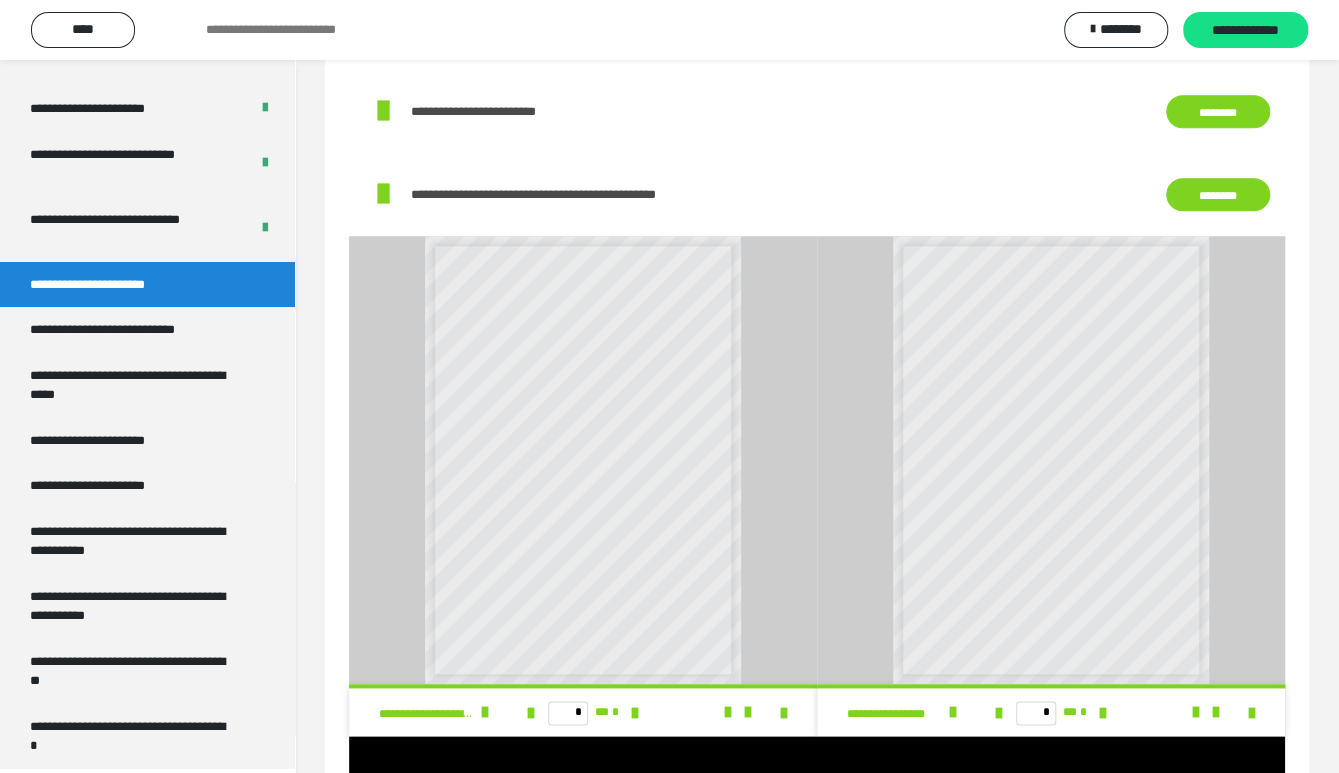 scroll, scrollTop: 815, scrollLeft: 0, axis: vertical 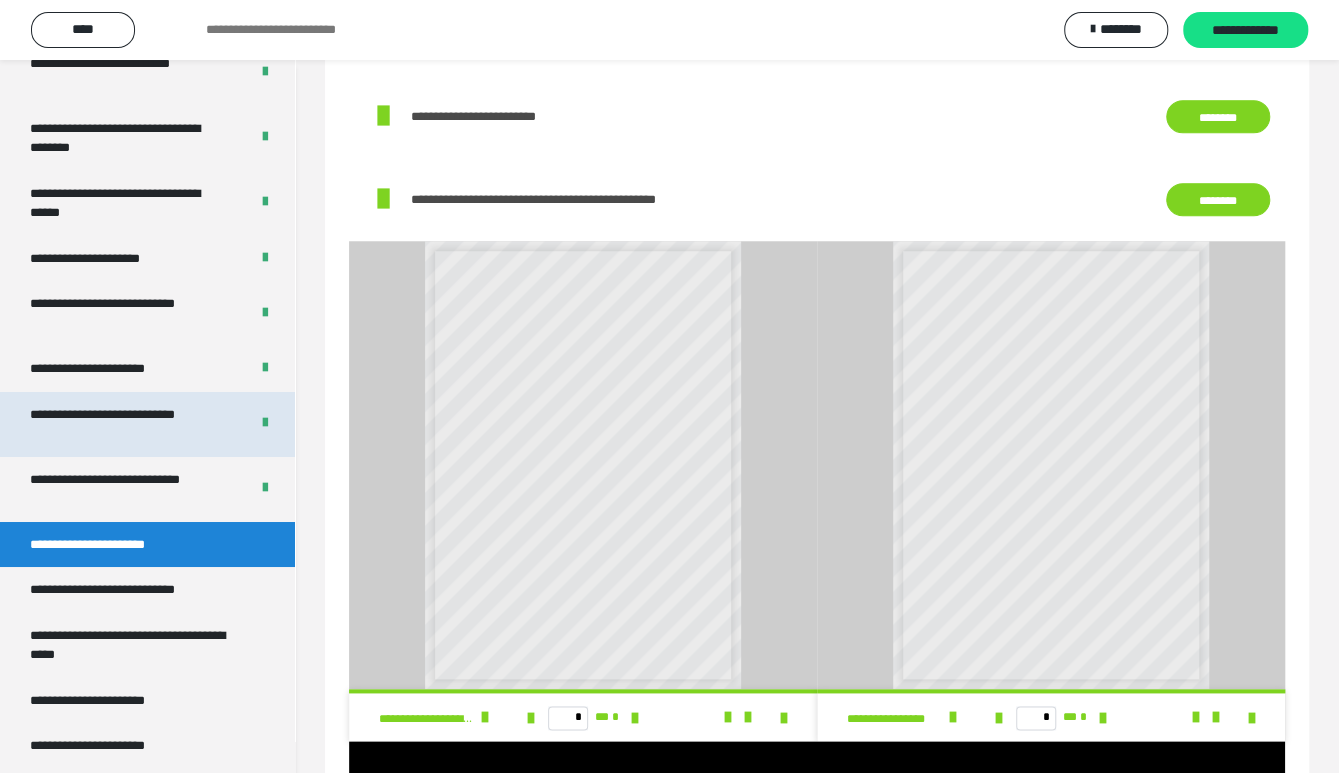 click on "**********" at bounding box center [123, 424] 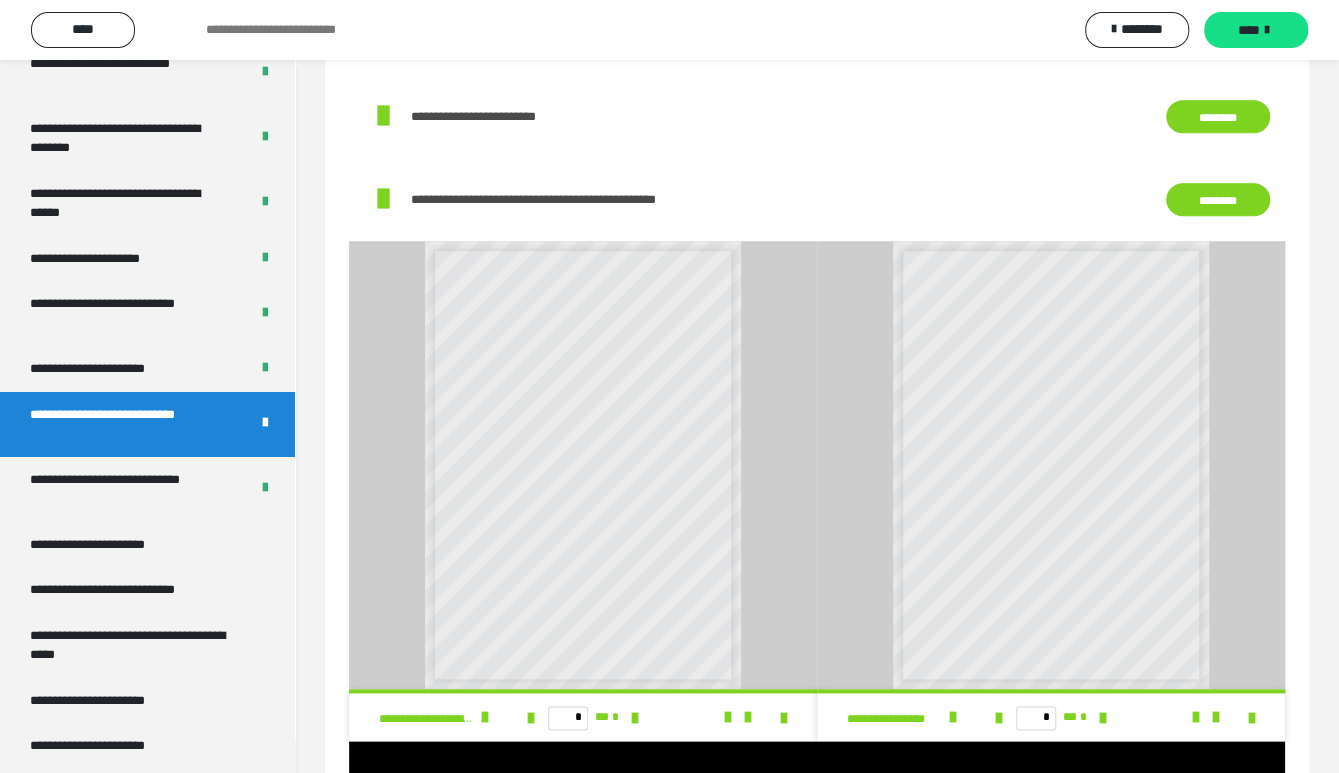 click on "**********" at bounding box center (123, 424) 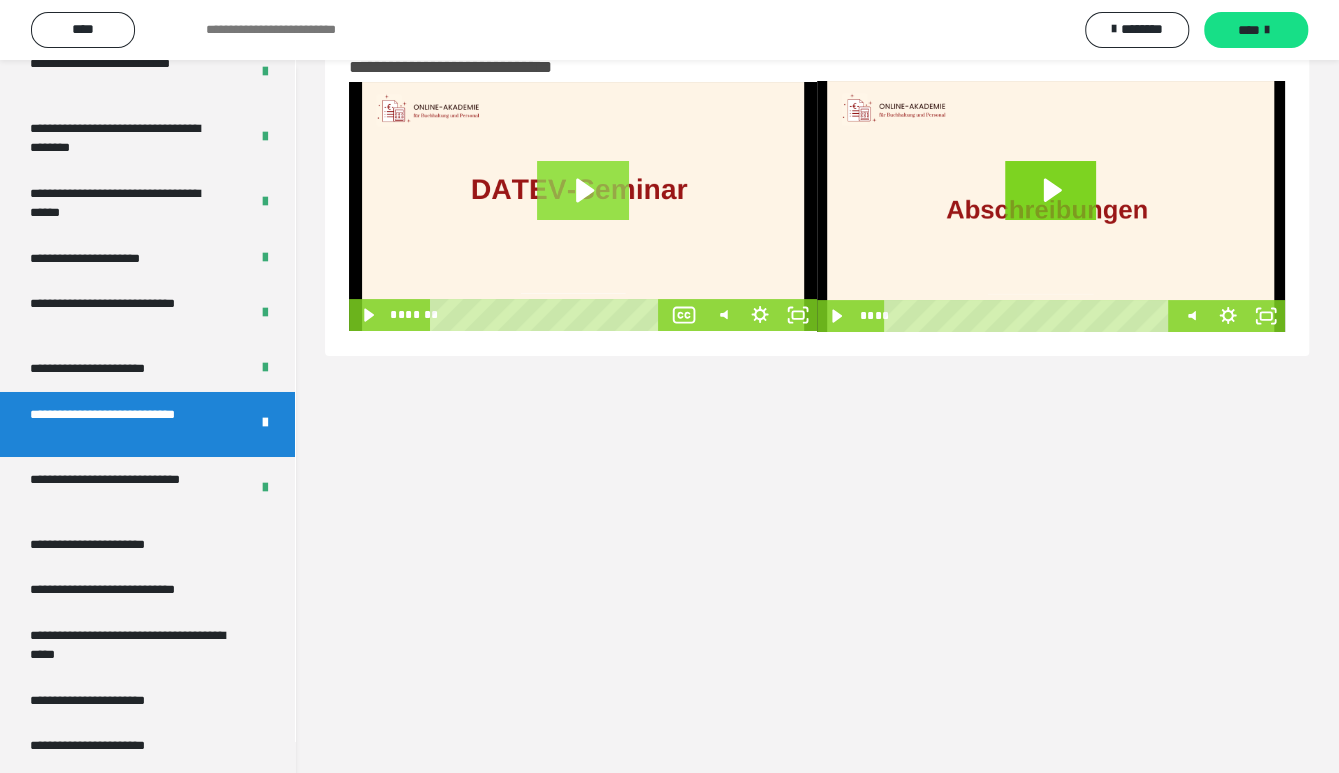 click 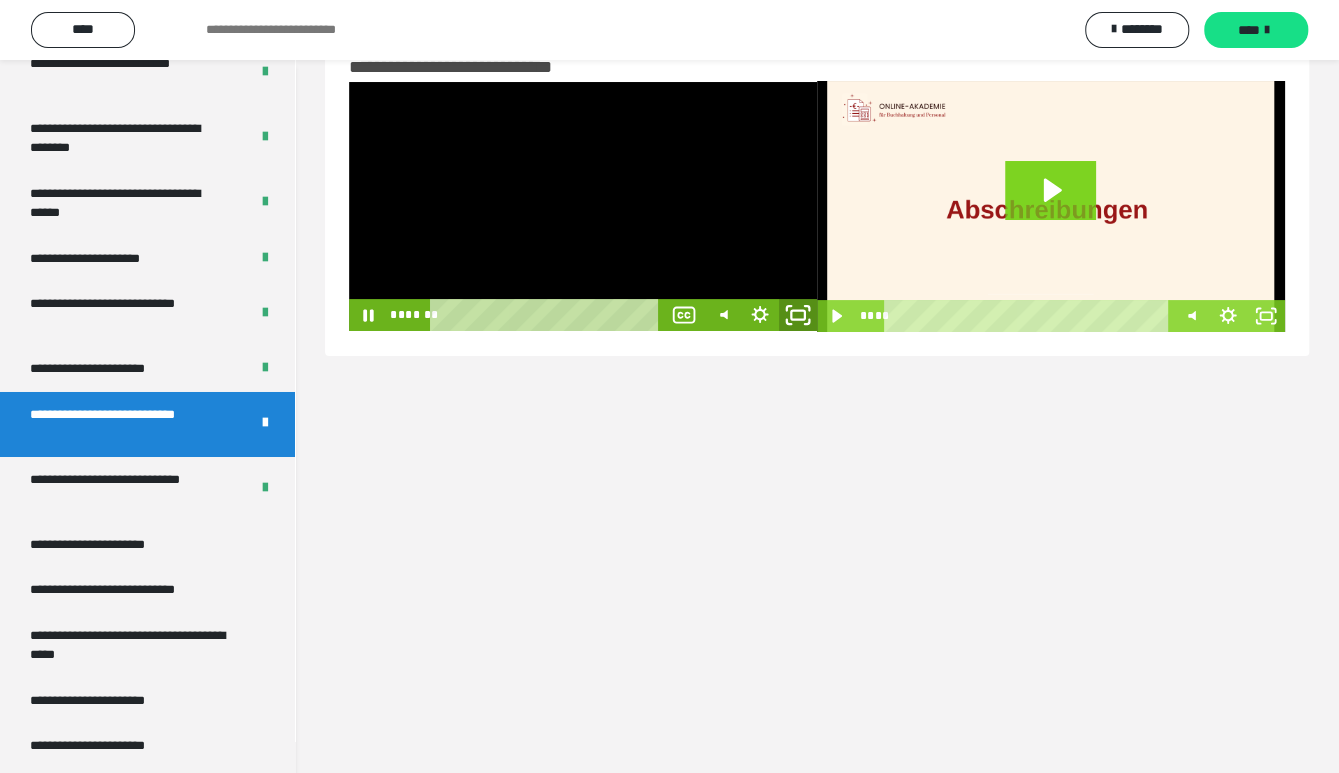 click 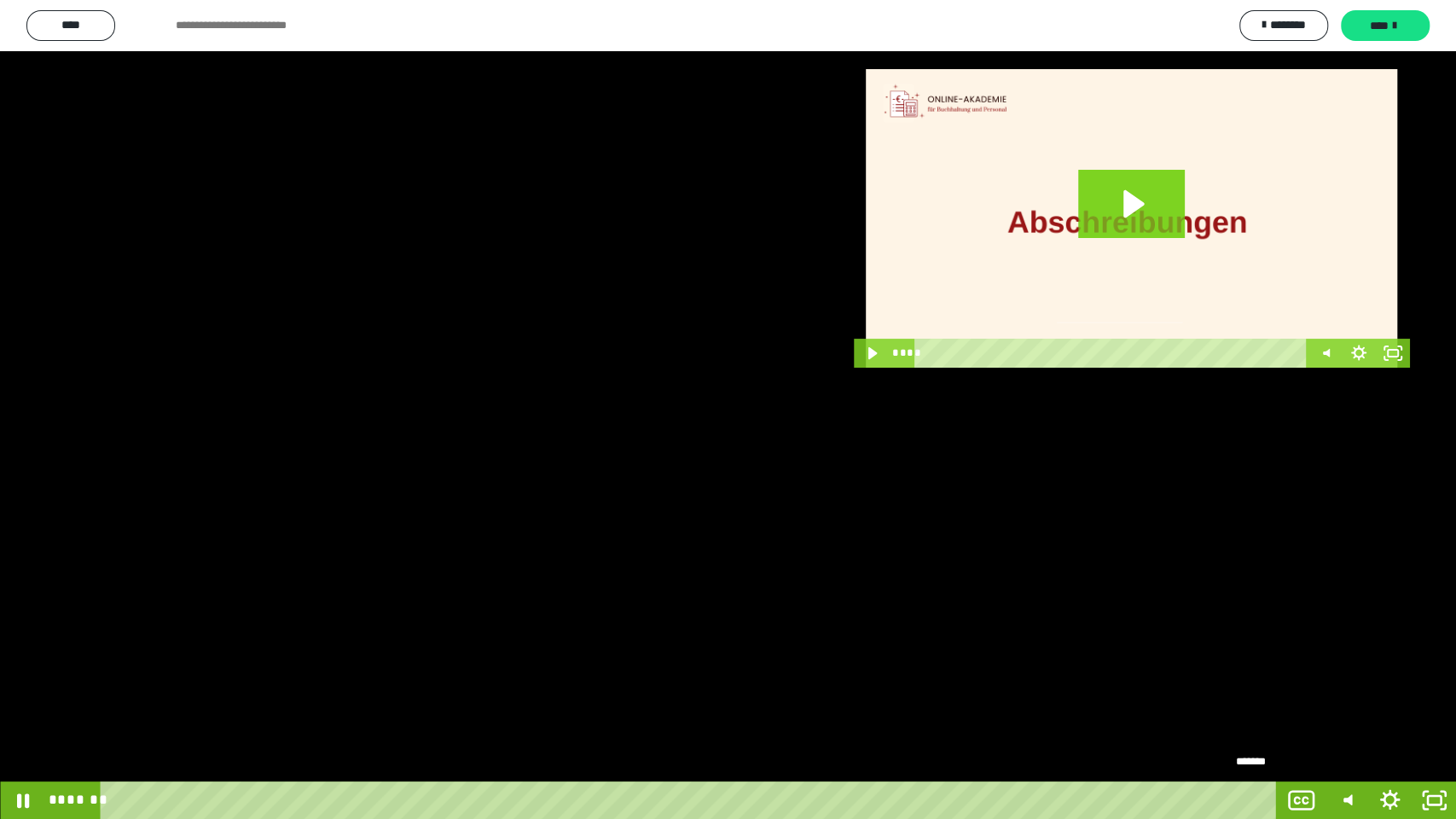 click on "*******" at bounding box center [691, 800] 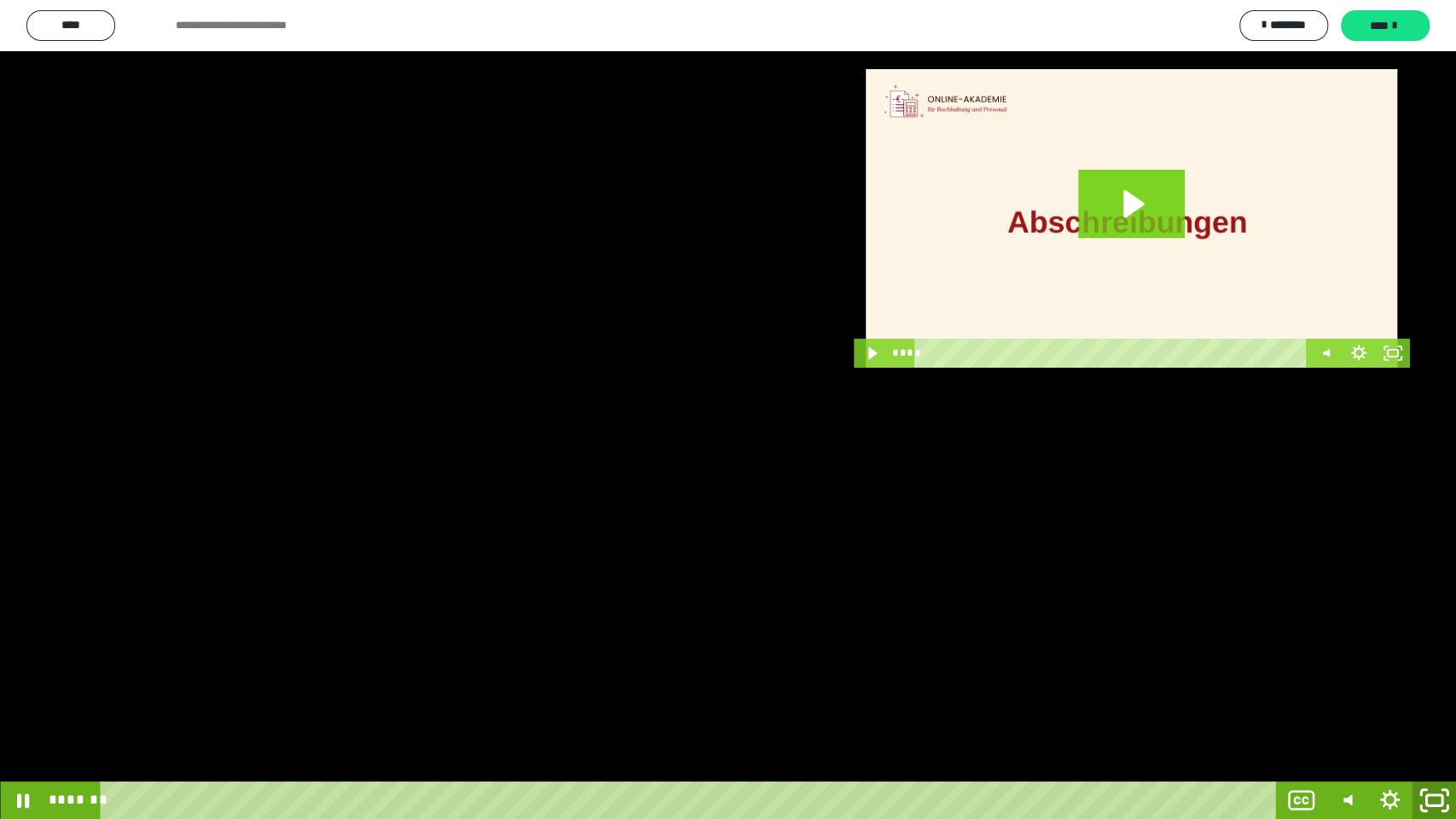 click 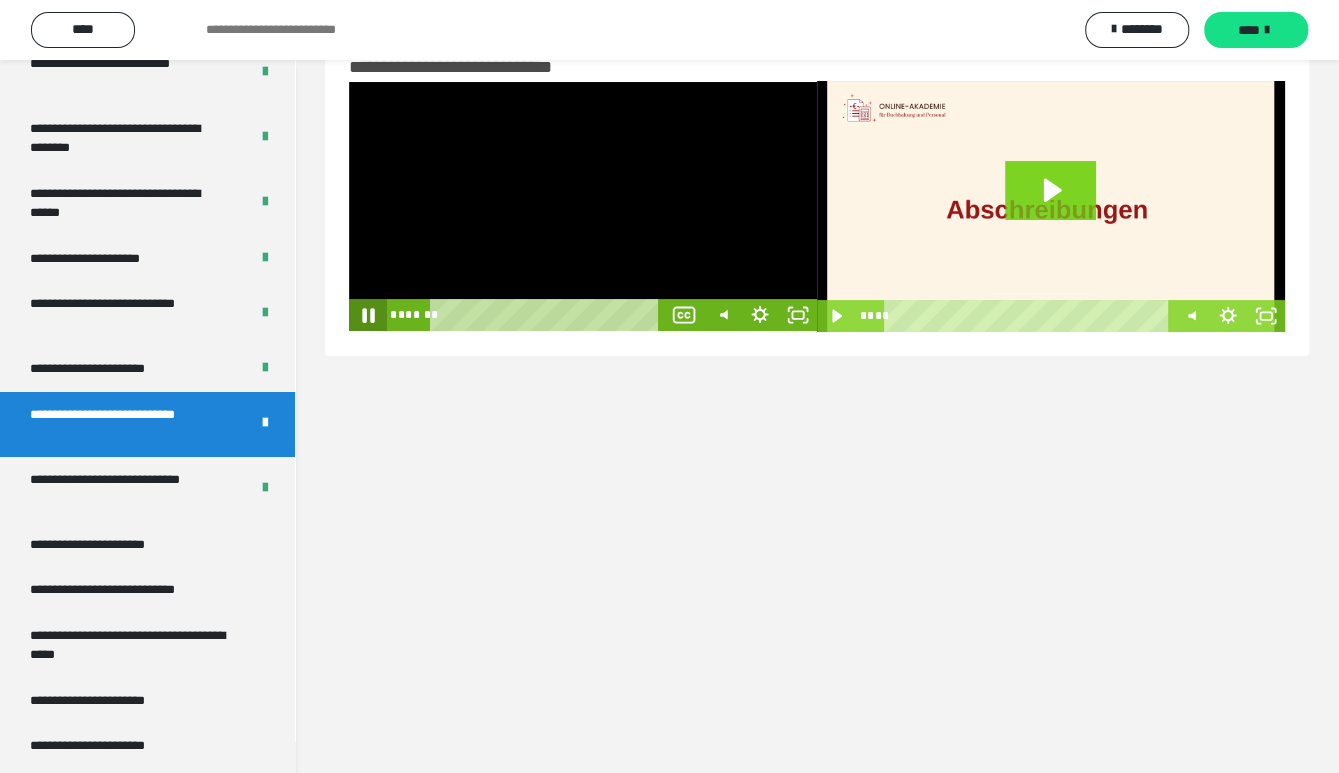 click 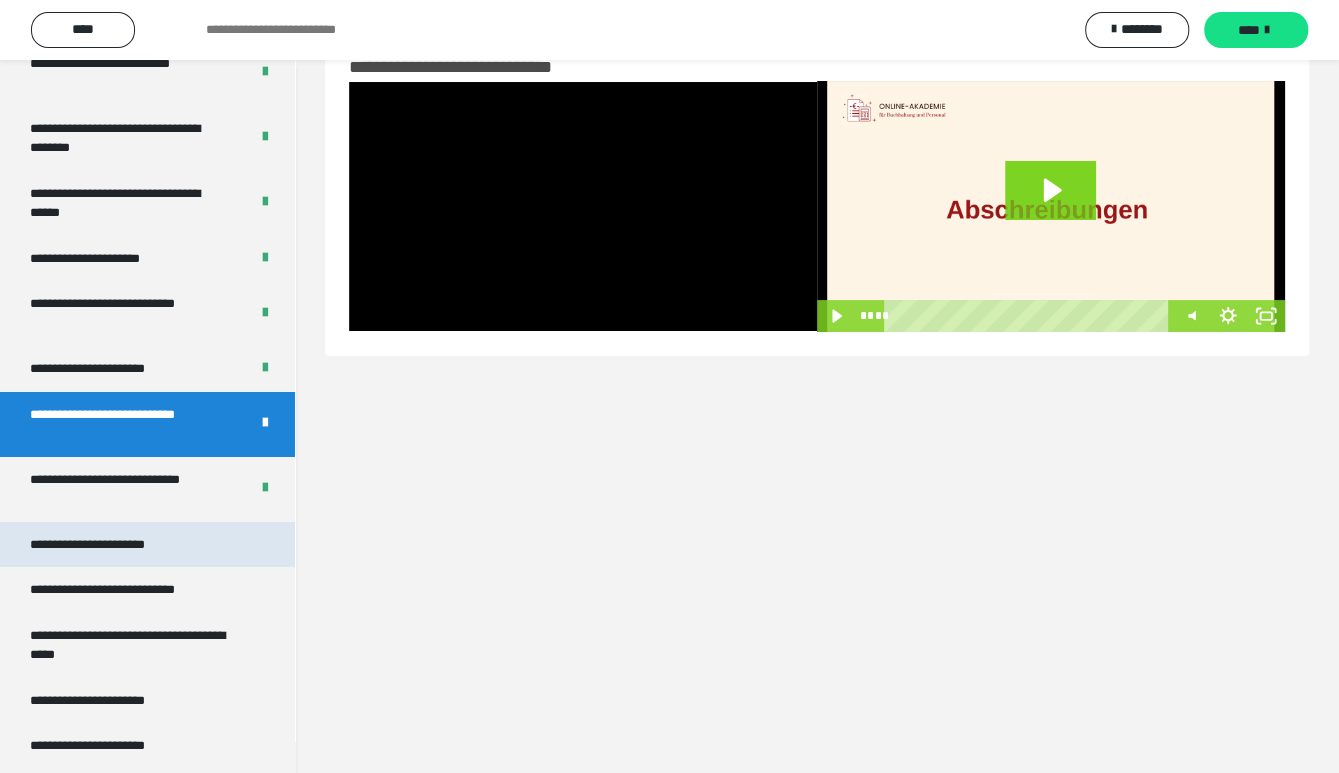 click on "**********" at bounding box center [109, 545] 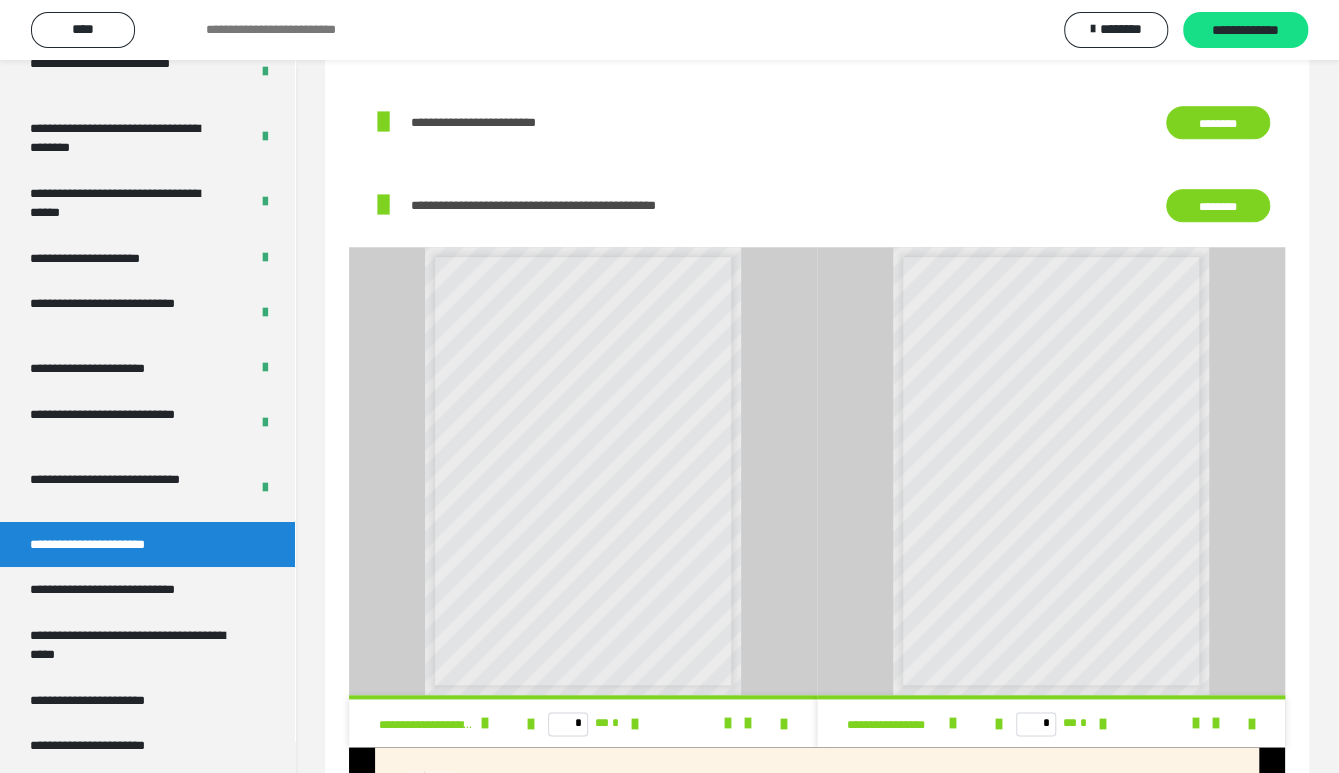 scroll, scrollTop: 838, scrollLeft: 0, axis: vertical 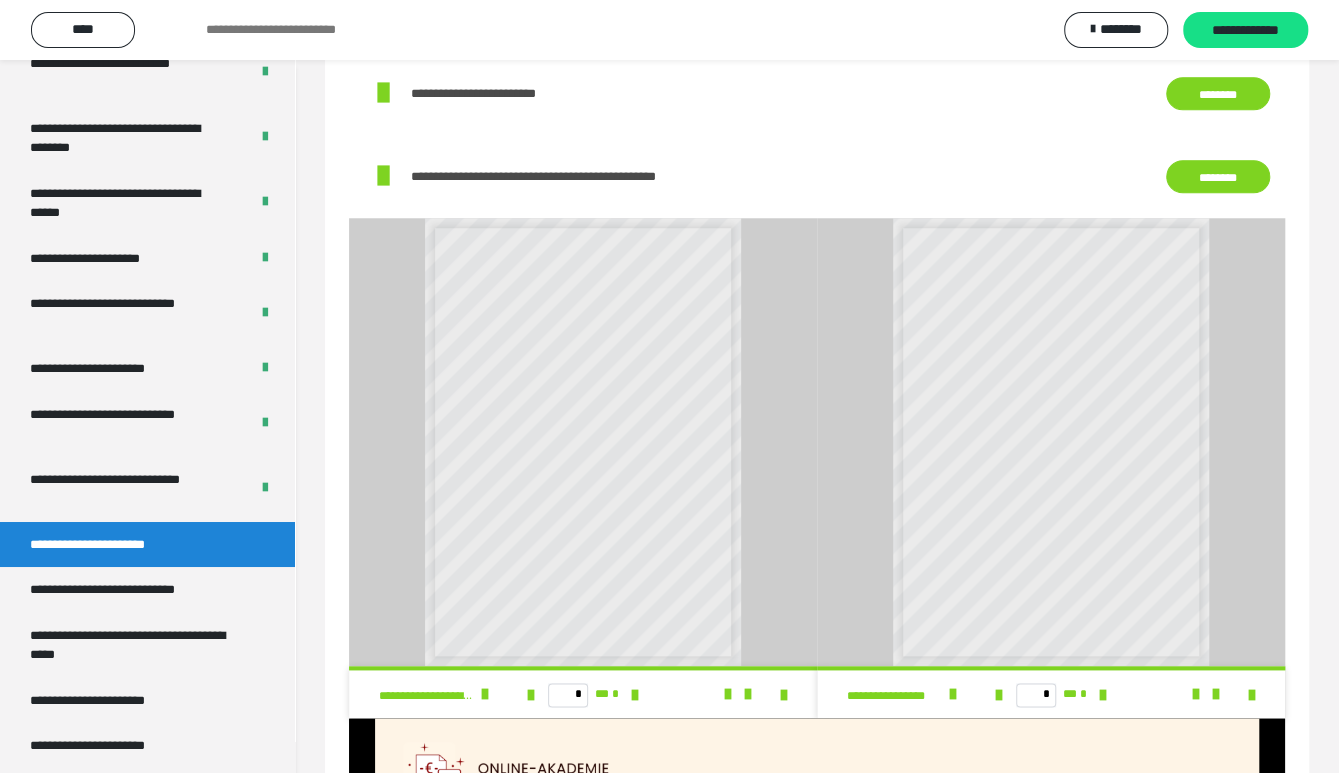click on "**********" at bounding box center (551, 421) 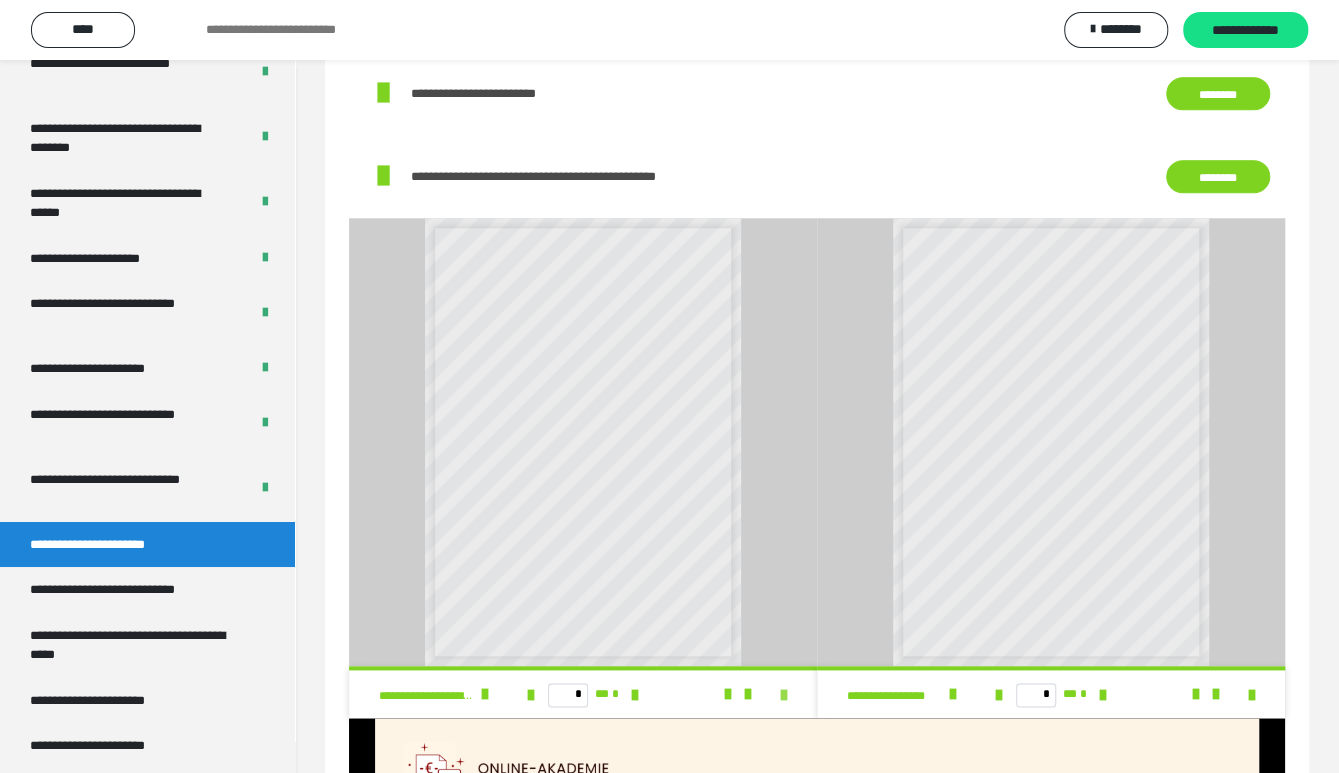 click at bounding box center [784, 695] 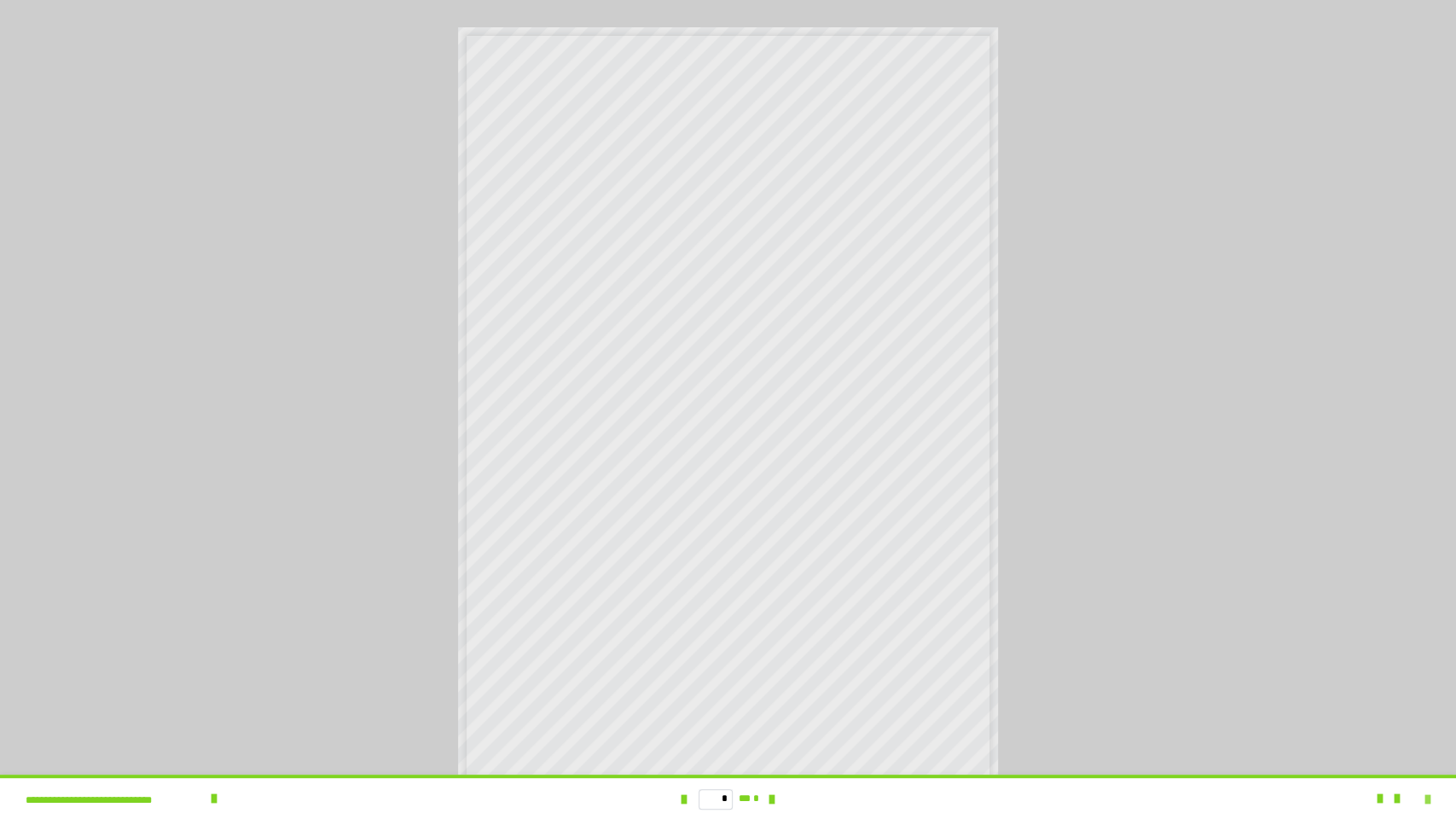 click at bounding box center [1428, 799] 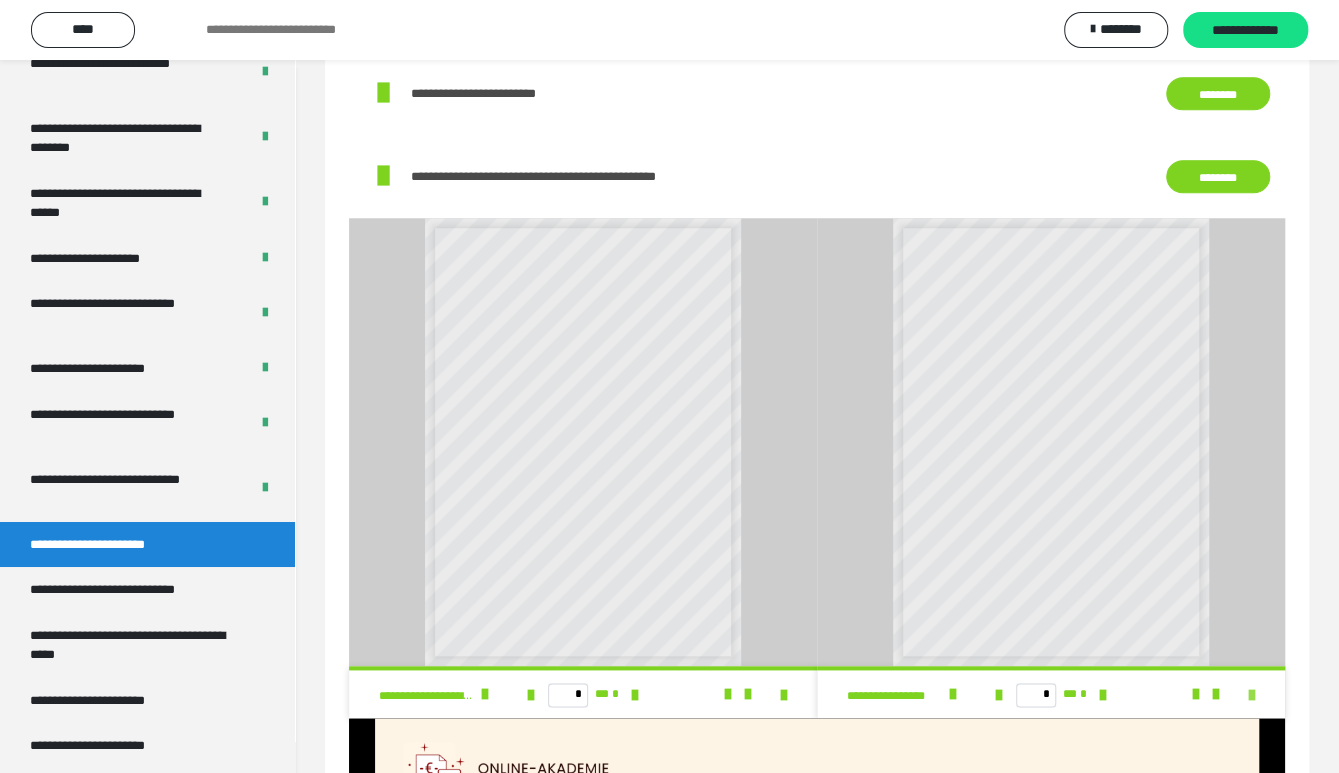 click at bounding box center [1252, 695] 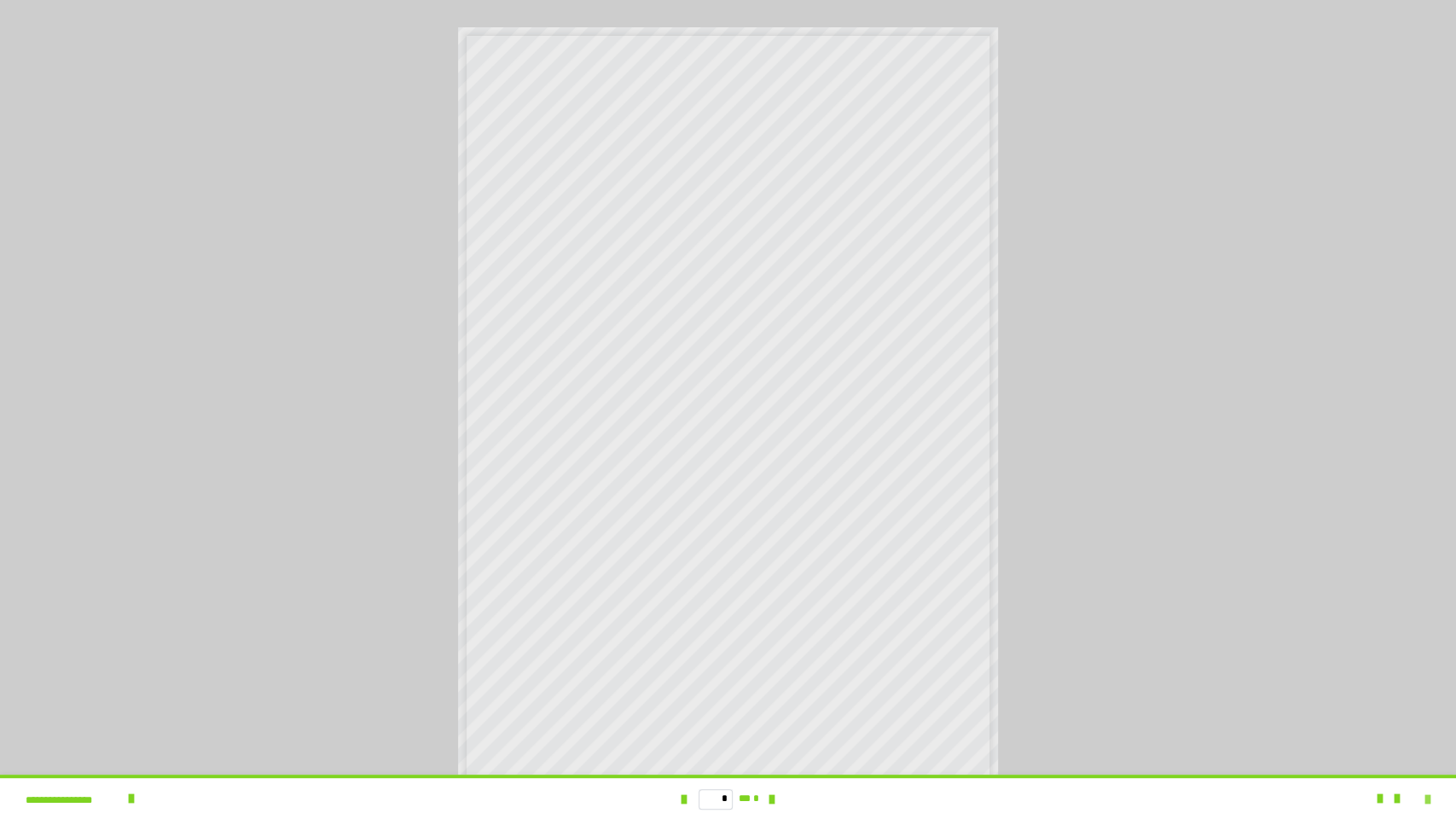 click at bounding box center (1428, 799) 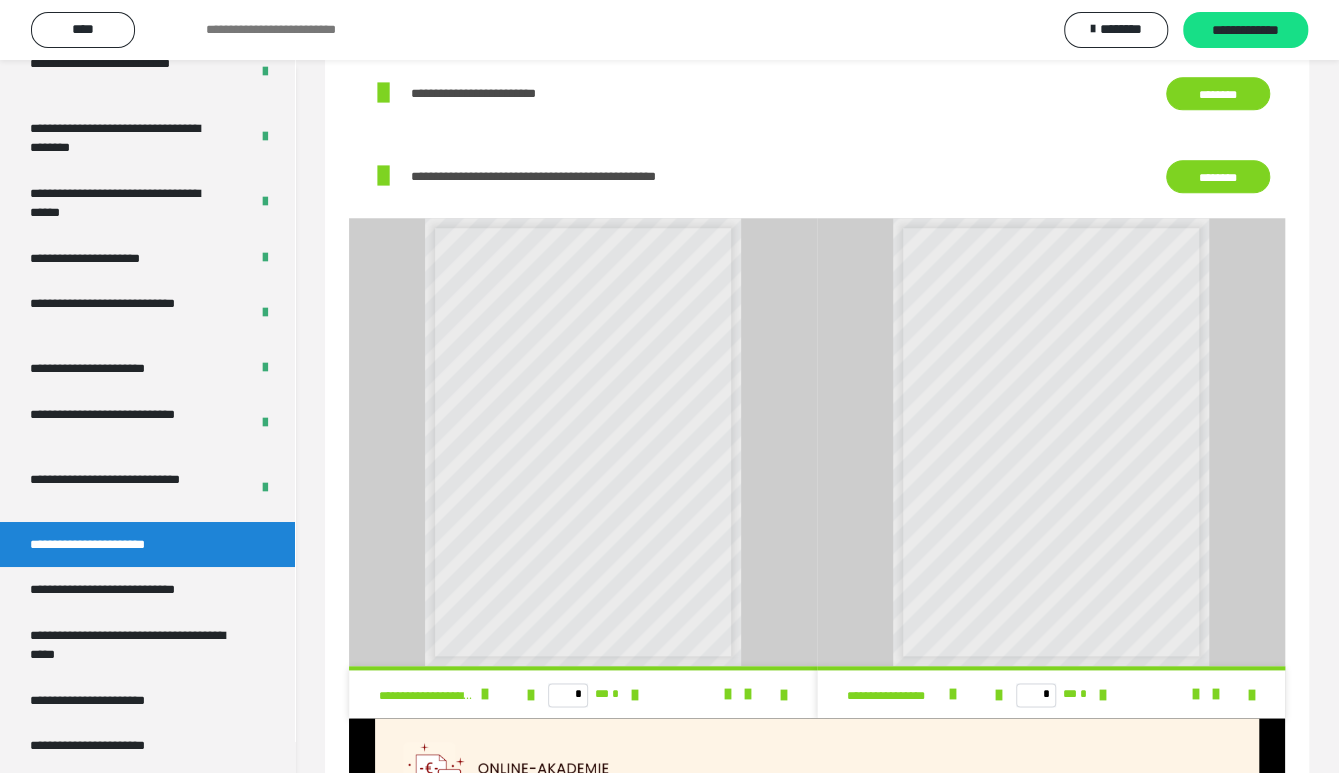 click on "**********" at bounding box center [817, 245] 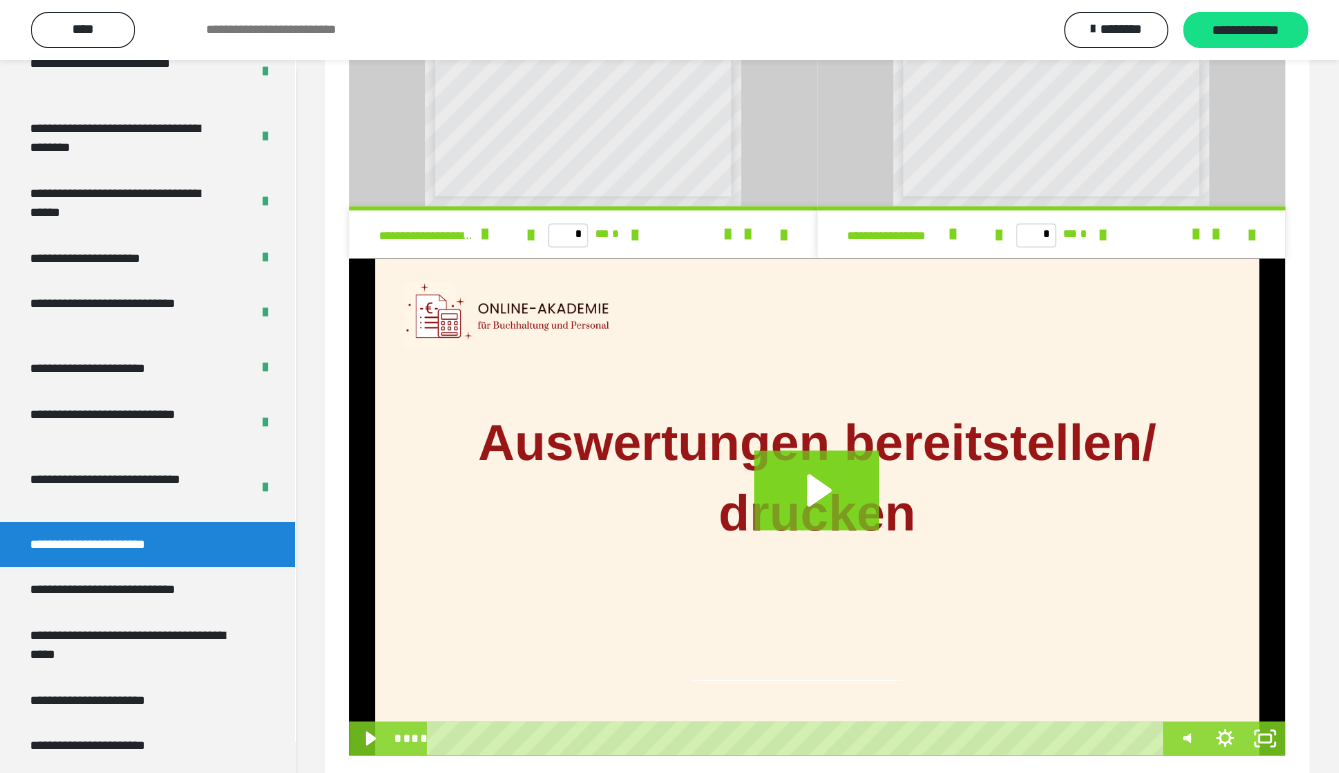 scroll, scrollTop: 1333, scrollLeft: 0, axis: vertical 